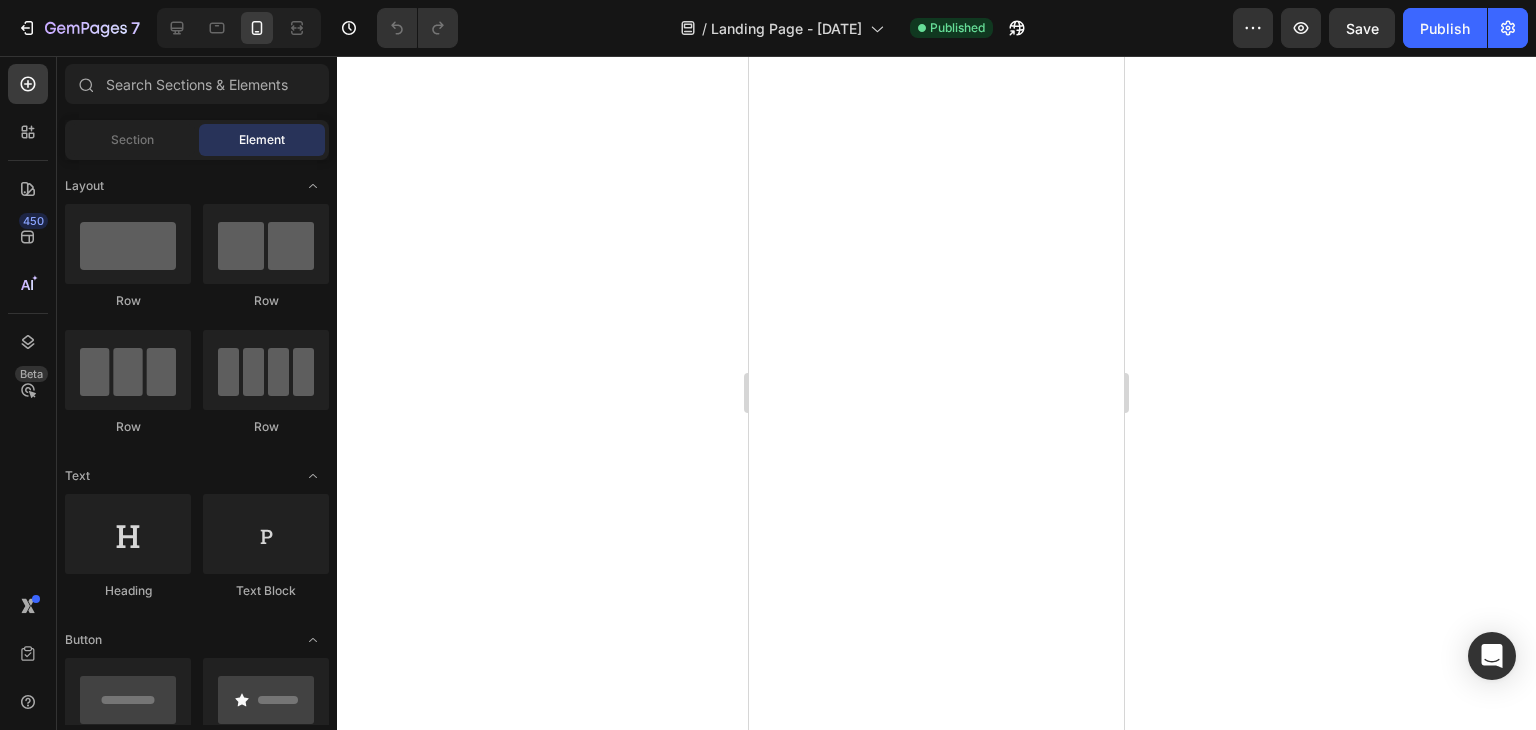 scroll, scrollTop: 0, scrollLeft: 0, axis: both 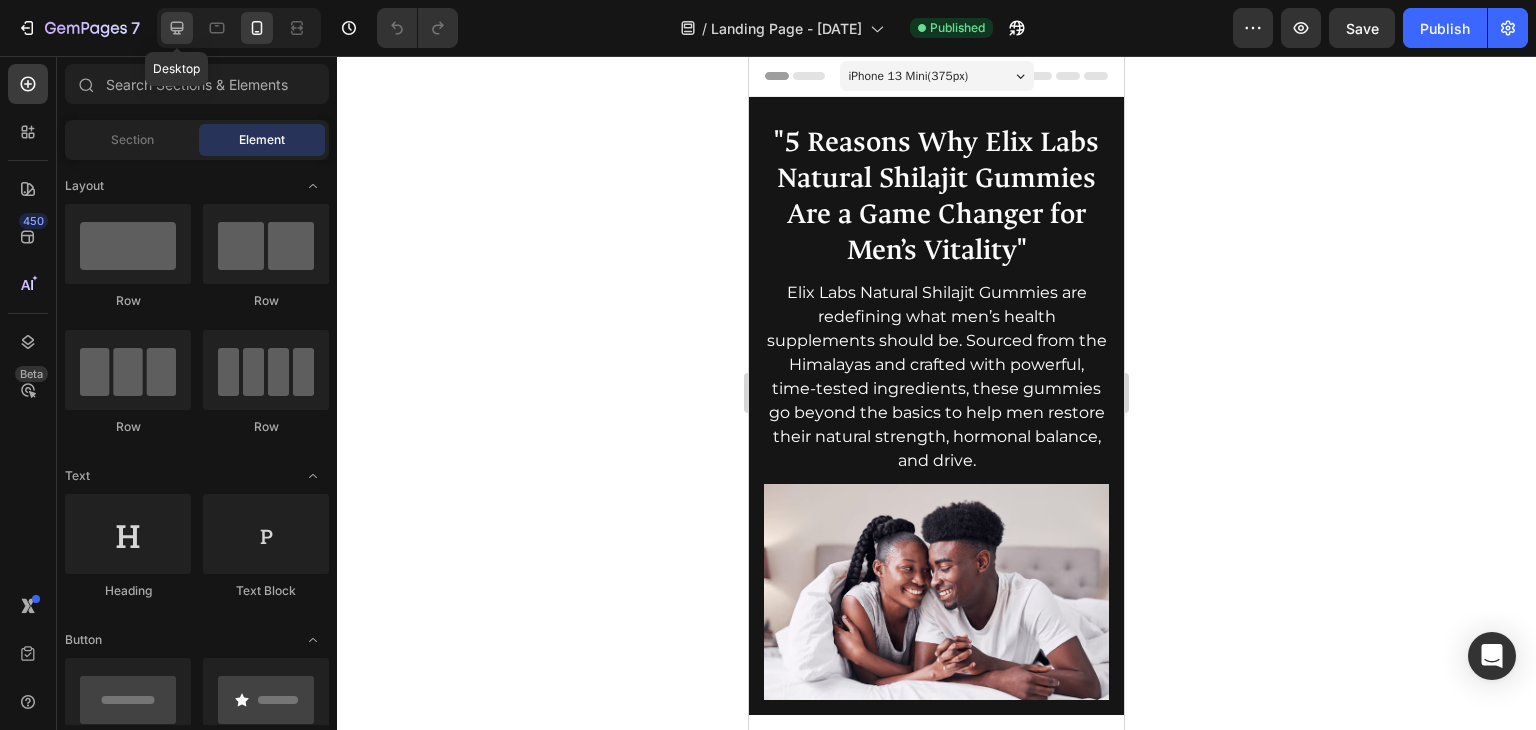 click 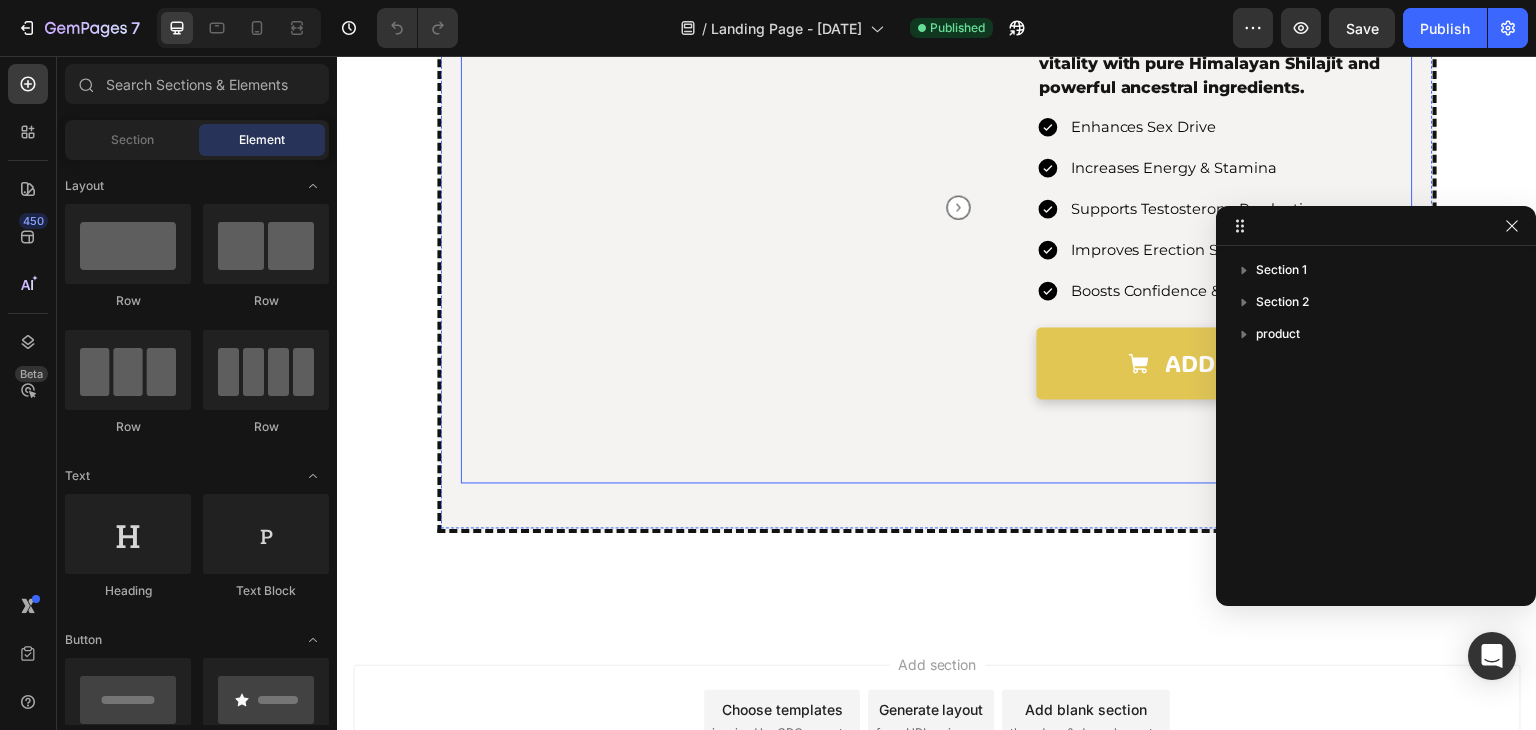 scroll, scrollTop: 3835, scrollLeft: 0, axis: vertical 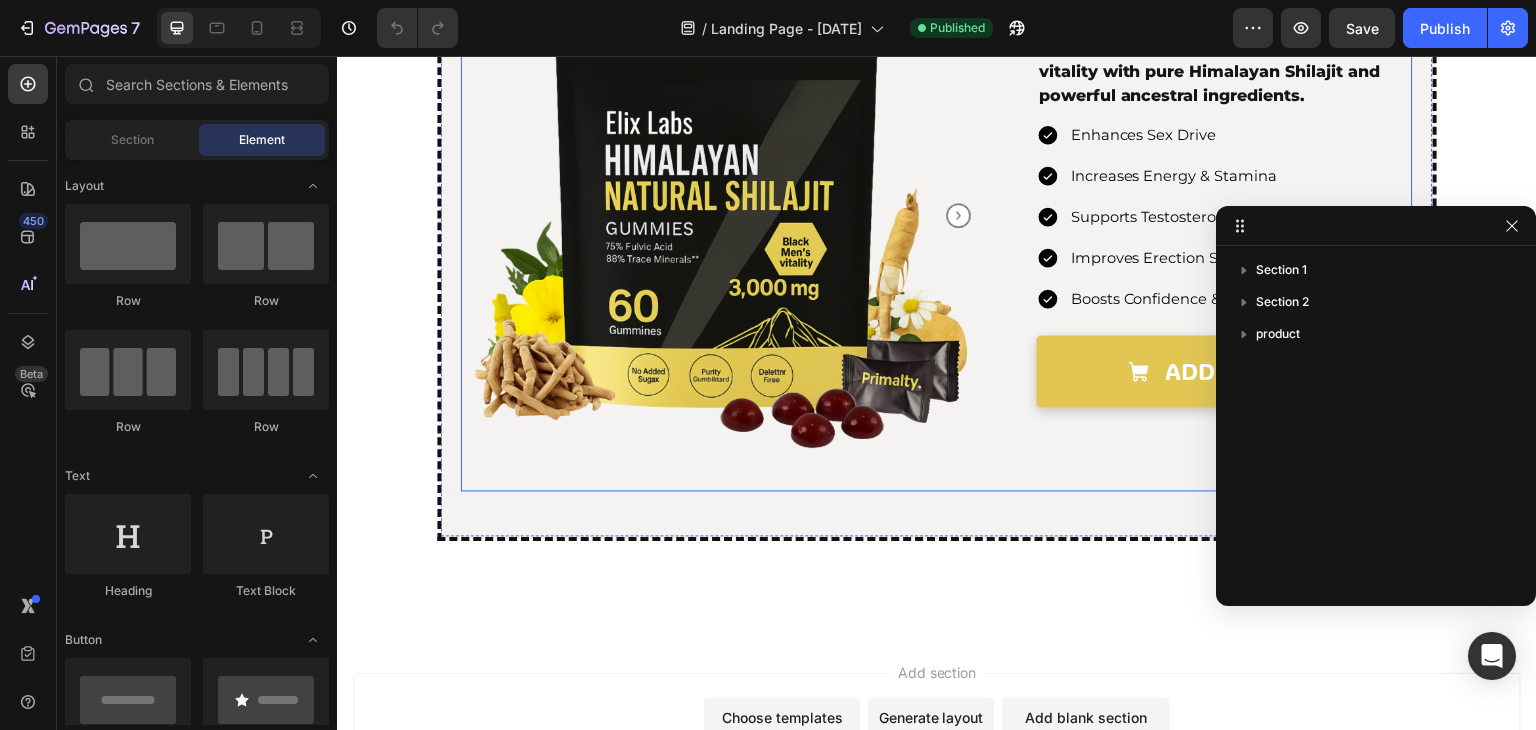 click on "Himalayan Shilajit Gummies Product Title Himalayan Shilajit Gummies Product Title $24.99 Product Price Product Price $39.99 Product Price Product Price SALE 38% OFF Discount Tag Row Boost your energy, performance, and vitality with pure Himalayan Shilajit and powerful ancestral ingredients. Text block Enhances Sex Drive Increases Energy & Stamina Supports Testosterone Production Improves Erection Strength Boosts Confidence & Mood Item List Seal Subscriptions Seal Subscriptions
Add to cart Add to Cart" at bounding box center [1225, 222] 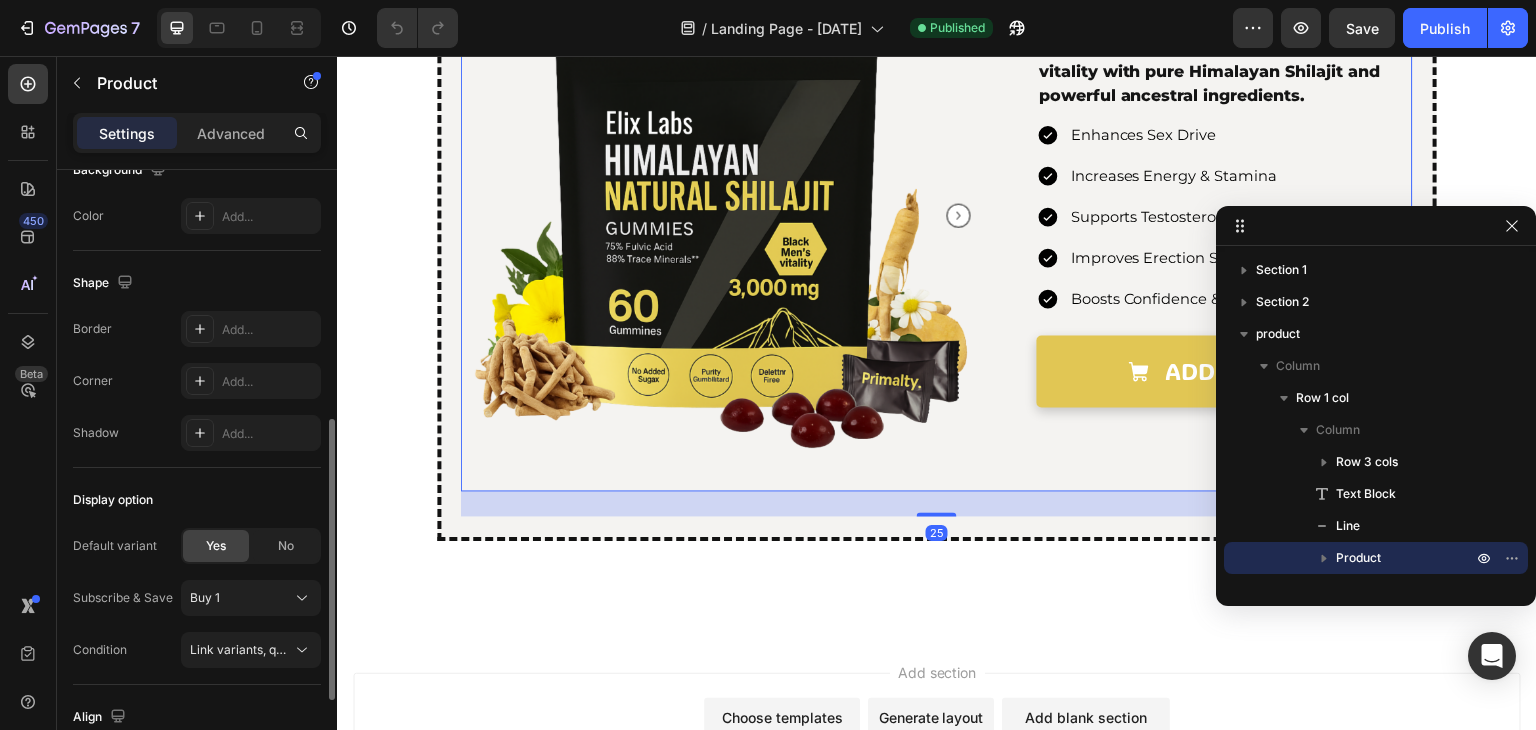 scroll, scrollTop: 732, scrollLeft: 0, axis: vertical 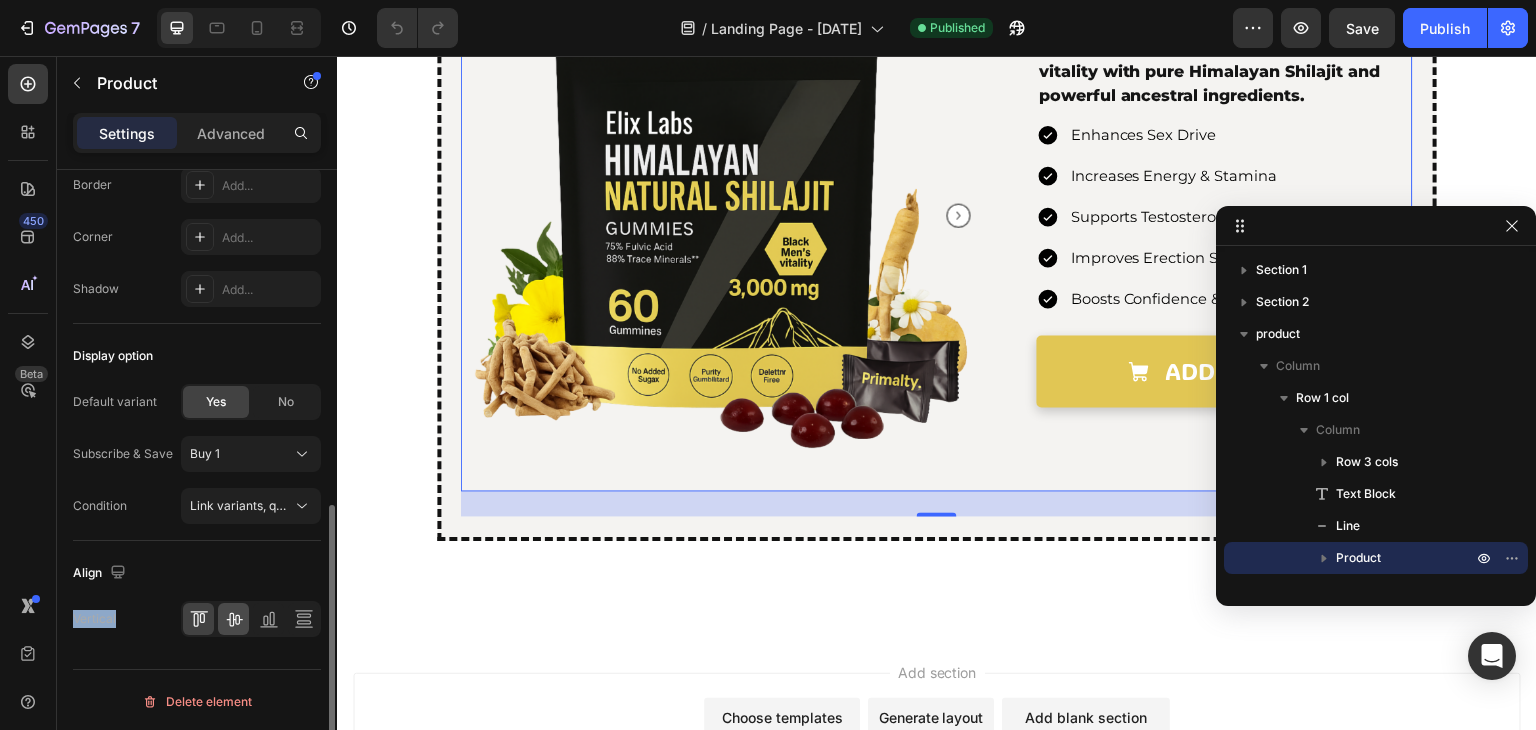 drag, startPoint x: 230, startPoint y: 589, endPoint x: 233, endPoint y: 601, distance: 12.369317 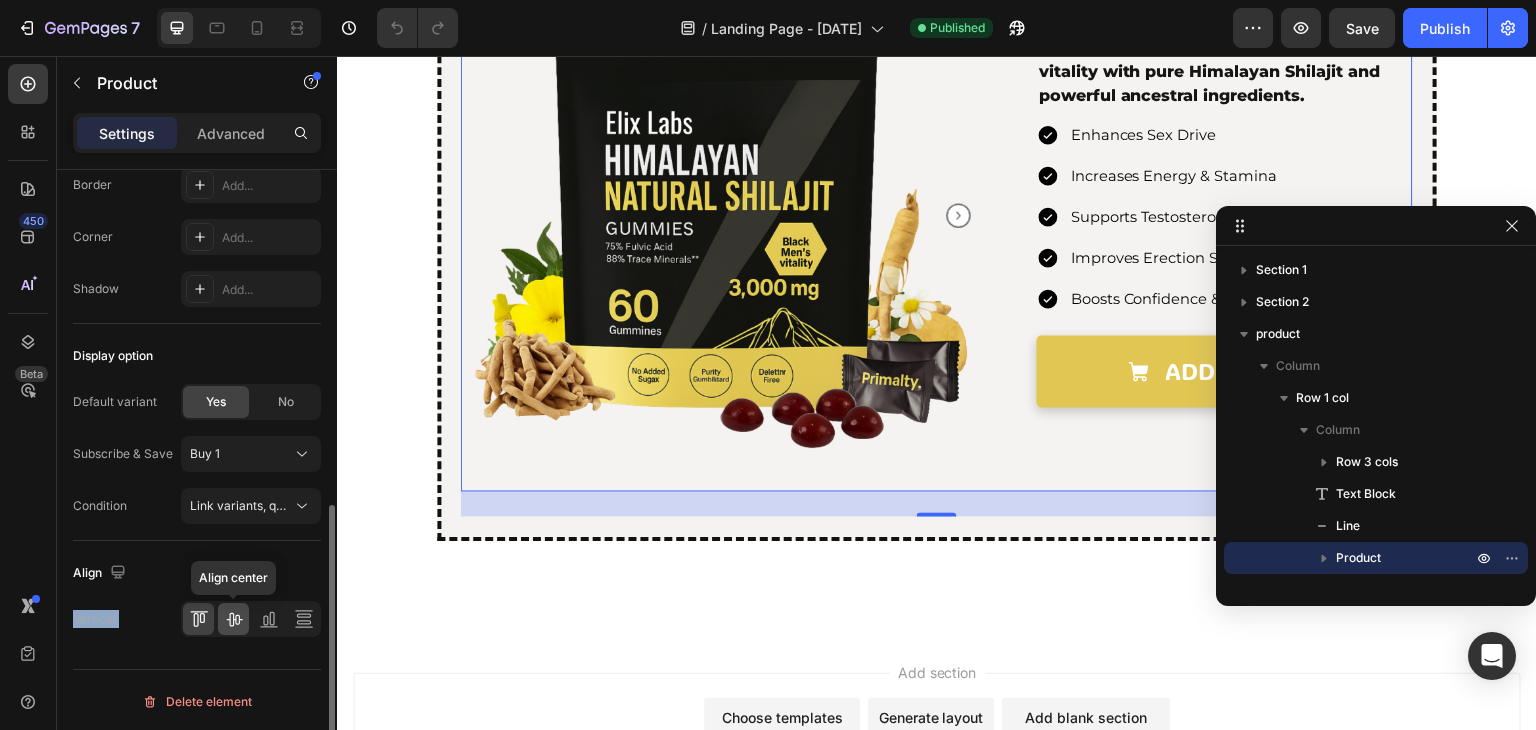 click 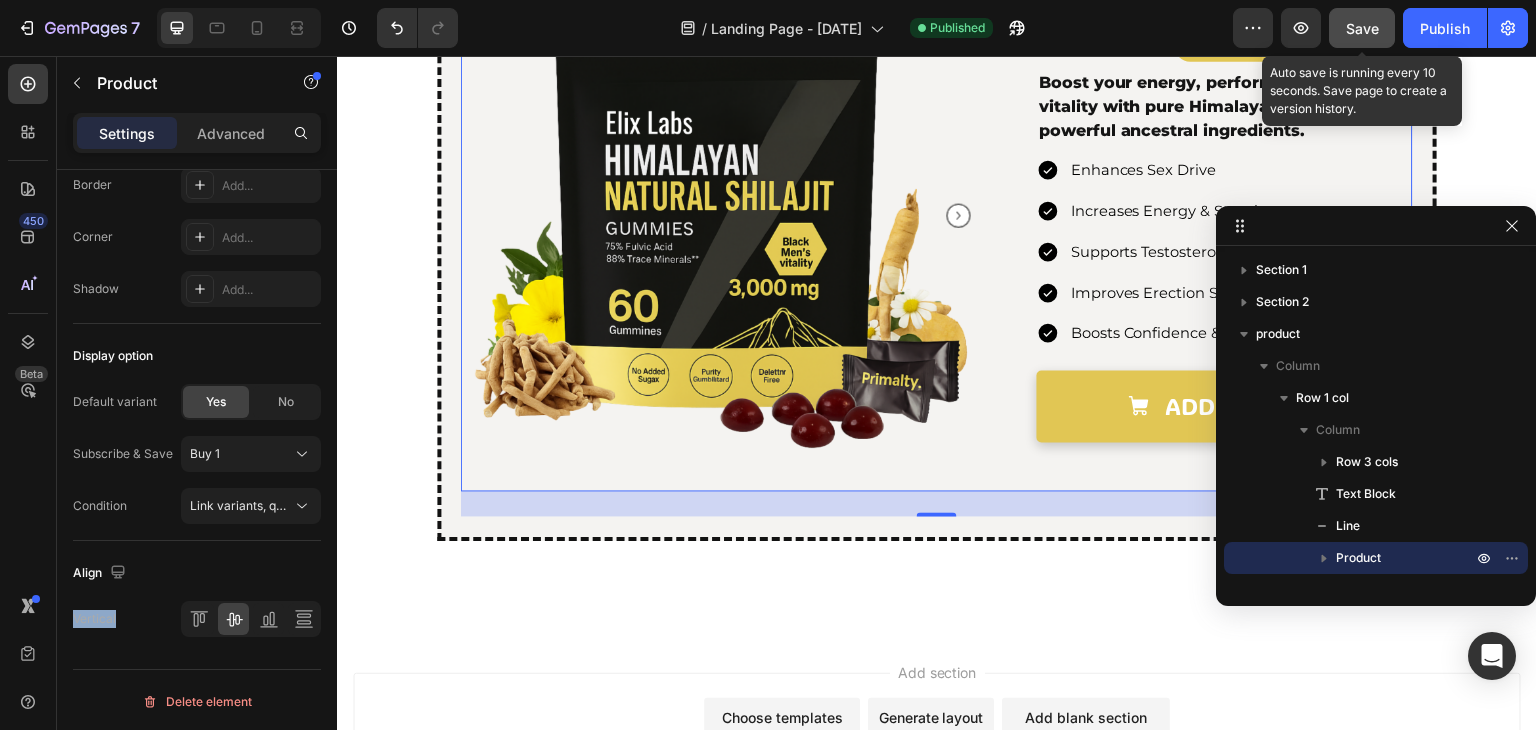 click on "Save" at bounding box center (1362, 28) 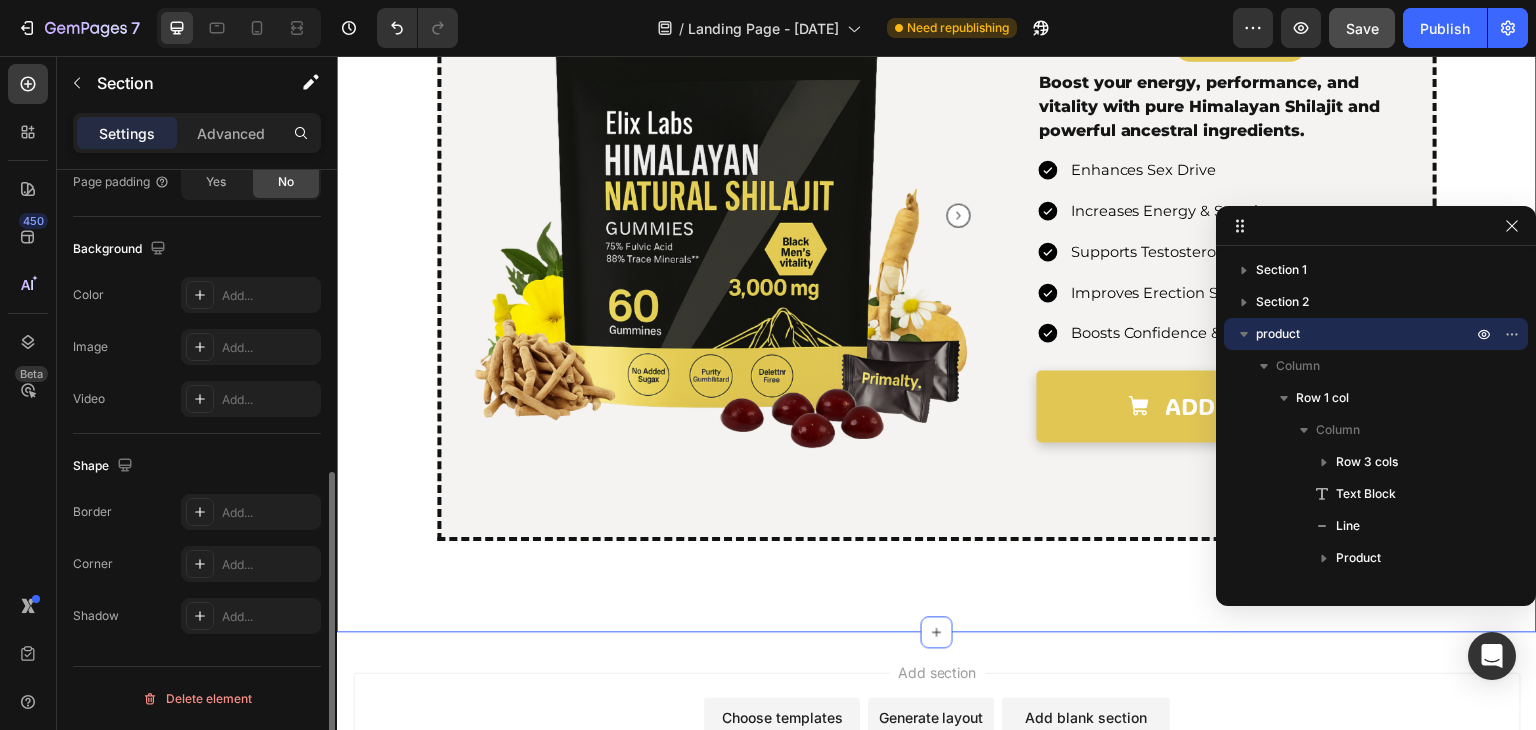 click on "Now Limited Time:  Up to 20% Discount Heading Deal ends in: Text Block 03 28 34 Countdown Timer Row
Row The natural solution to reignite male vitality, boost testosterone, and restore strength from within. Text Block                Title Line
Product Images Row Row Himalayan Shilajit Gummies Product Title Himalayan Shilajit Gummies Product Title $24.99 Product Price Product Price $39.99 Product Price Product Price SALE 38% OFF Discount Tag Row Boost your energy, performance, and vitality with pure Himalayan Shilajit and powerful ancestral ingredients. Text block Enhances Sex Drive Increases Energy & Stamina Supports Testosterone Production Improves Erection Strength Boosts Confidence & Mood Item List Seal Subscriptions Seal Subscriptions
Add to cart Add to Cart Product Row" at bounding box center [937, 190] 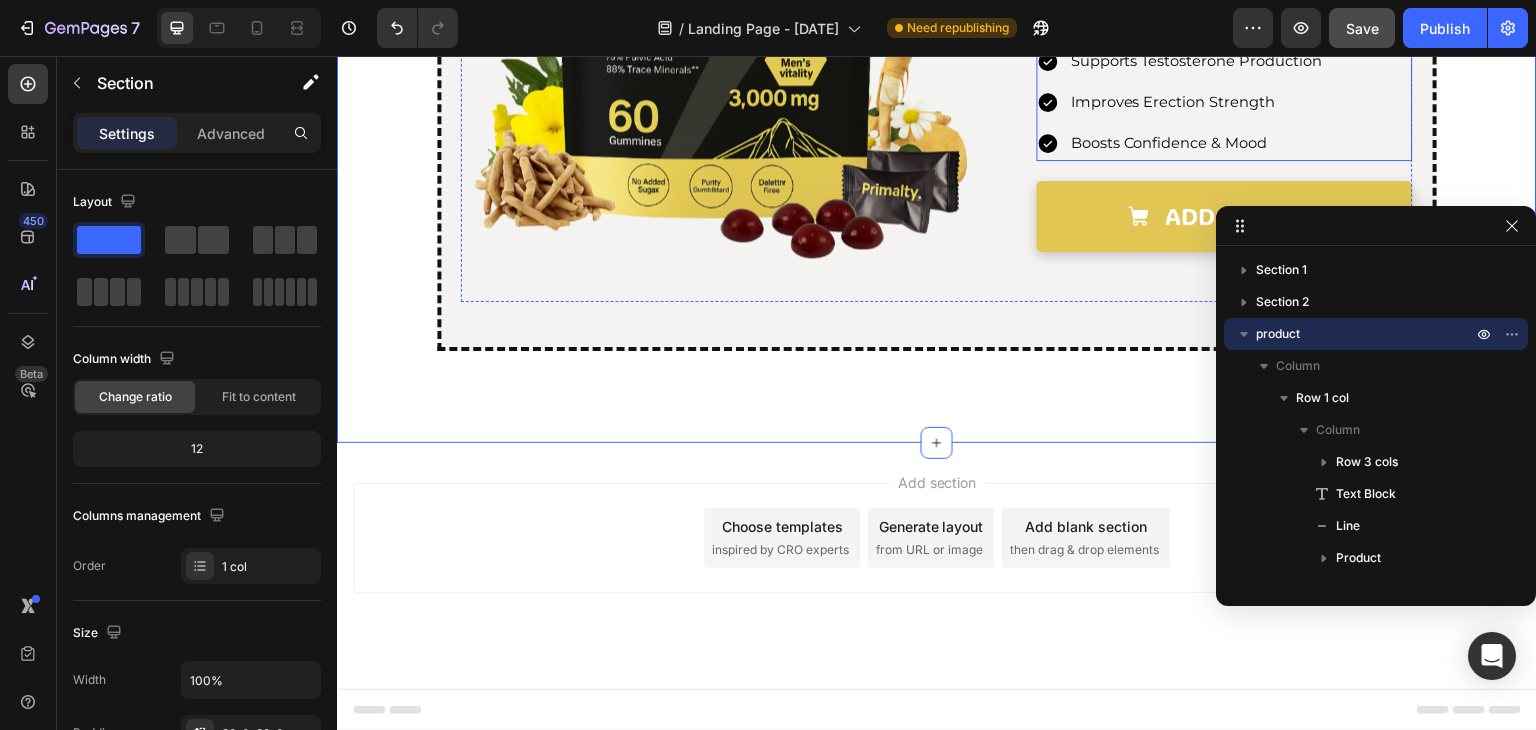 scroll, scrollTop: 3320, scrollLeft: 0, axis: vertical 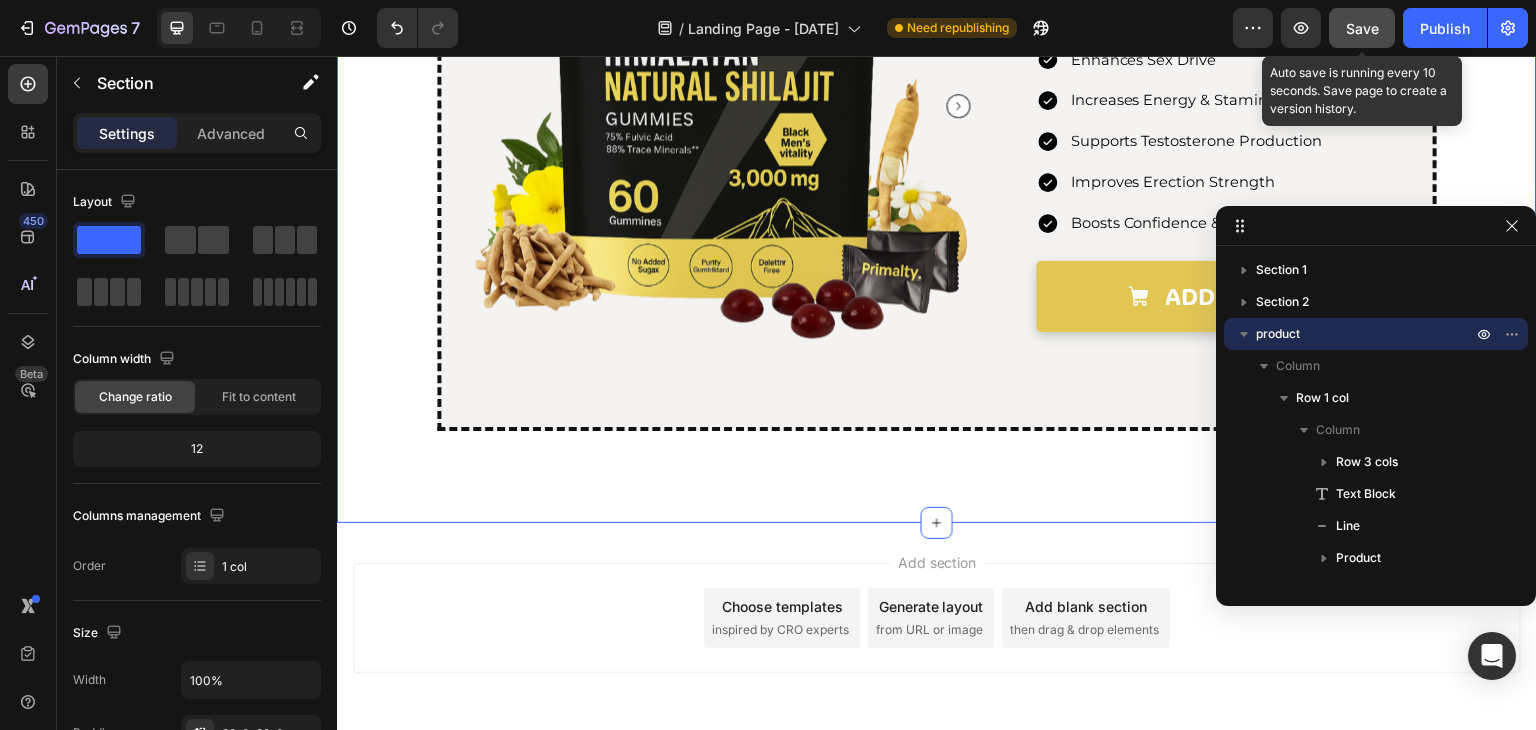 drag, startPoint x: 1340, startPoint y: 40, endPoint x: 1038, endPoint y: 97, distance: 307.33206 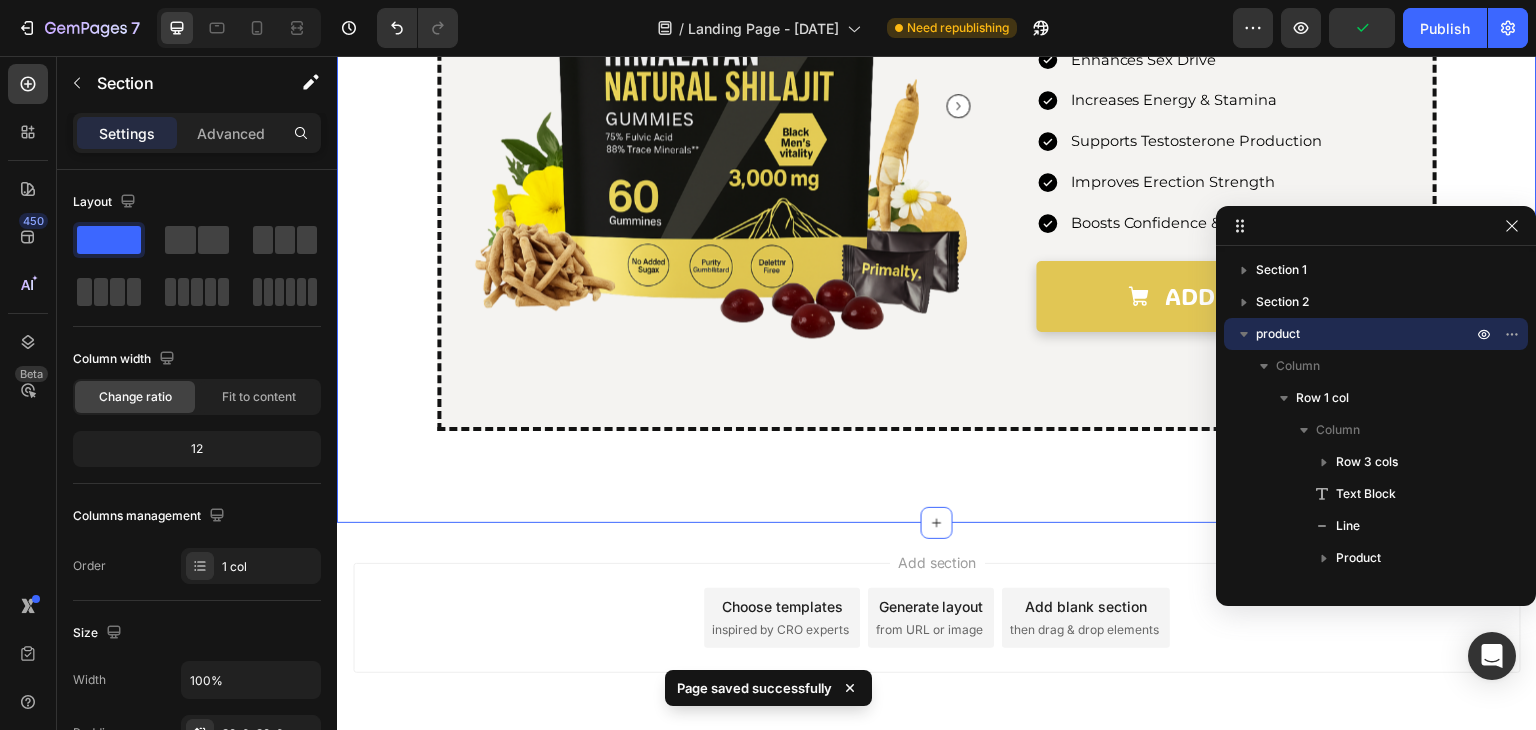 click 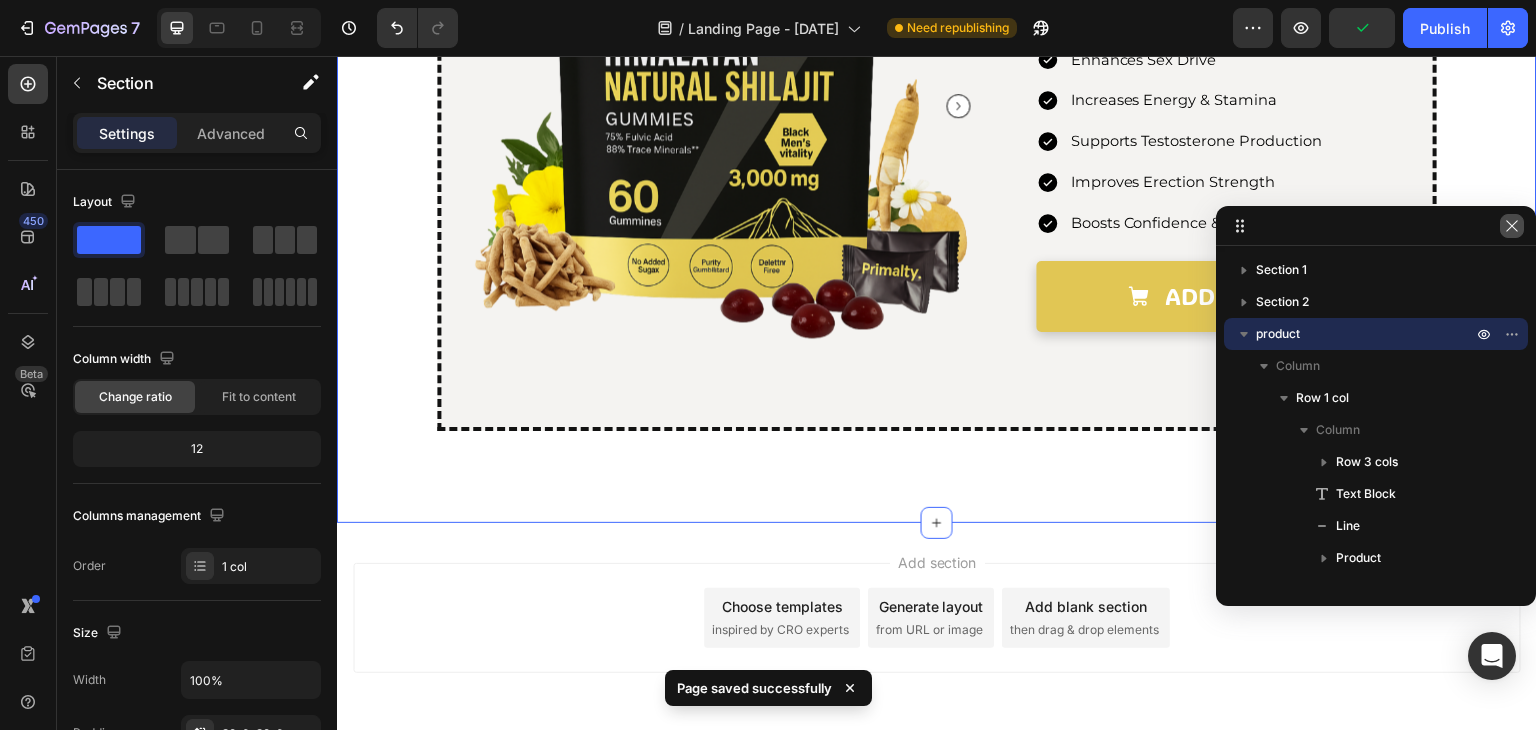 drag, startPoint x: 1505, startPoint y: 229, endPoint x: 705, endPoint y: 281, distance: 801.68823 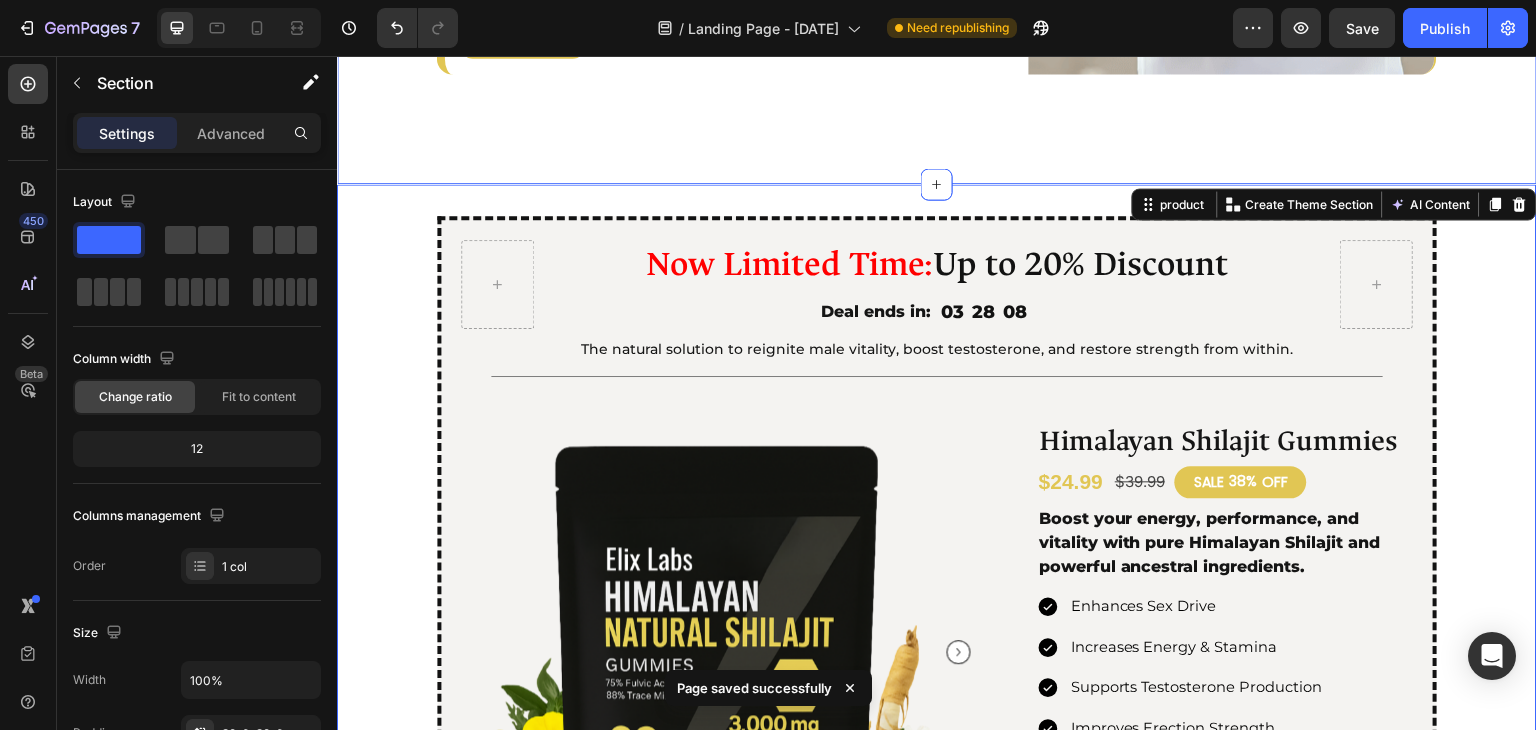 scroll, scrollTop: 2782, scrollLeft: 0, axis: vertical 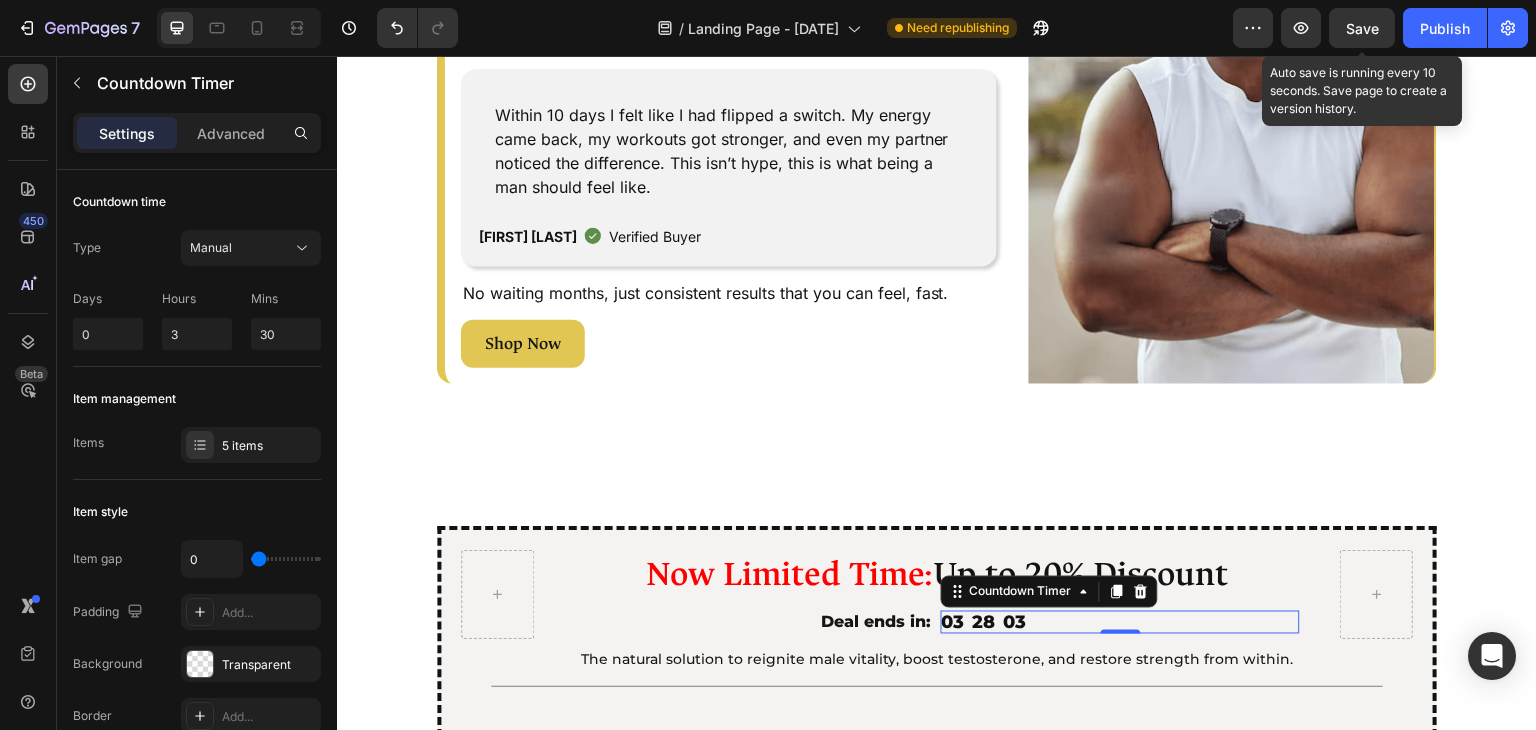 click on "Save" 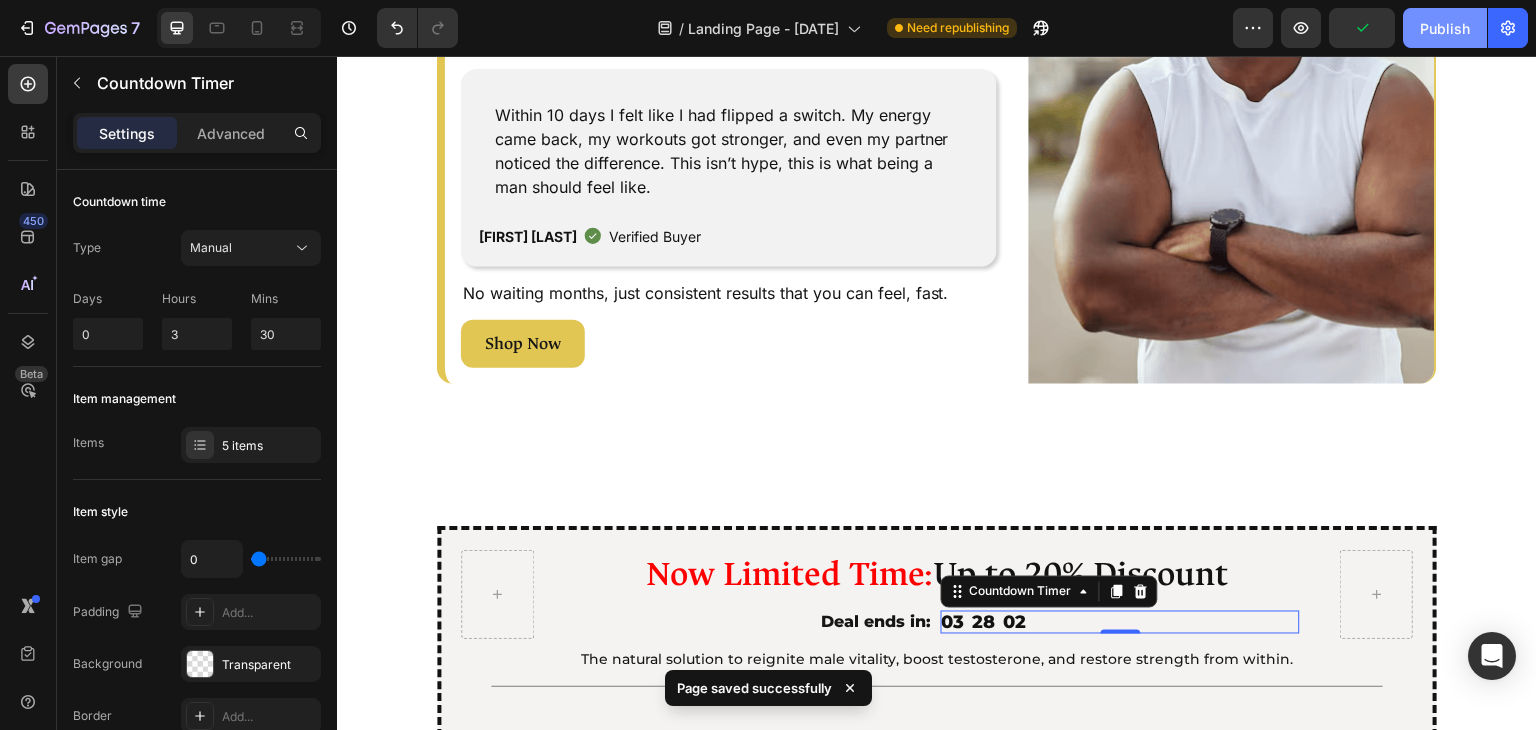 click on "Publish" at bounding box center [1445, 28] 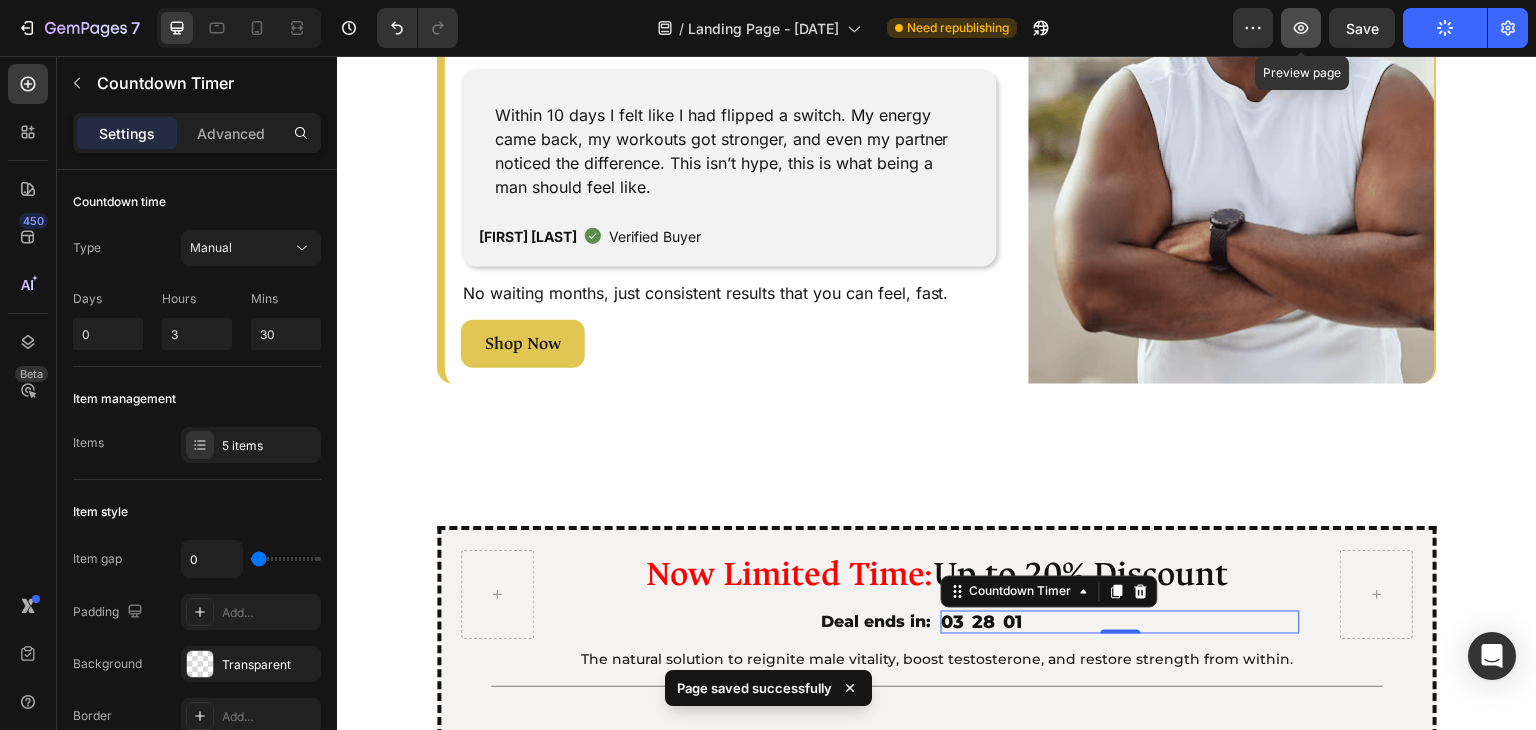 click 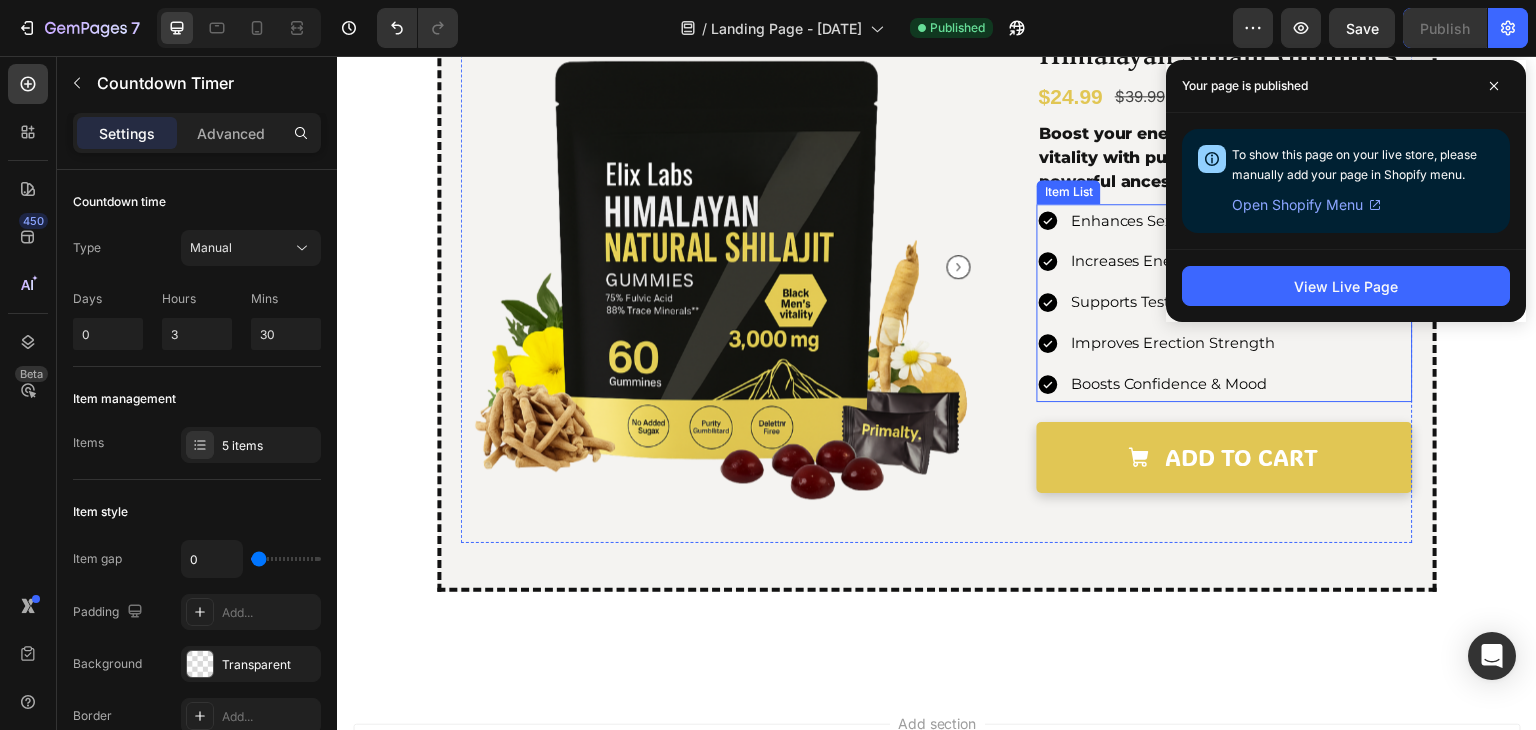 scroll, scrollTop: 3169, scrollLeft: 0, axis: vertical 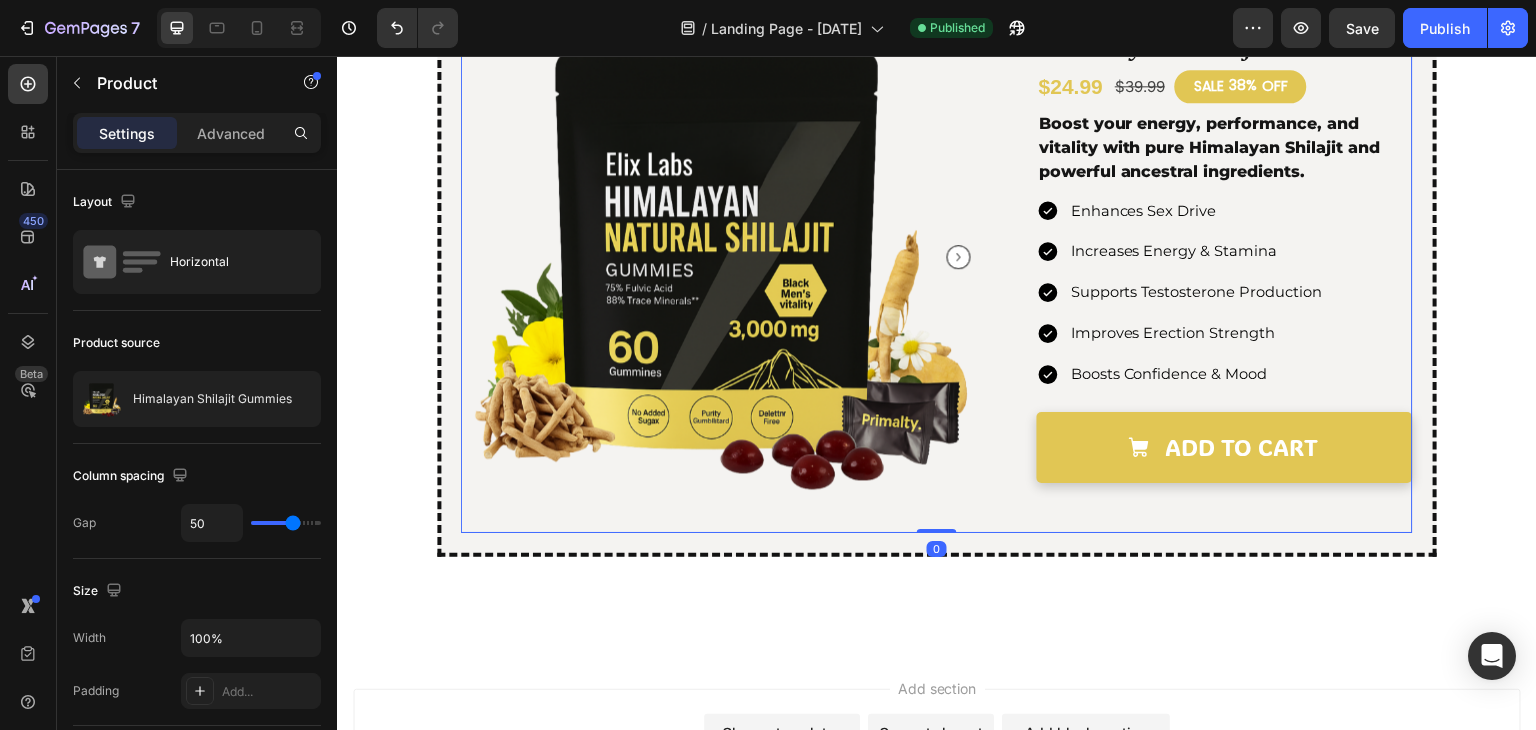 drag, startPoint x: 930, startPoint y: 554, endPoint x: 929, endPoint y: 498, distance: 56.008926 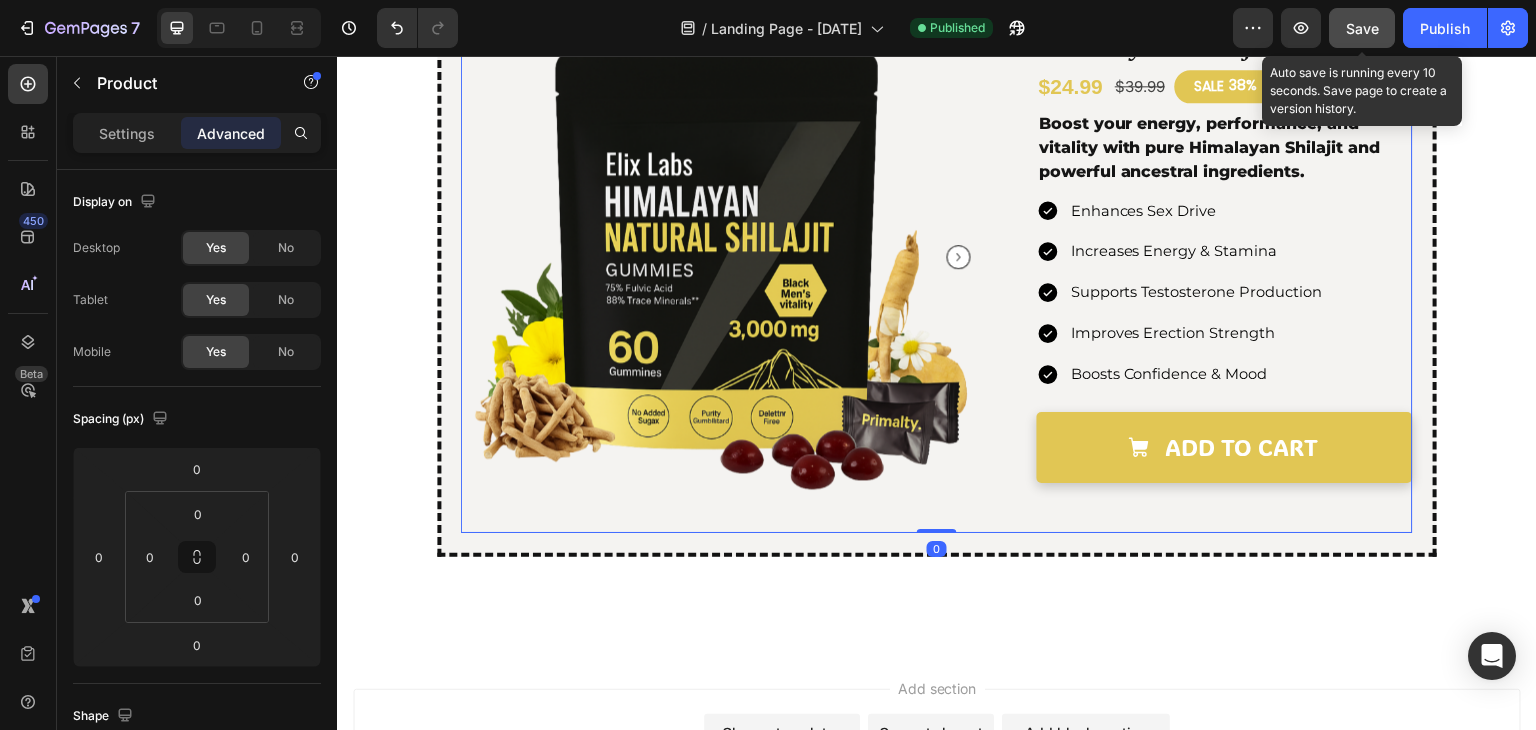 click on "Save" 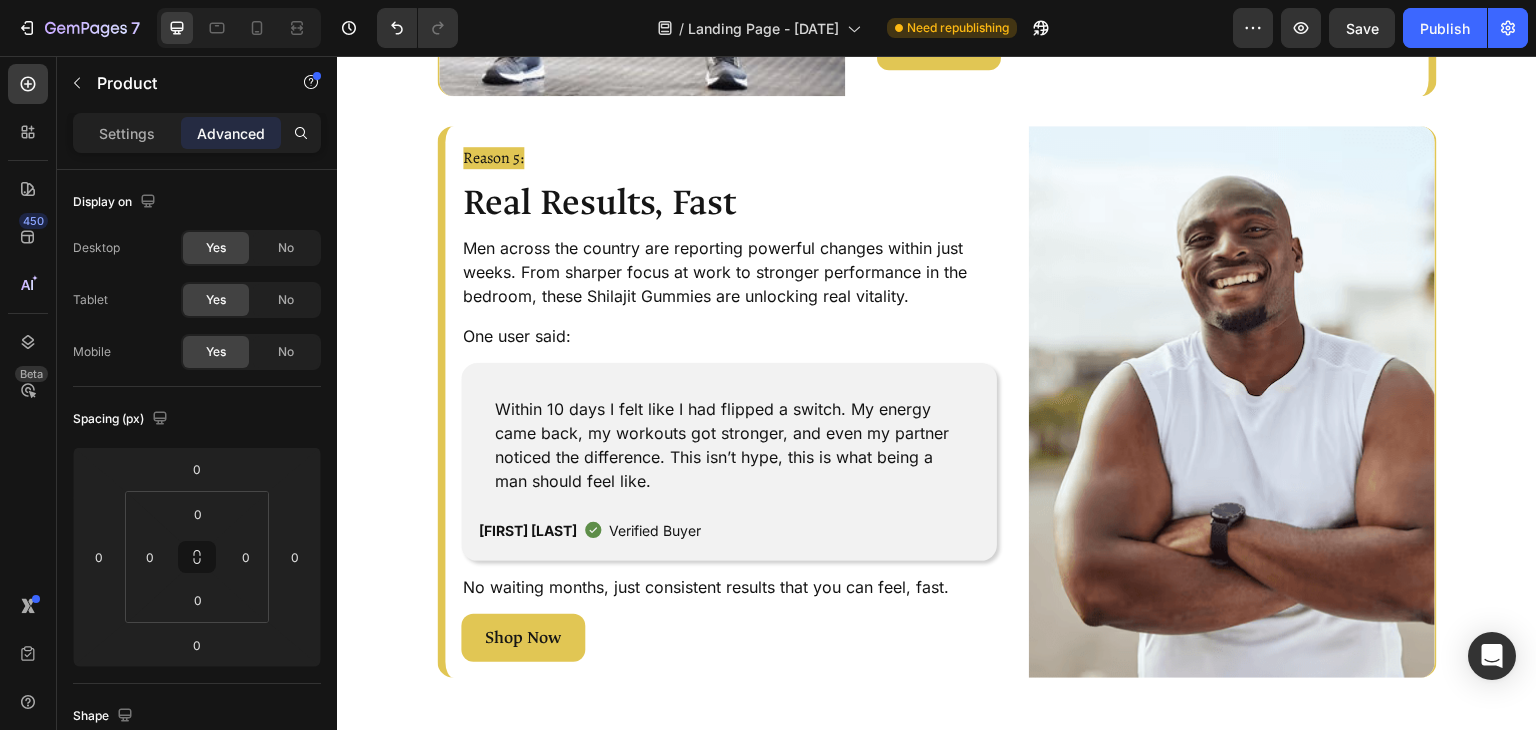 scroll, scrollTop: 2167, scrollLeft: 0, axis: vertical 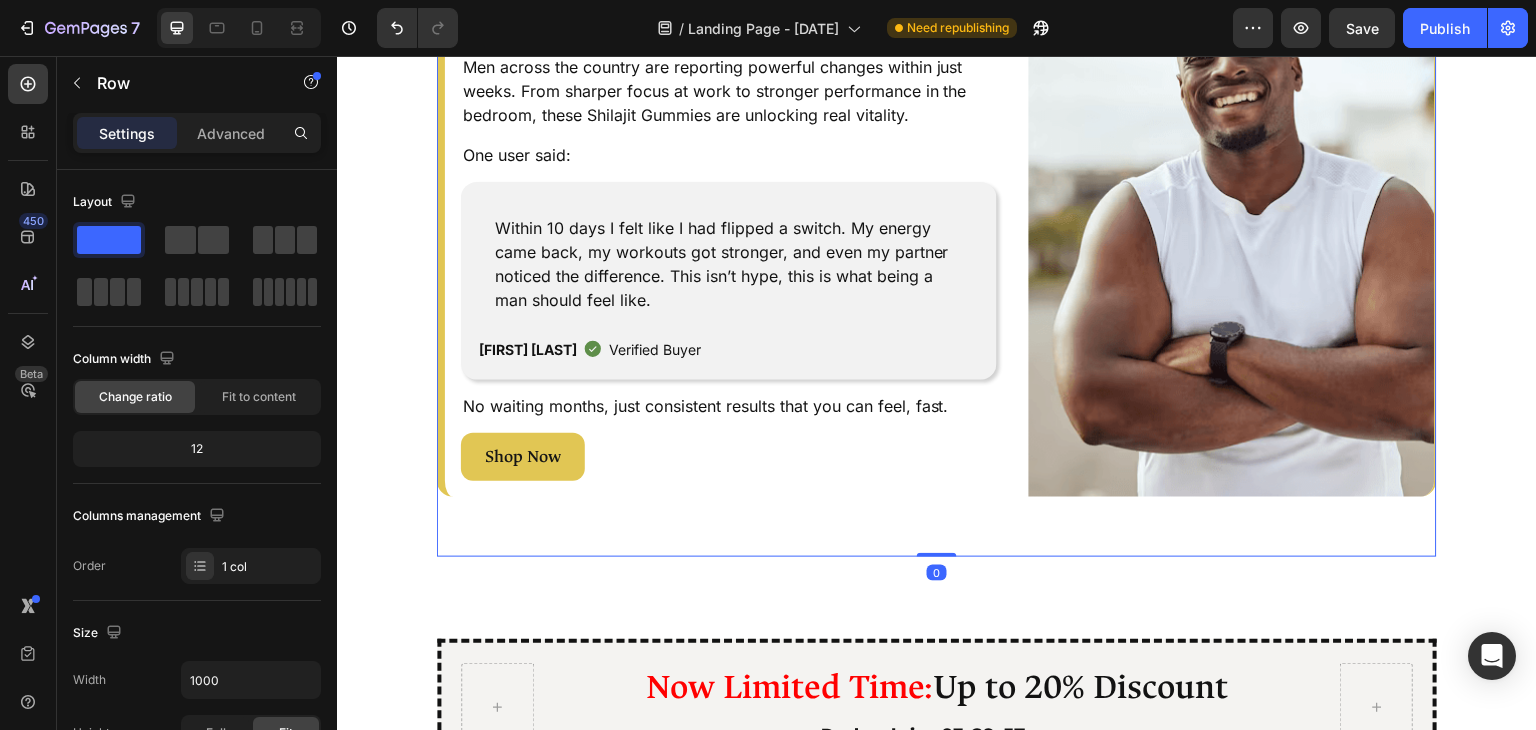 click on "Settings Advanced" at bounding box center (197, 133) 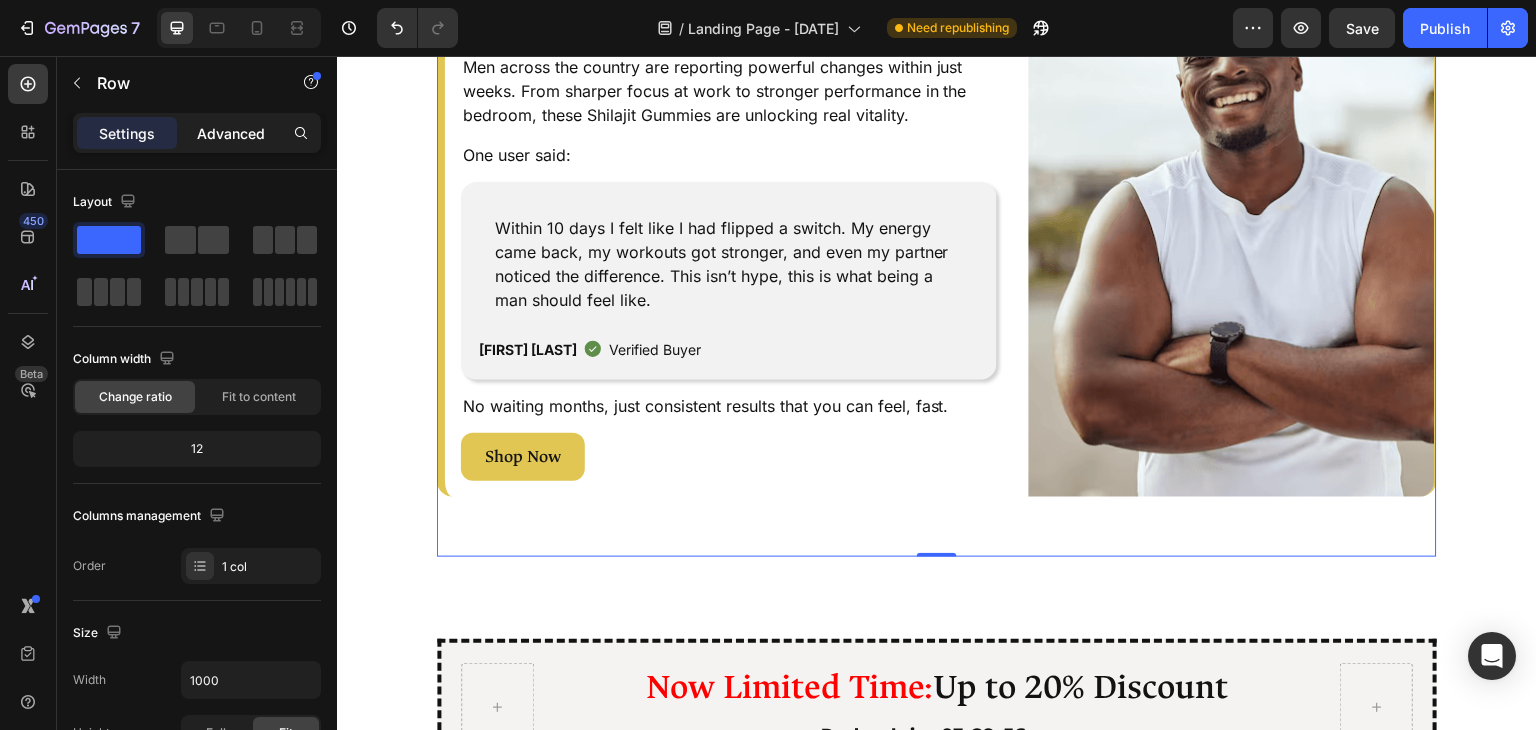 click on "Advanced" at bounding box center (231, 133) 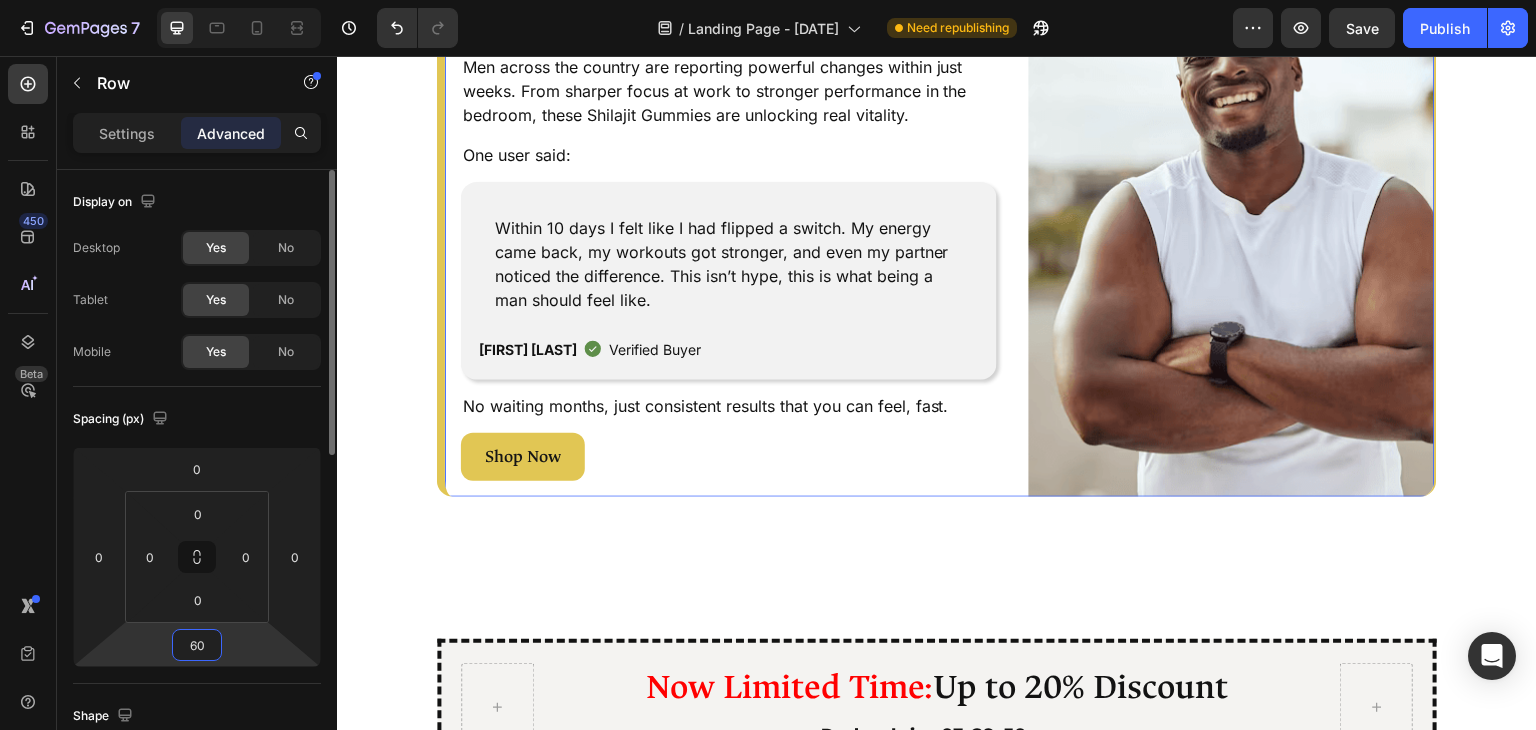click on "60" at bounding box center [197, 645] 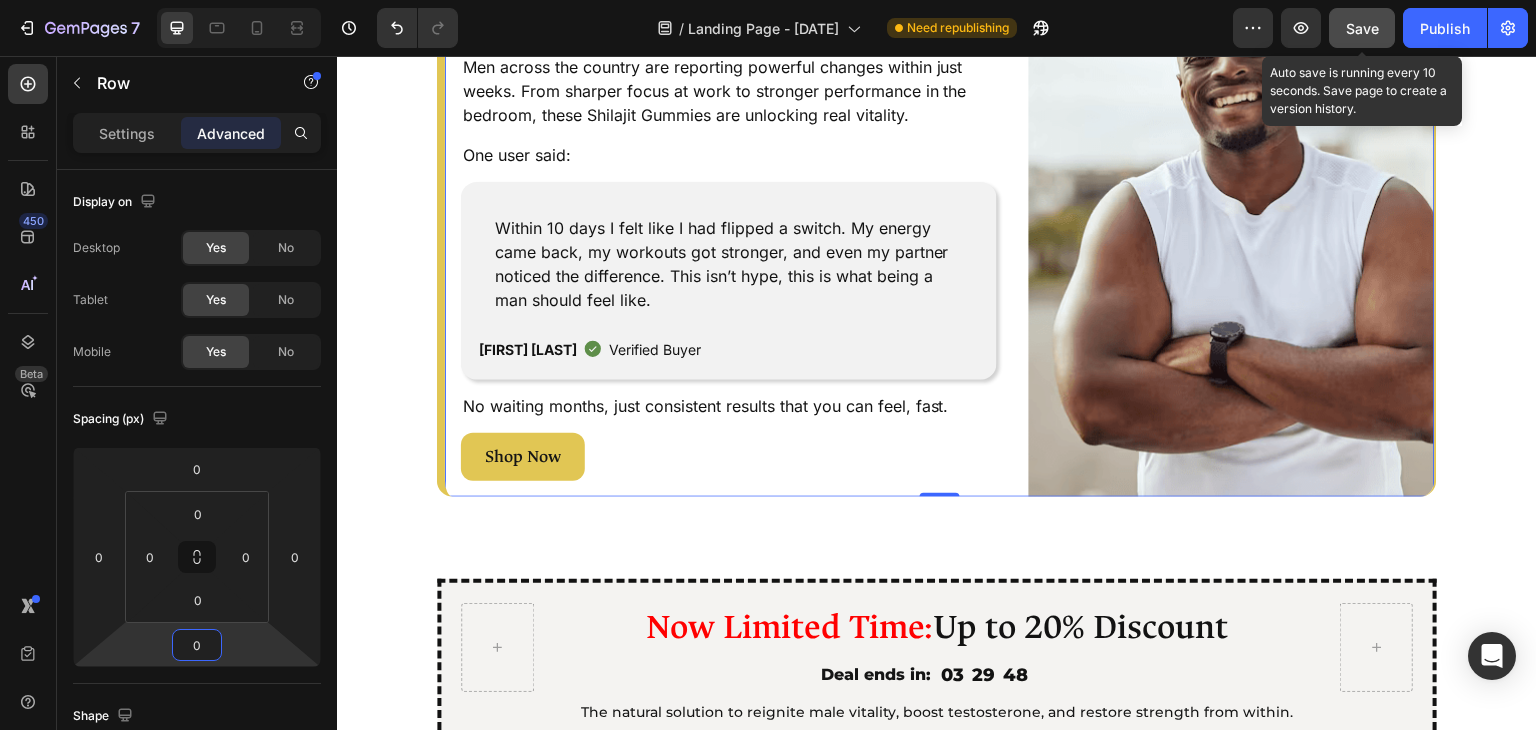 type on "0" 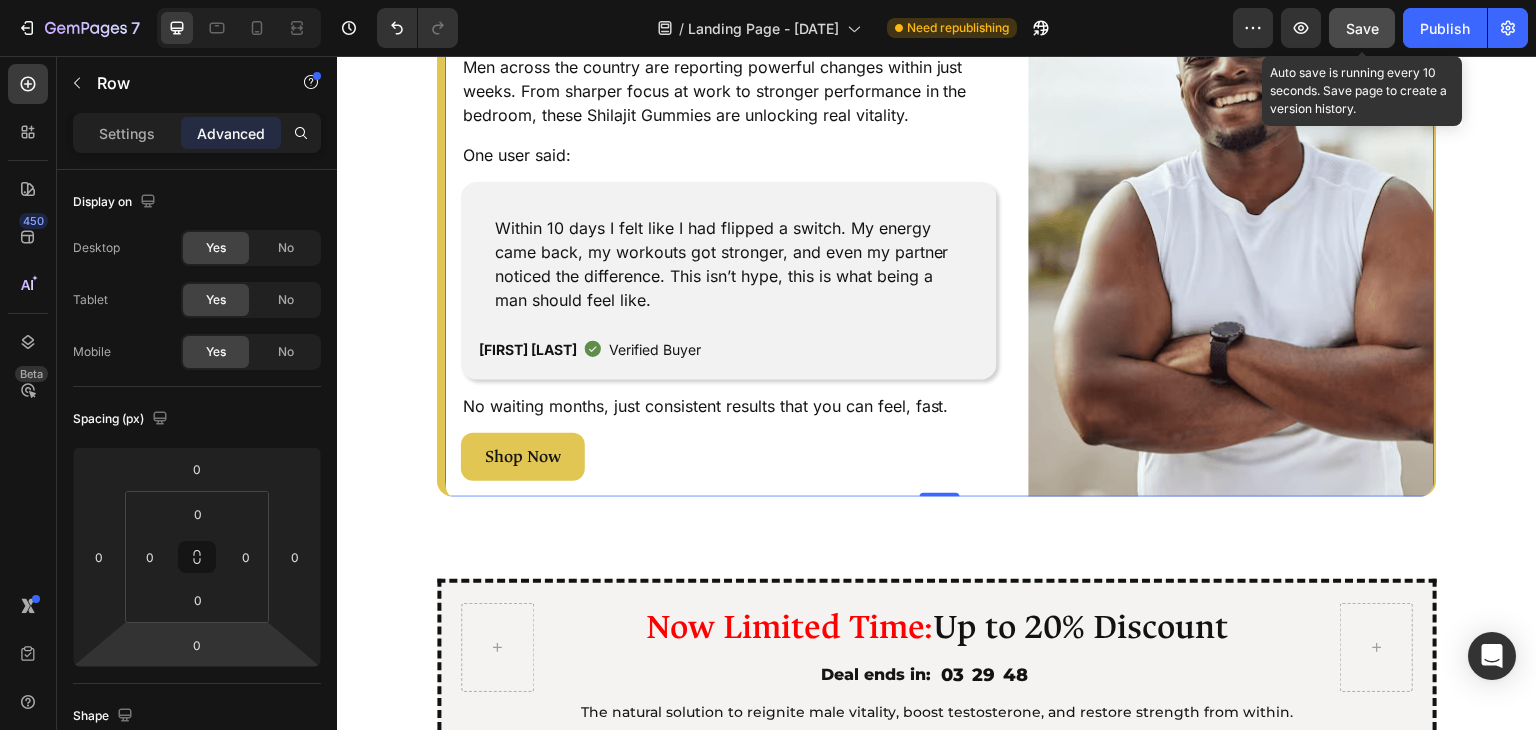 click on "Save" 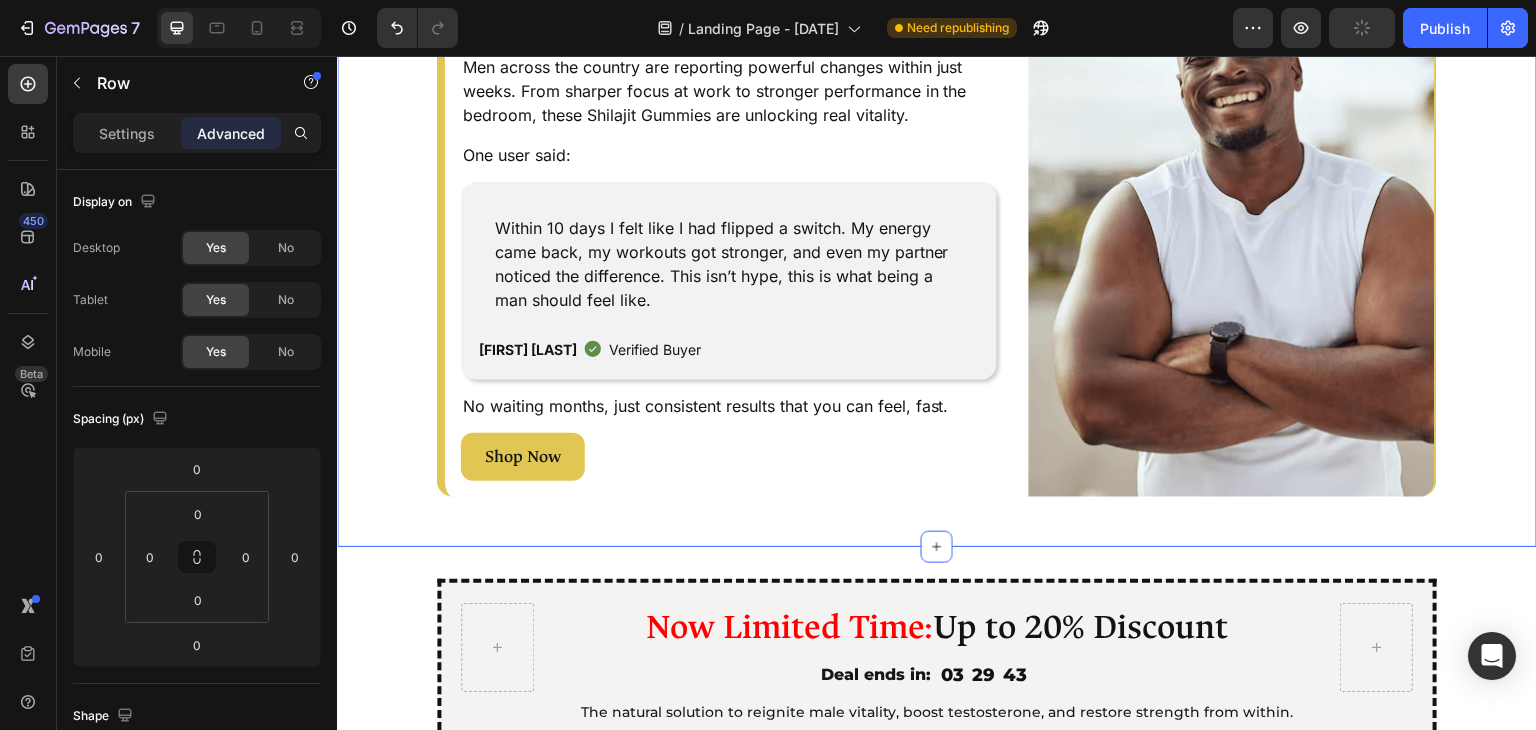 click on "Image Reason 1: Text Block Naturally Boosts Testosterone Heading Supports healthy testosterone levels using Himalayan Shilajit and Tribulus, helping restore strength, drive, and masculine energy. Text Block
Rich in Fulvic Acid
Stimulates Natural Testosterone Production
Supports Hormone Regulation Item List Fuel your vitality and strength, just two Shilajit Gummies a day. Text Block Shop Now Button Image Row Image Row Reason 2: Text Block Enhances Sexual Performance Heading Reason 2: Text Block Gokshura (Tribulus Terrestris)  improves blood flow to the pelvic region, enhances nitric oxide levels, and supports libido by stimulating the body’s natural androgenic activity, boosting stamina and erection quality. Text Block Shop Now Button Image Row Image Row Reason 3: Text Block Increases Energy & Stamina Heading Say goodbye to sluggish mornings. This blend delivers clean, lasting energy to power you through work, workouts, and whatever comes next. Text Block Image" at bounding box center (937, -659) 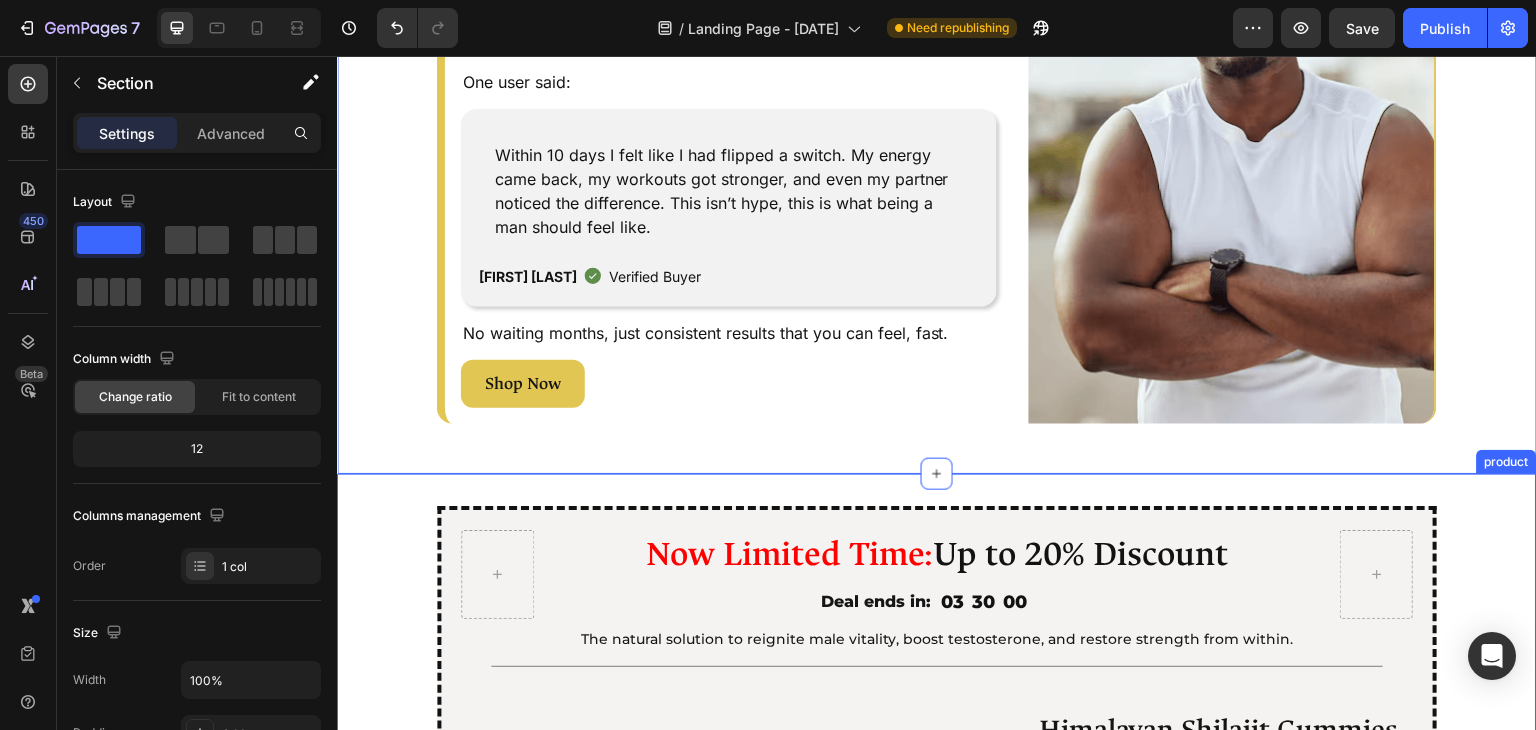 scroll, scrollTop: 2430, scrollLeft: 0, axis: vertical 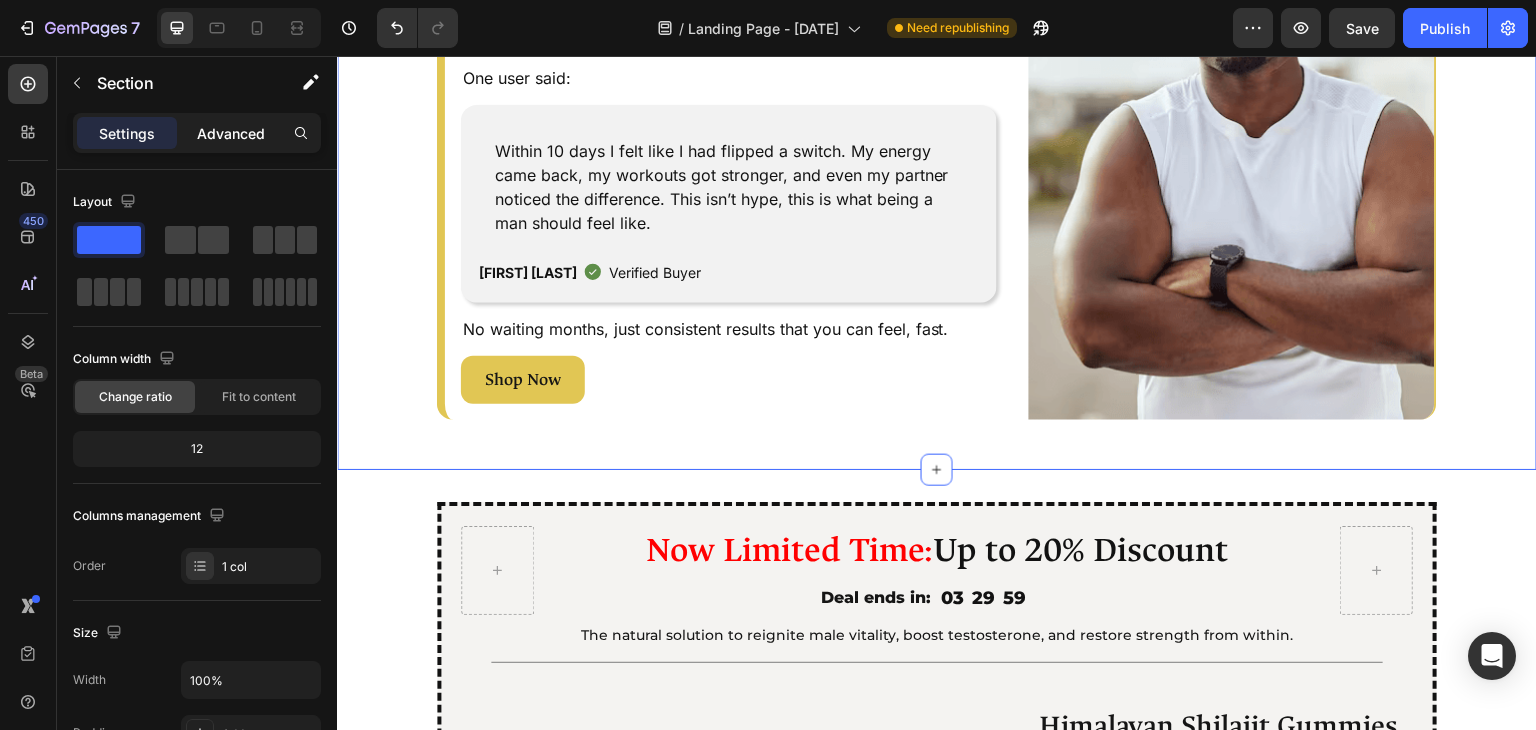 click on "Advanced" at bounding box center [231, 133] 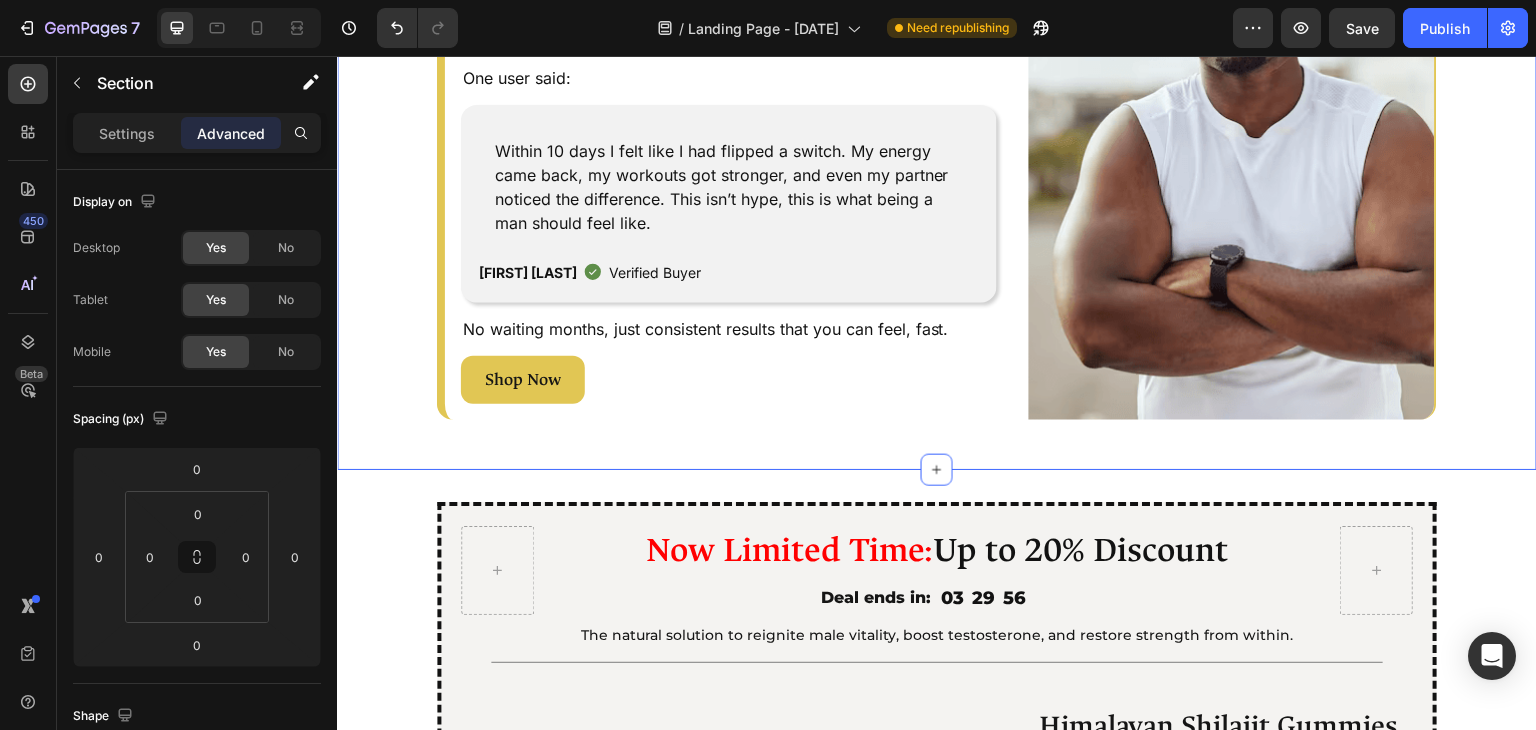 click on "Now Limited Time:  Up to 20% Discount Heading Deal ends in: Text Block 03 29 56 Countdown Timer Row
Row The natural solution to reignite male vitality, boost testosterone, and restore strength from within. Text Block                Title Line
Product Images Row Row Himalayan Shilajit Gummies Product Title Himalayan Shilajit Gummies Product Title $24.99 Product Price Product Price $39.99 Product Price Product Price SALE 38% OFF Discount Tag Row Boost your energy, performance, and vitality with pure Himalayan Shilajit and powerful ancestral ingredients. Text block Enhances Sex Drive Increases Energy & Stamina Supports Testosterone Production Improves Erection Strength Boosts Confidence & Mood Item List Seal Subscriptions Seal Subscriptions
Add to cart Add to Cart Product Row product" at bounding box center (937, 900) 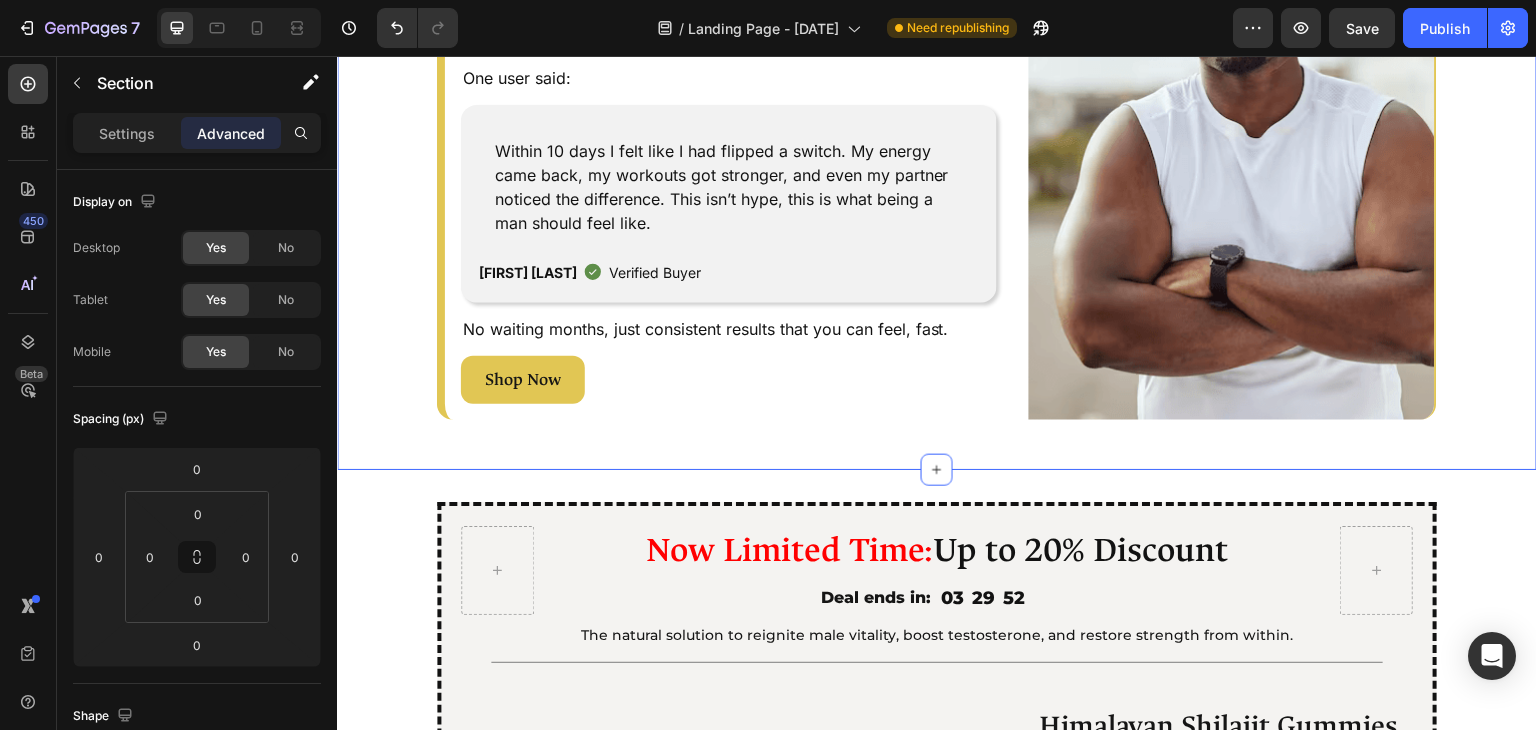 click on "Image Reason 1: Text Block Naturally Boosts Testosterone Heading Supports healthy testosterone levels using Himalayan Shilajit and Tribulus, helping restore strength, drive, and masculine energy. Text Block
Rich in Fulvic Acid
Stimulates Natural Testosterone Production
Supports Hormone Regulation Item List Fuel your vitality and strength, just two Shilajit Gummies a day. Text Block Shop Now Button Image Row Image Row Reason 2: Text Block Enhances Sexual Performance Heading Reason 2: Text Block Gokshura (Tribulus Terrestris)  improves blood flow to the pelvic region, enhances nitric oxide levels, and supports libido by stimulating the body’s natural androgenic activity, boosting stamina and erection quality. Text Block Shop Now Button Image Row Image Row Reason 3: Text Block Increases Energy & Stamina Heading Say goodbye to sluggish mornings. This blend delivers clean, lasting energy to power you through work, workouts, and whatever comes next. Text Block Image" at bounding box center [937, -736] 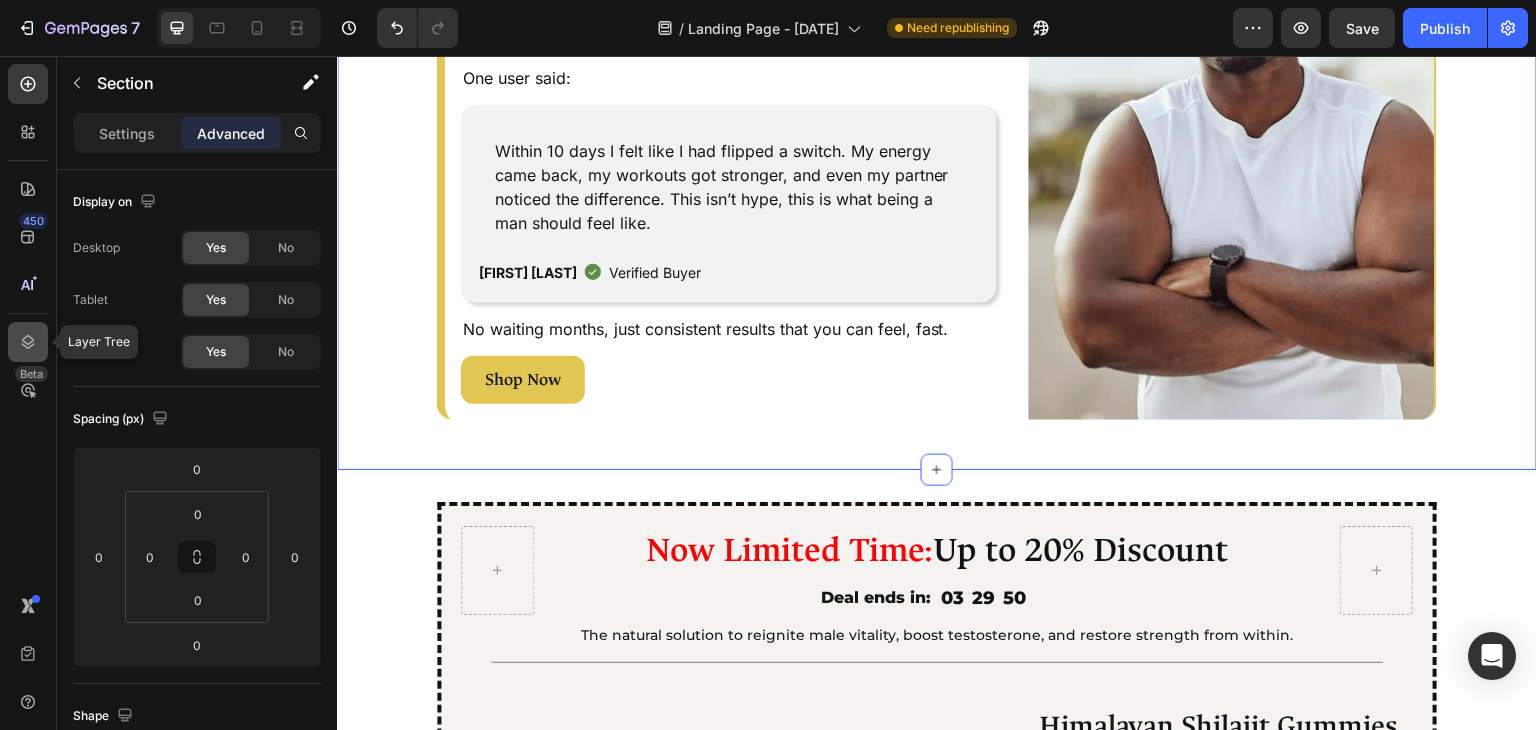 click 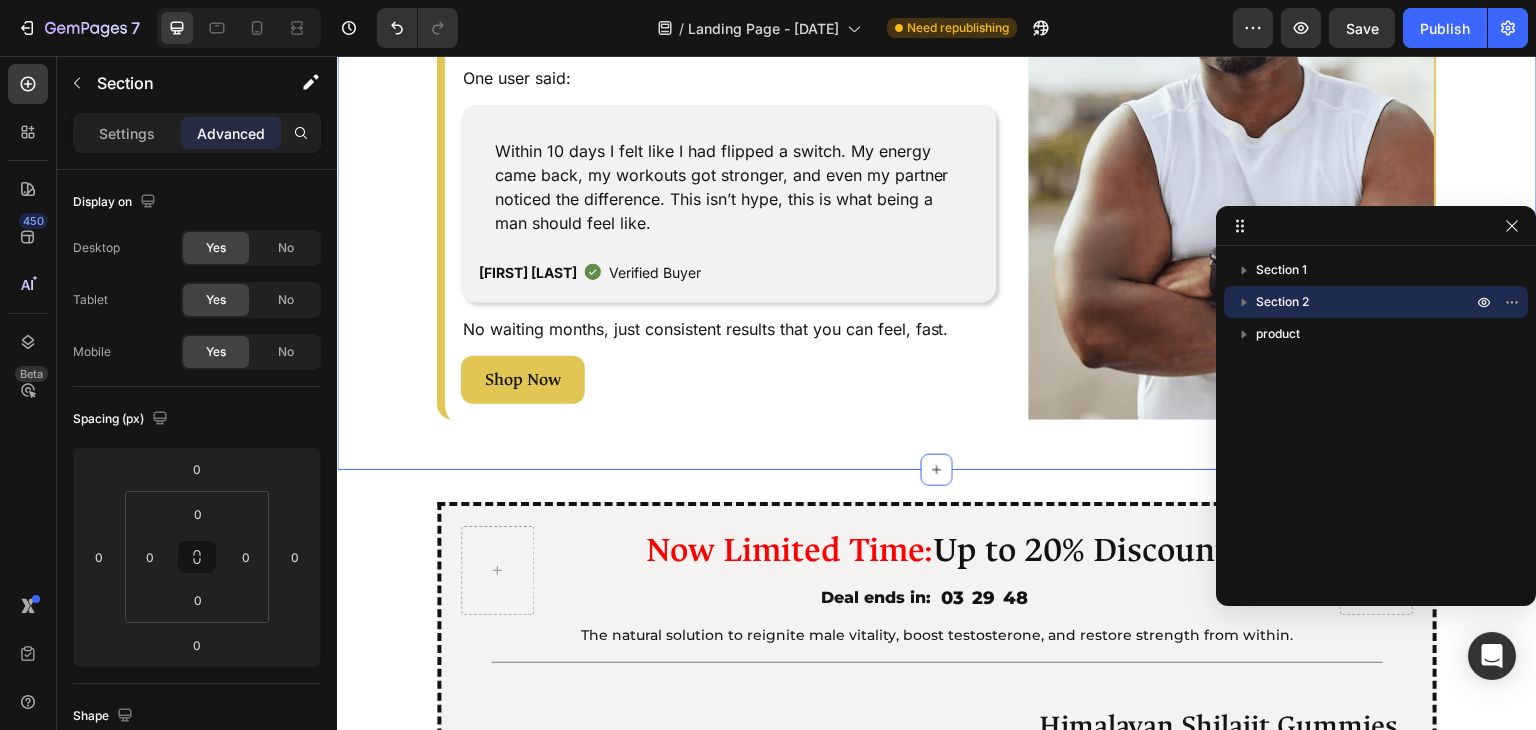 click on "Section 2" at bounding box center [1282, 302] 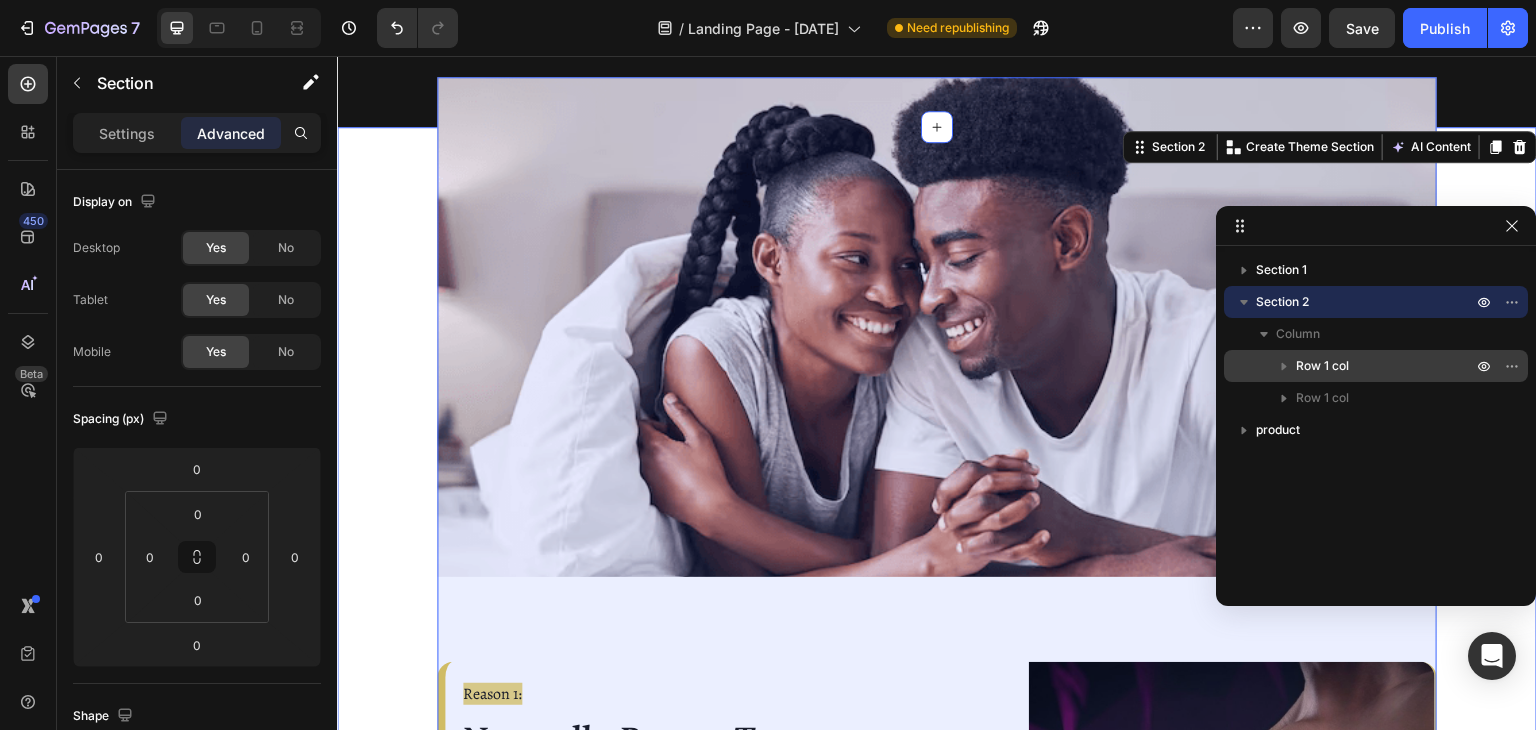 drag, startPoint x: 1324, startPoint y: 370, endPoint x: 782, endPoint y: 367, distance: 542.0083 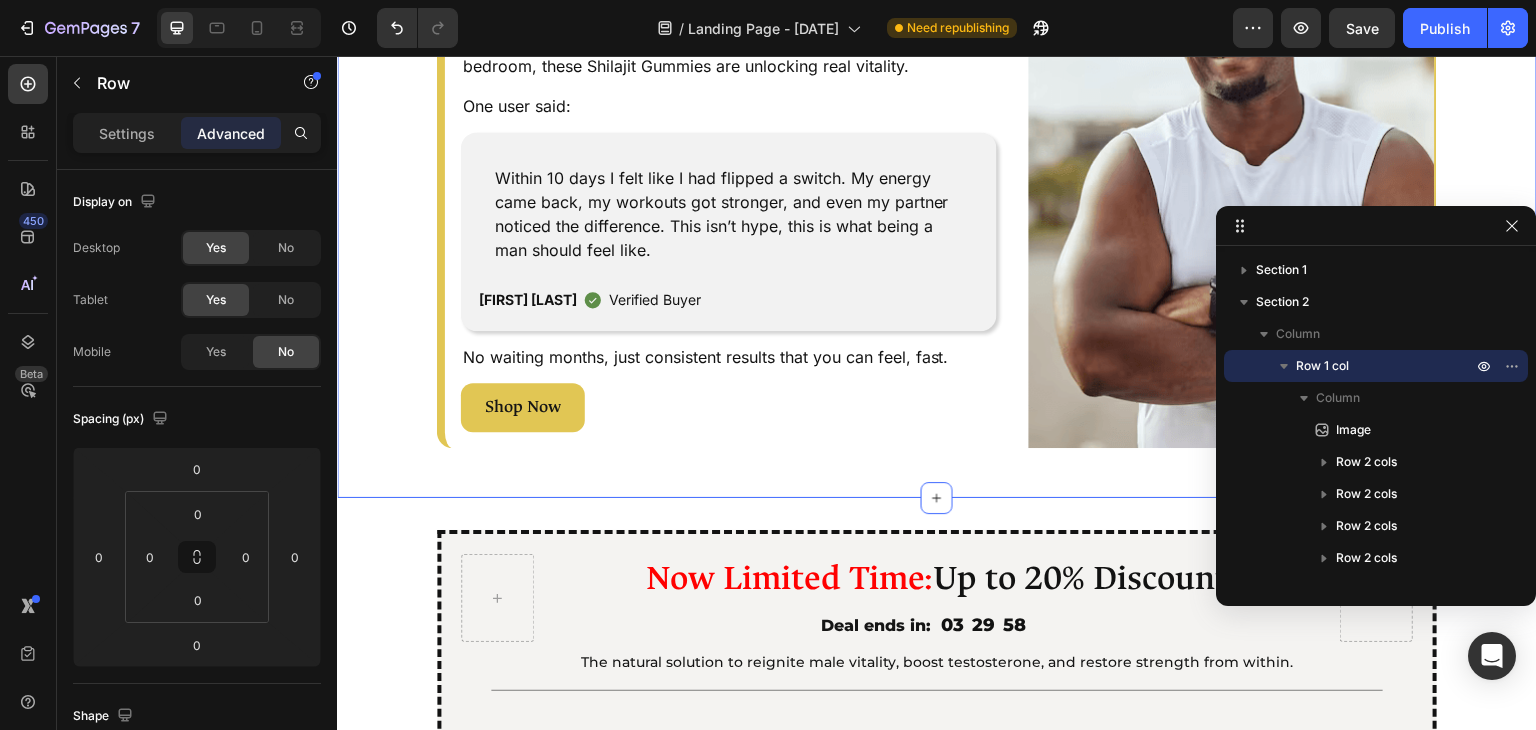 scroll, scrollTop: 2980, scrollLeft: 0, axis: vertical 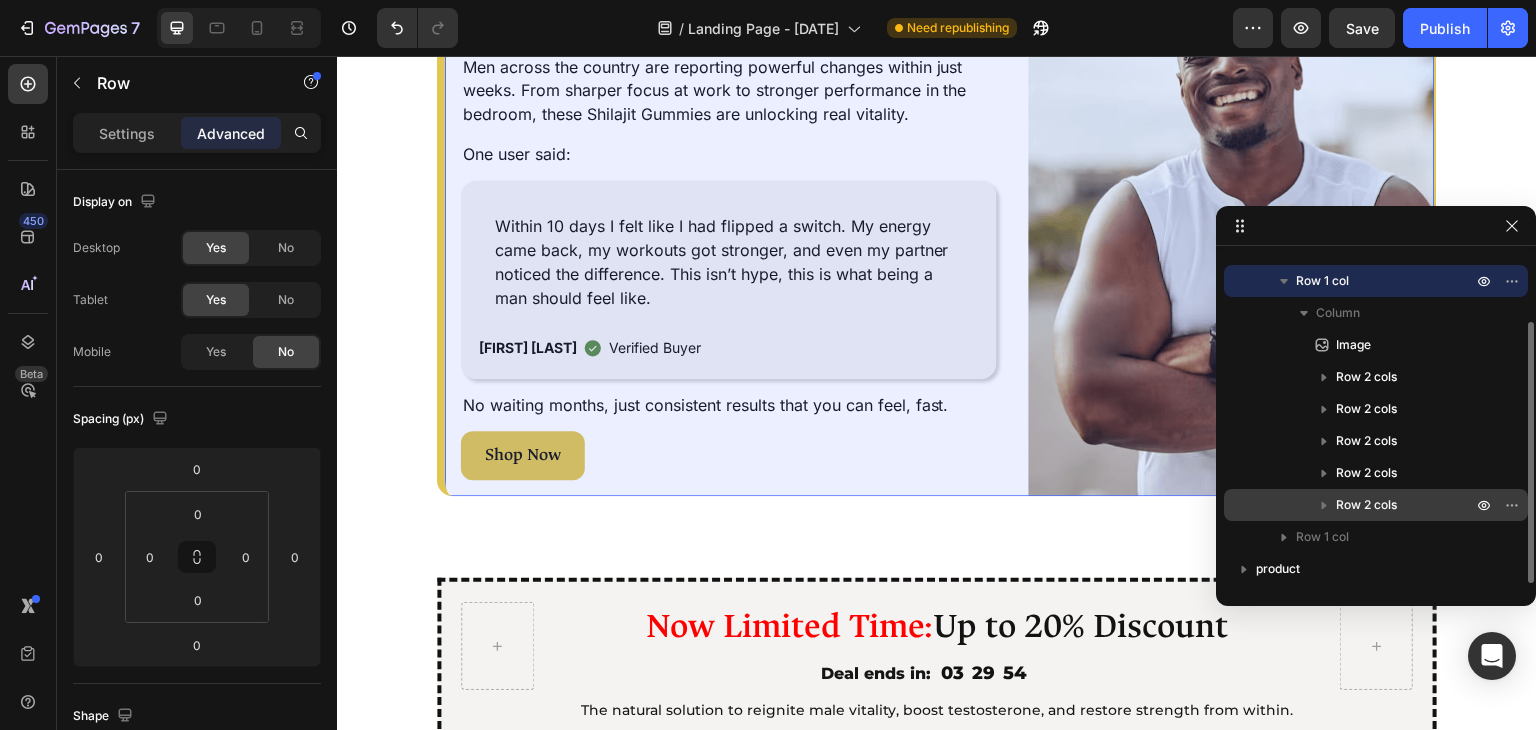 click on "Row 2 cols" at bounding box center (1366, 505) 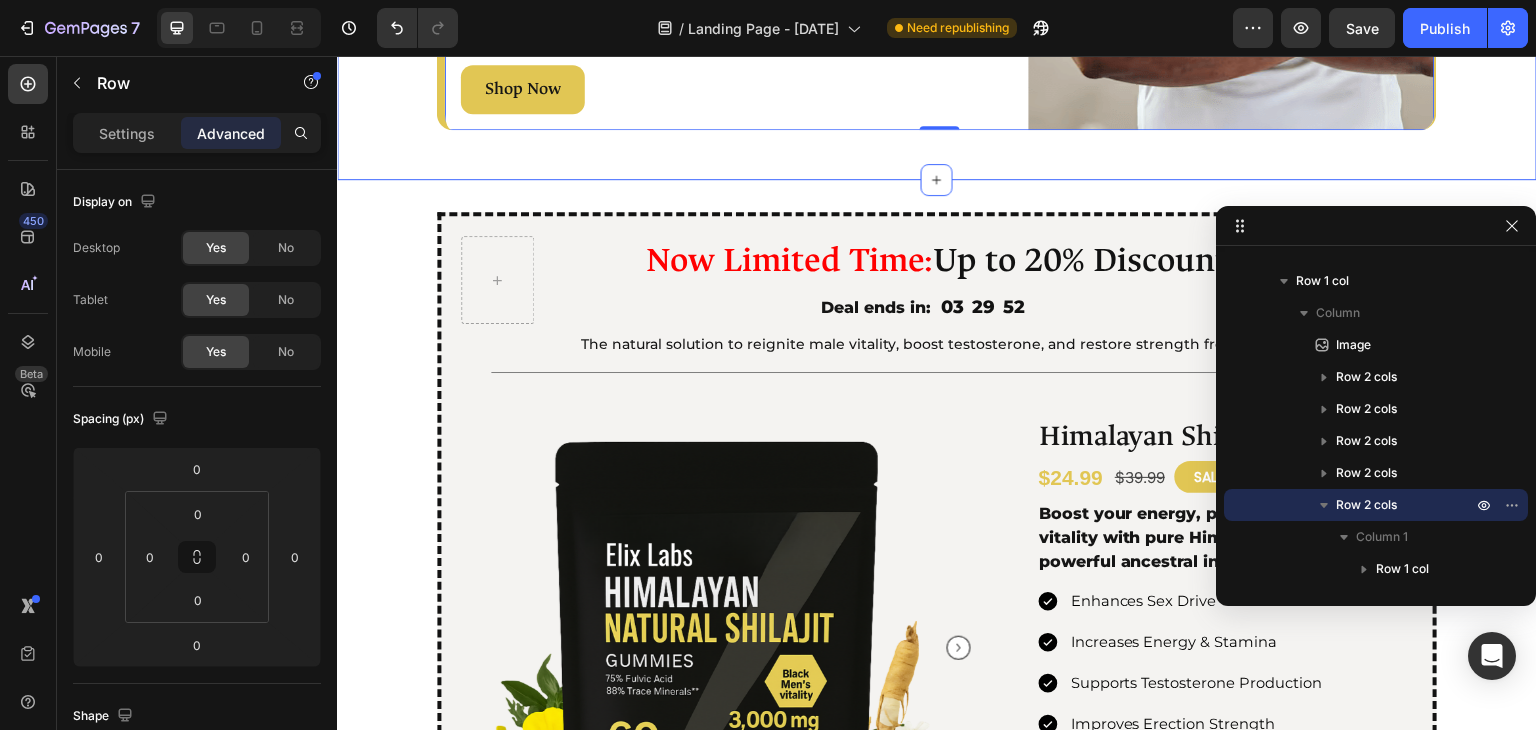 scroll, scrollTop: 3358, scrollLeft: 0, axis: vertical 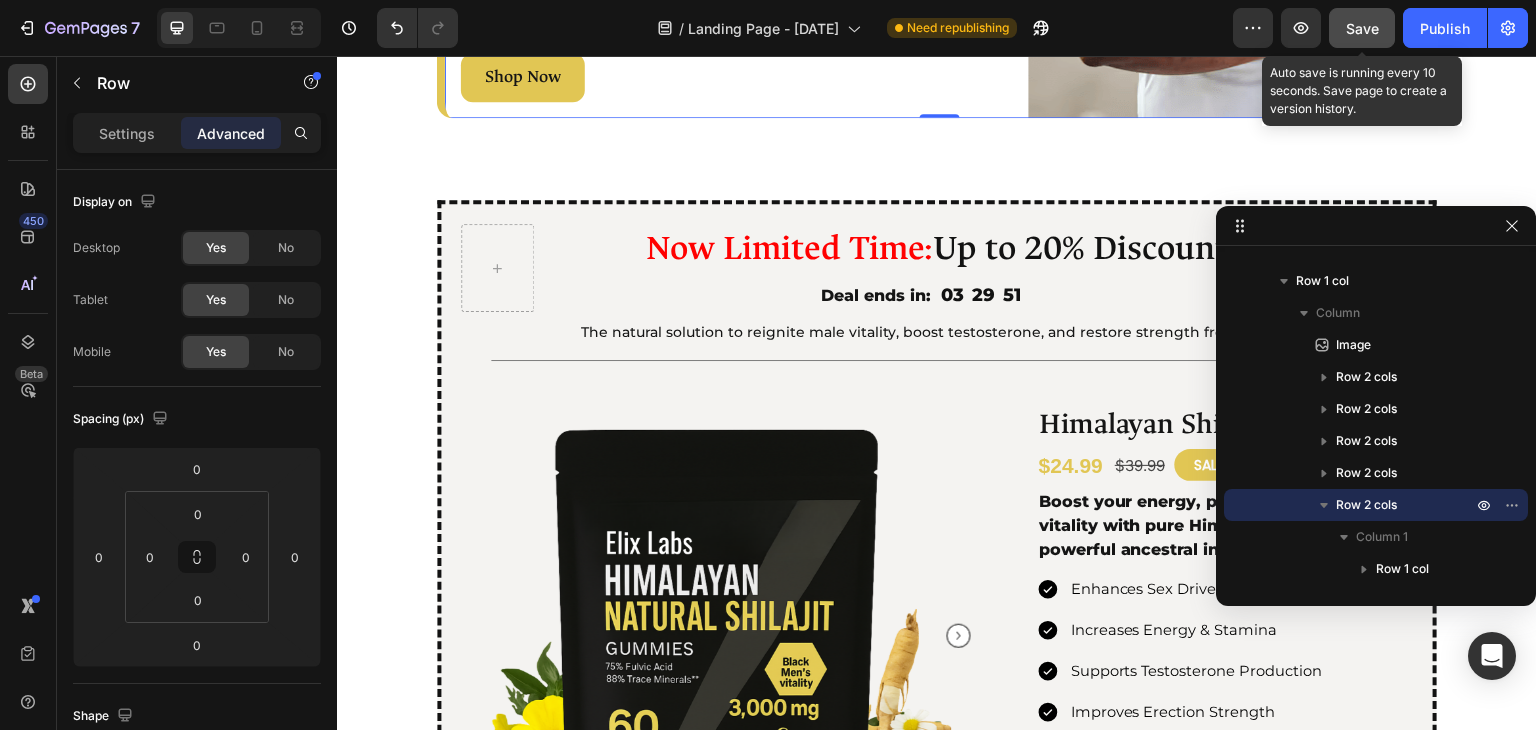 click on "Save" 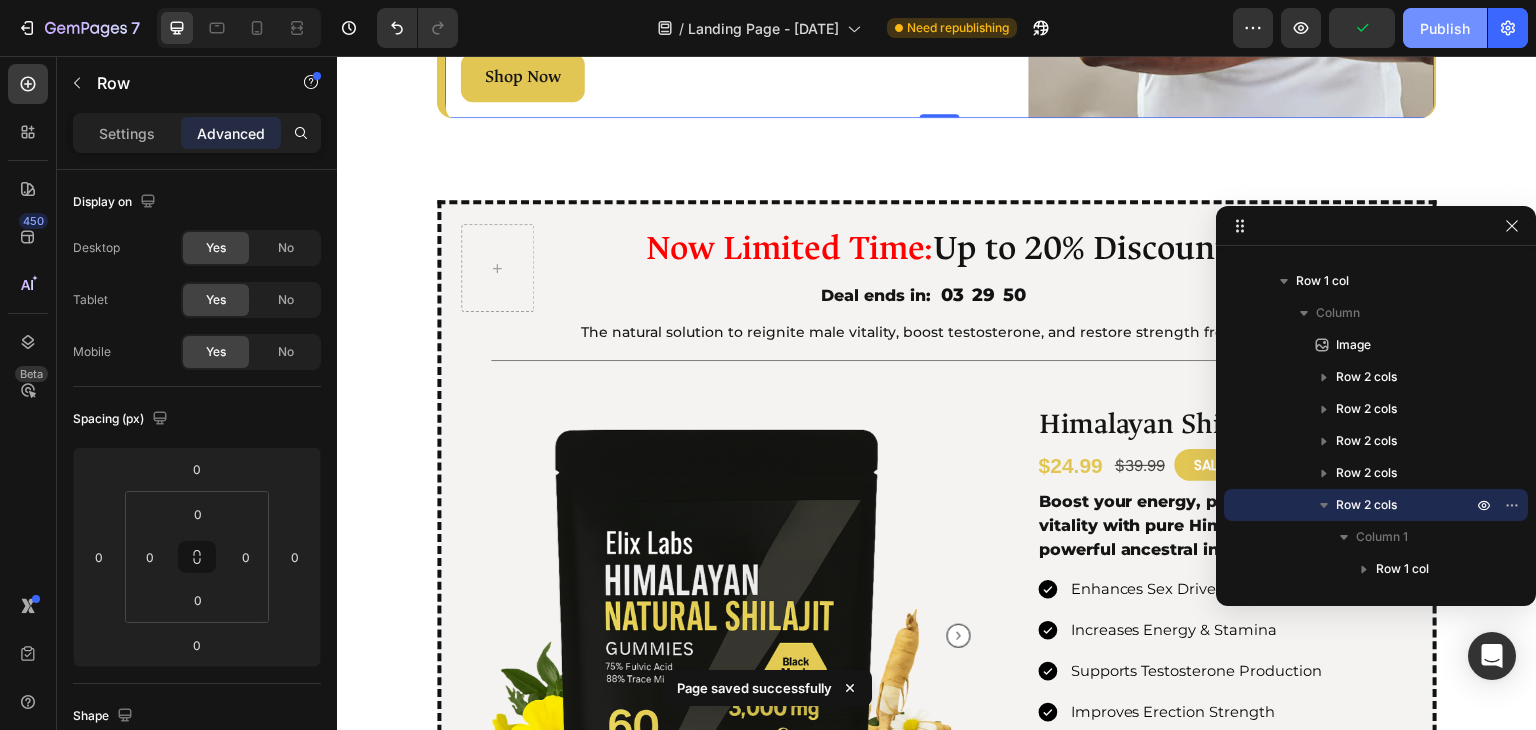drag, startPoint x: 1434, startPoint y: 24, endPoint x: 1087, endPoint y: 11, distance: 347.24344 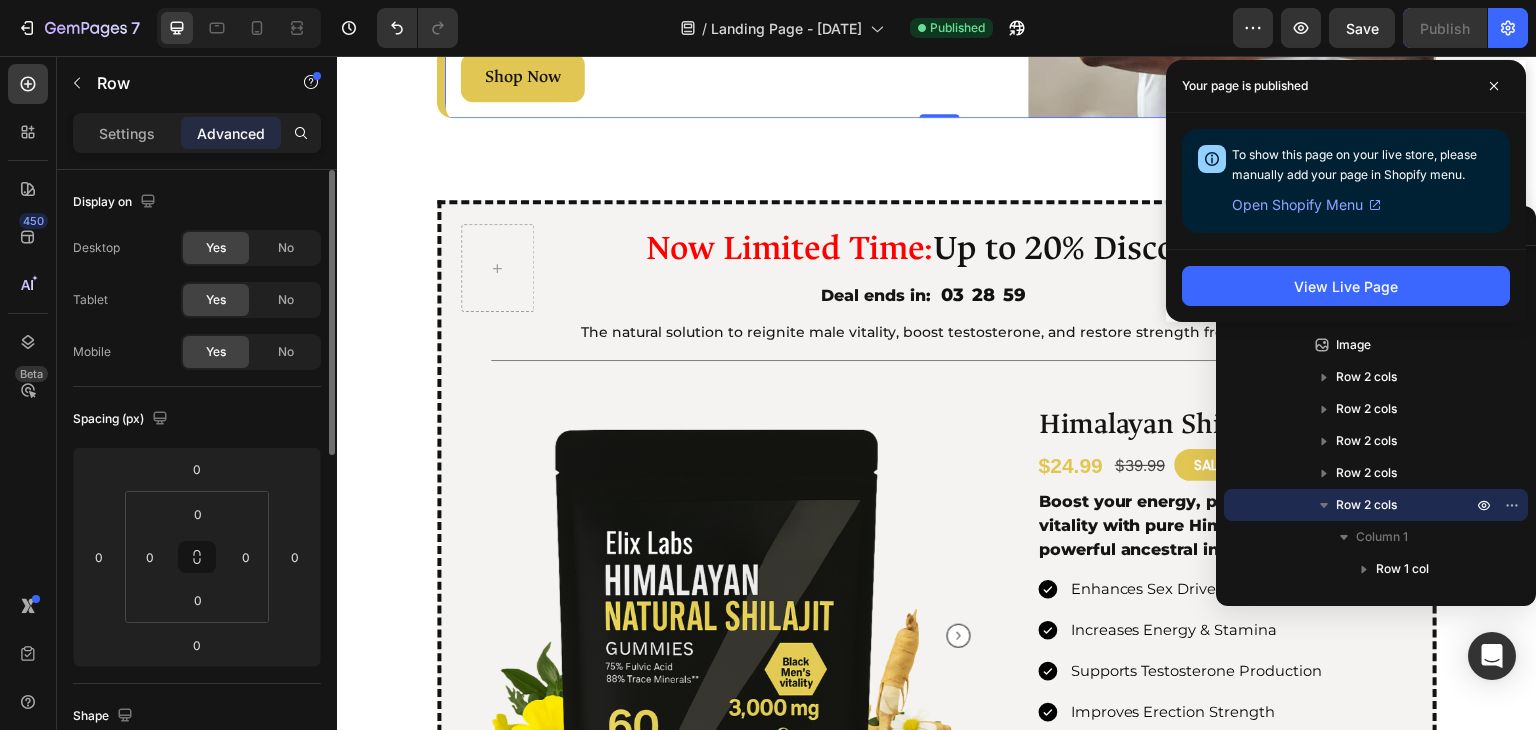click on "Display on" at bounding box center [197, 202] 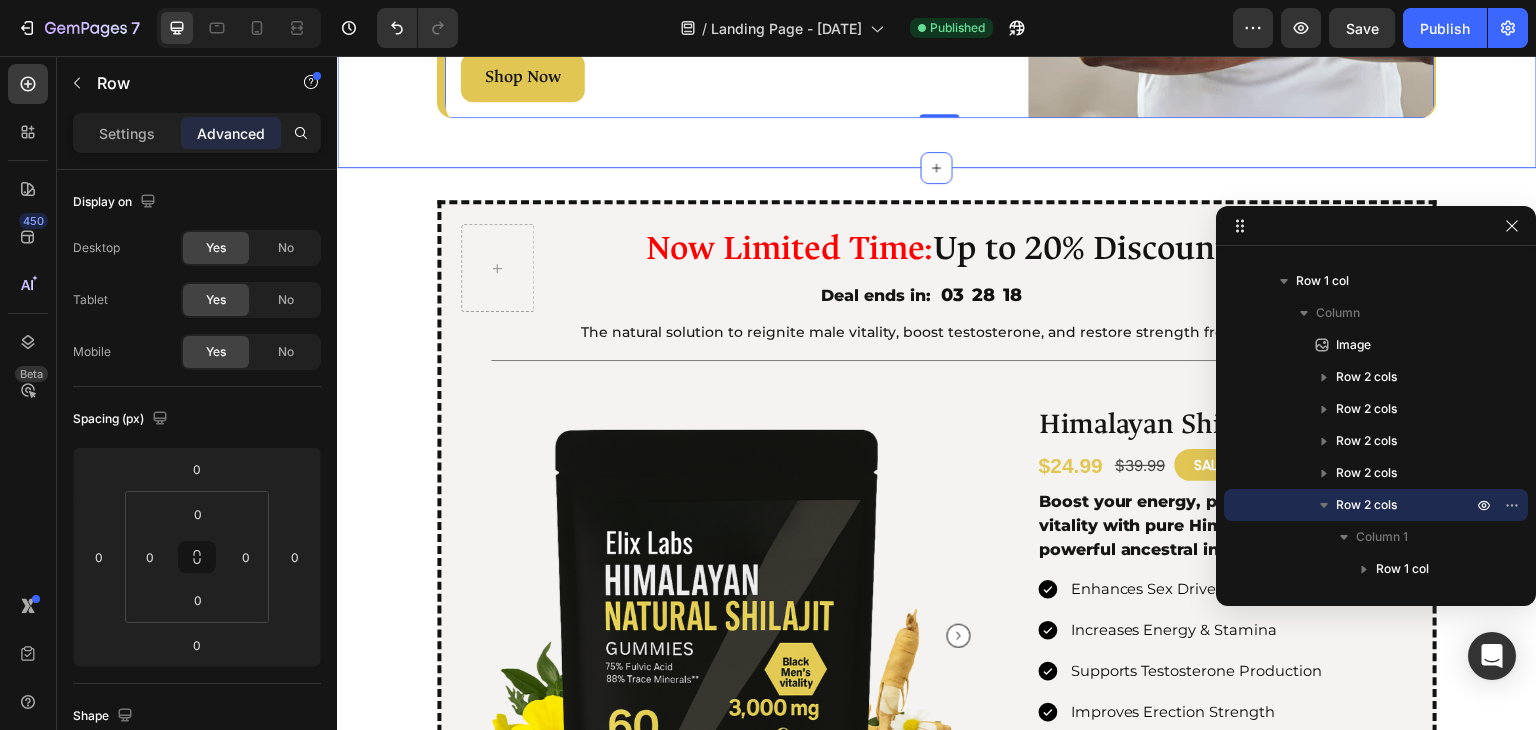 click on "Image Reason 1: Text Block Naturally Boosts Testosterone Heading Supports healthy testosterone levels using Himalayan Shilajit and Tribulus, helping restore strength, drive, and masculine energy. Text Block
Rich in Fulvic Acid
Stimulates Natural Testosterone Production
Supports Hormone Regulation Item List Fuel your vitality and strength, just two Shilajit Gummies a day. Text Block Shop Now Button Image Row Image Row Reason 2: Text Block Enhances Sexual Performance Heading Reason 2: Text Block Gokshura (Tribulus Terrestris)  improves blood flow to the pelvic region, enhances nitric oxide levels, and supports libido by stimulating the body’s natural androgenic activity, boosting stamina and erection quality. Text Block Shop Now Button Image Row Image Row Reason 3: Text Block Increases Energy & Stamina Heading Say goodbye to sluggish mornings. This blend delivers clean, lasting energy to power you through work, workouts, and whatever comes next. Text Block Image" at bounding box center [937, -1351] 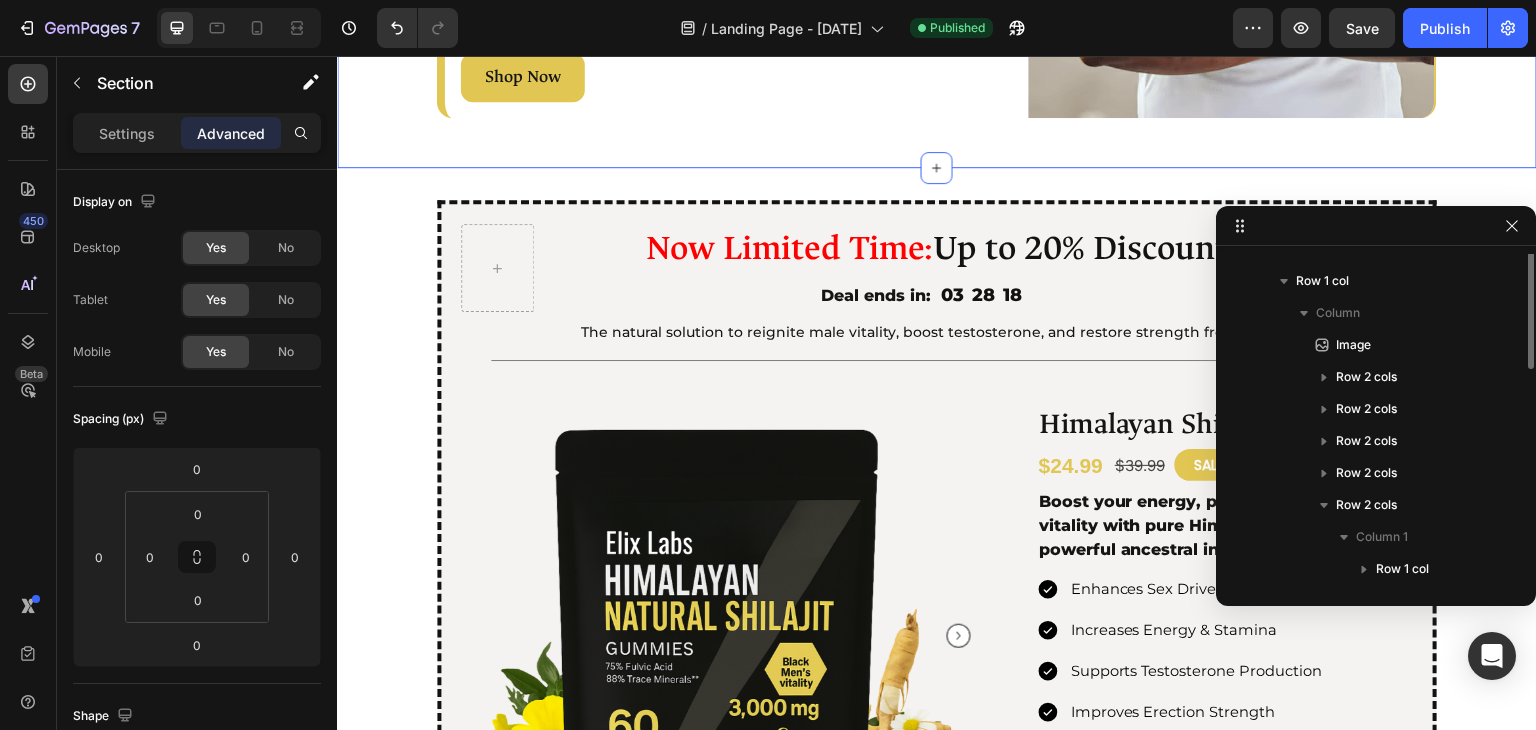 scroll, scrollTop: 0, scrollLeft: 0, axis: both 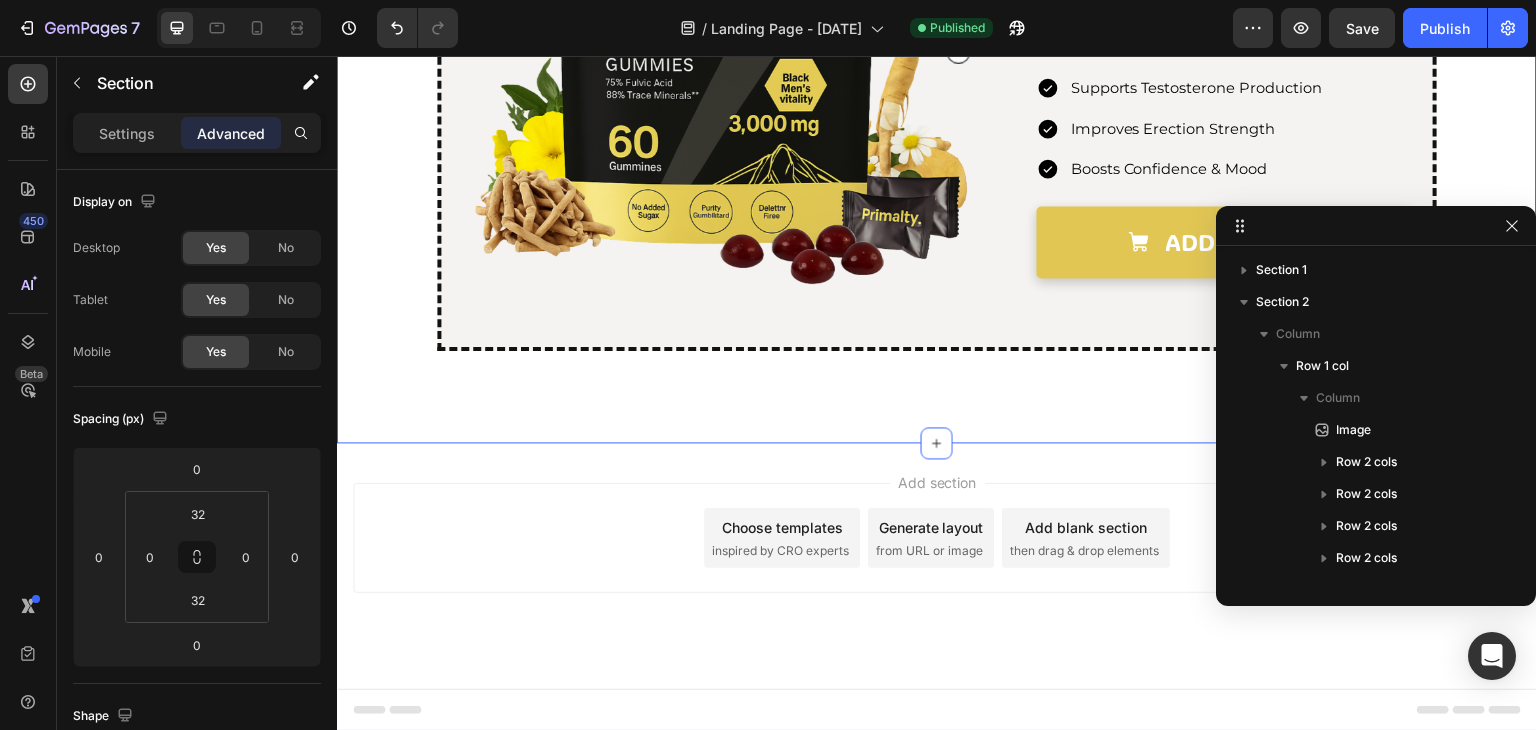 click on "Now Limited Time:  Up to 20% Discount Heading Deal ends in: Text Block 03 28 14 Countdown Timer Row
Row The natural solution to reignite male vitality, boost testosterone, and restore strength from within. Text Block                Title Line
Product Images Row Row Himalayan Shilajit Gummies Product Title Himalayan Shilajit Gummies Product Title $24.99 Product Price Product Price $39.99 Product Price Product Price SALE 38% OFF Discount Tag Row Boost your energy, performance, and vitality with pure Himalayan Shilajit and powerful ancestral ingredients. Text block Enhances Sex Drive Increases Energy & Stamina Supports Testosterone Production Improves Erection Strength Boosts Confidence & Mood Item List Seal Subscriptions Seal Subscriptions
Add to cart Add to Cart Product Row product   You can create reusable sections Create Theme Section AI Content Write with GemAI What would you like to describe here? Tone and Voice Persuasive Product" at bounding box center (937, 13) 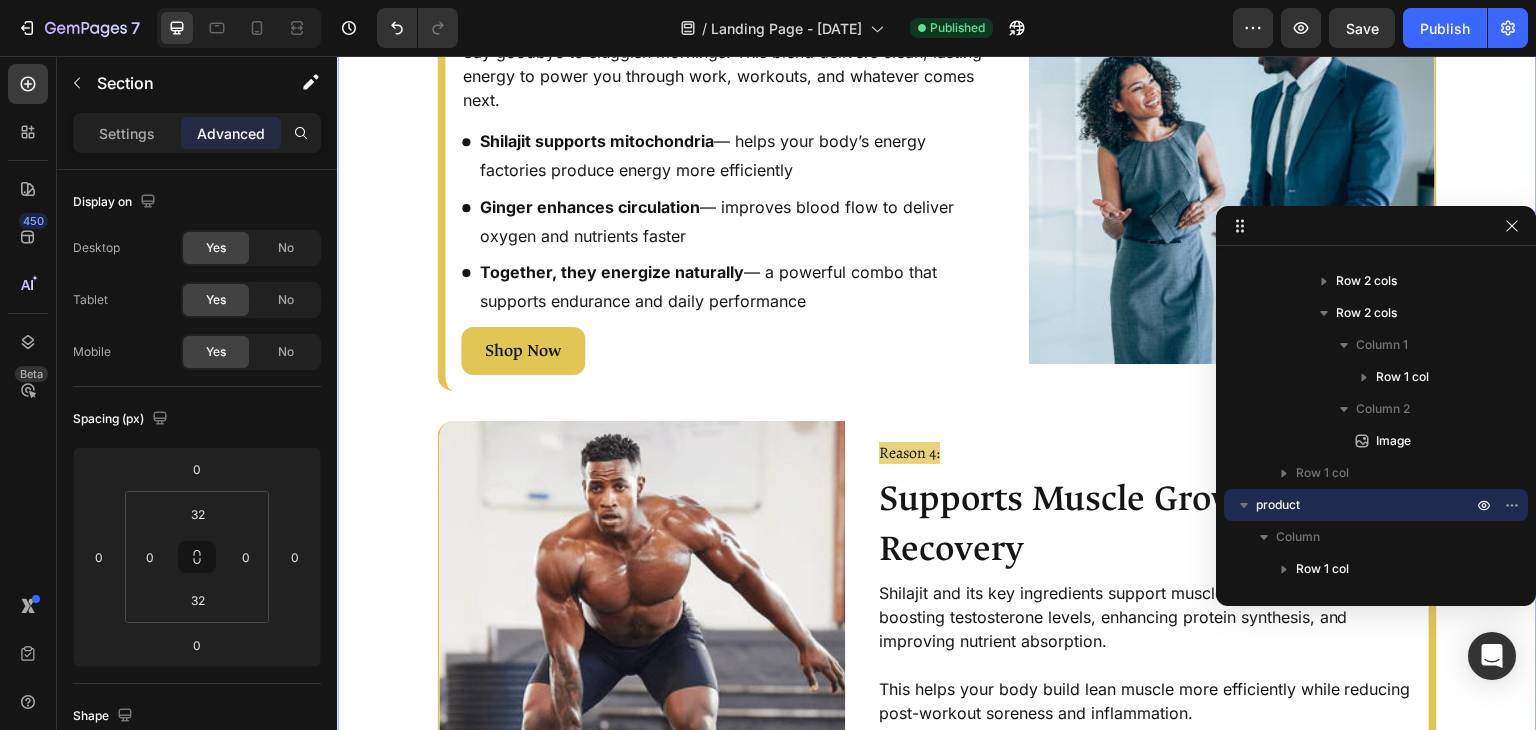 scroll, scrollTop: 1961, scrollLeft: 0, axis: vertical 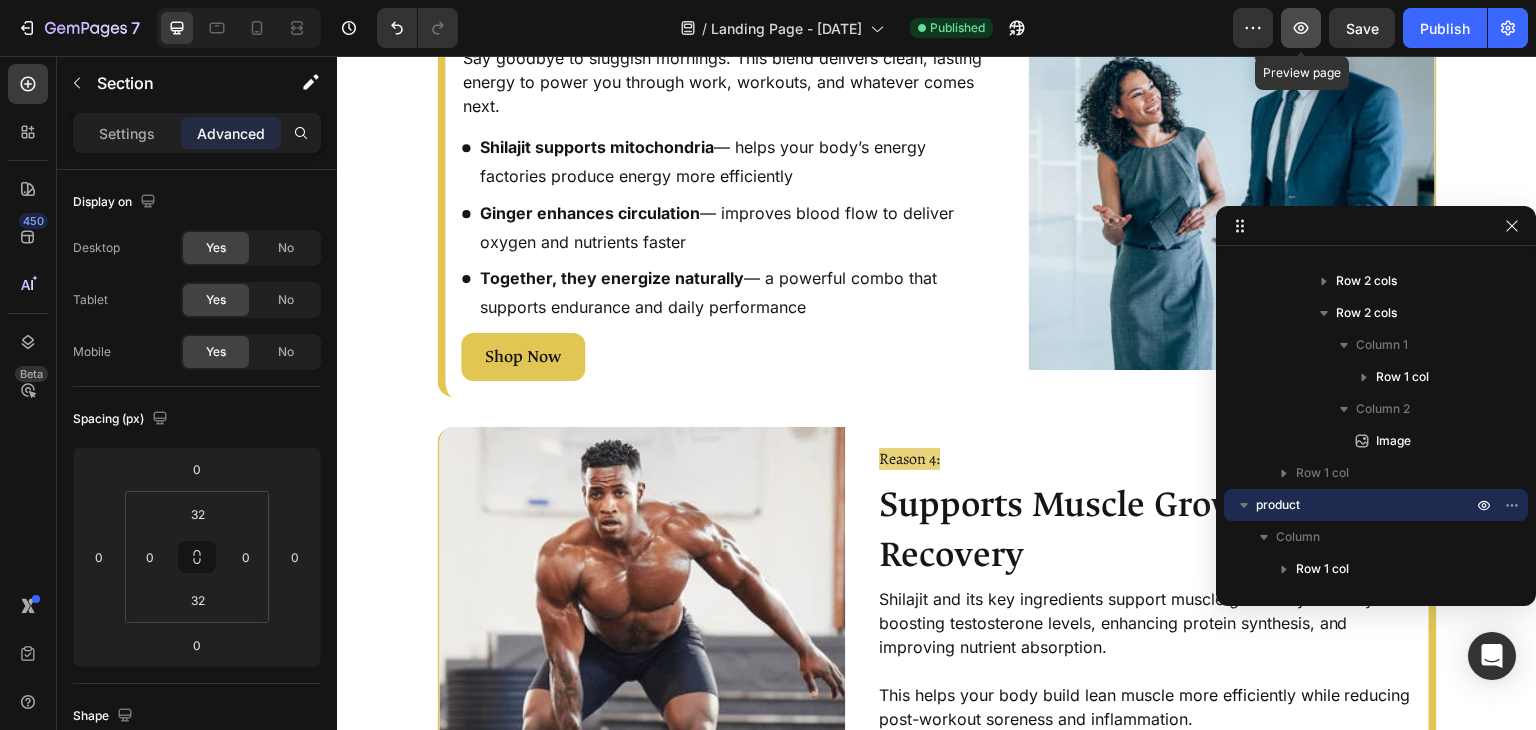 click 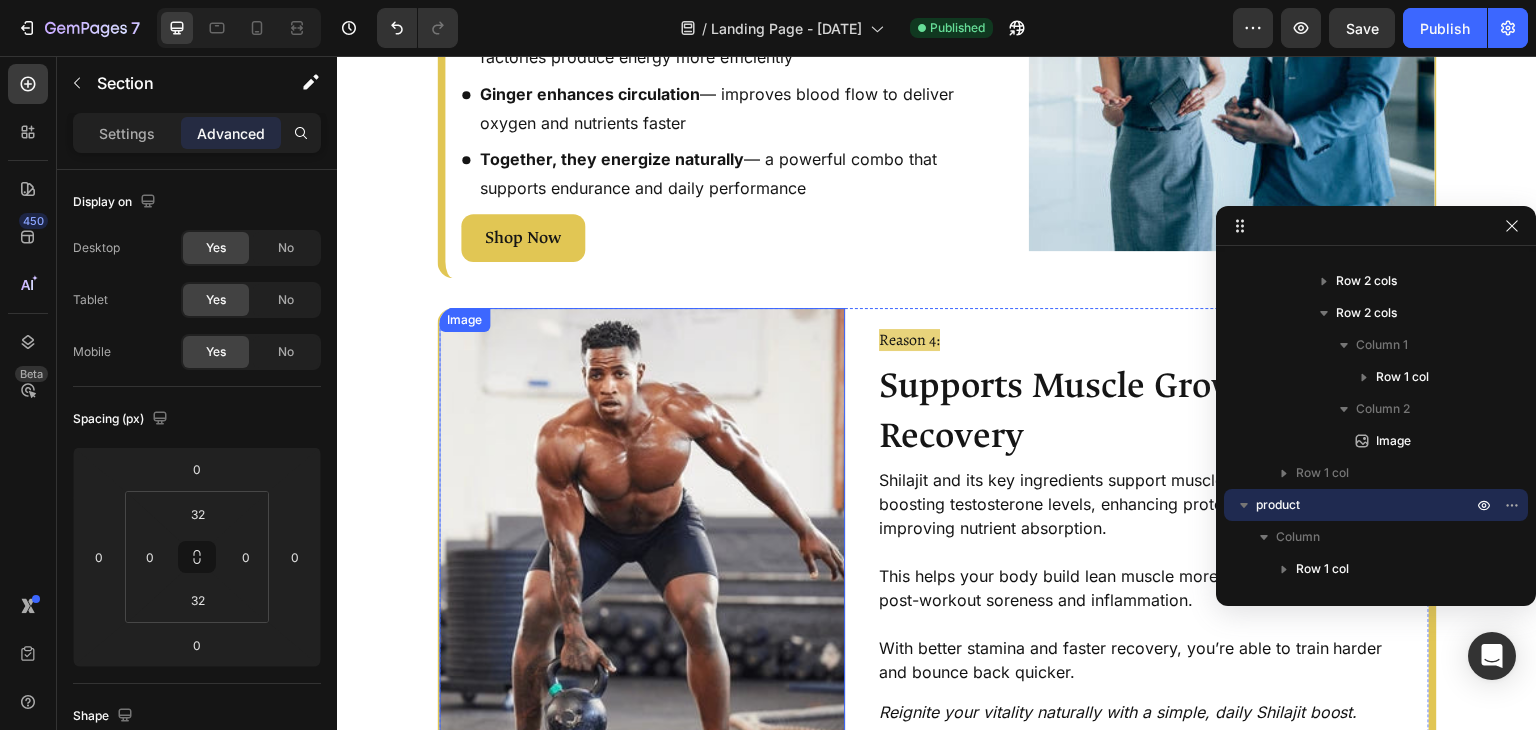 scroll, scrollTop: 2067, scrollLeft: 0, axis: vertical 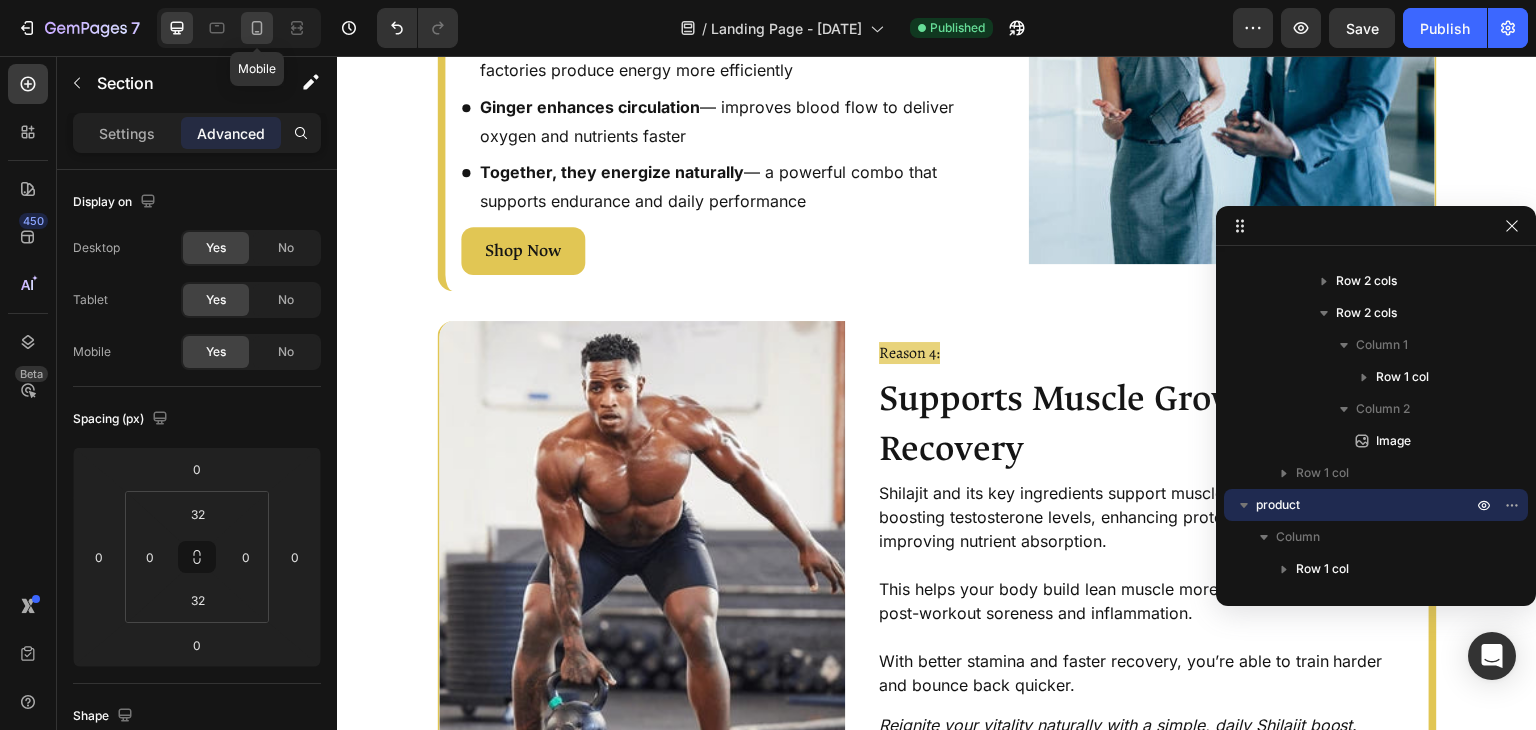 click 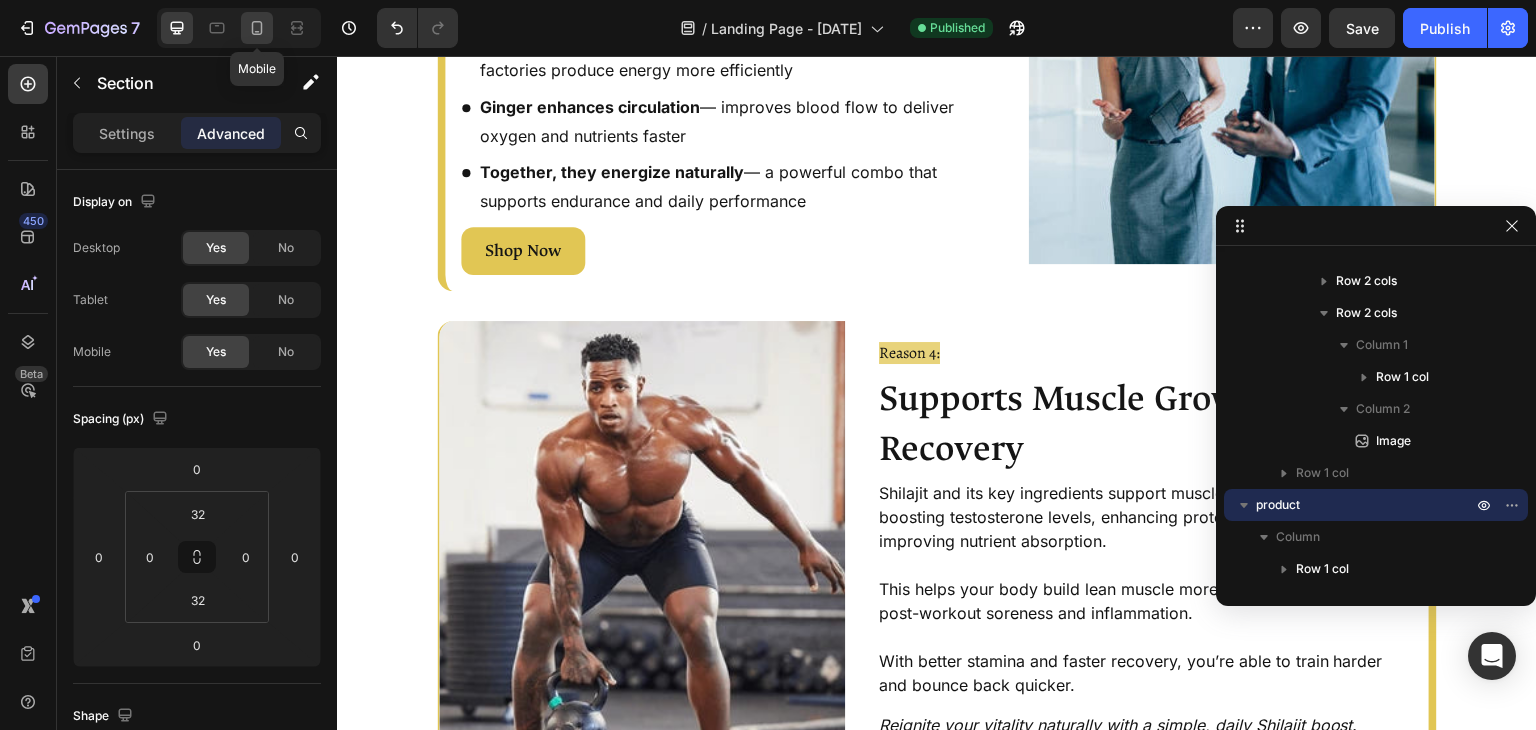 type on "10" 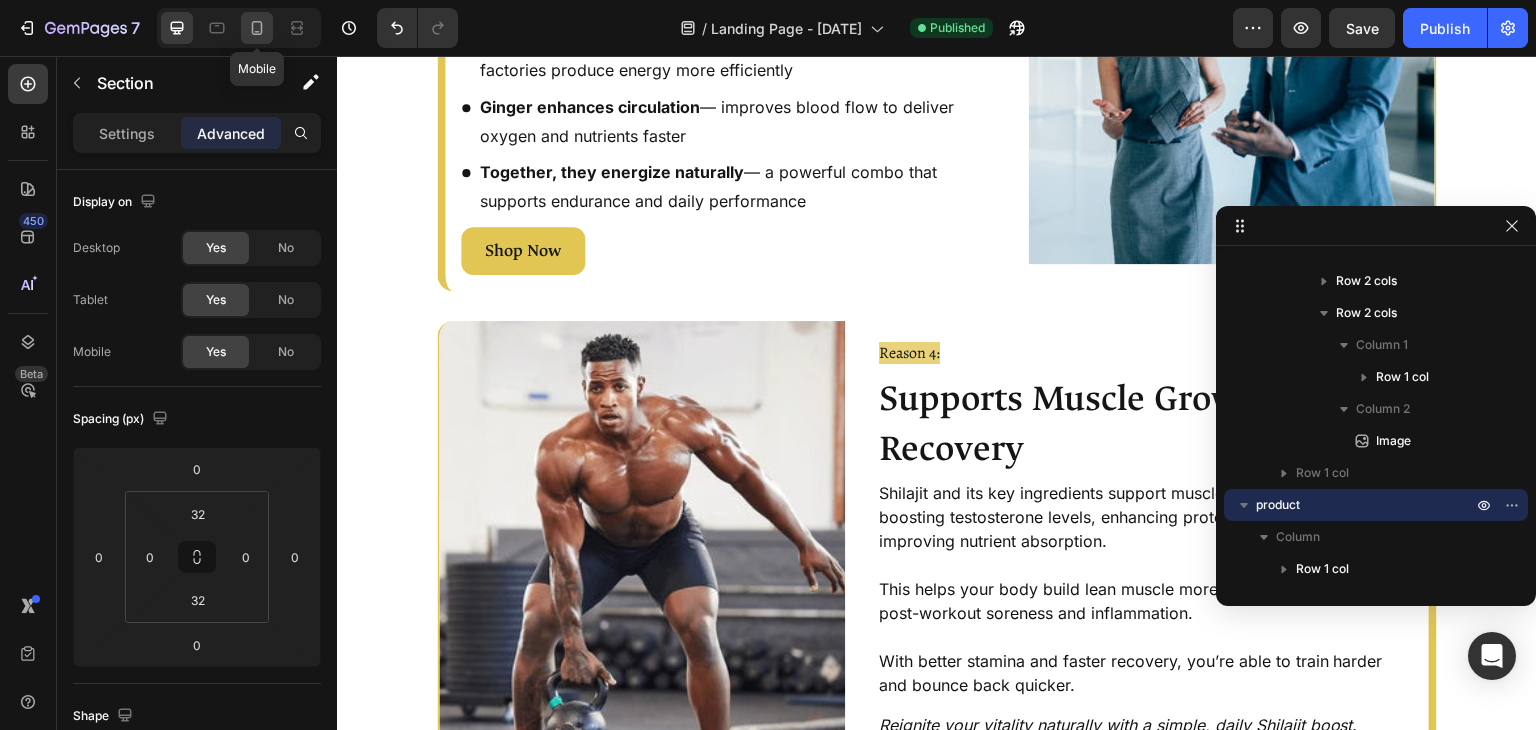 type on "15" 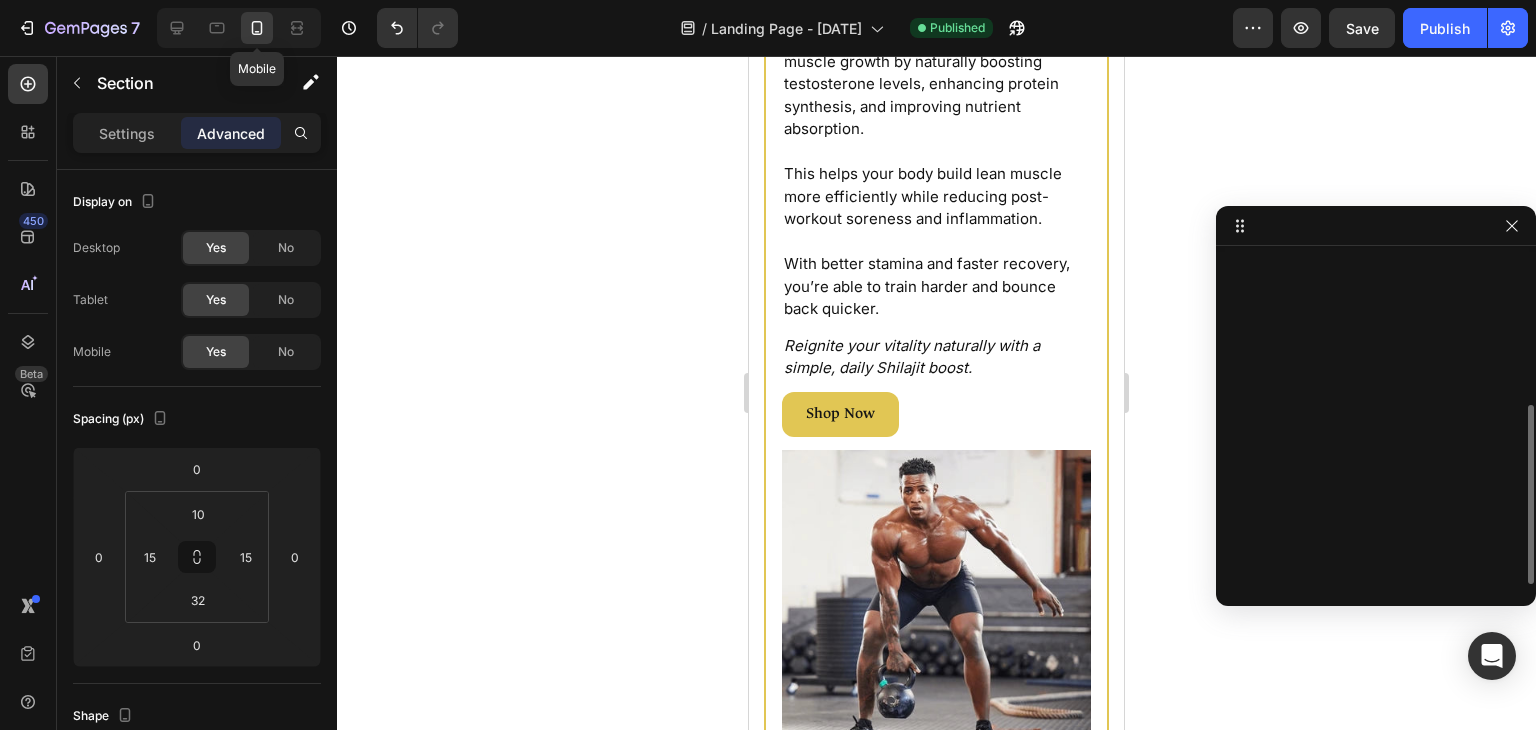 scroll, scrollTop: 276, scrollLeft: 0, axis: vertical 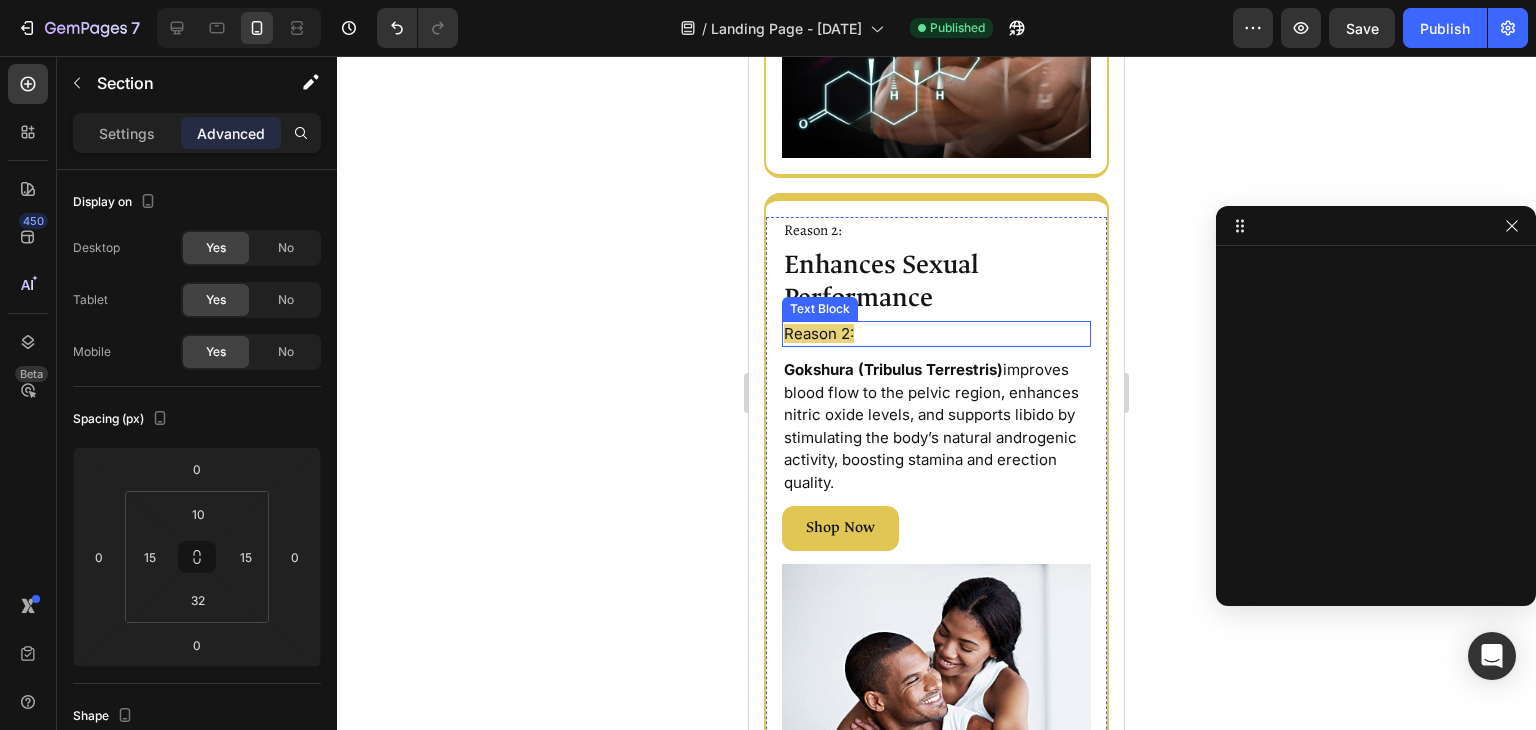 click on "Reason 2:" at bounding box center [936, 334] 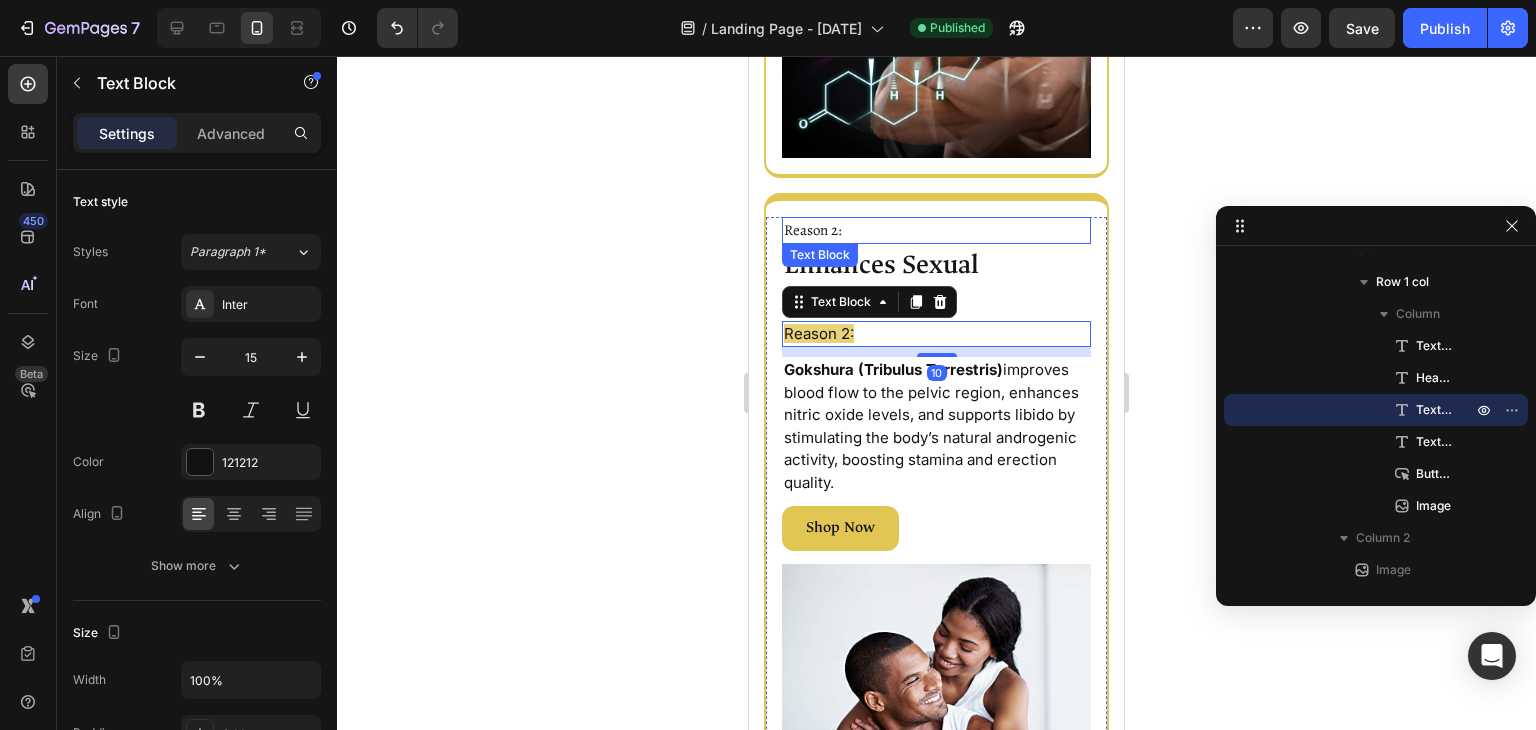 click on "Reason 2:" at bounding box center (936, 230) 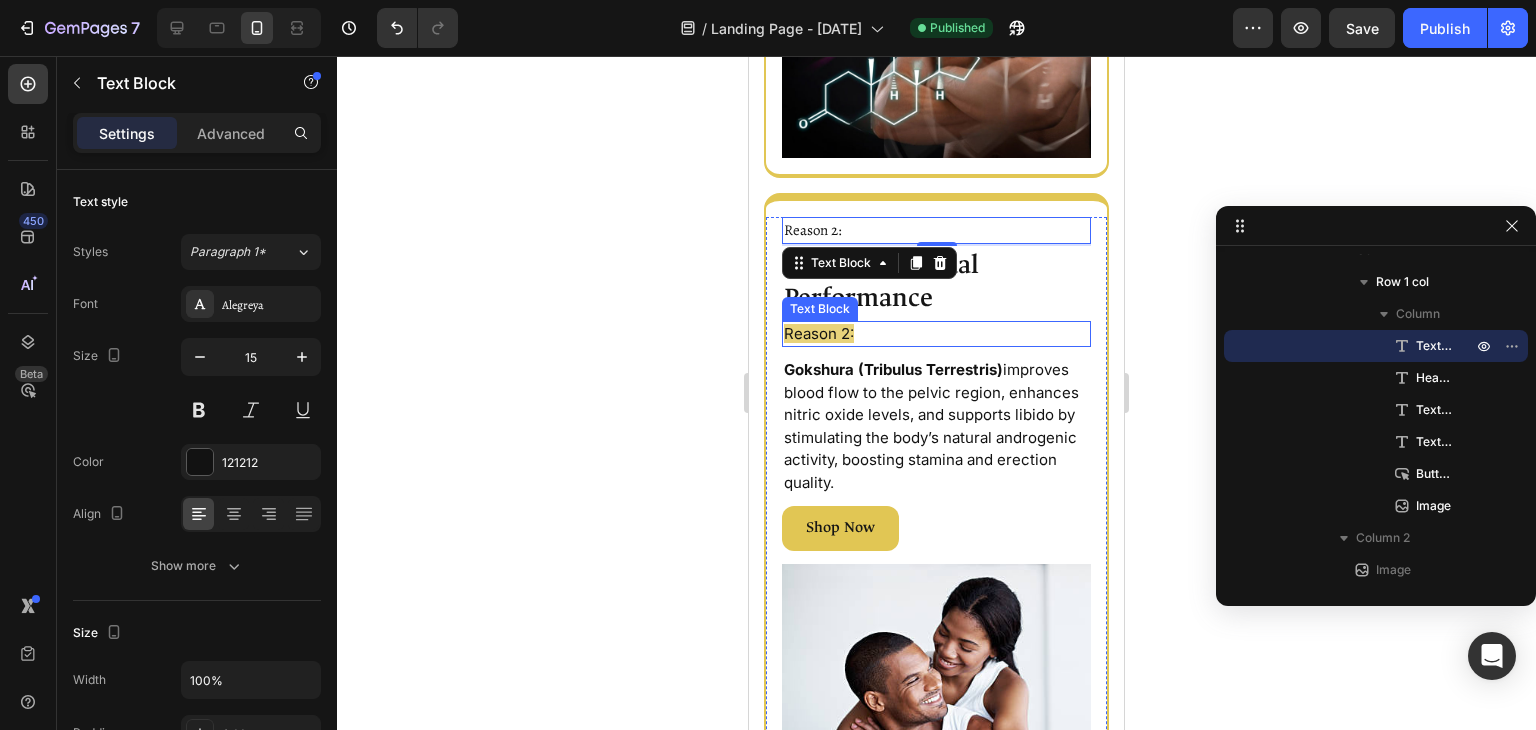 click on "Reason 2:" at bounding box center (936, 334) 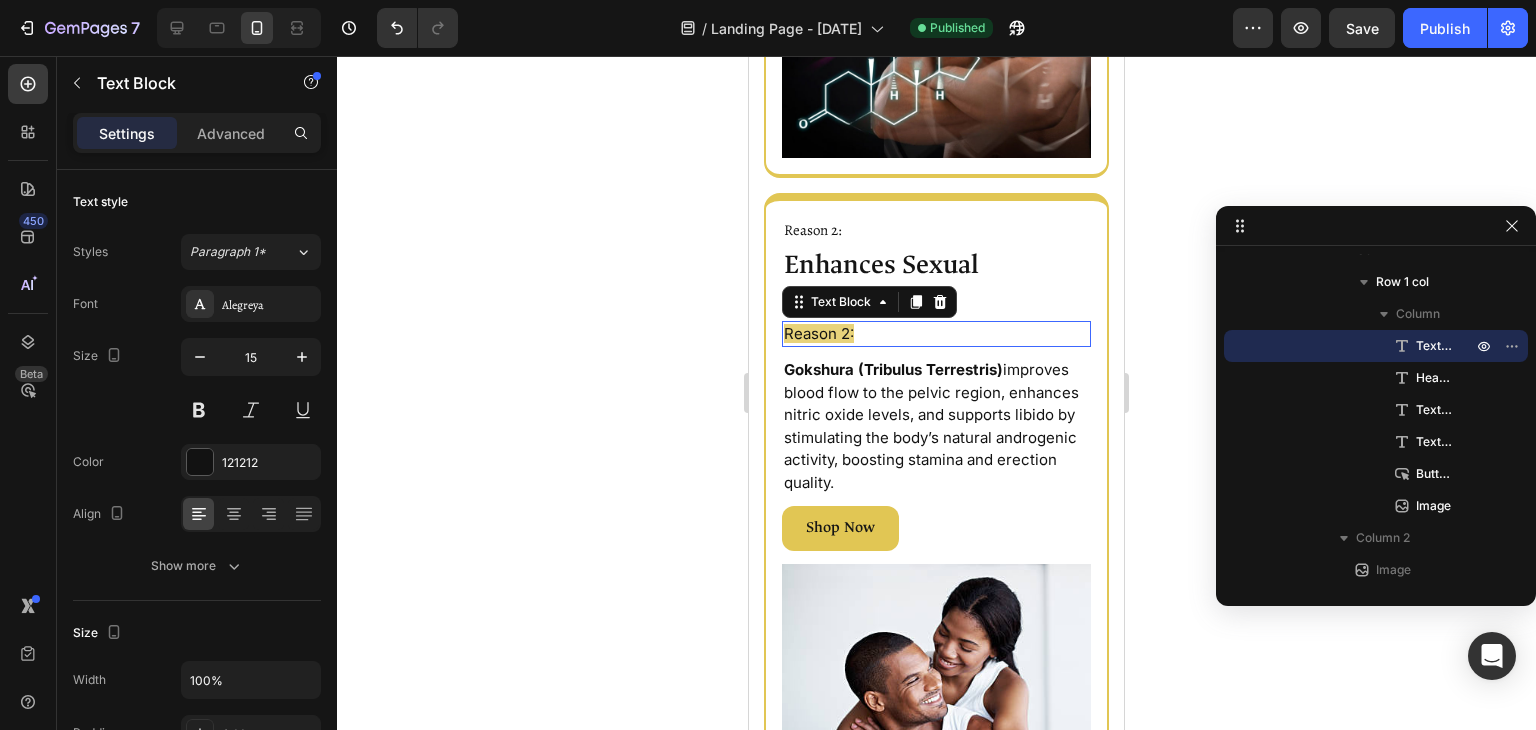 click on "Reason 2:" at bounding box center [936, 334] 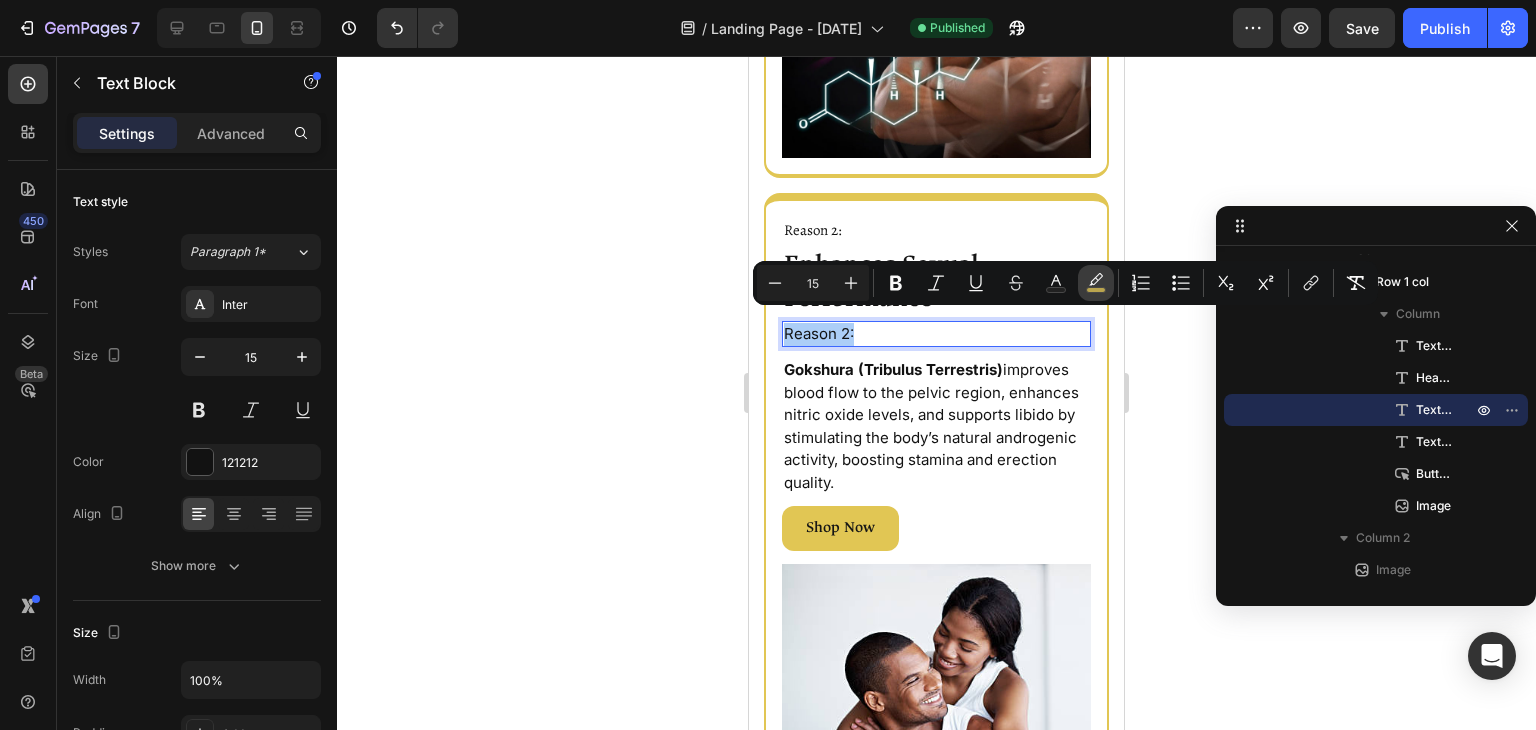 click 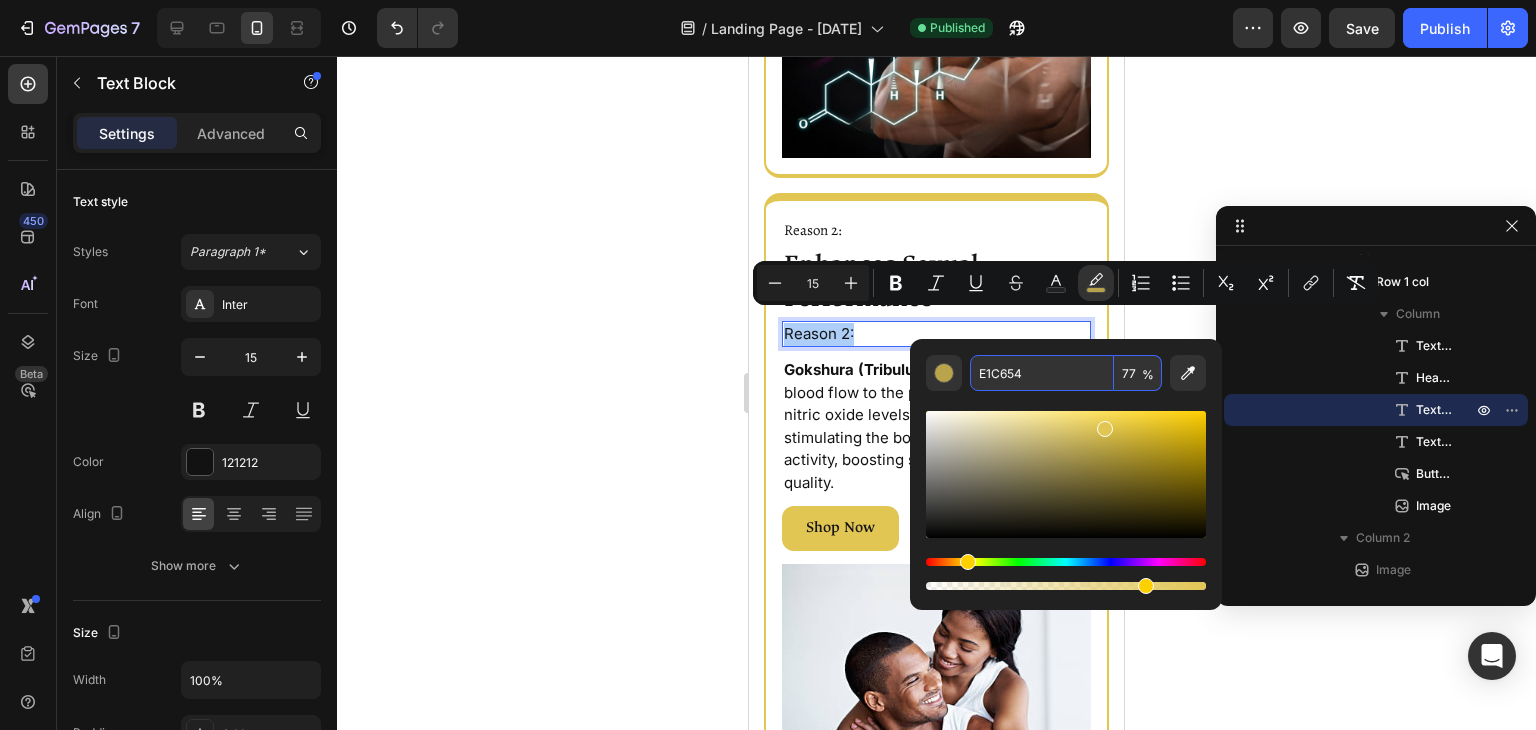 click on "E1C654" at bounding box center [1042, 373] 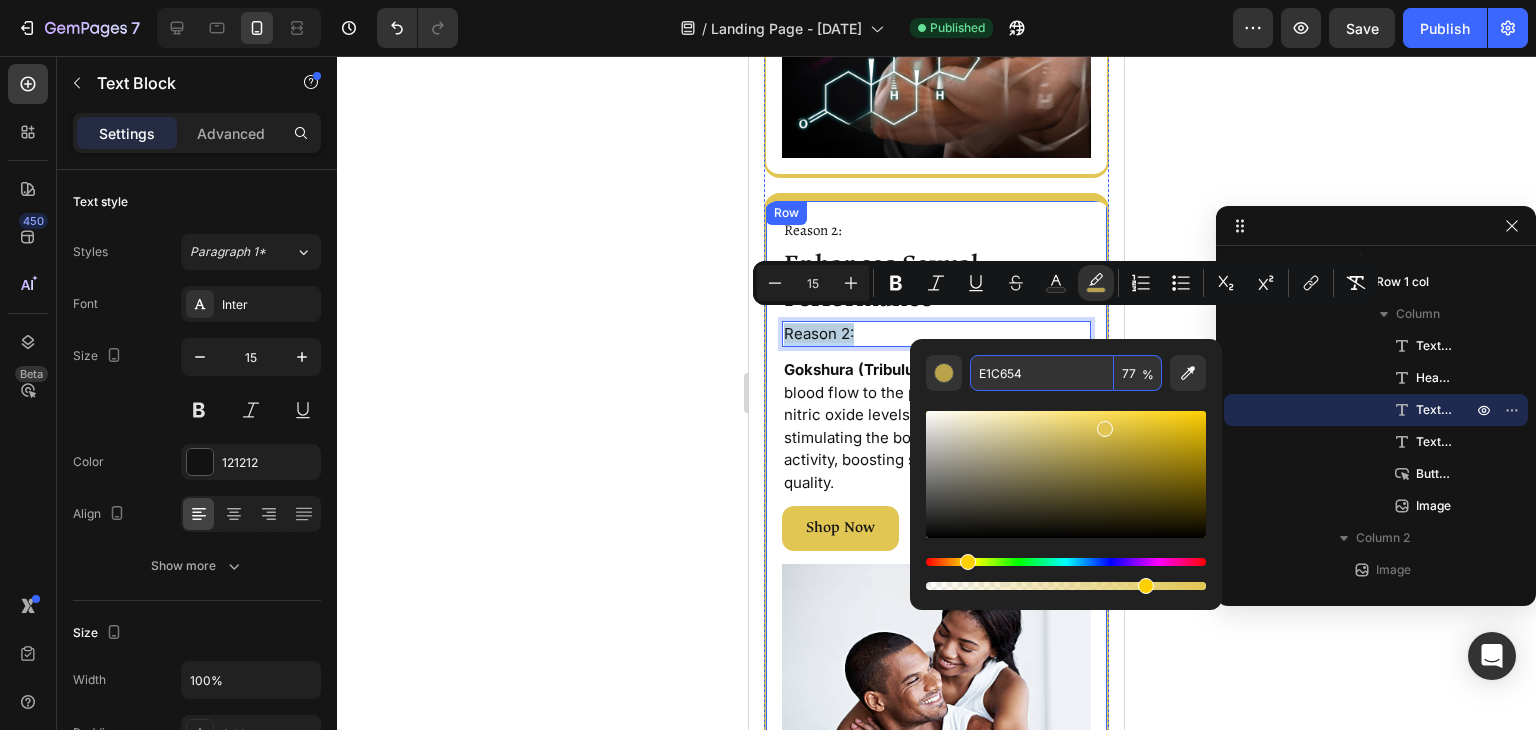 click on "Reason 2: Text Block Enhances Sexual Performance Heading Reason 2: Text Block   10 Gokshura (Tribulus Terrestris)  improves blood flow to the pelvic region, enhances nitric oxide levels, and supports libido by stimulating the body’s natural androgenic activity, boosting stamina and erection quality. Text Block Shop Now Button Image Row Image Row" at bounding box center [936, 543] 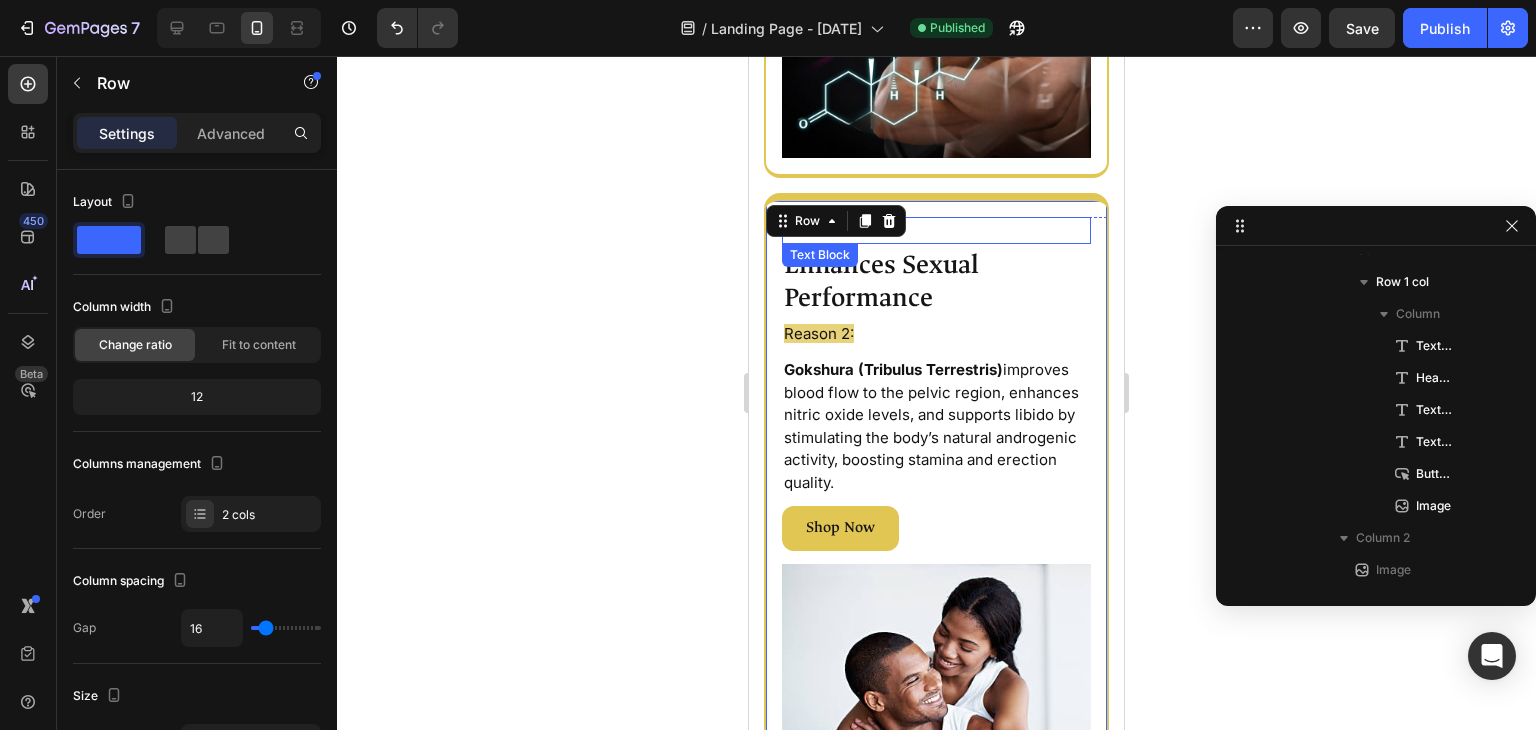 scroll, scrollTop: 90, scrollLeft: 0, axis: vertical 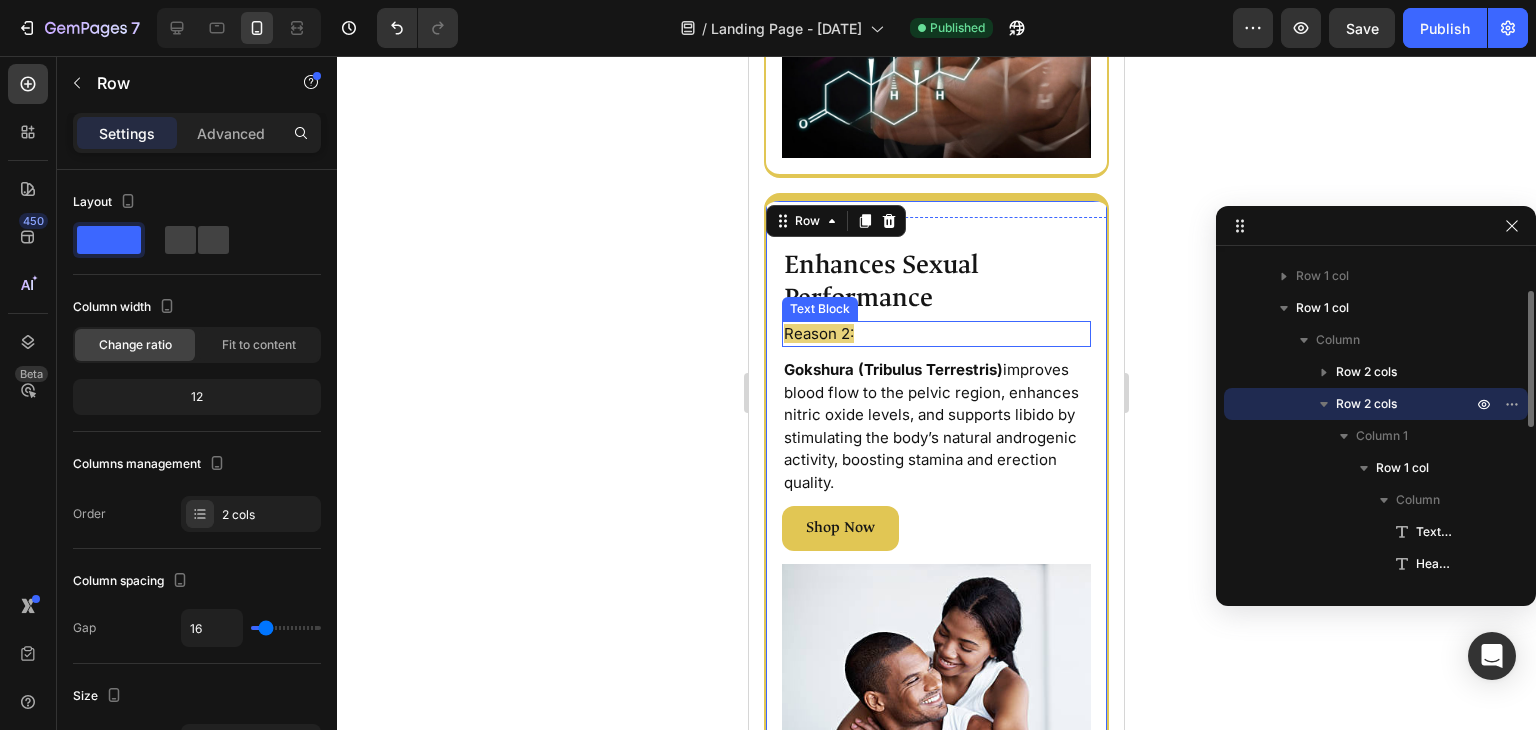 click on "Reason 2:" at bounding box center (936, 334) 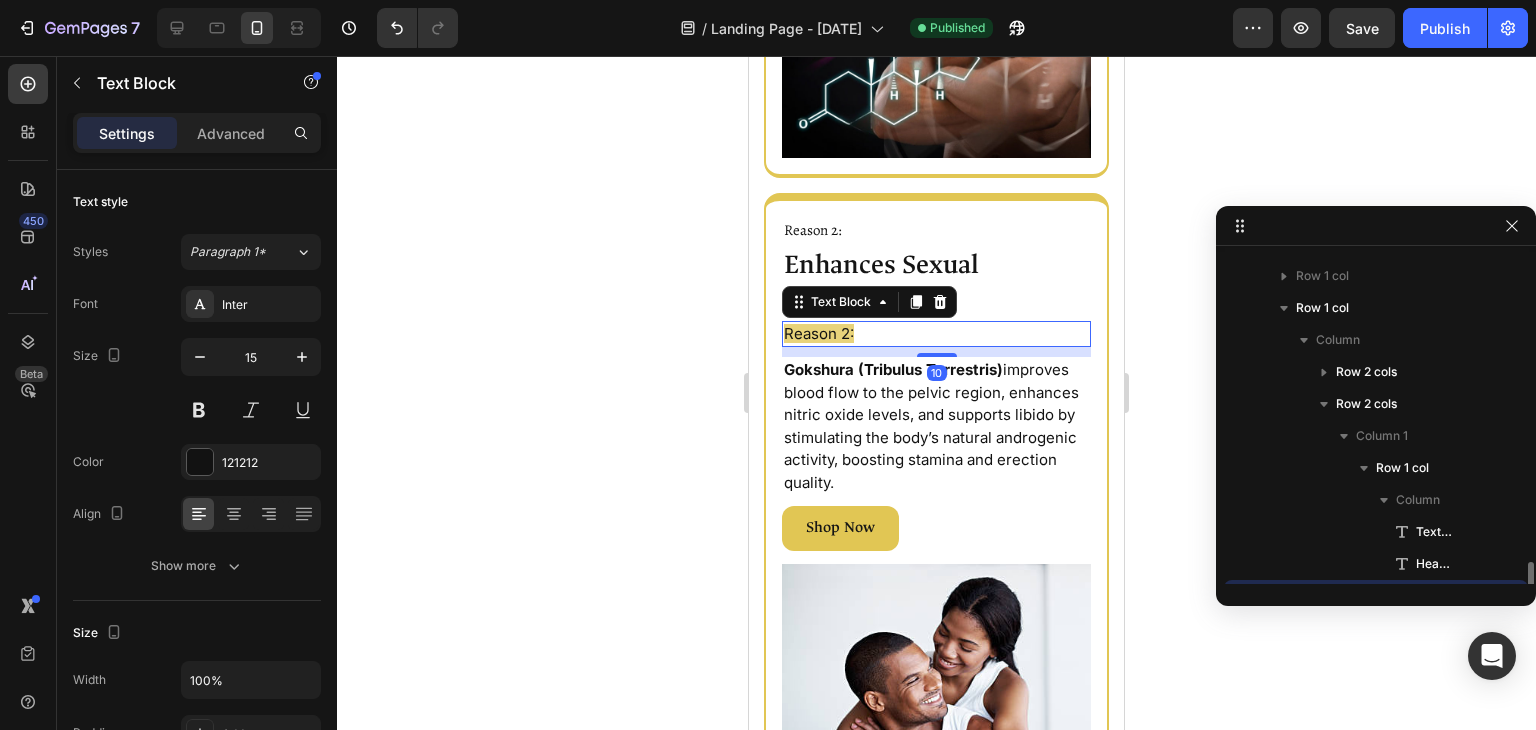 scroll, scrollTop: 282, scrollLeft: 0, axis: vertical 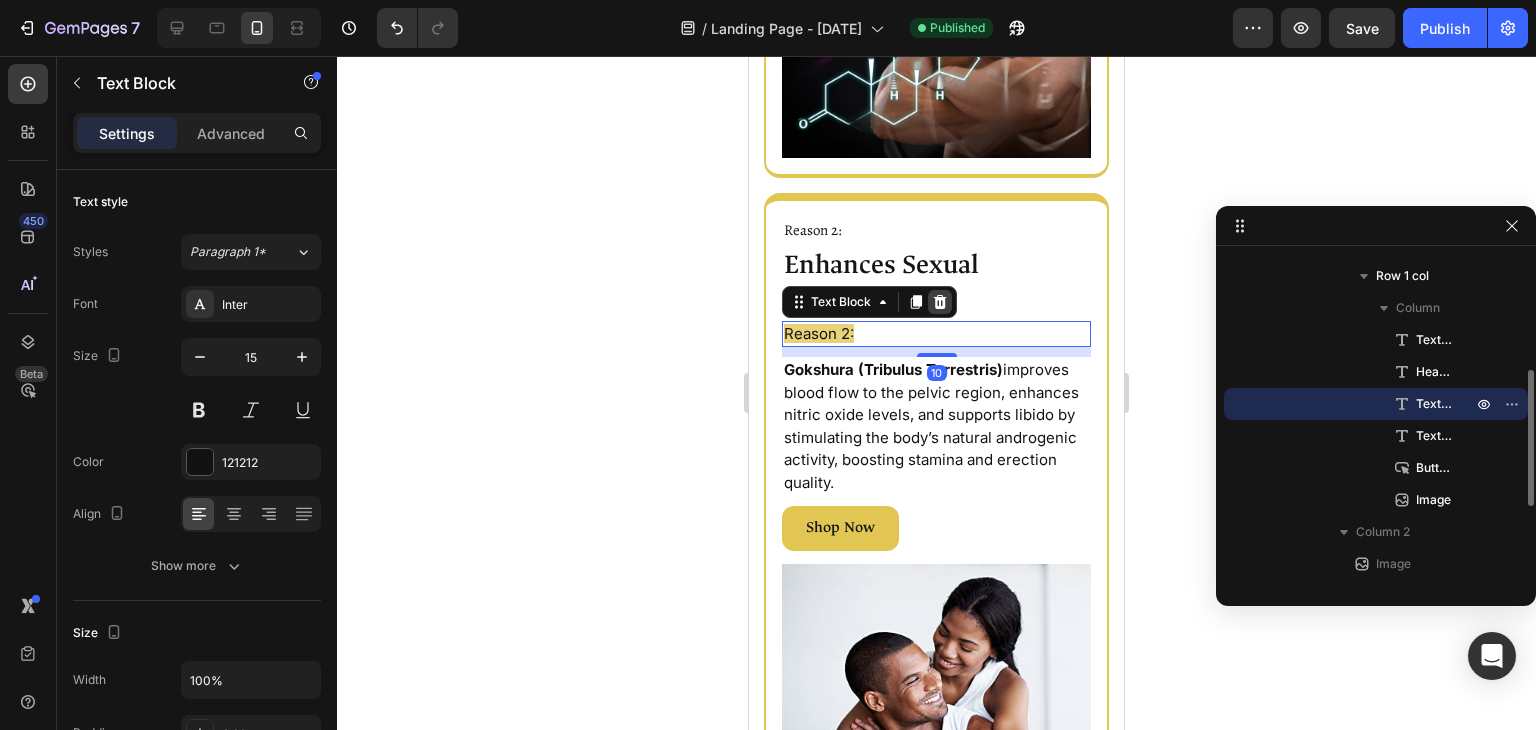 click 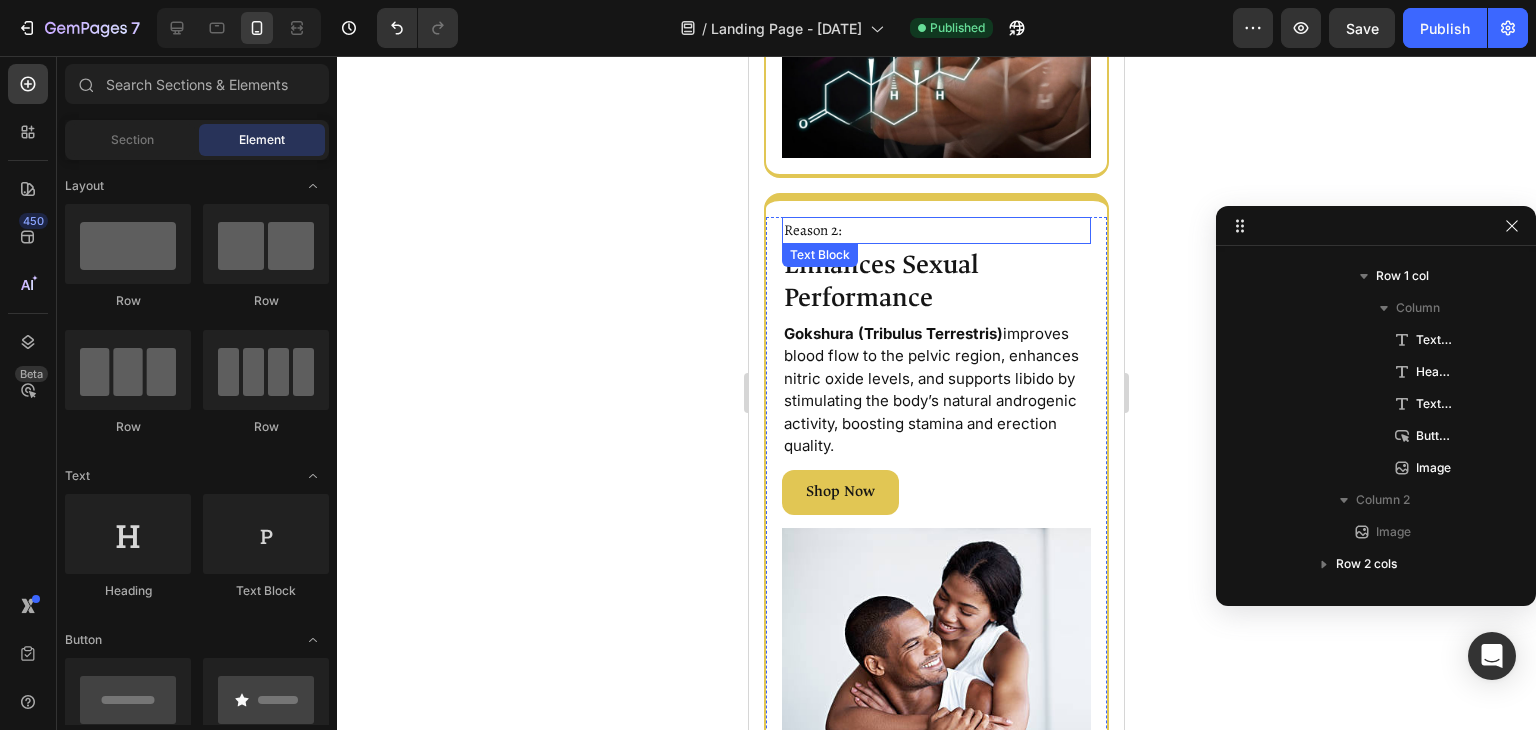 click on "Reason 2:" at bounding box center [936, 230] 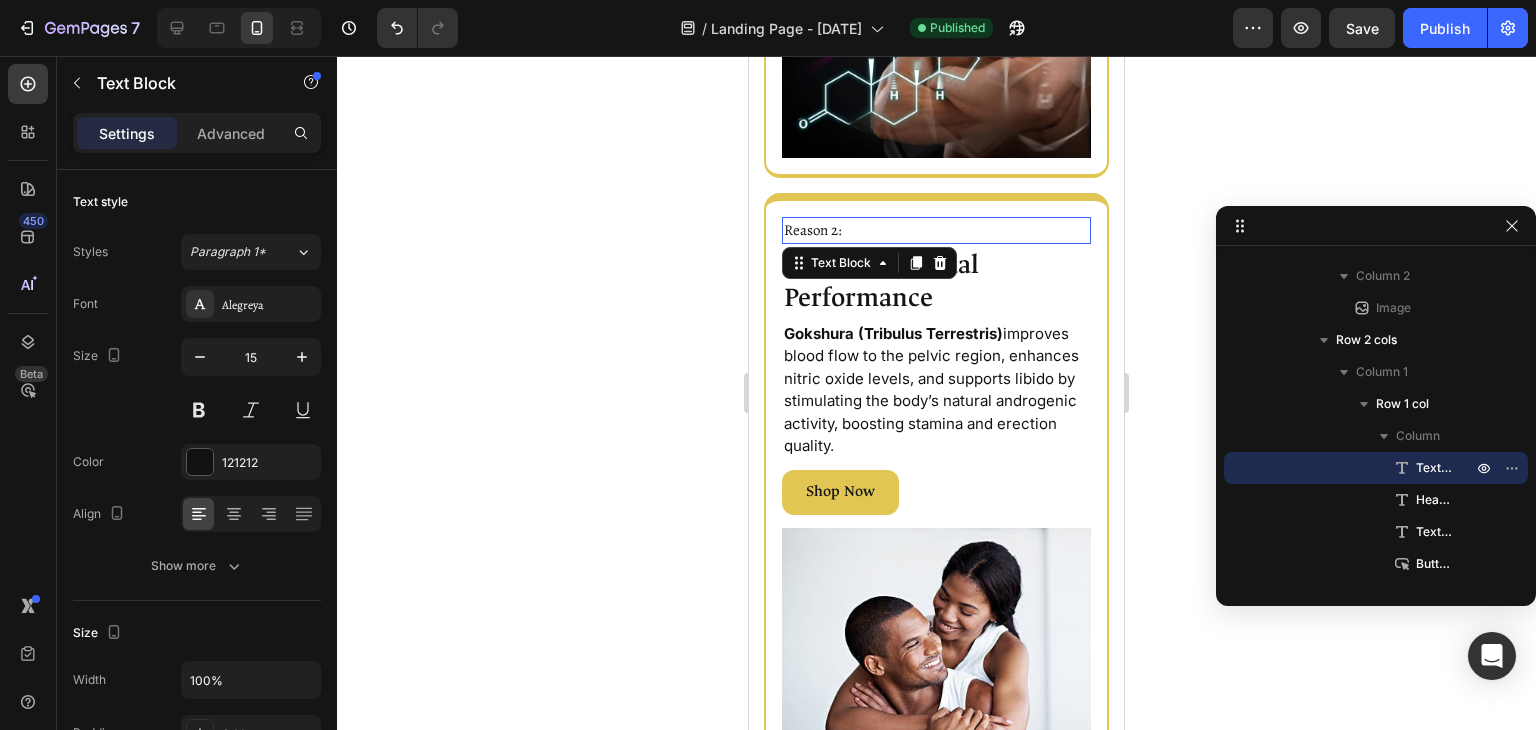 click on "Reason 2:" at bounding box center (936, 230) 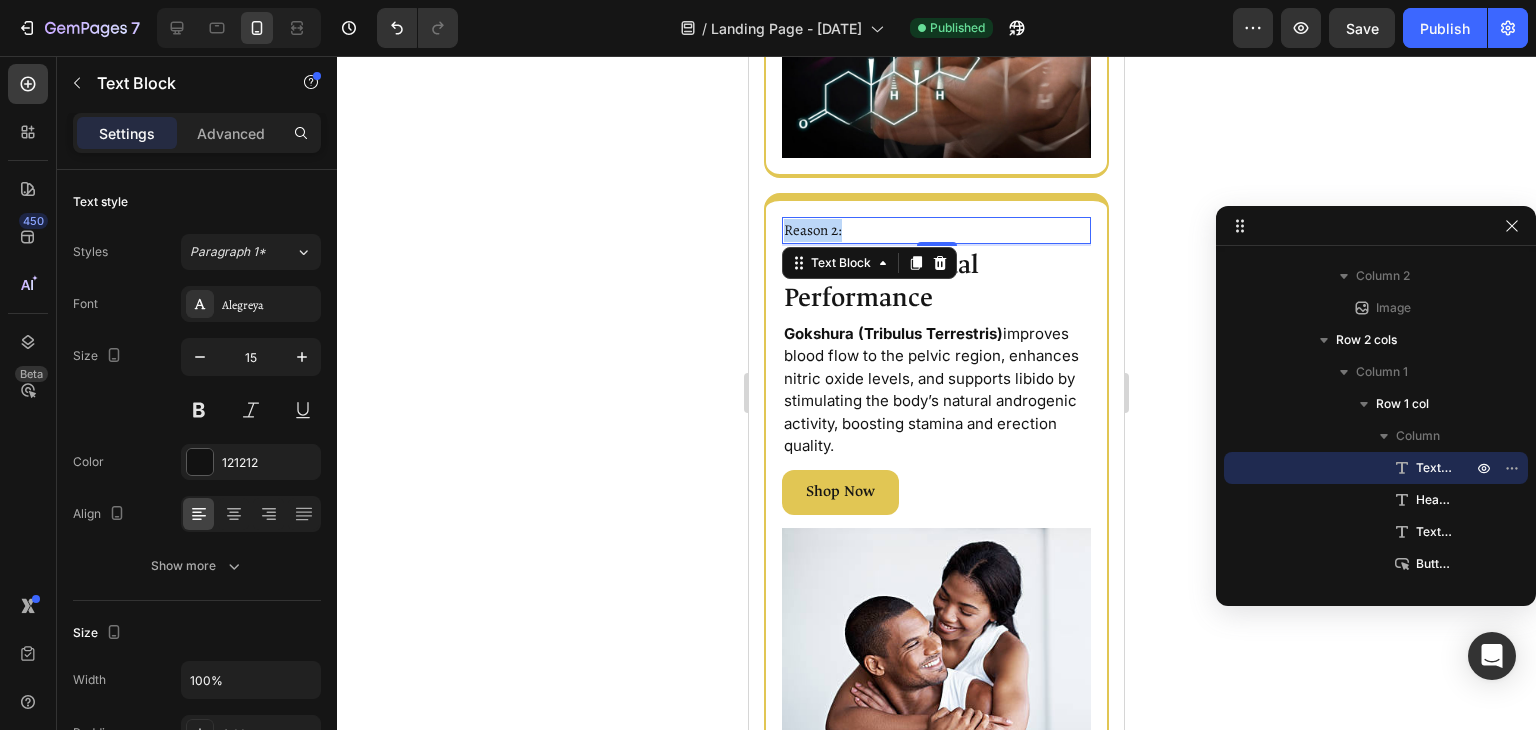 click on "Reason 2:" at bounding box center (936, 230) 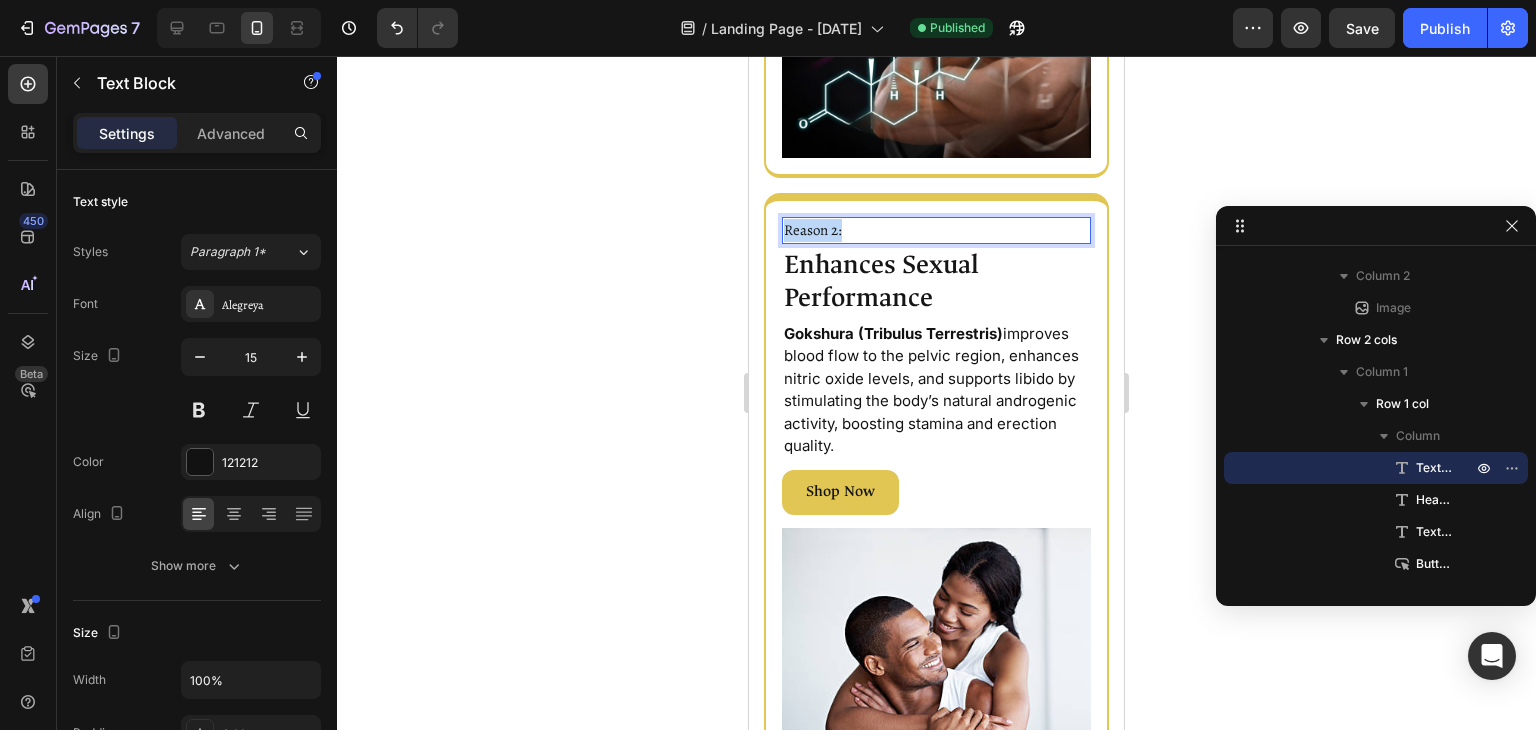click on "Reason 2:" at bounding box center [936, 230] 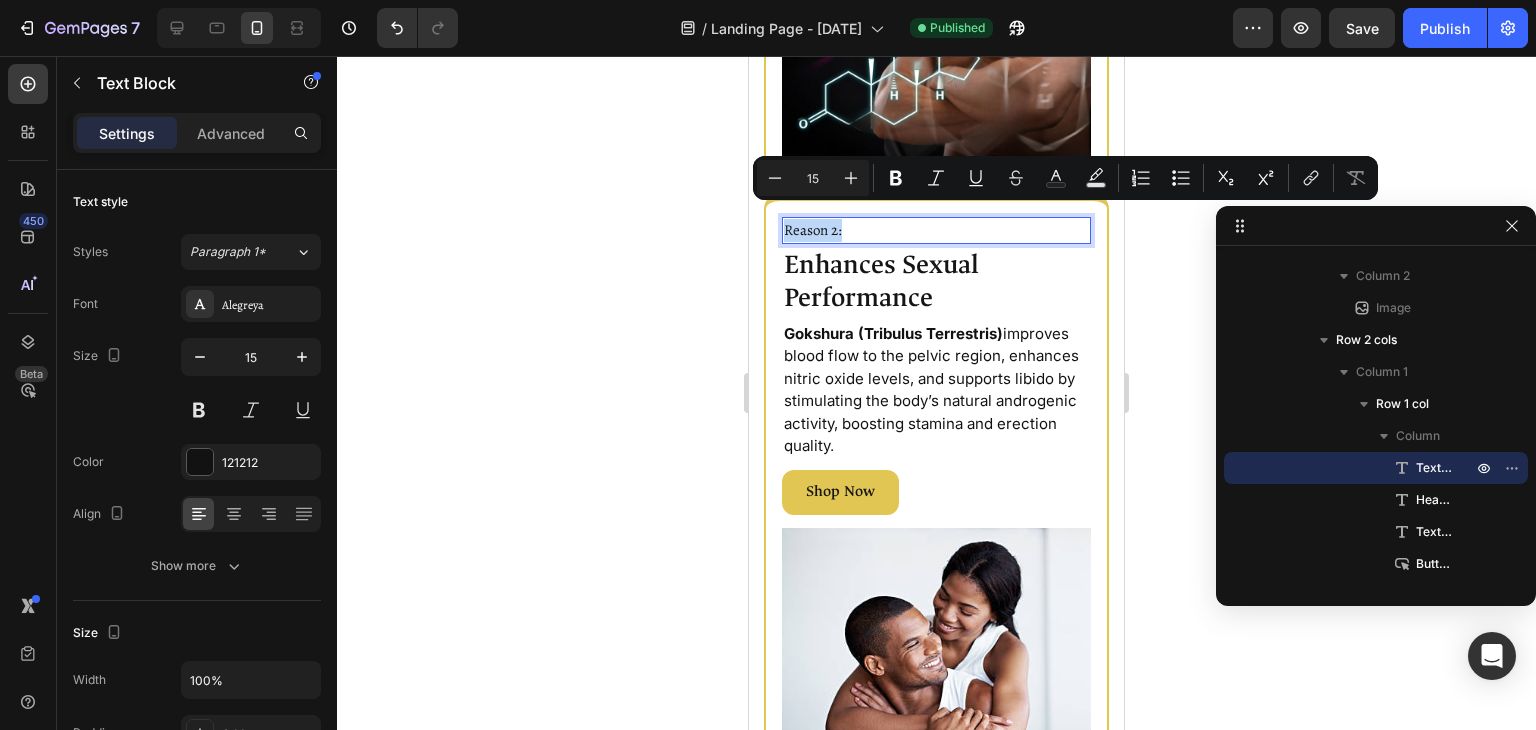 click on "Reason 2:" at bounding box center (936, 230) 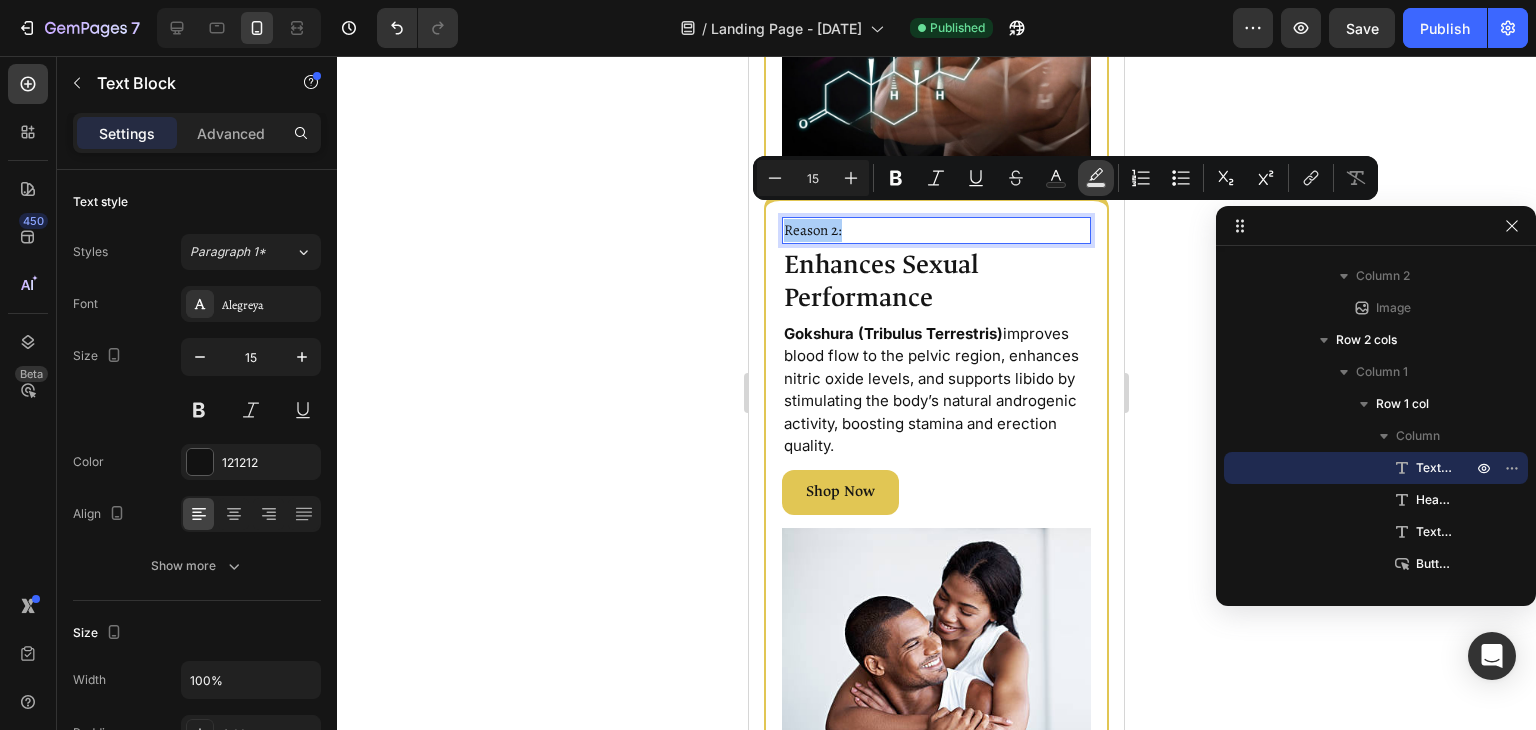click on "Text Background Color" at bounding box center (1096, 178) 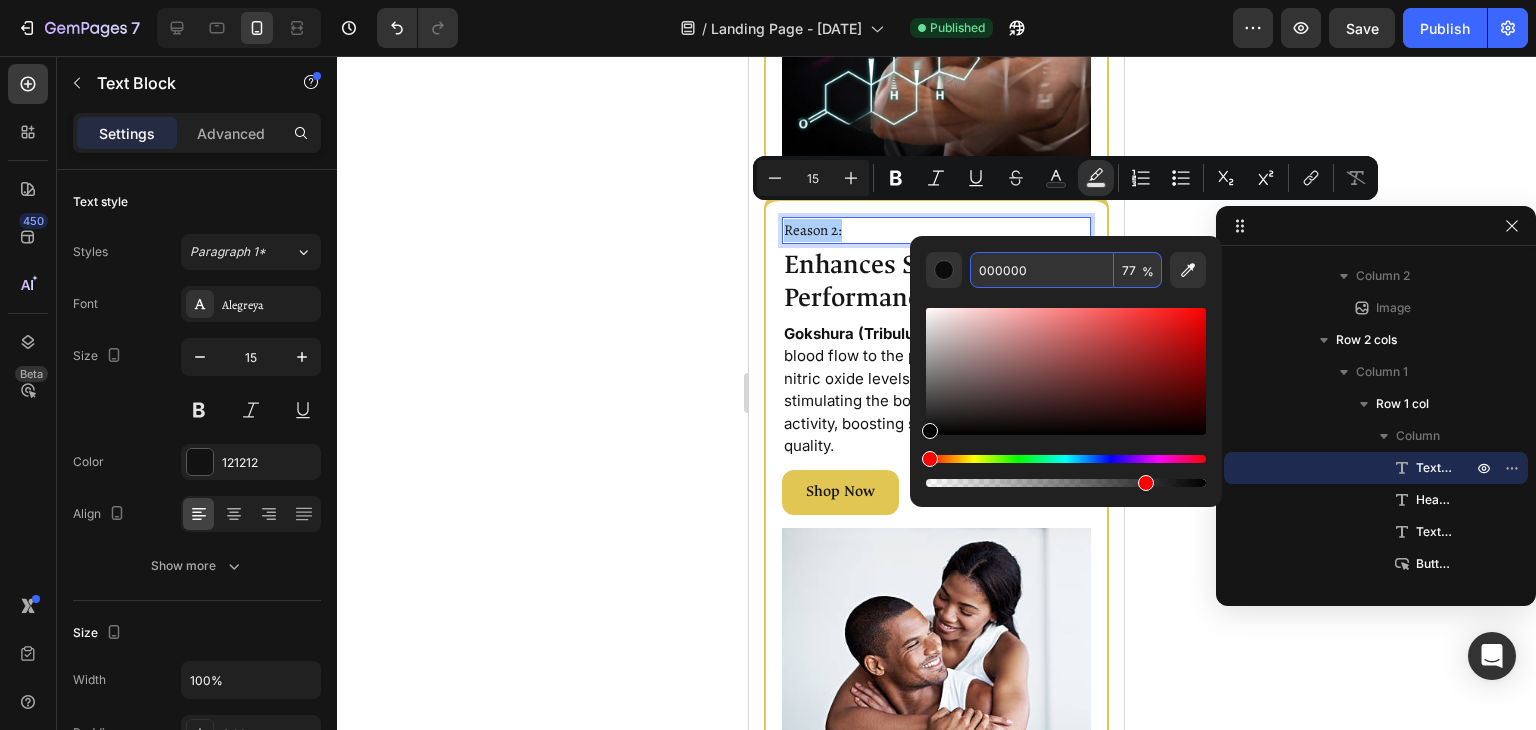 click on "000000" at bounding box center [1042, 270] 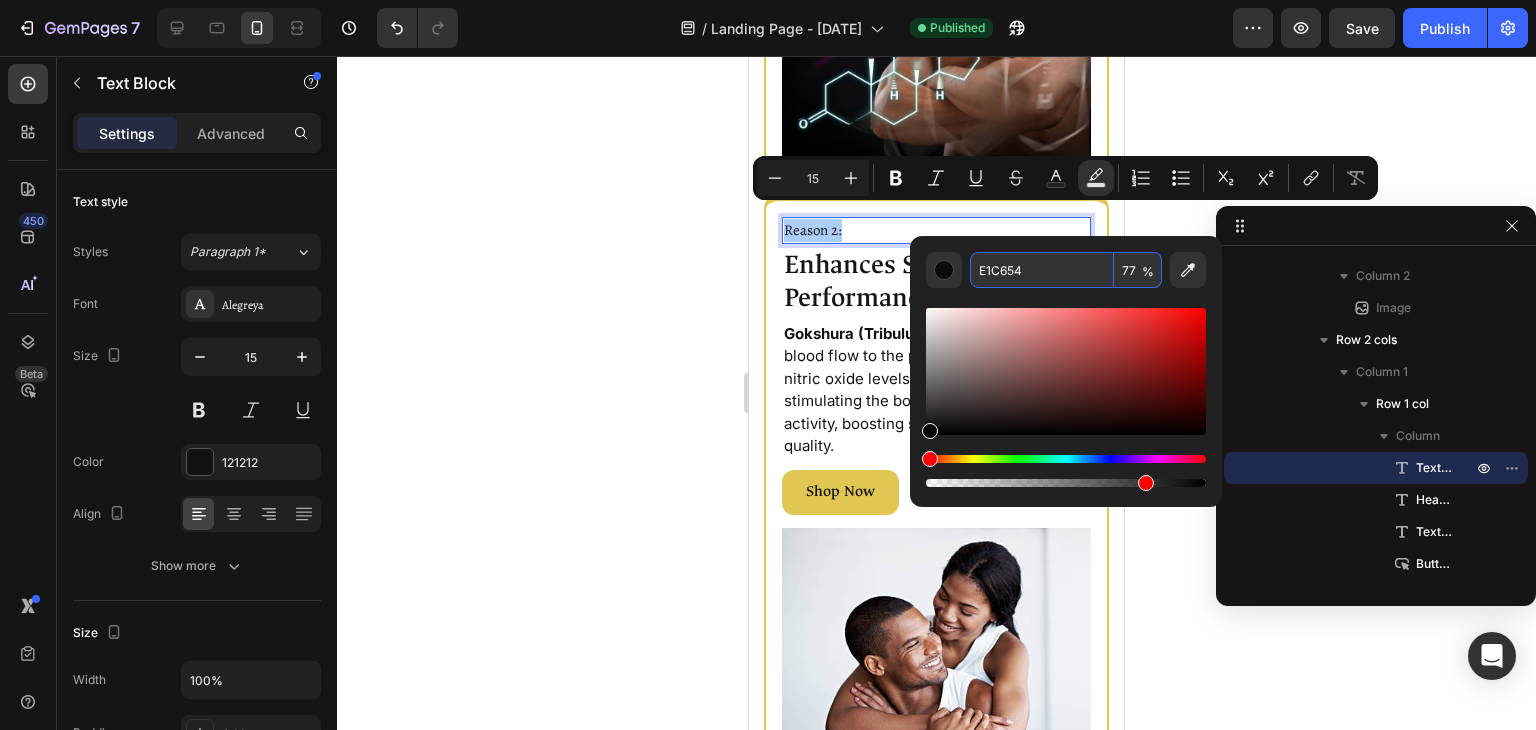type on "E1C654" 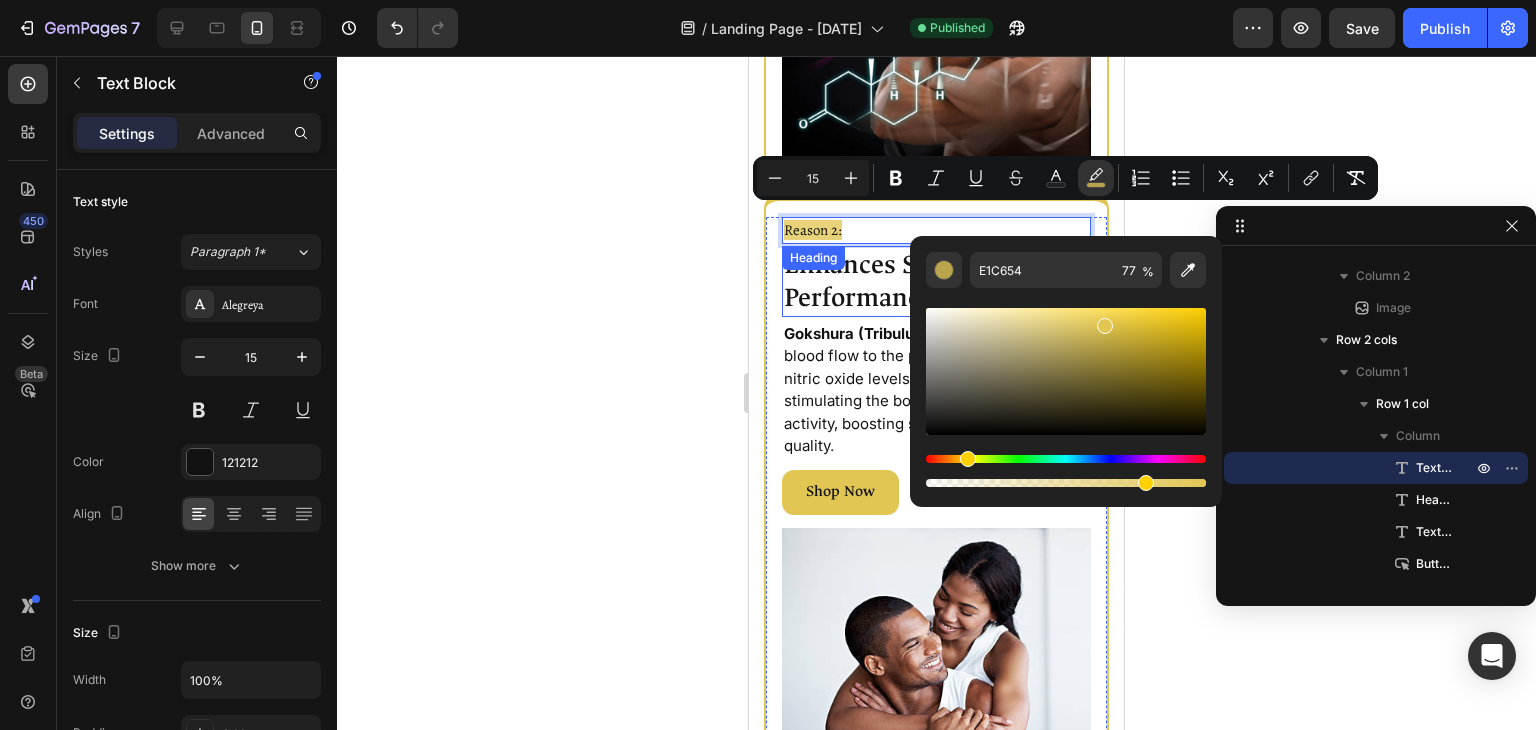 click on "Enhances Sexual Performance" at bounding box center (936, 281) 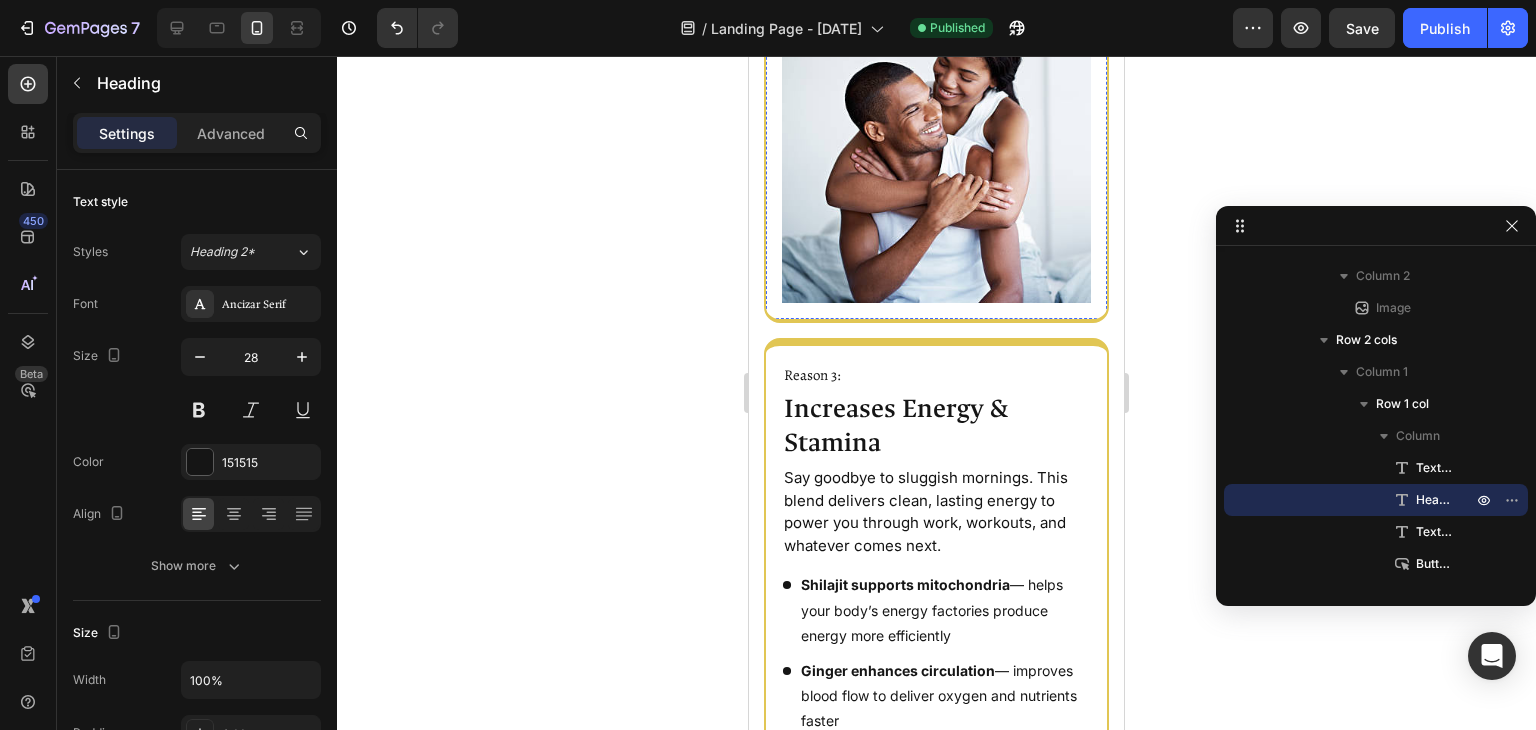 scroll, scrollTop: 1759, scrollLeft: 0, axis: vertical 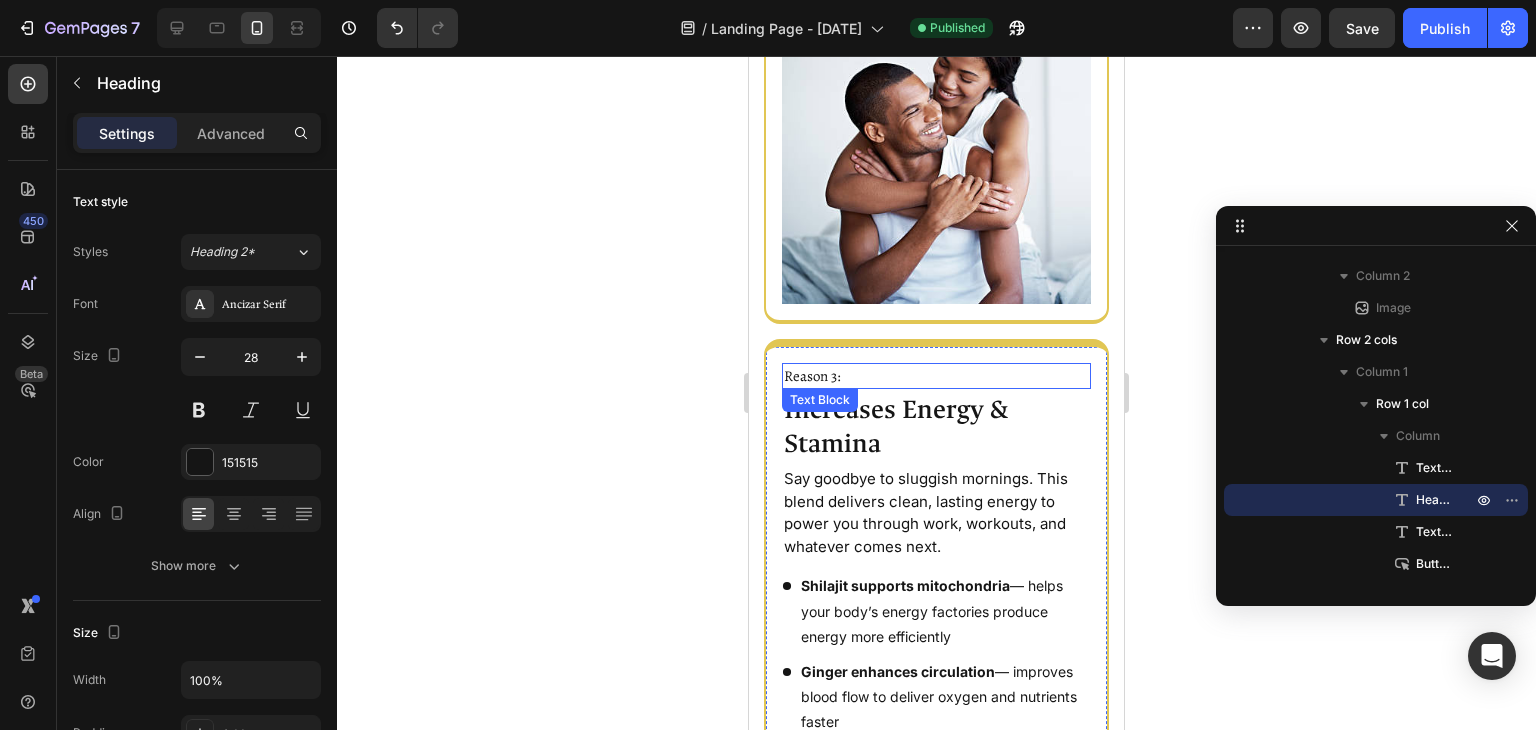 click on "Reason 3:" at bounding box center (936, 376) 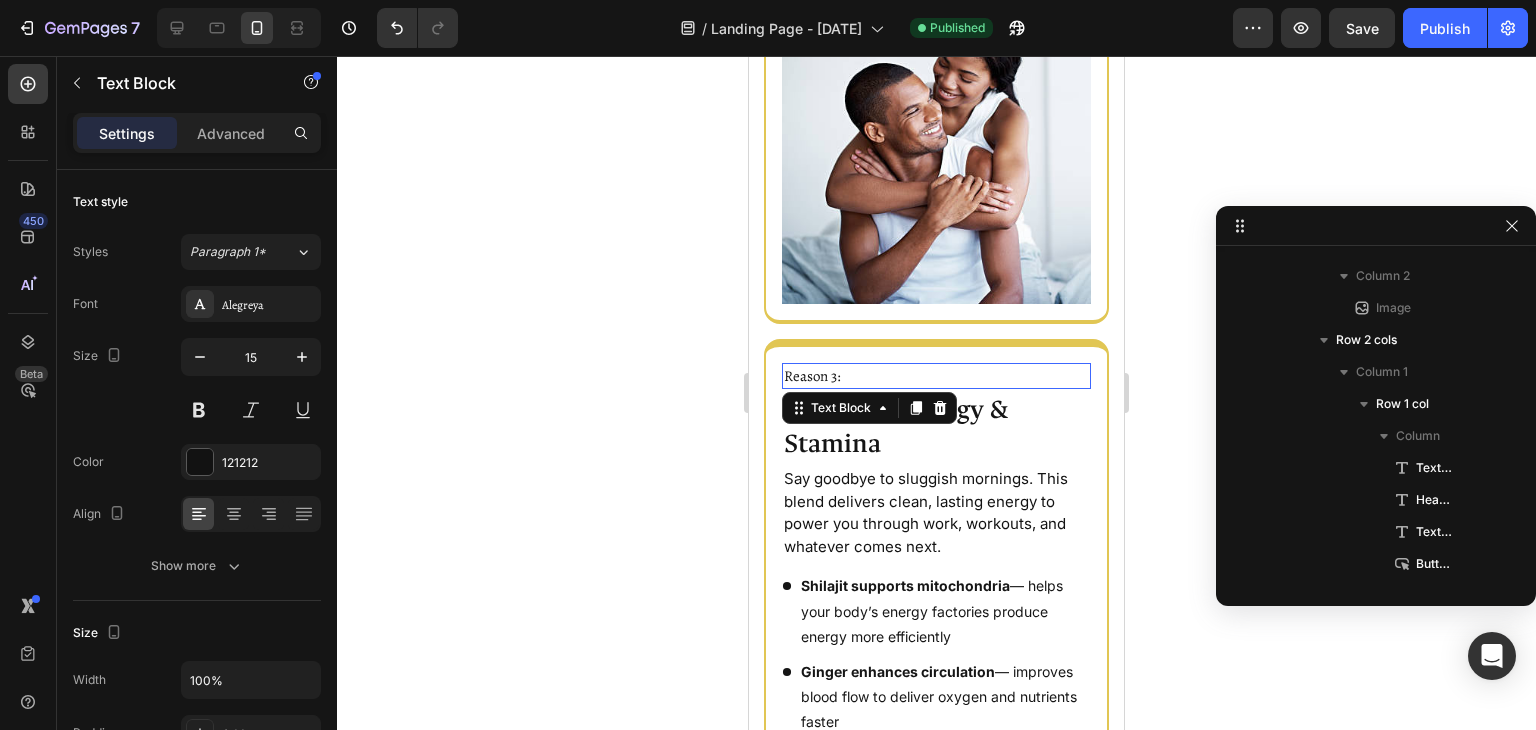 scroll, scrollTop: 698, scrollLeft: 0, axis: vertical 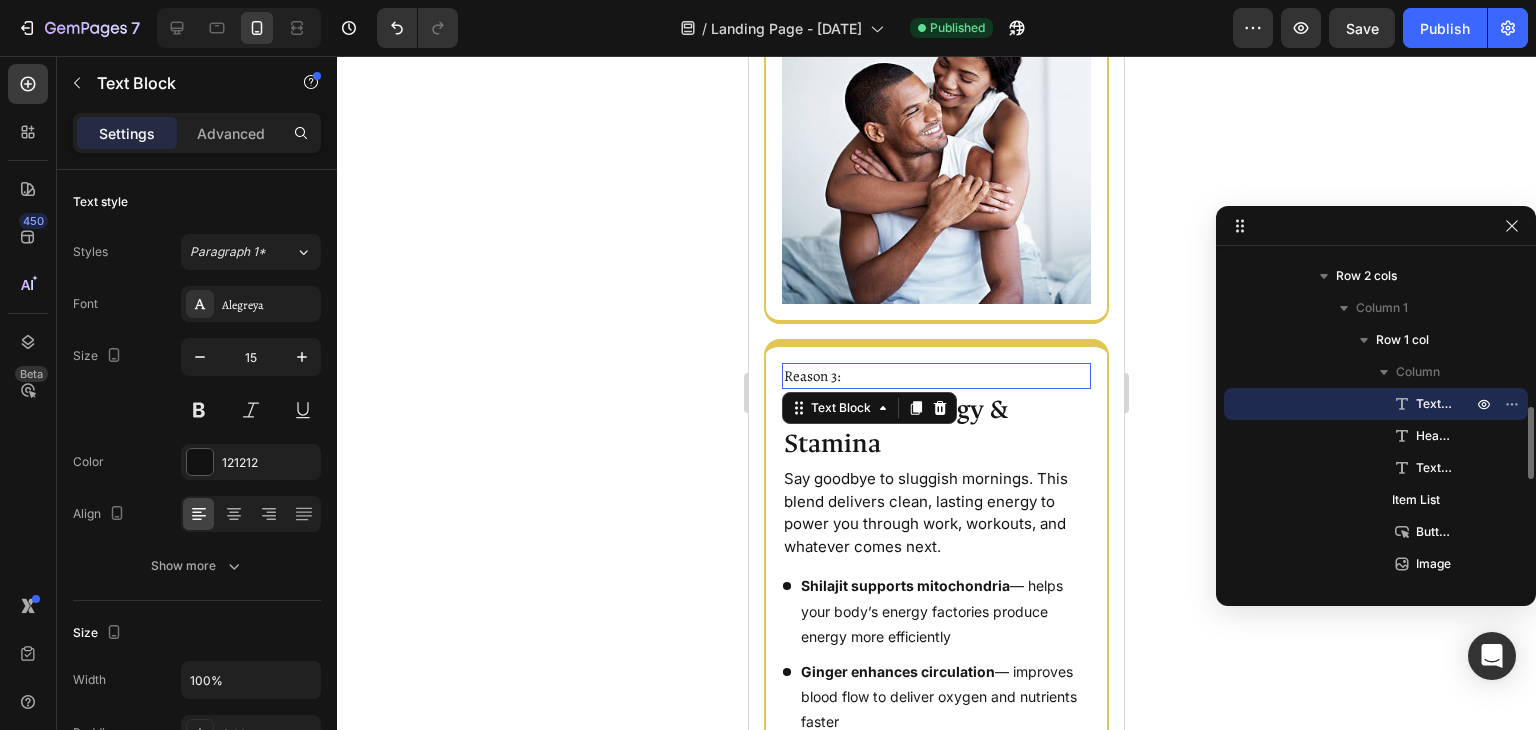 click on "Reason 3:" at bounding box center [936, 376] 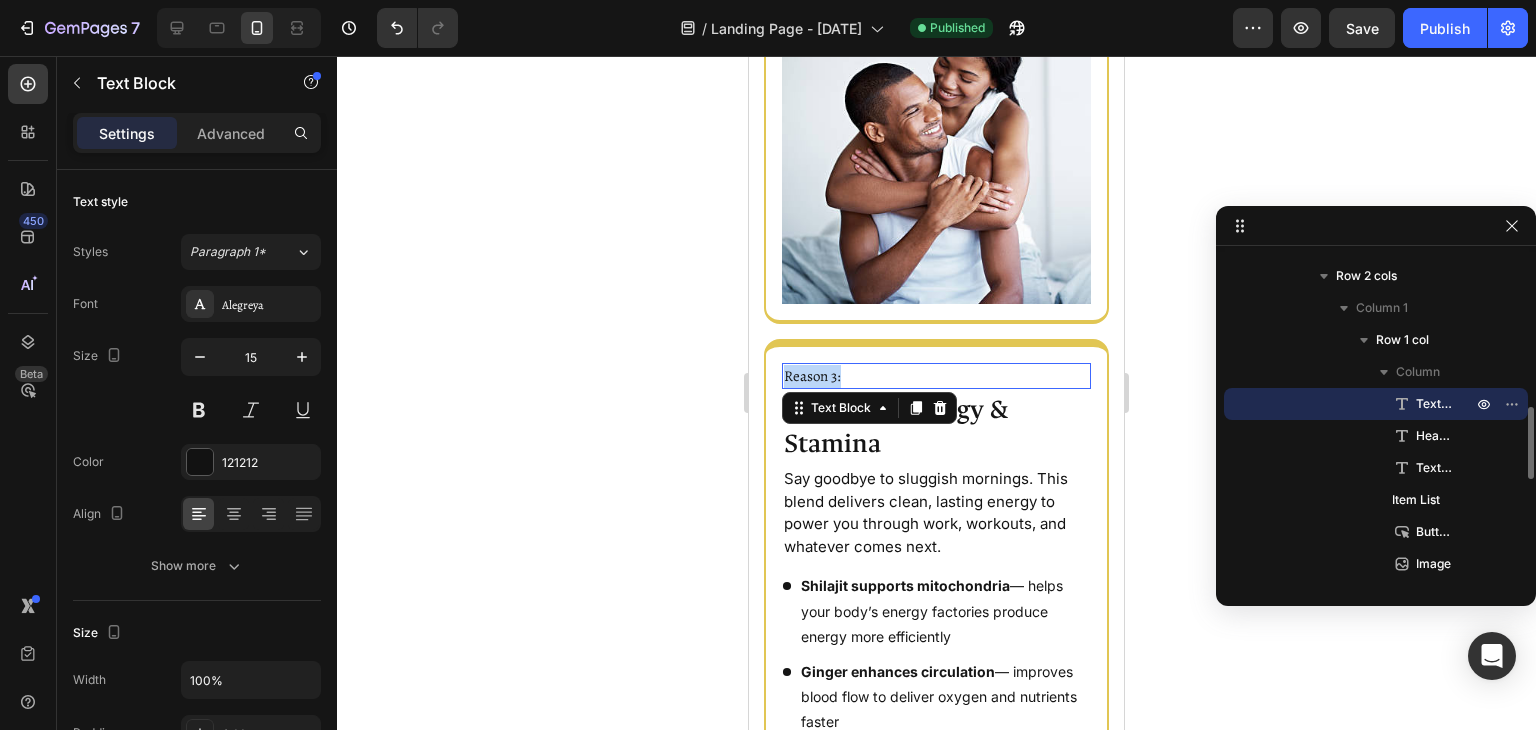 click on "Reason 3:" at bounding box center (936, 376) 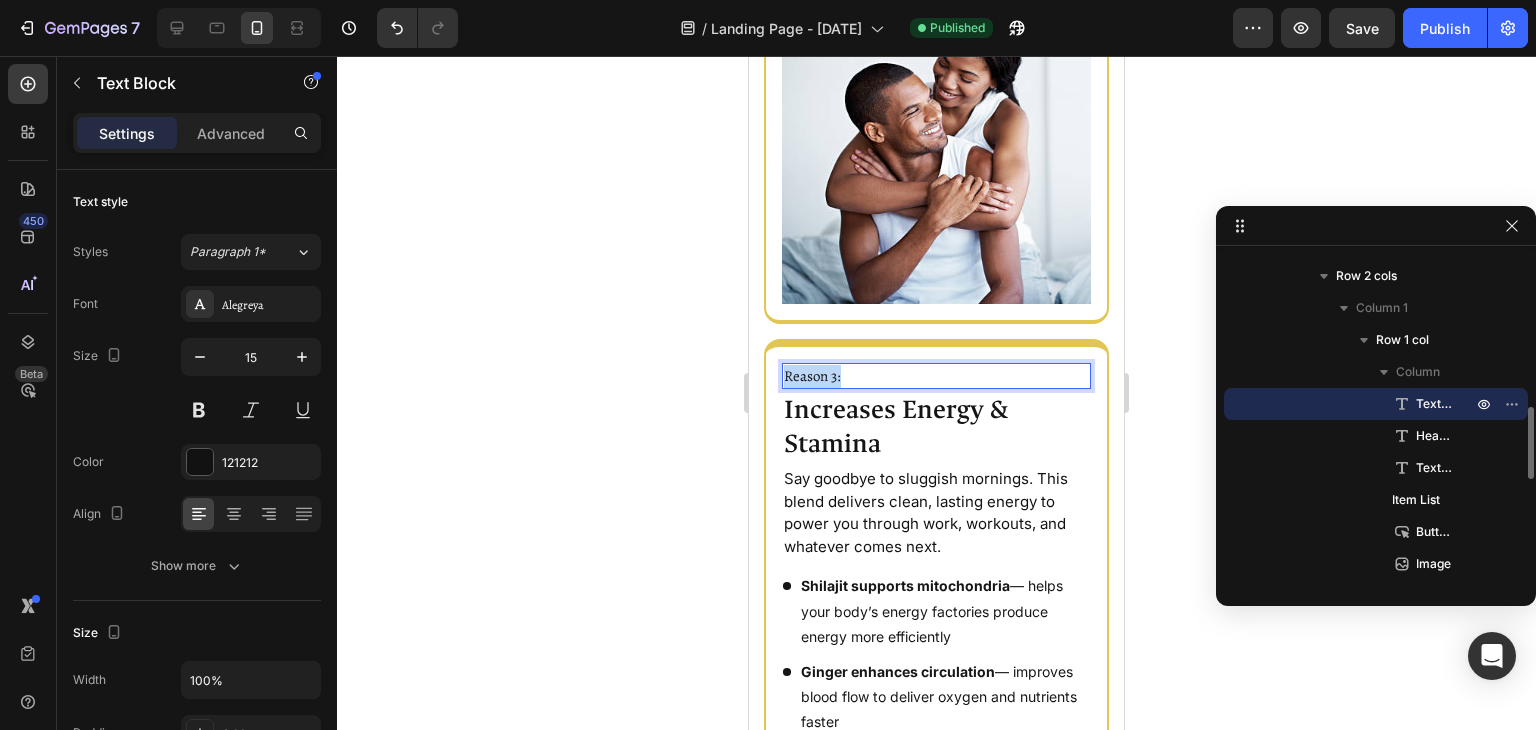 click on "Reason 3:" at bounding box center [936, 376] 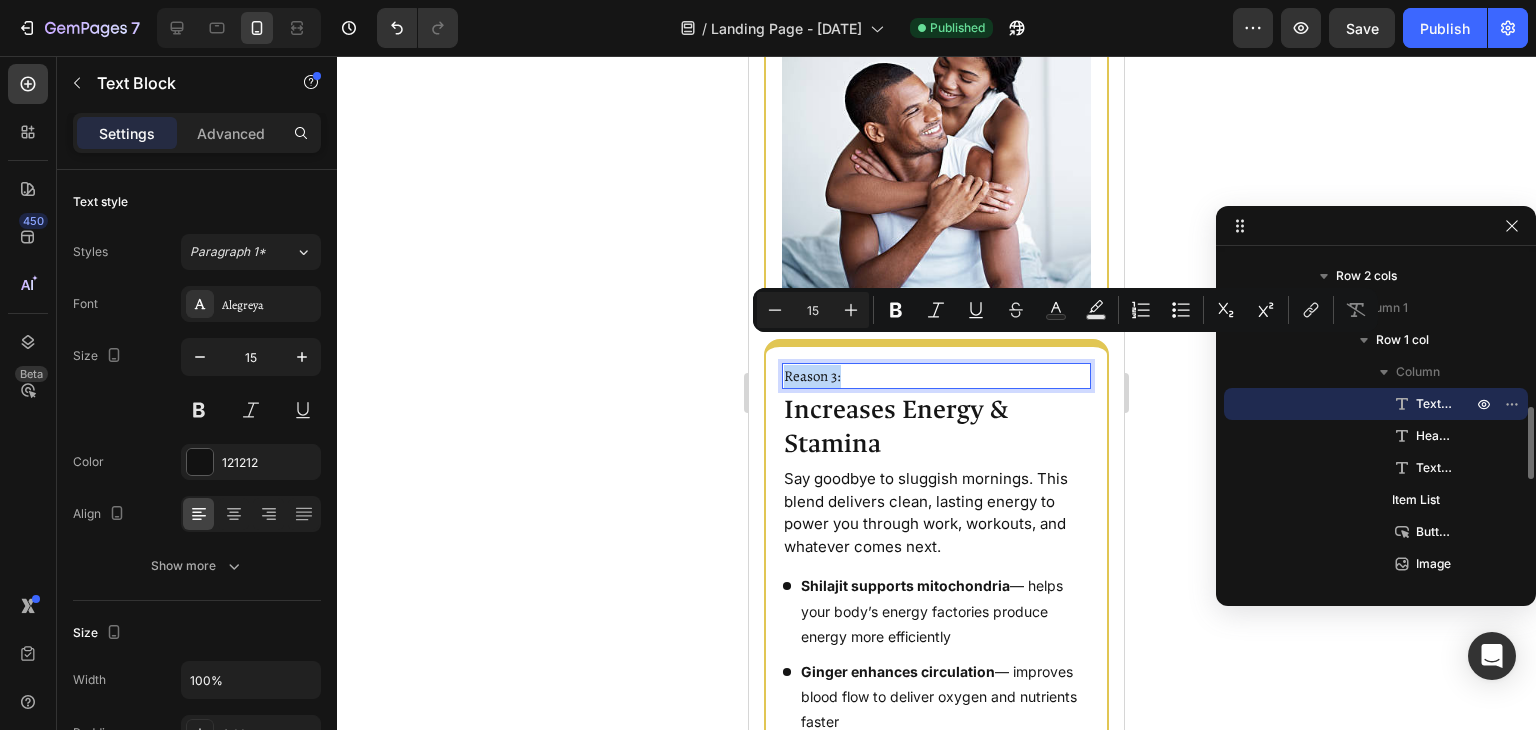 click on "Reason 3:" at bounding box center [936, 376] 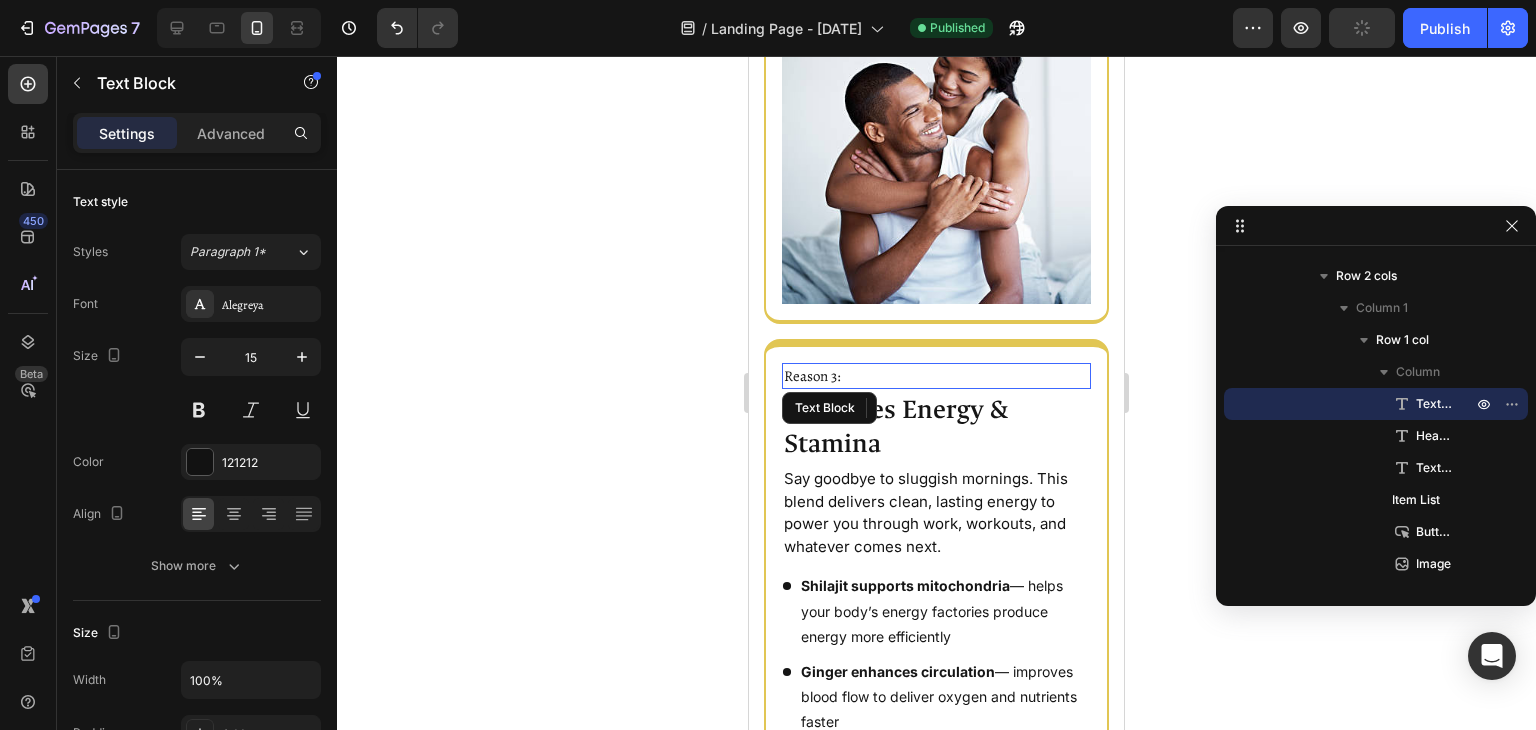click on "Reason 3:" at bounding box center (936, 376) 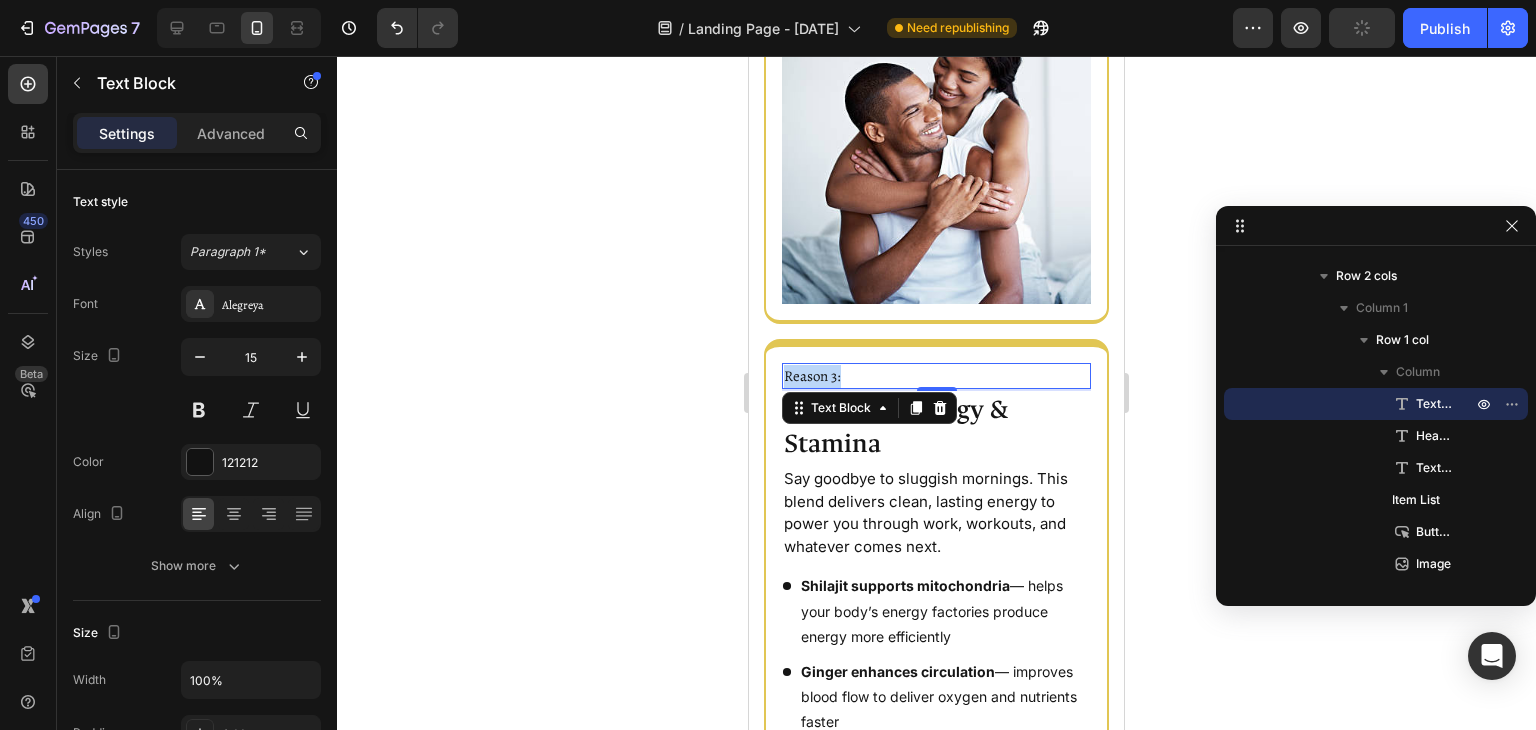 click on "Reason 3:" at bounding box center (936, 376) 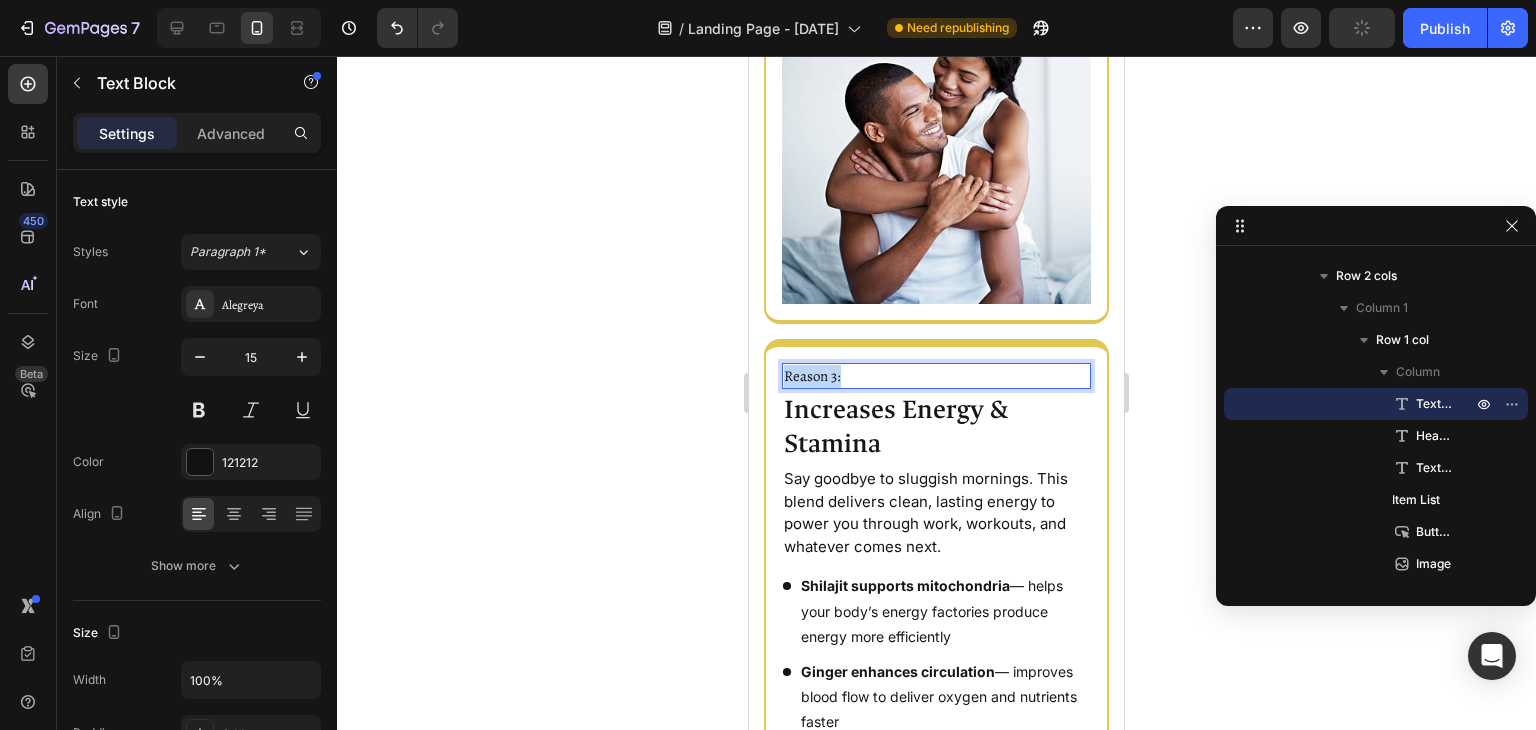 click on "Reason 3:" at bounding box center (936, 376) 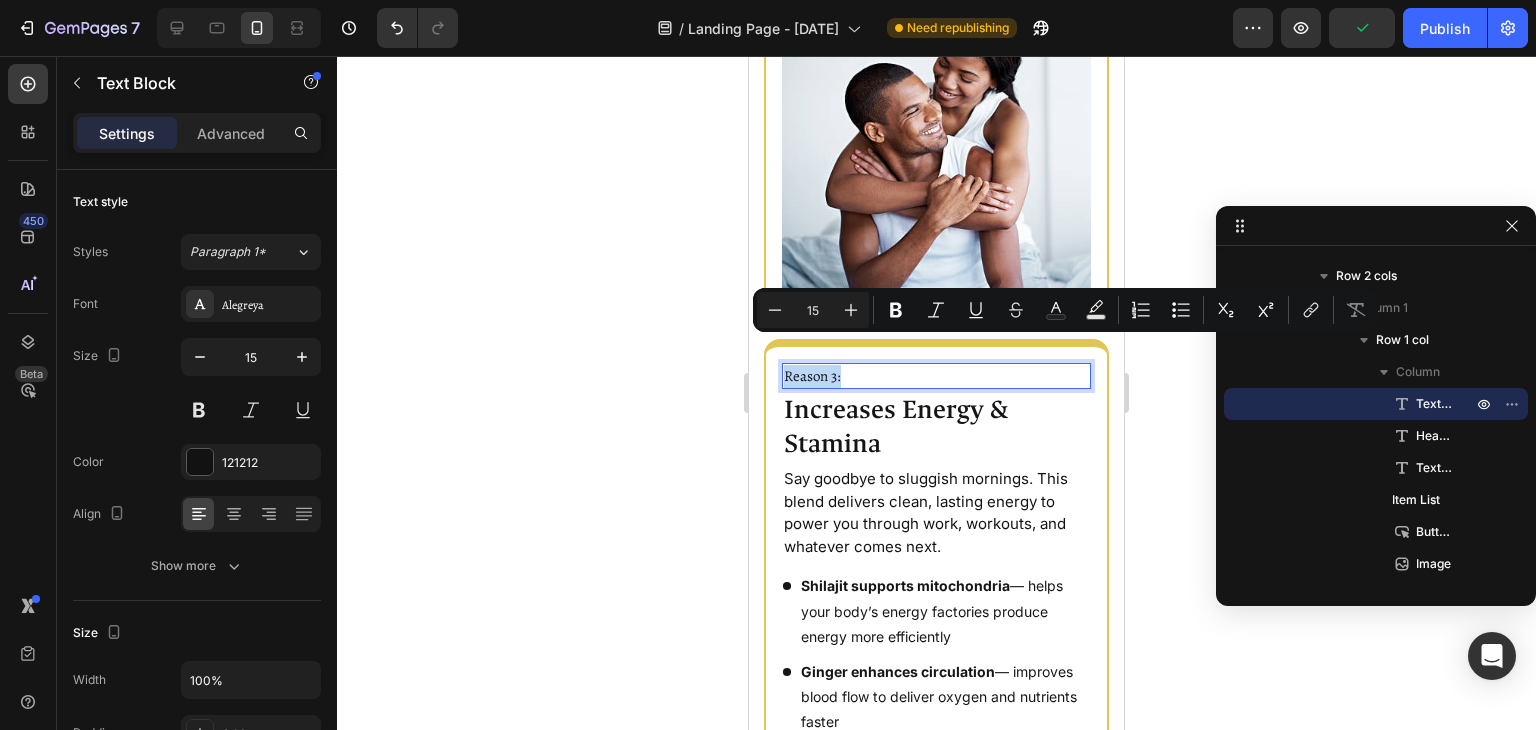 click on "Reason 3:" at bounding box center [936, 376] 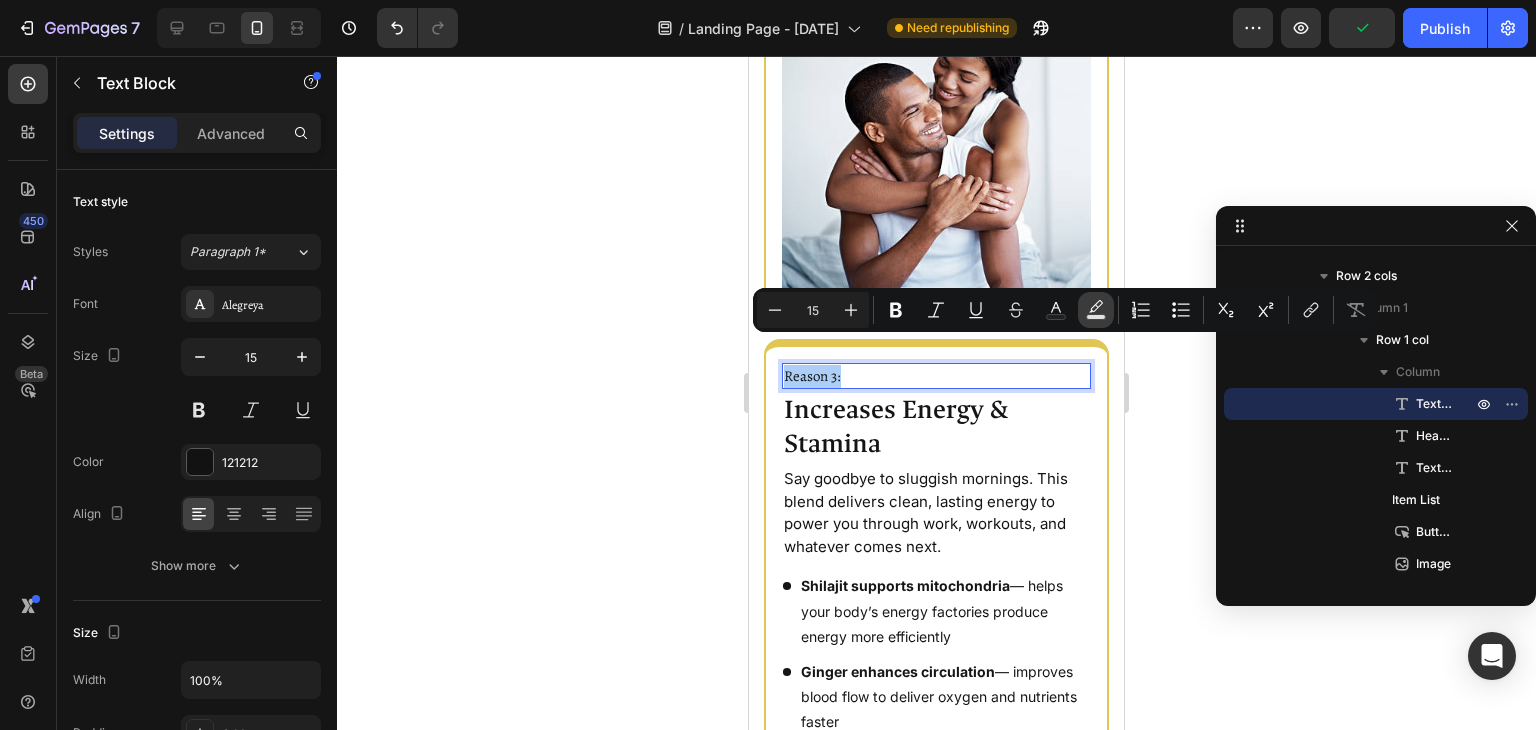 click 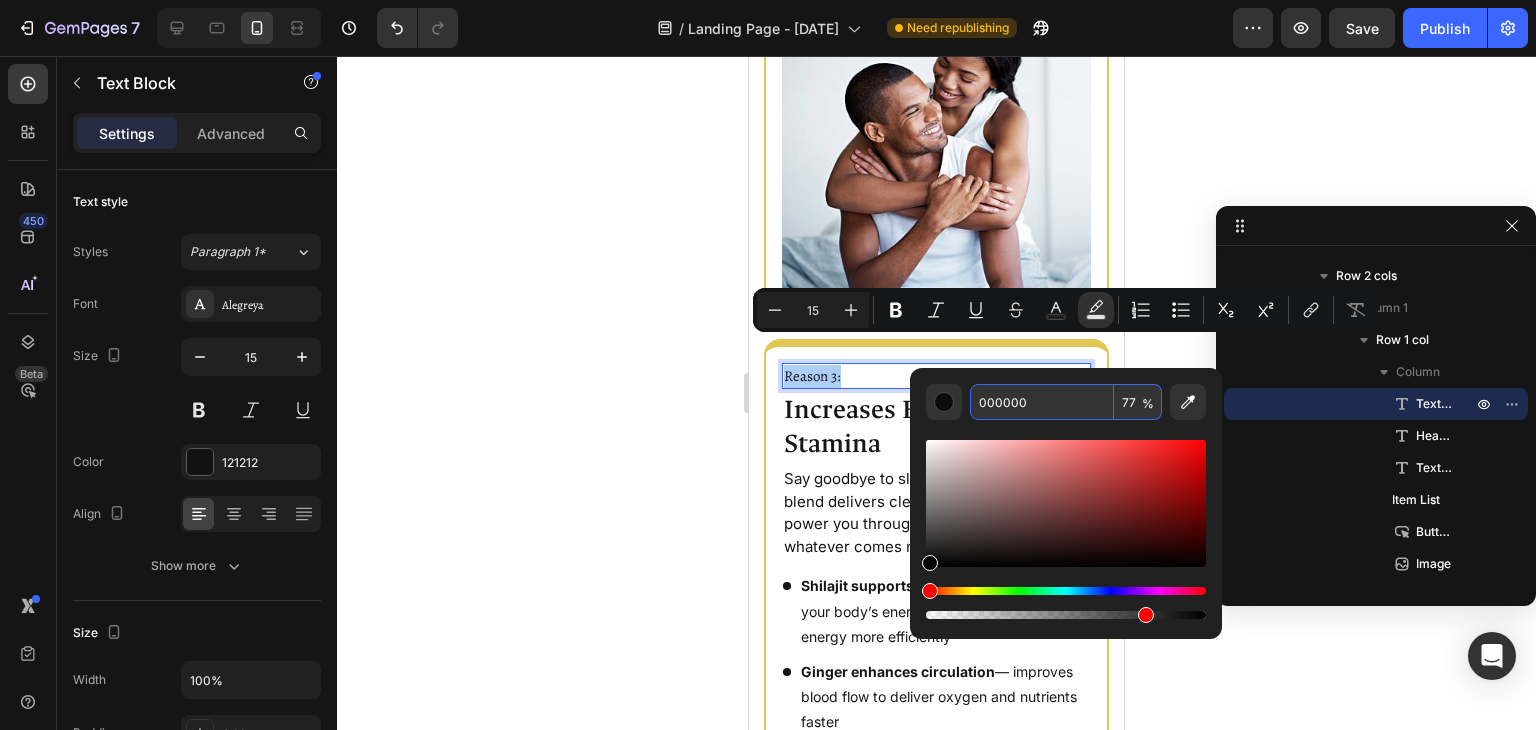 click on "000000" at bounding box center (1042, 402) 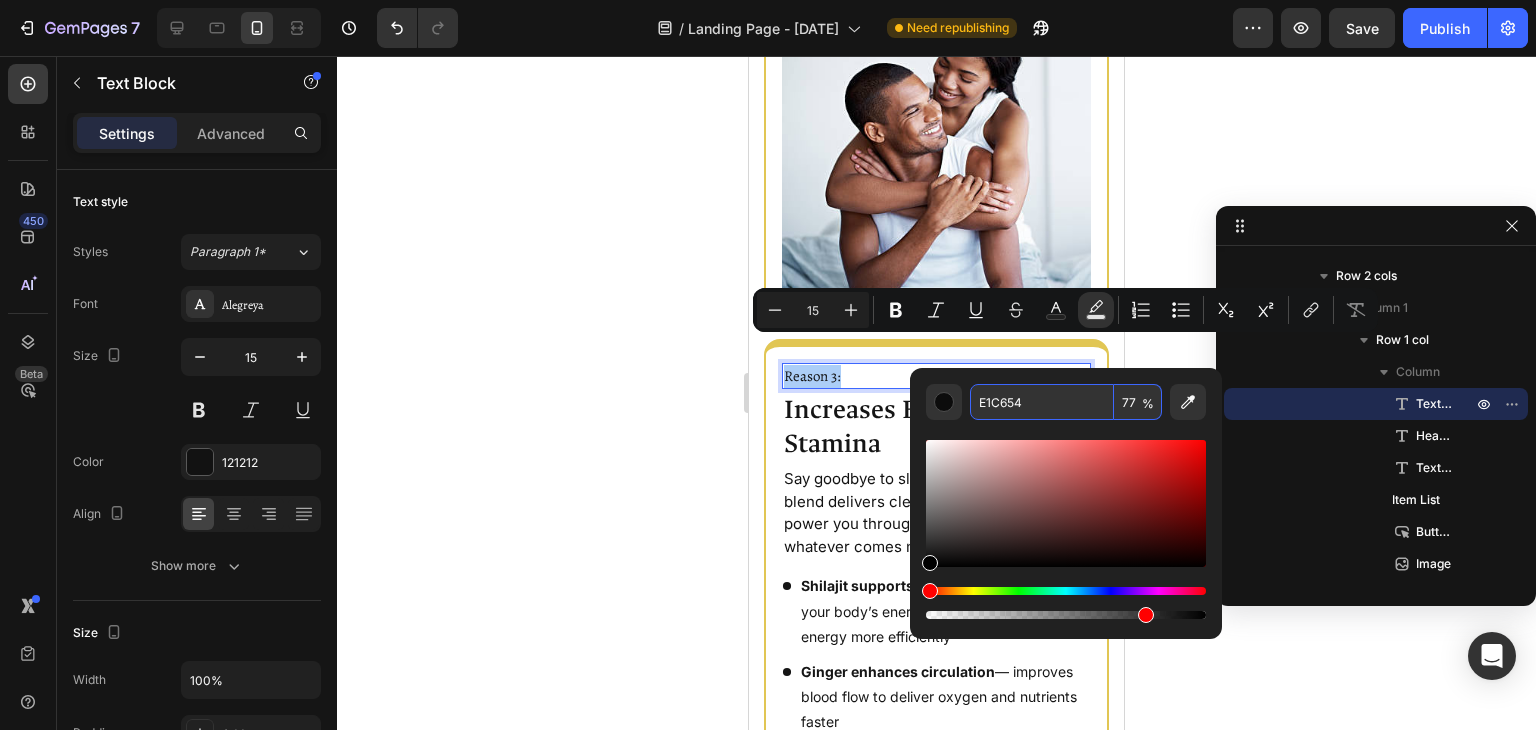 type on "E1C654" 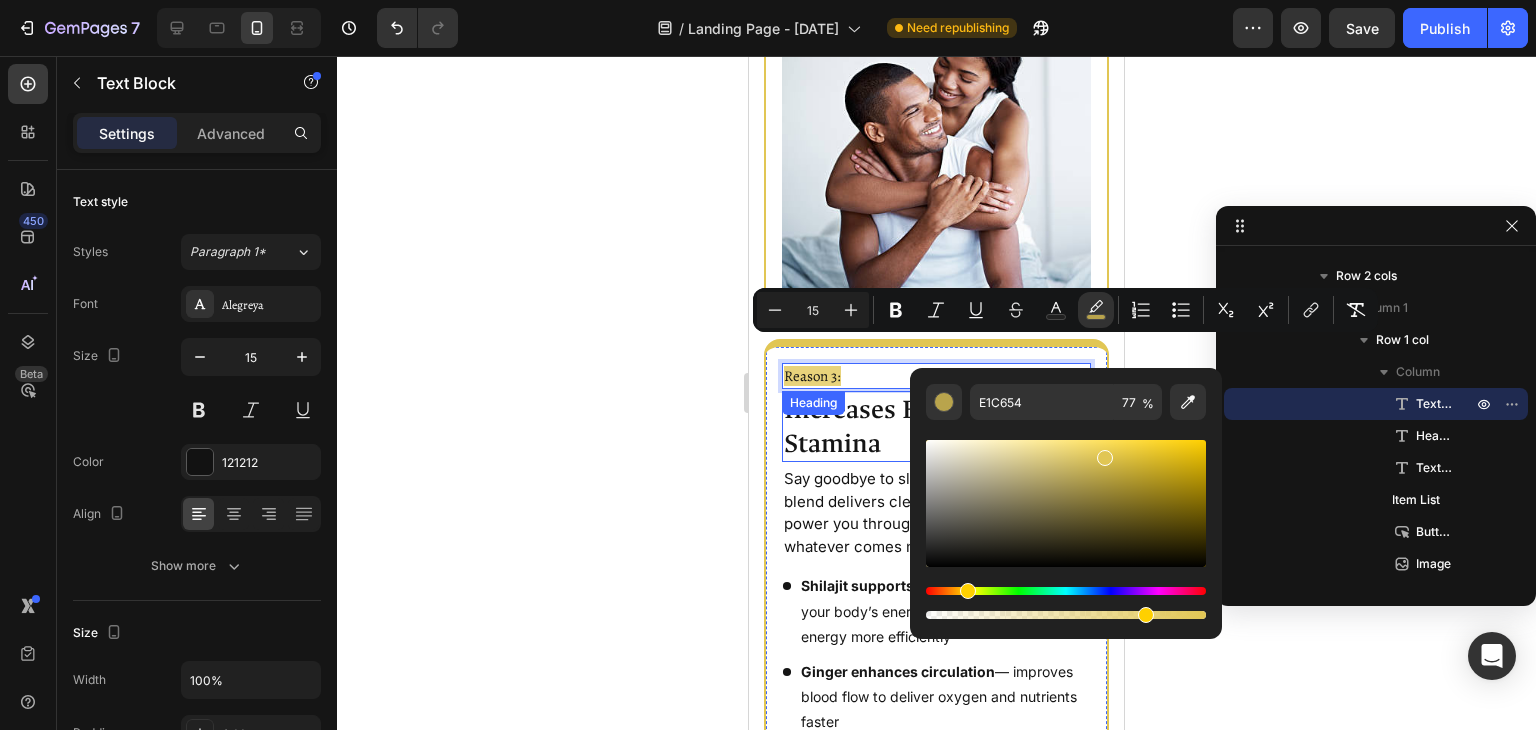 click on "Increases Energy & Stamina" at bounding box center (936, 426) 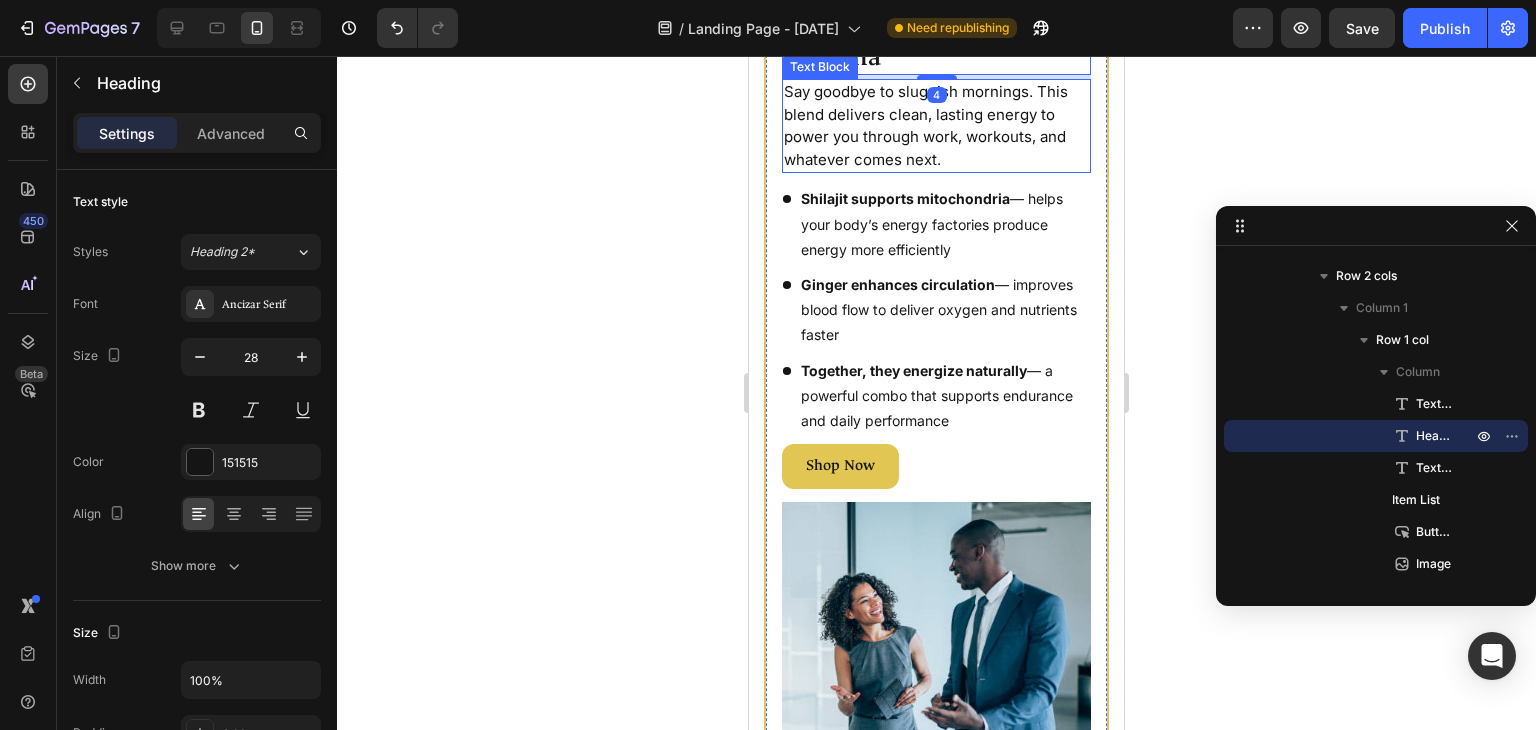 scroll, scrollTop: 2147, scrollLeft: 0, axis: vertical 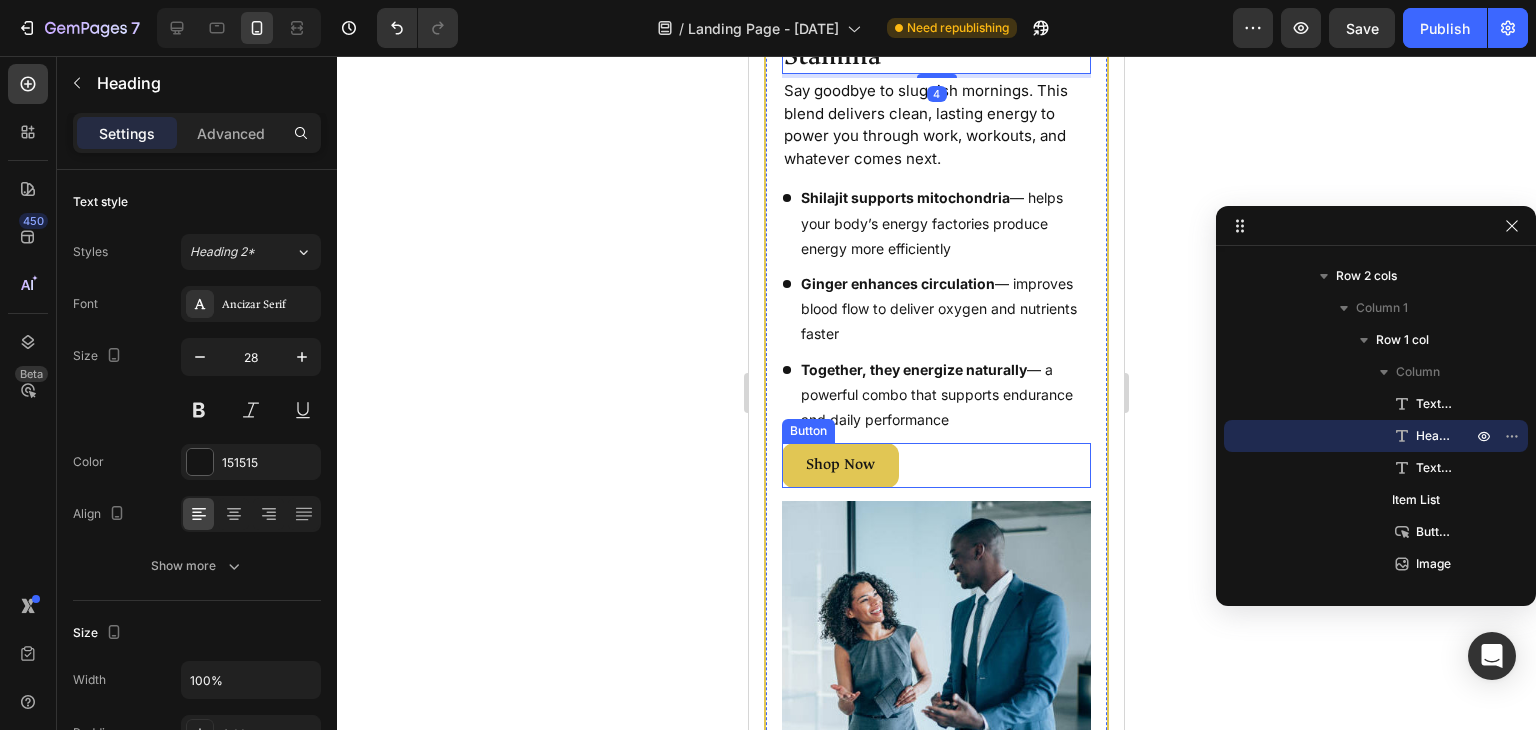 click on "Shop Now Button" at bounding box center (936, 465) 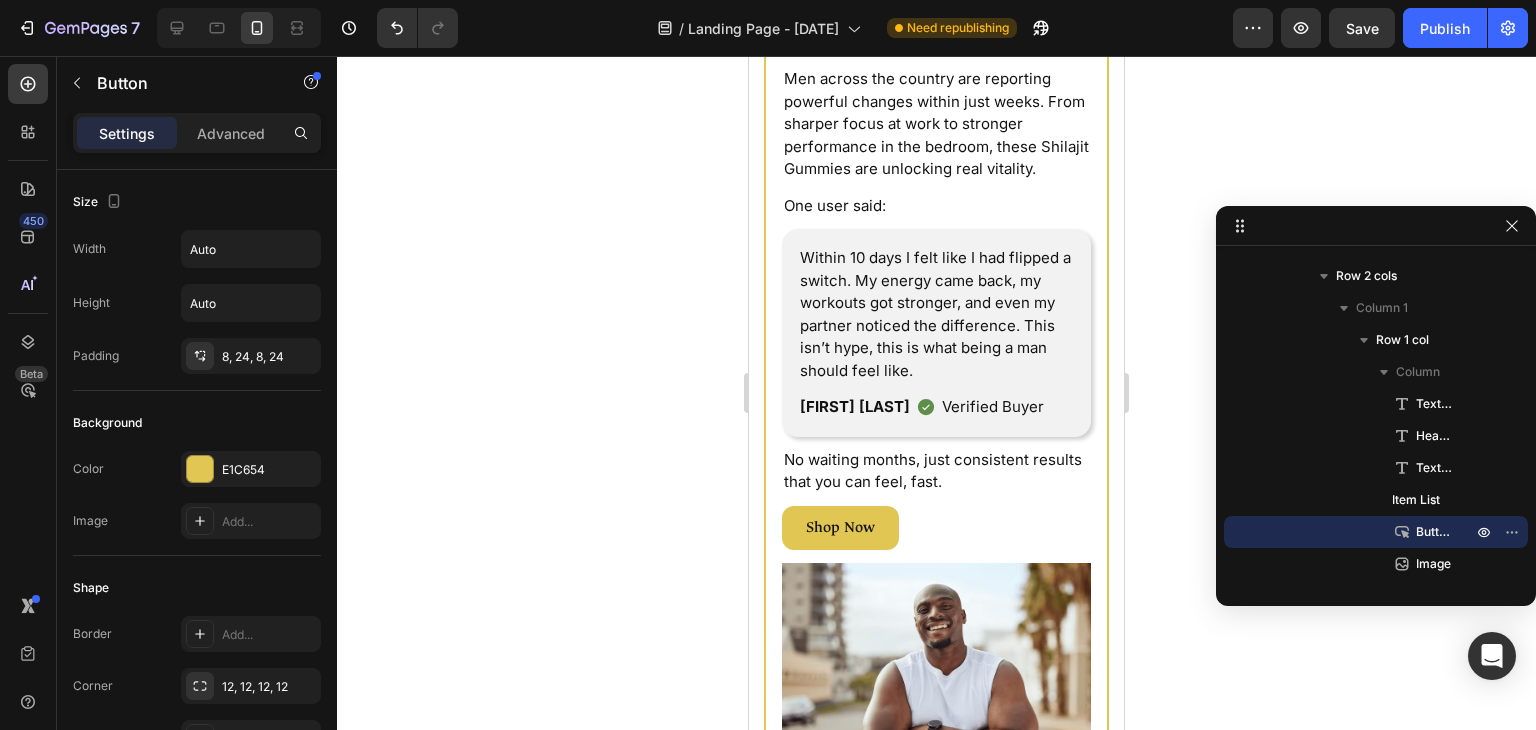scroll, scrollTop: 4132, scrollLeft: 0, axis: vertical 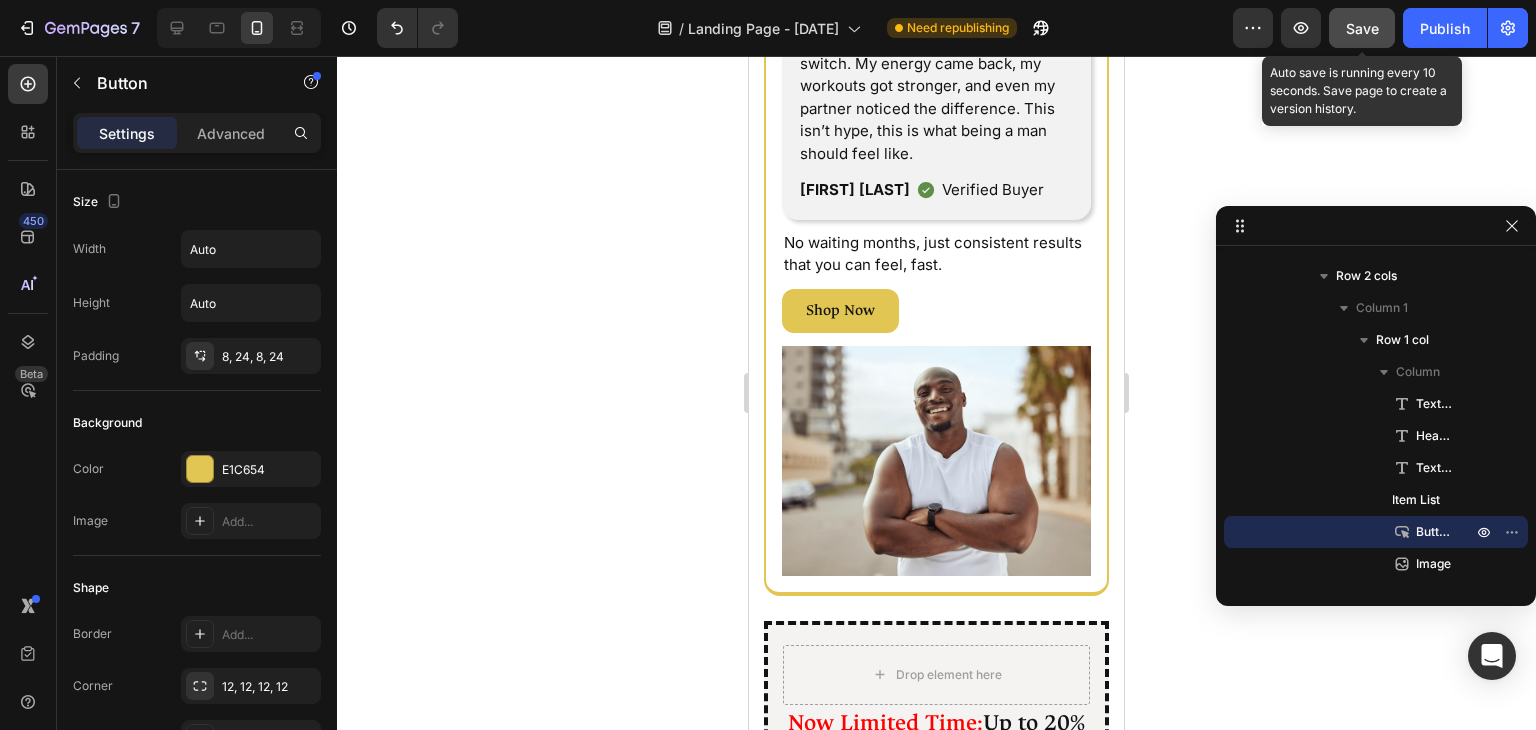 click on "Save" 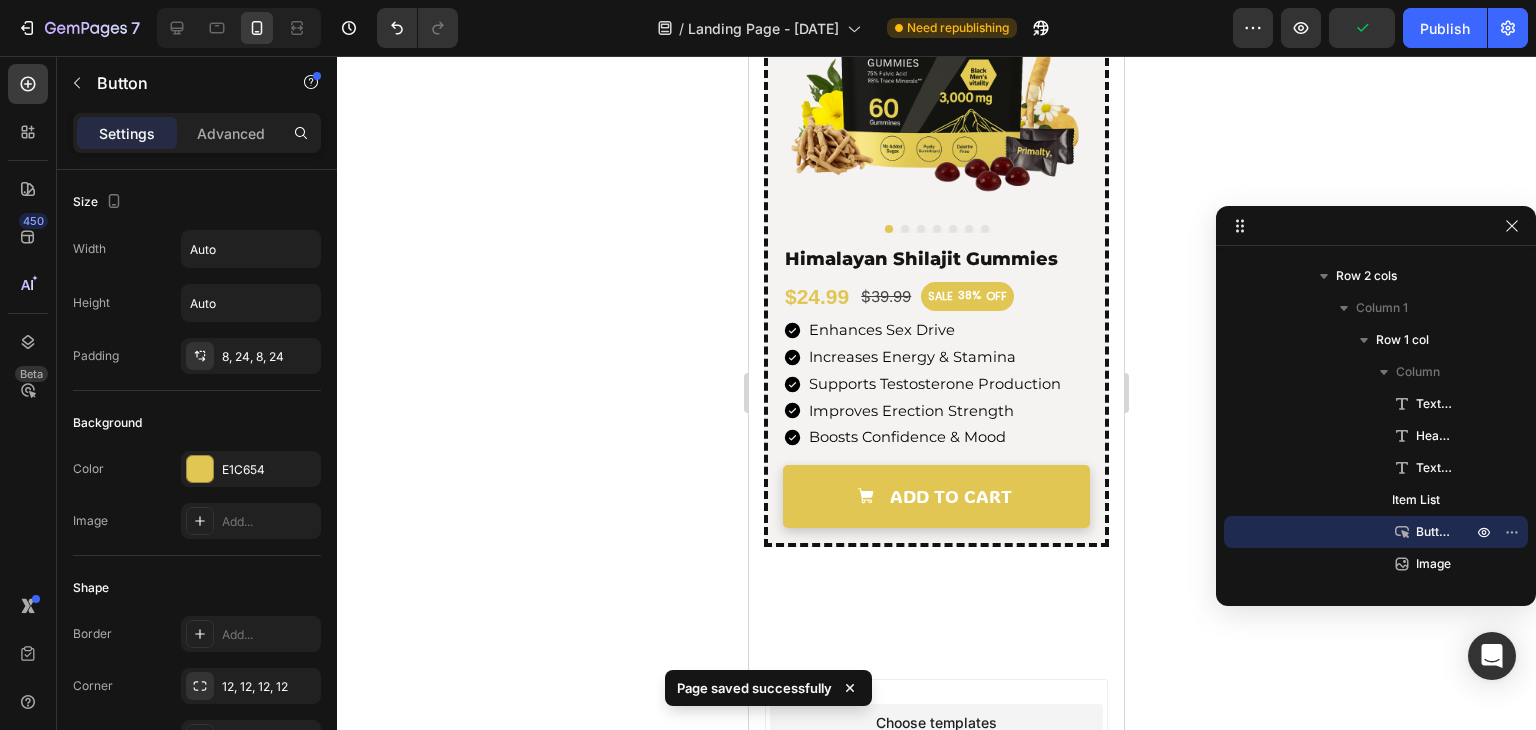 scroll, scrollTop: 5156, scrollLeft: 0, axis: vertical 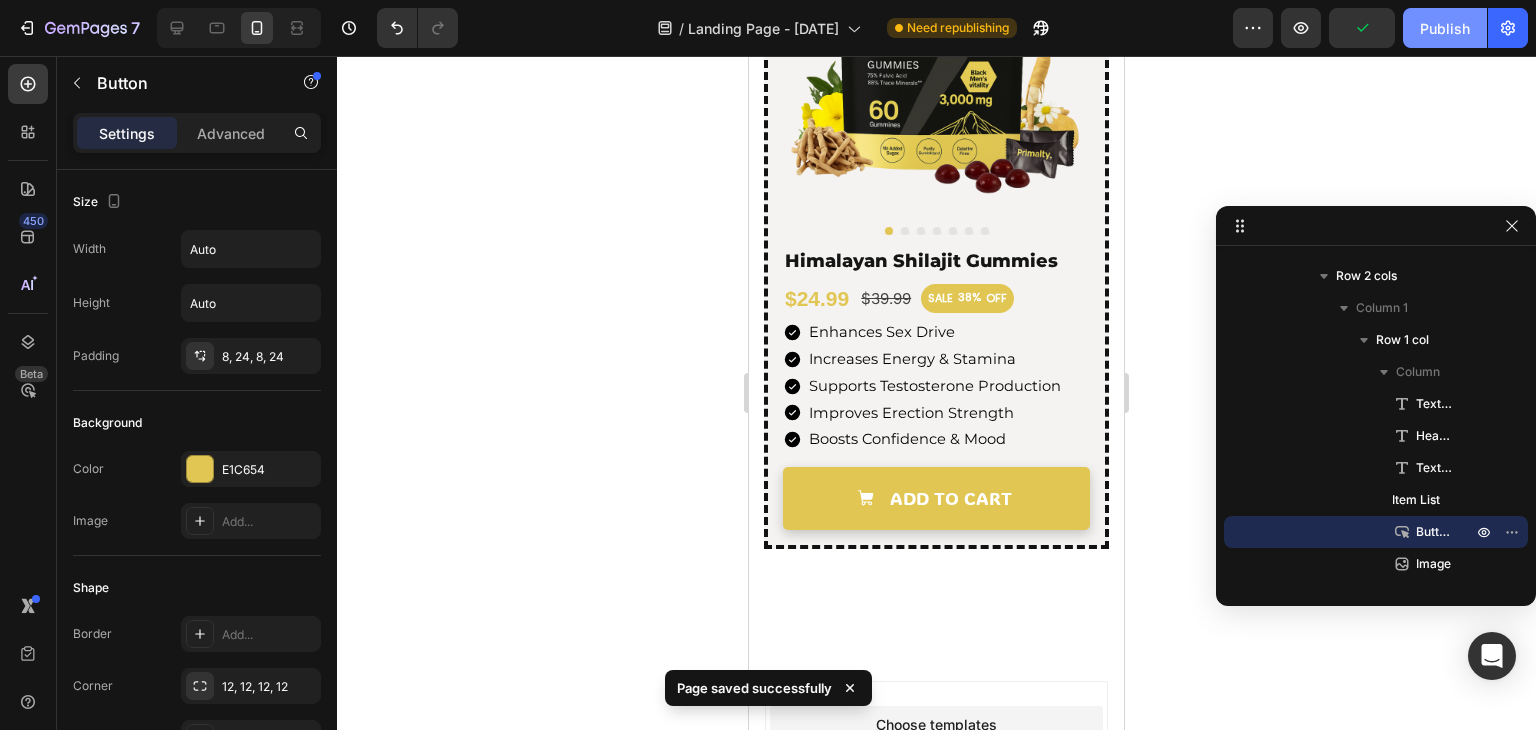 click on "Publish" 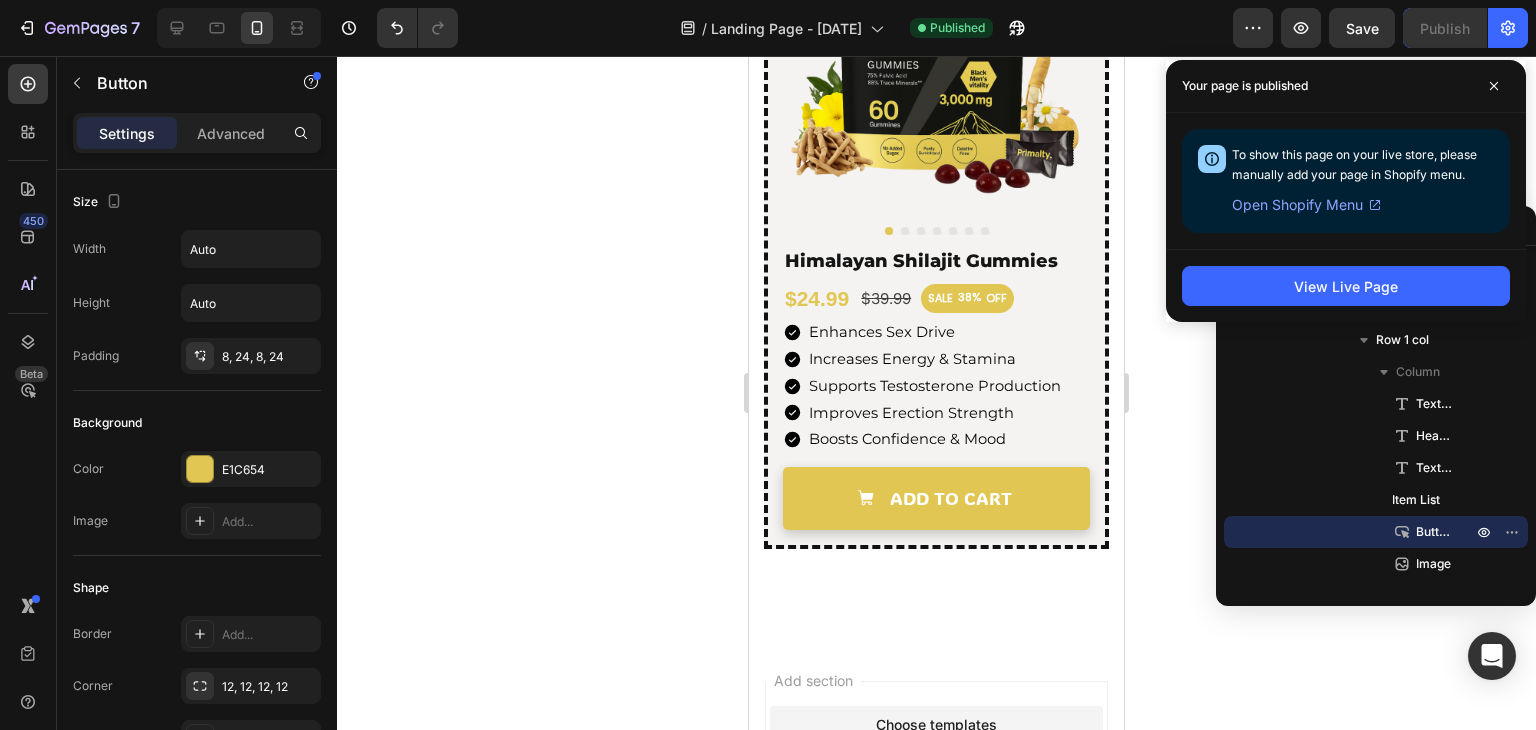 click 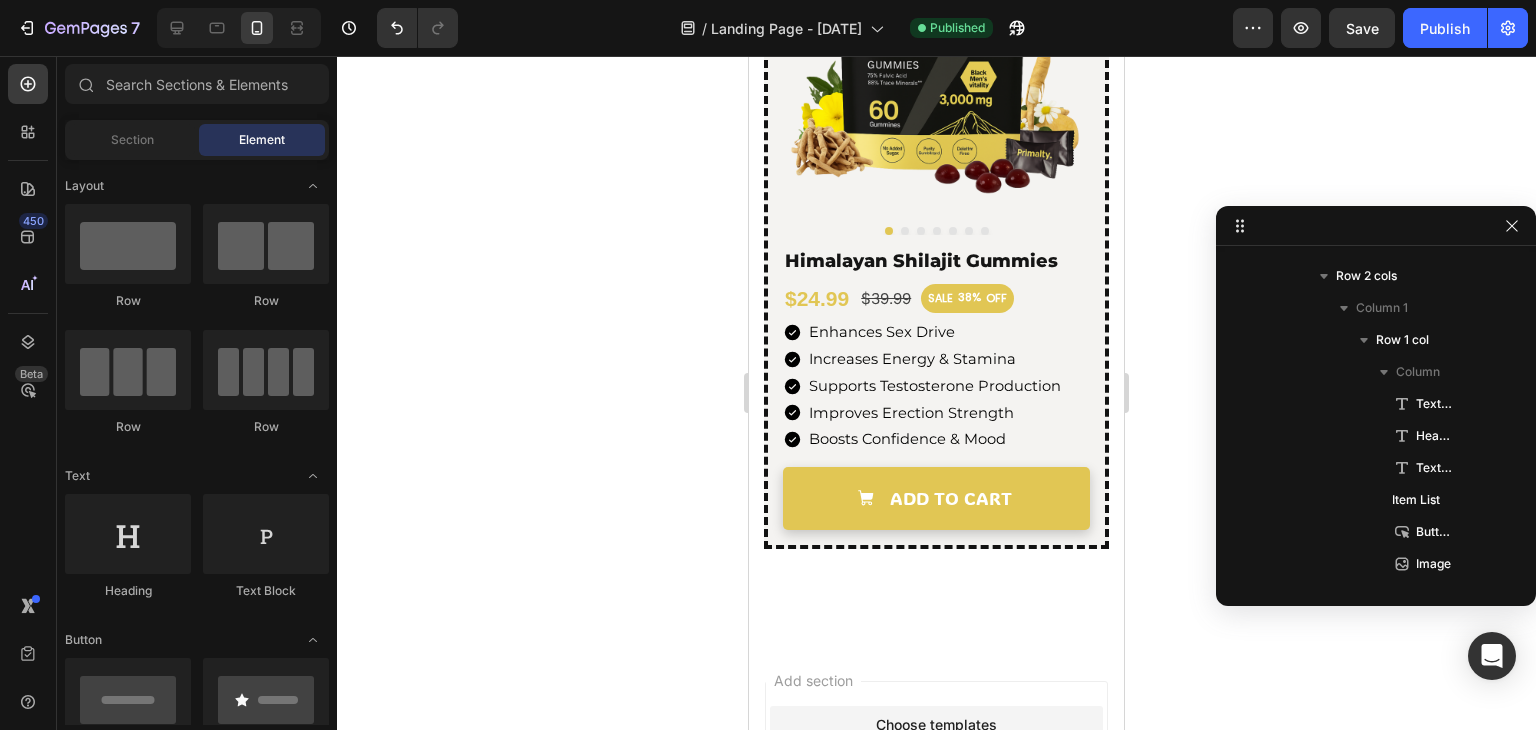click 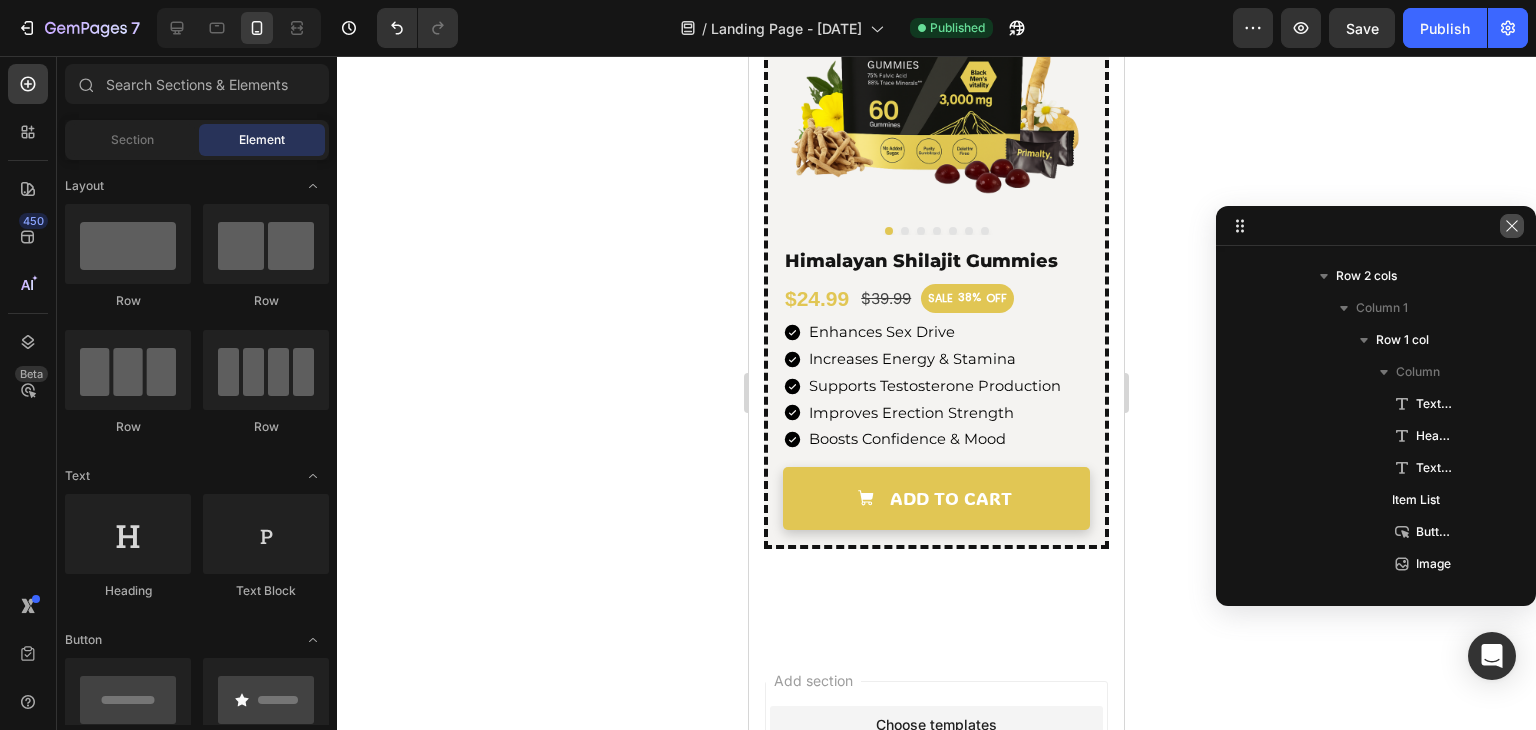 click 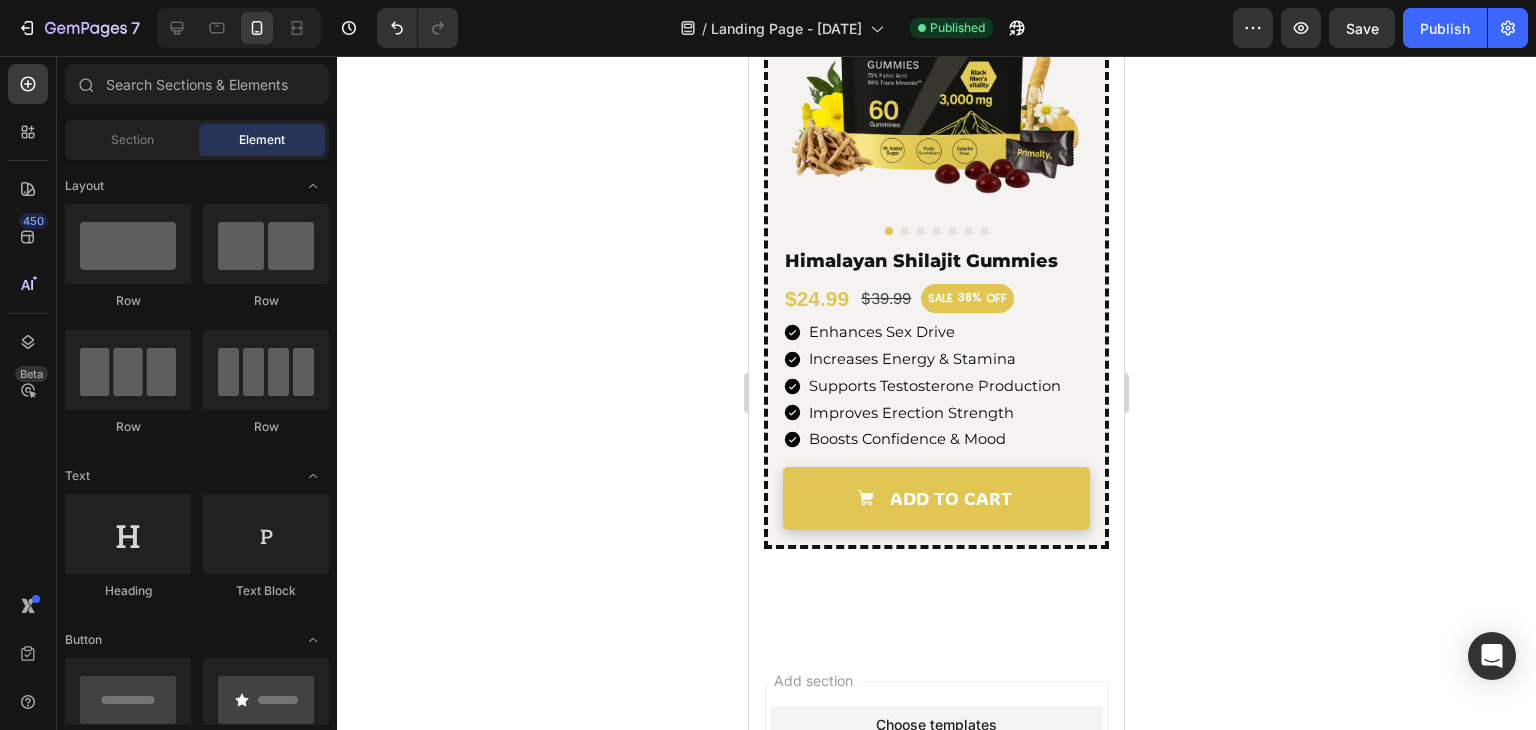 click 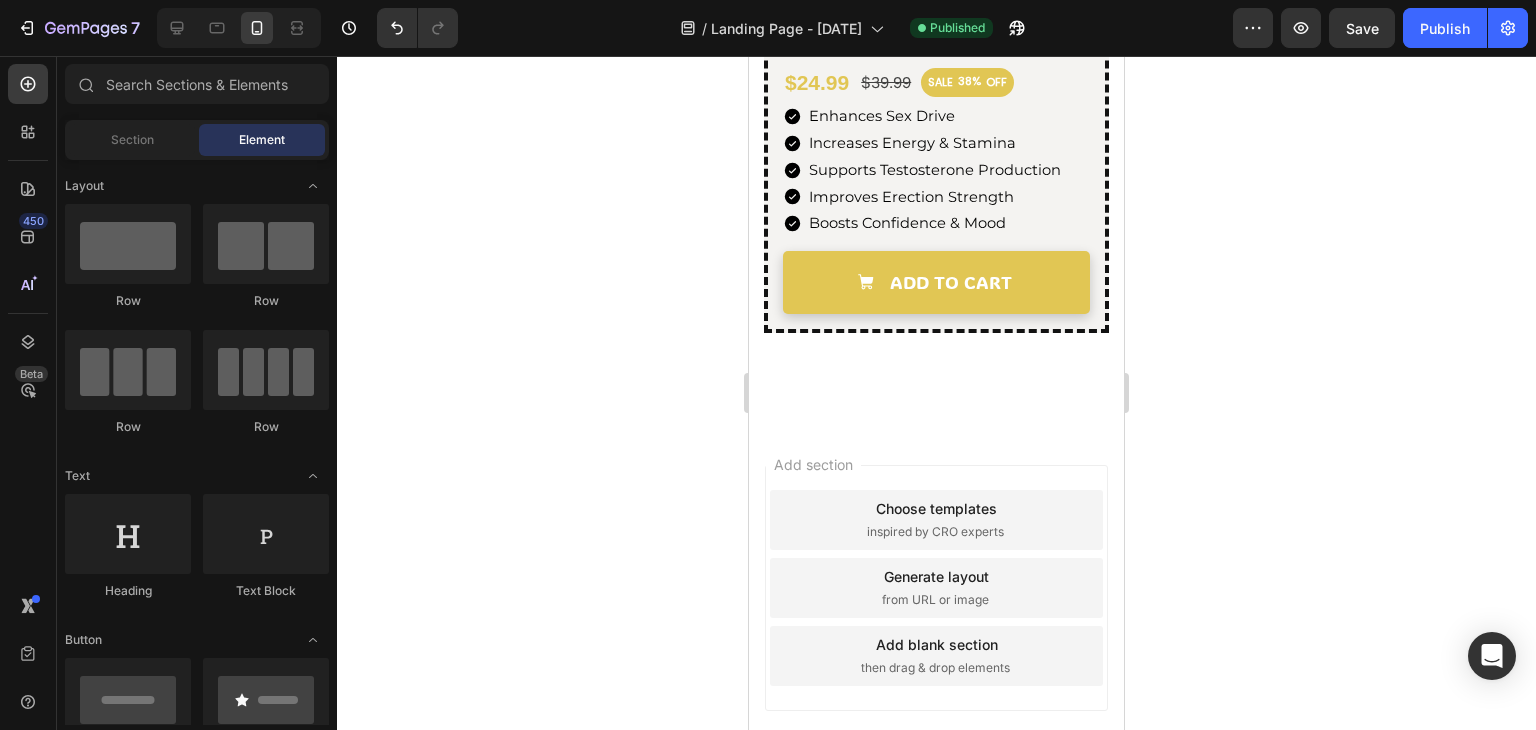scroll, scrollTop: 5374, scrollLeft: 0, axis: vertical 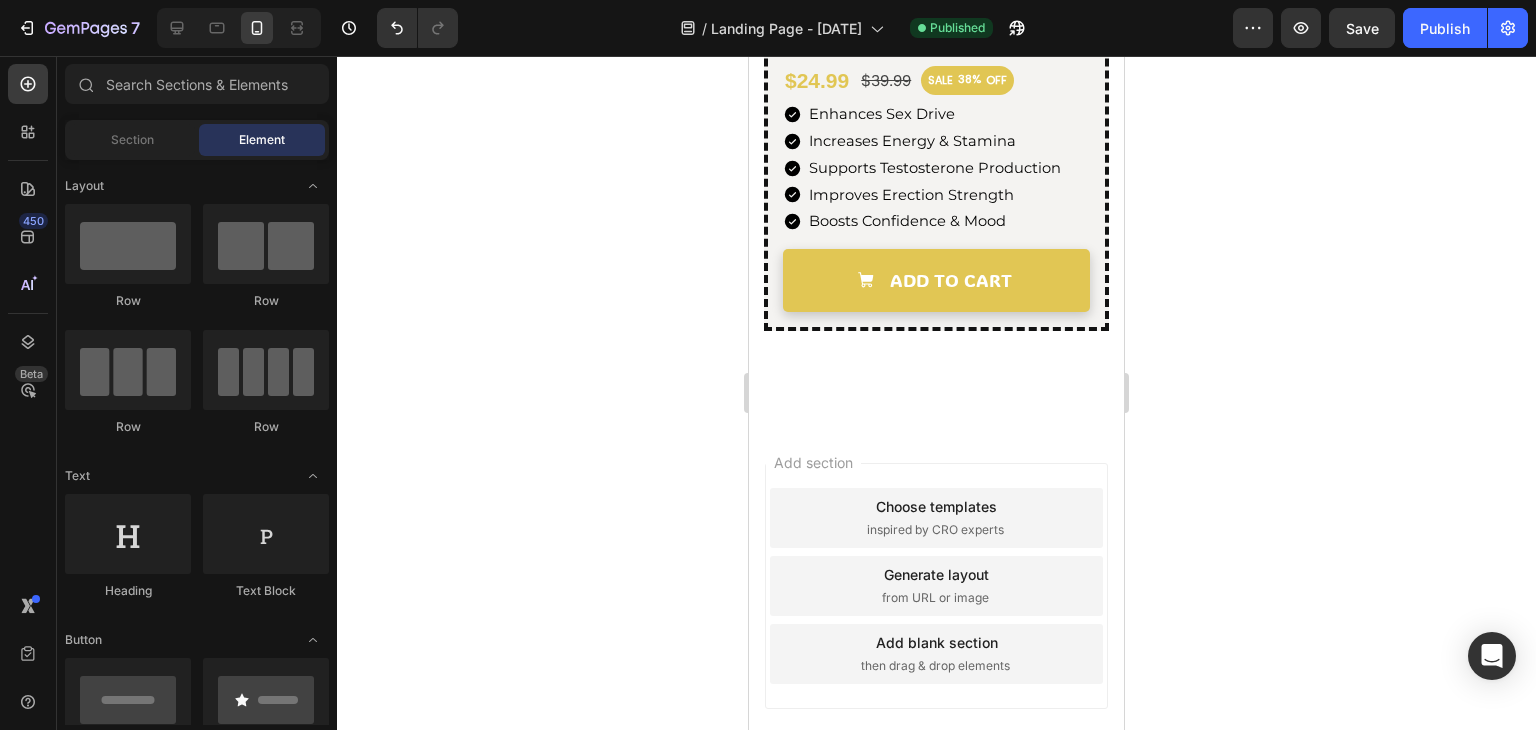click 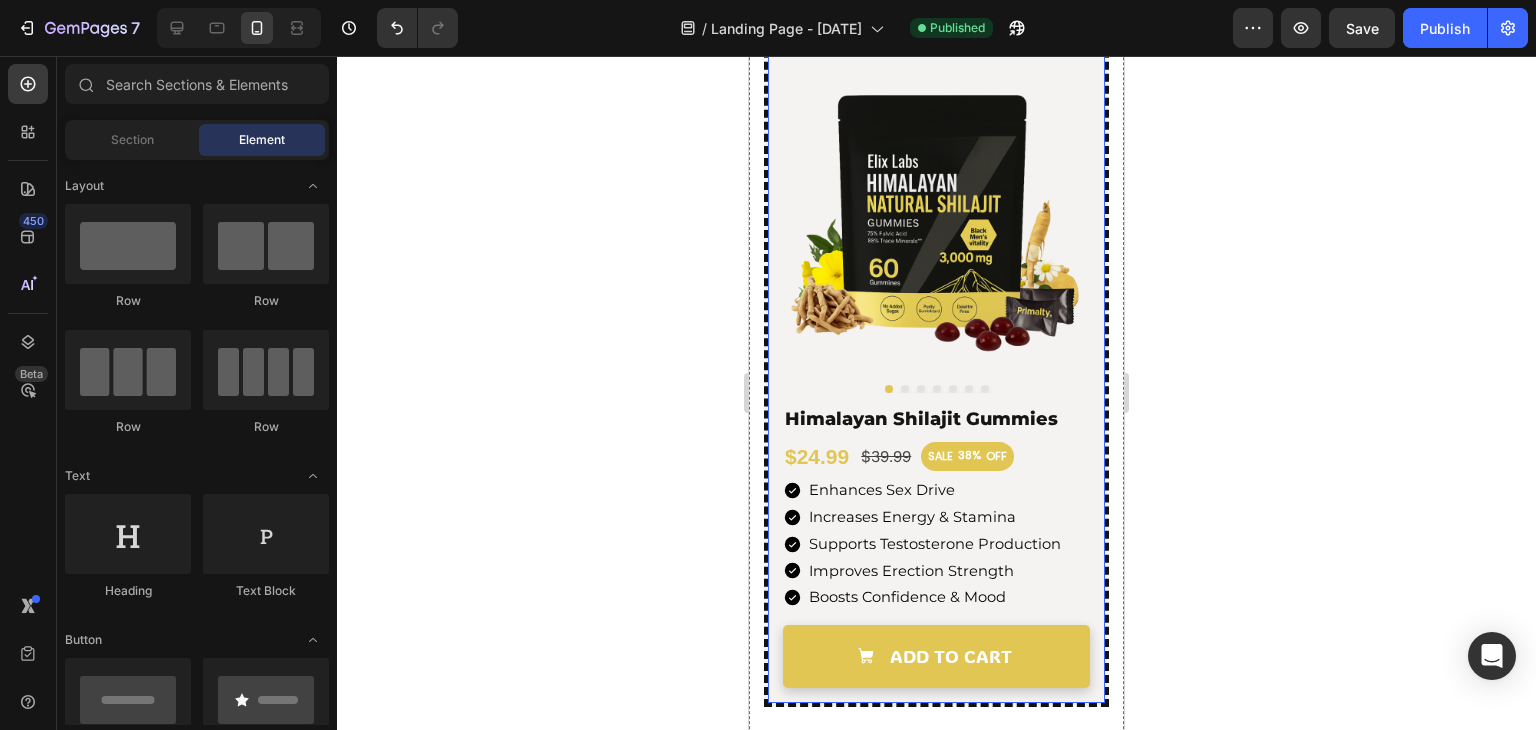 scroll, scrollTop: 4959, scrollLeft: 0, axis: vertical 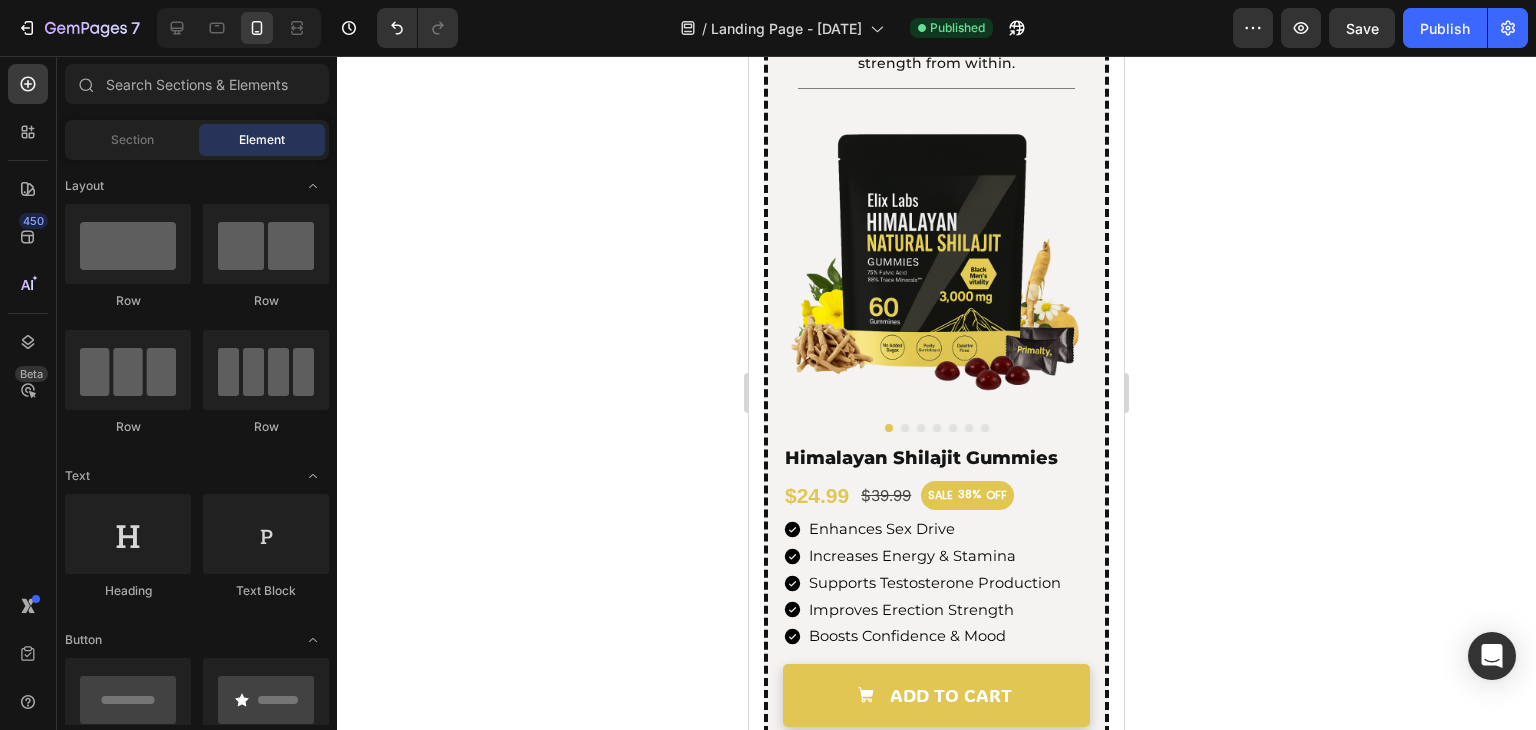 click 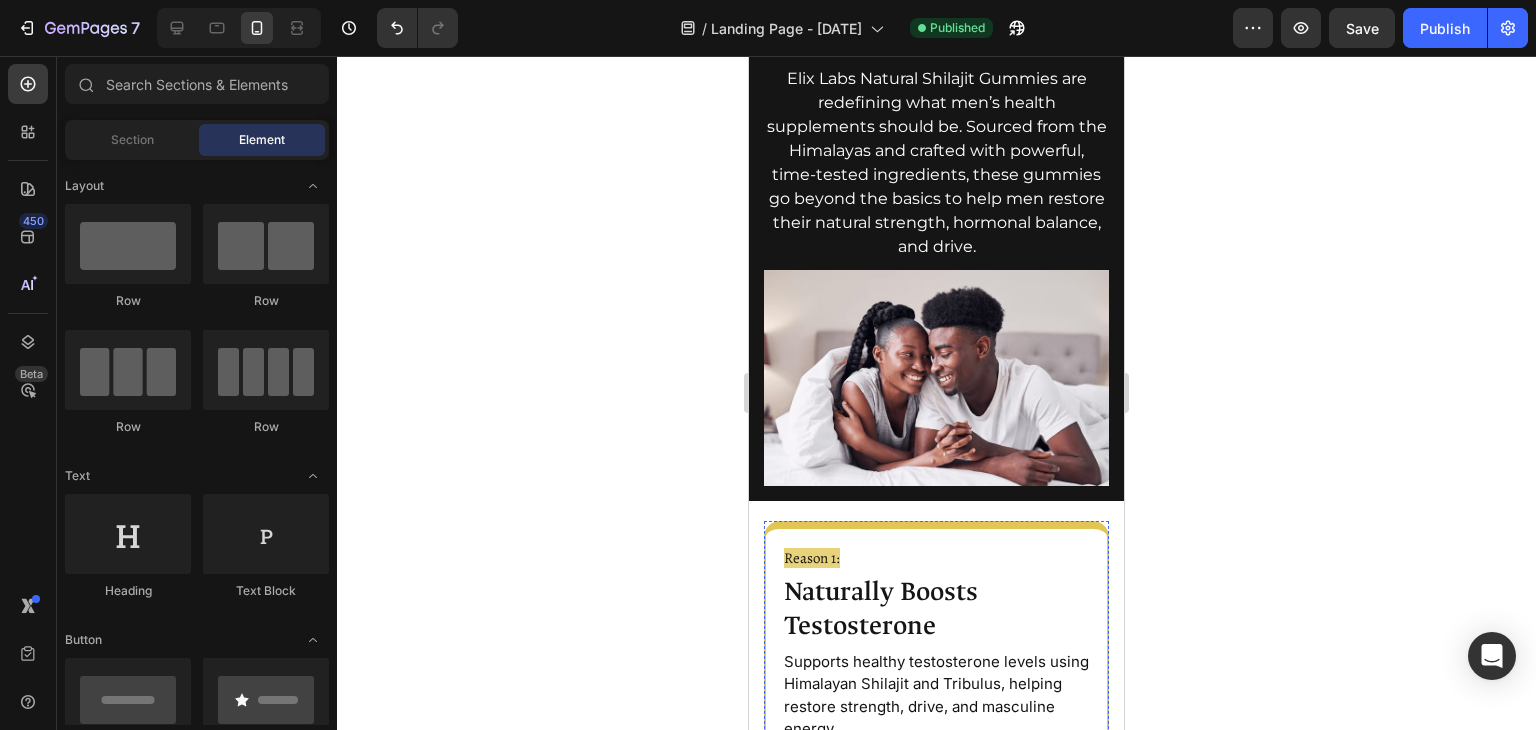 scroll, scrollTop: 164, scrollLeft: 0, axis: vertical 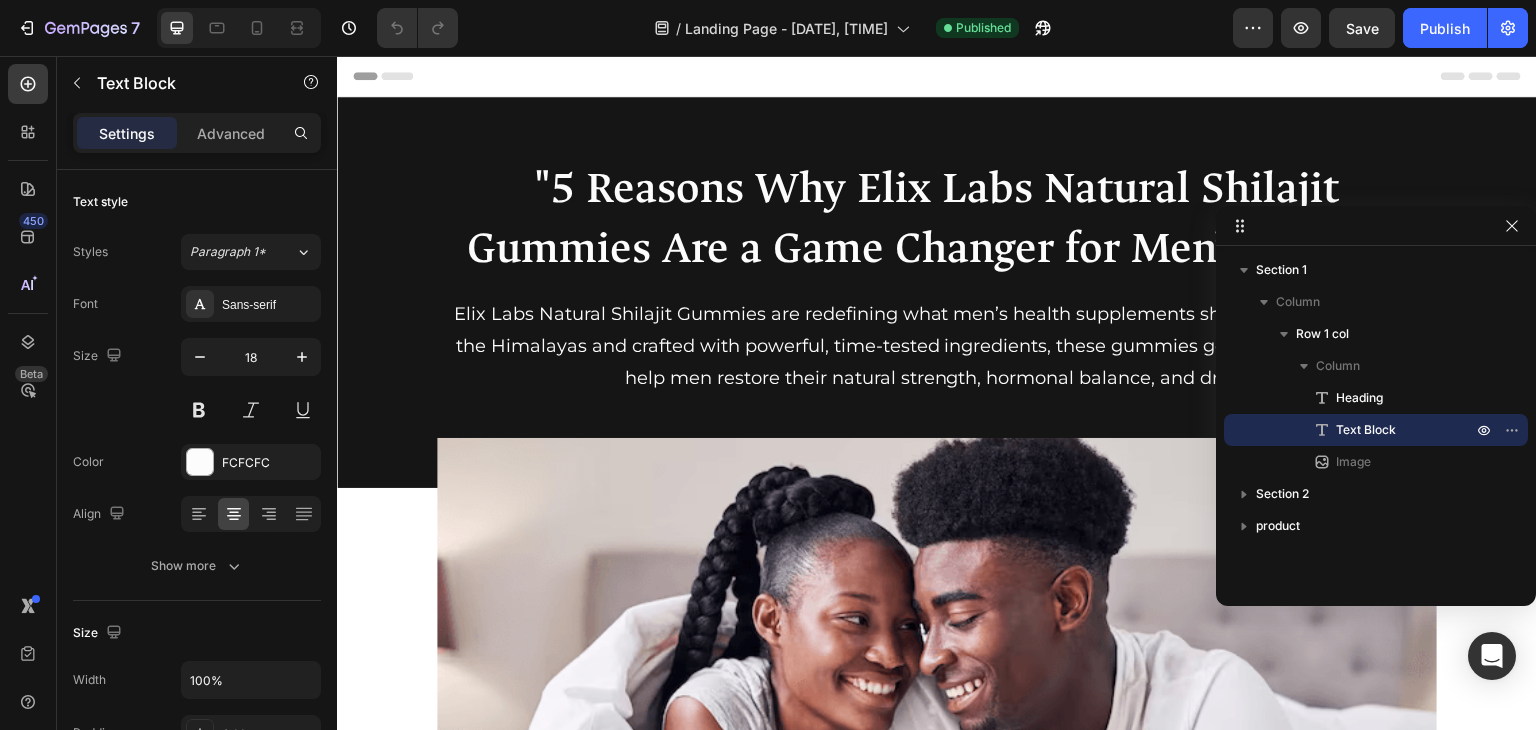 click on "Elix Labs Natural Shilajit Gummies are redefining what men’s health supplements should be. Sourced from the Himalayas and crafted with powerful, time-tested ingredients, these gummies go beyond the basics to help men restore their natural strength, hormonal balance, and drive." at bounding box center (937, 346) 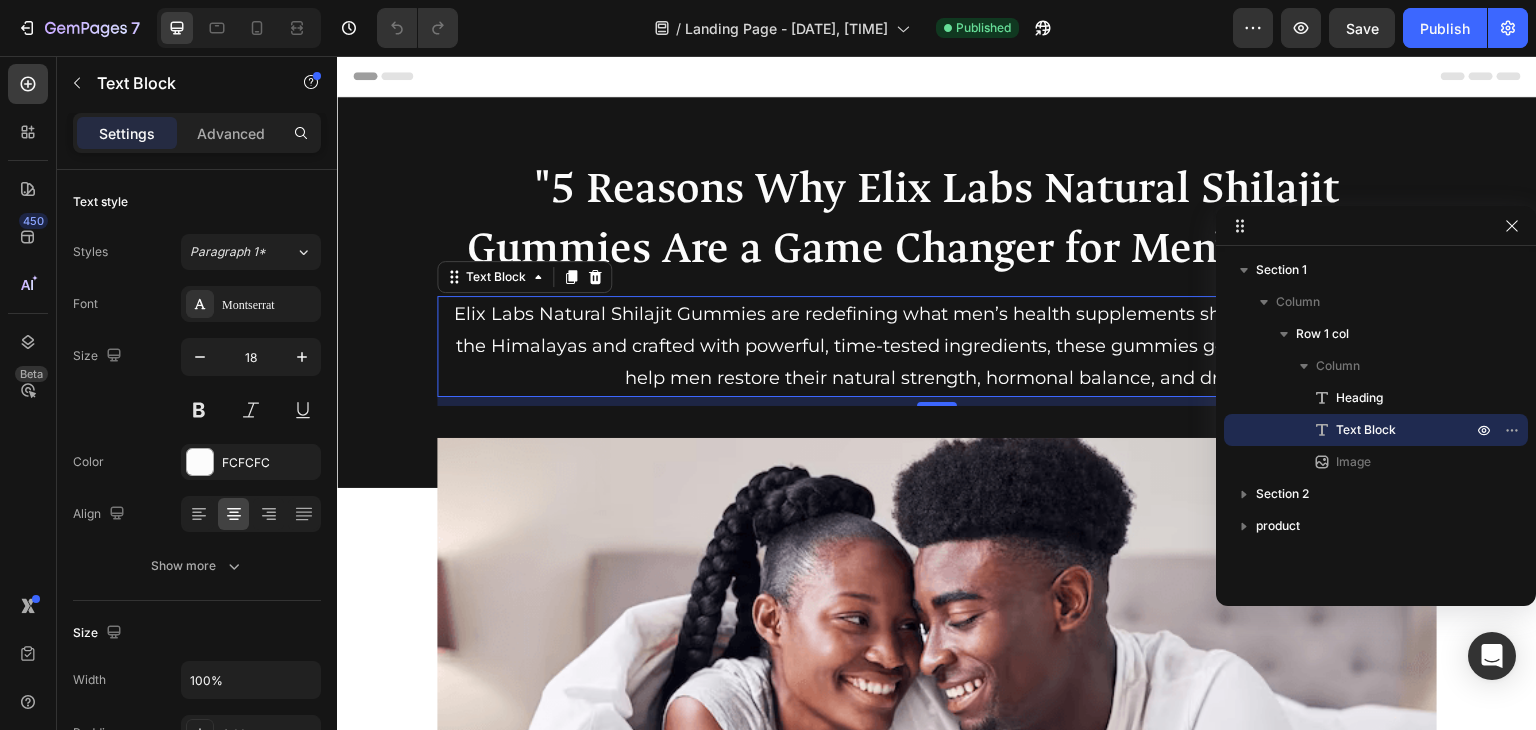 click on "/  Landing Page - Aug 1, 14:03:06 Published" 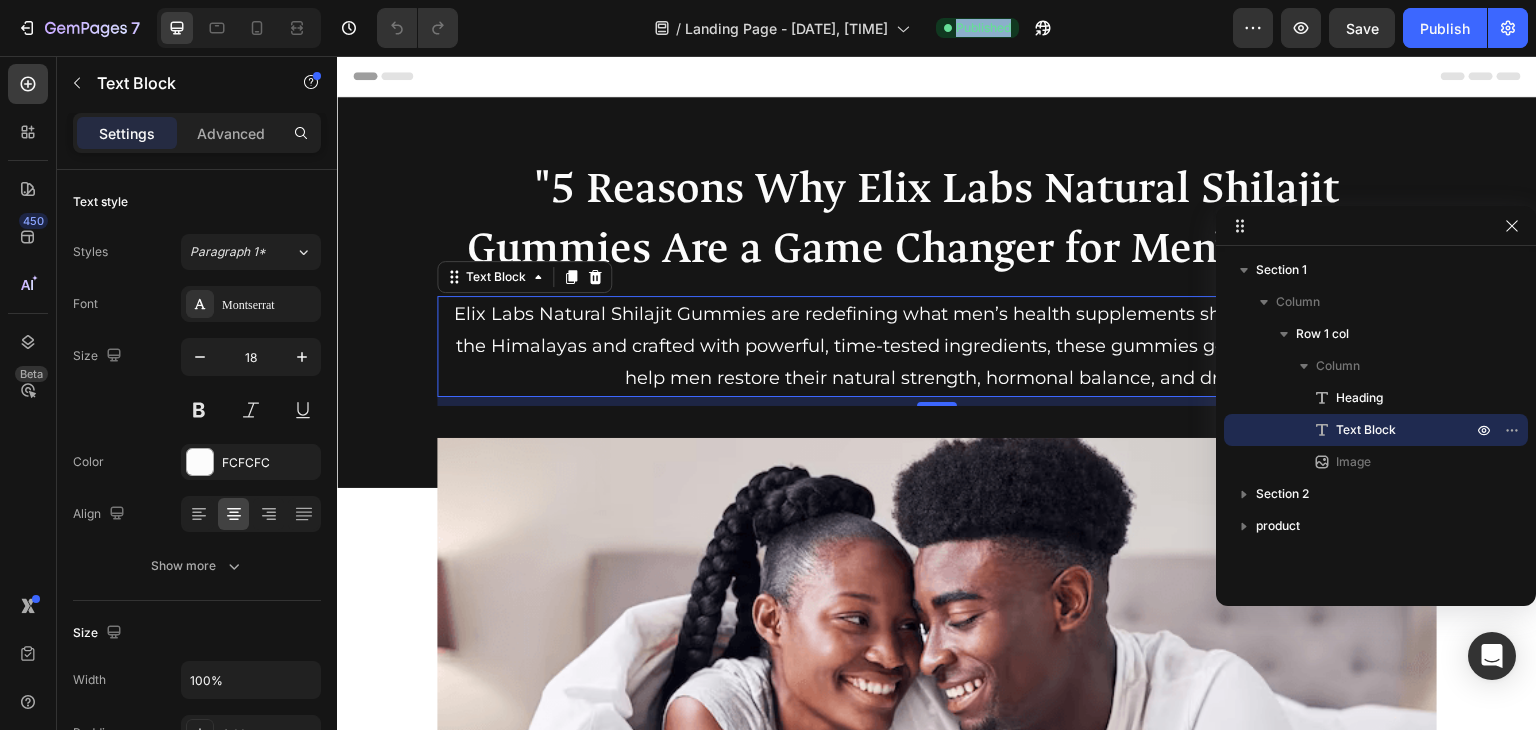 click on "/  Landing Page - Aug 1, 14:03:06 Published" 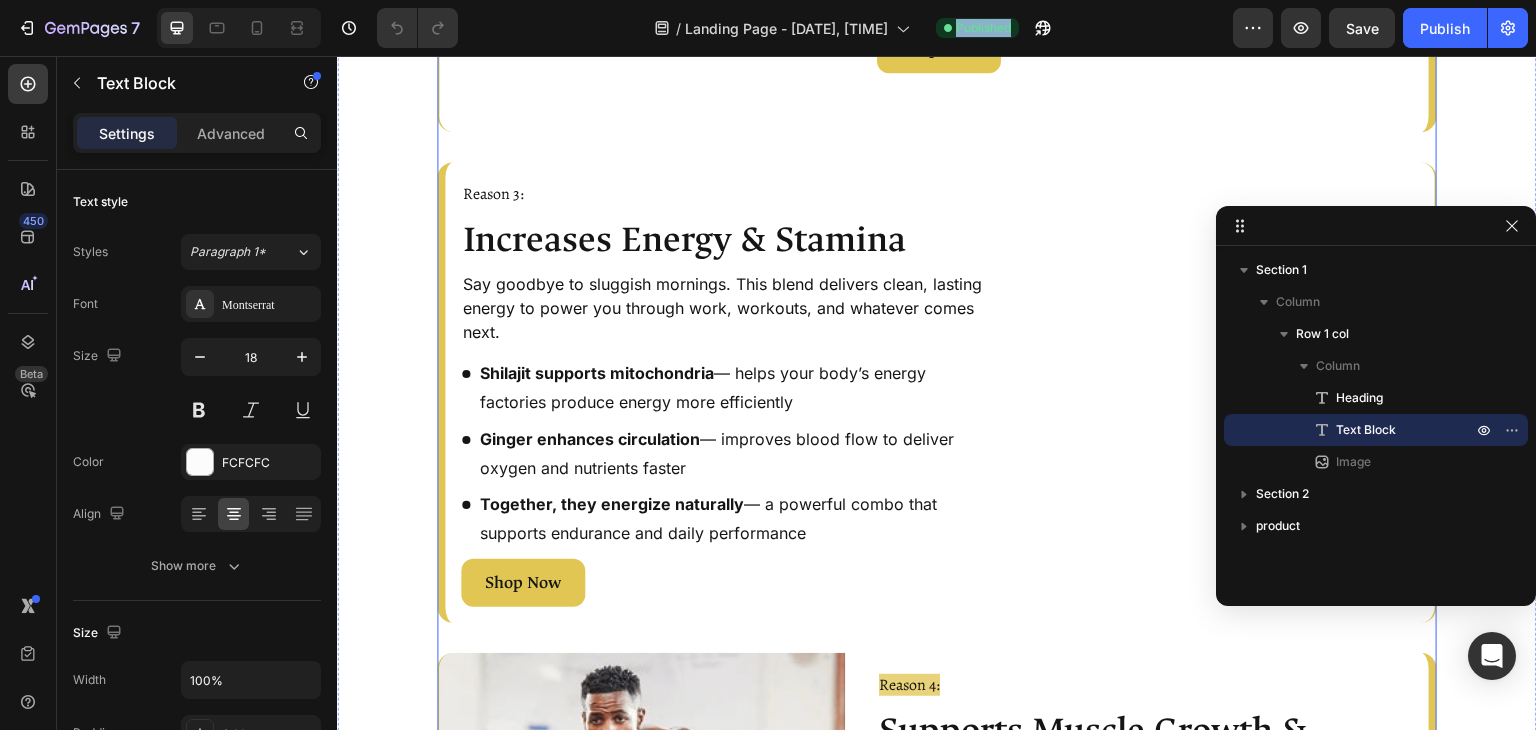 scroll, scrollTop: 1736, scrollLeft: 0, axis: vertical 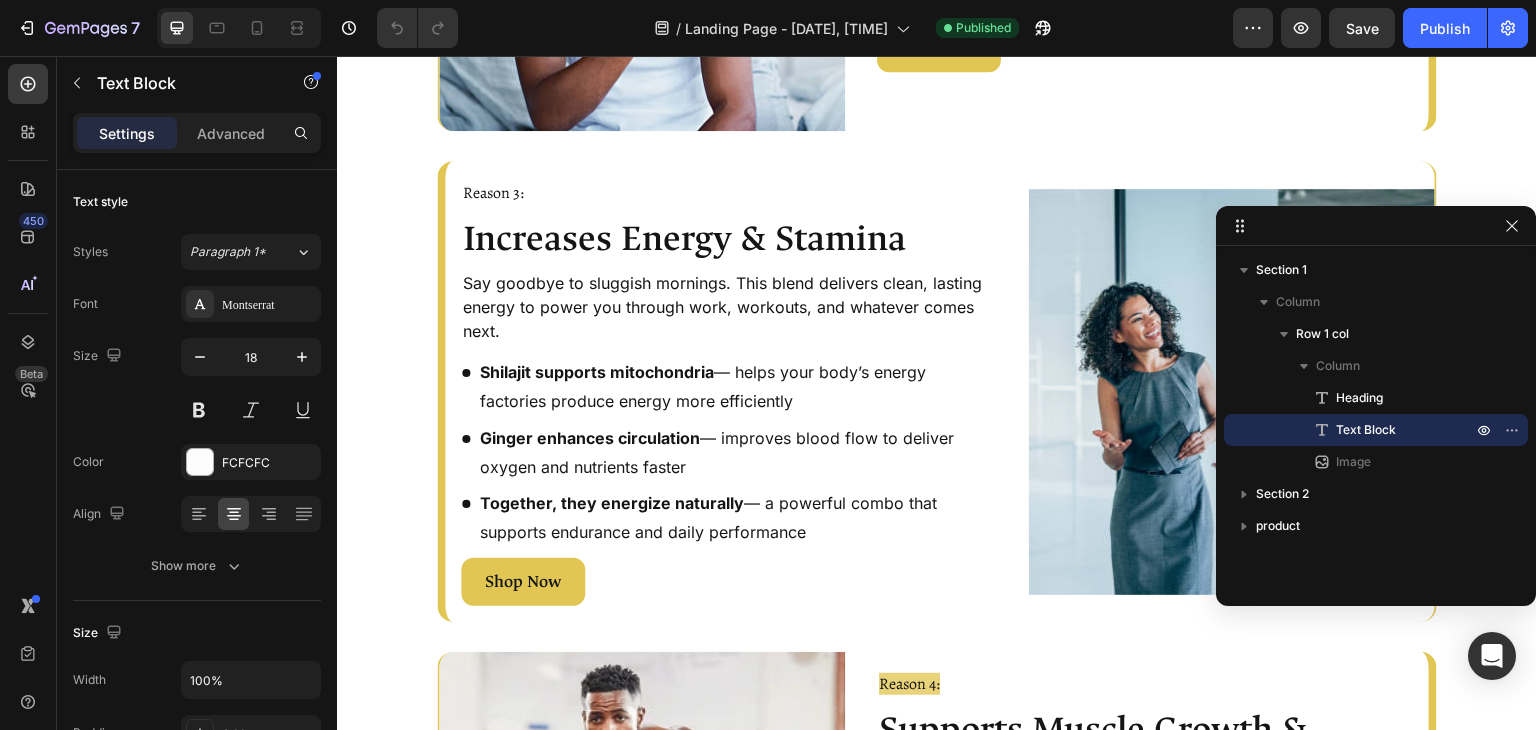 click on "/  Landing Page - Aug 1, 14:03:06 Published" 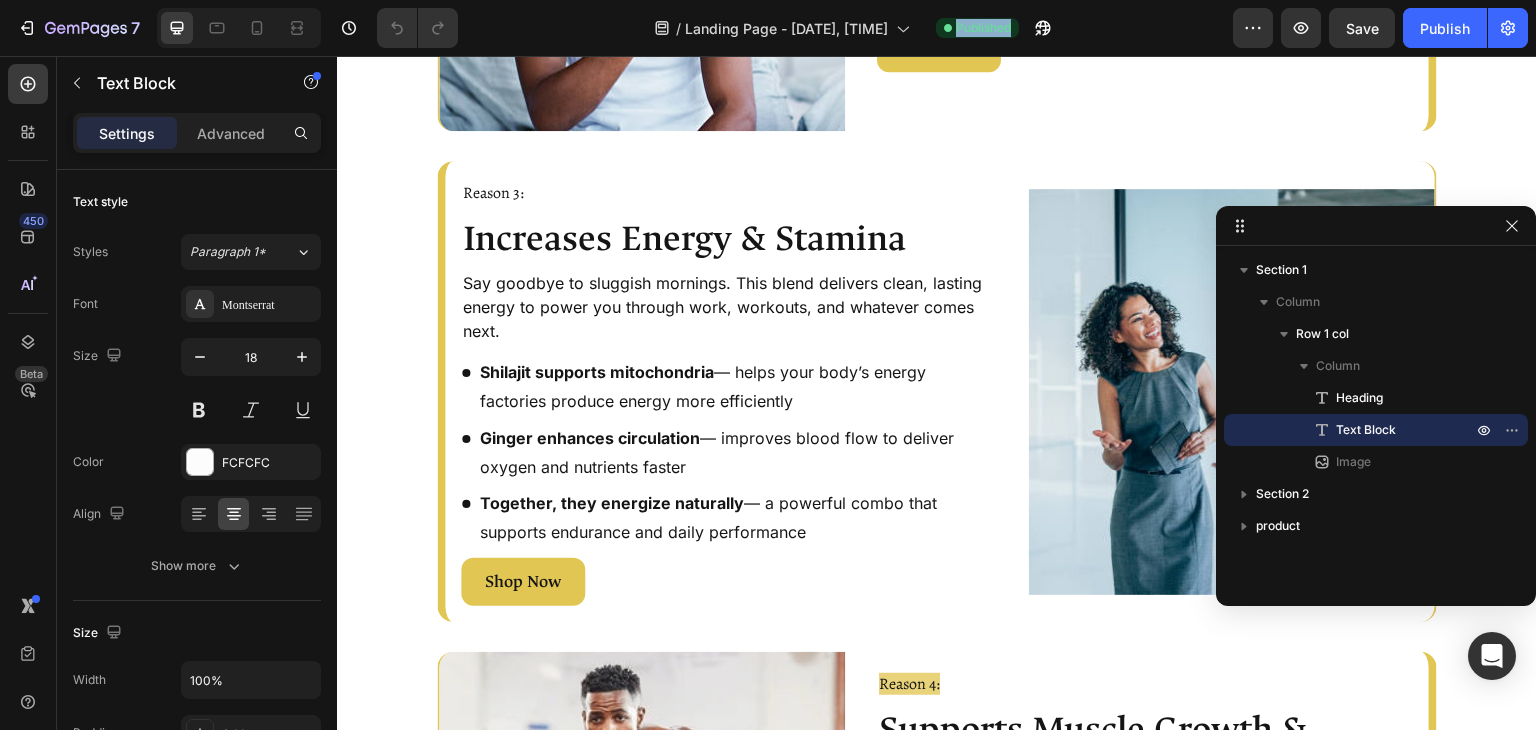 click on "/  Landing Page - Aug 1, 14:03:06 Published" 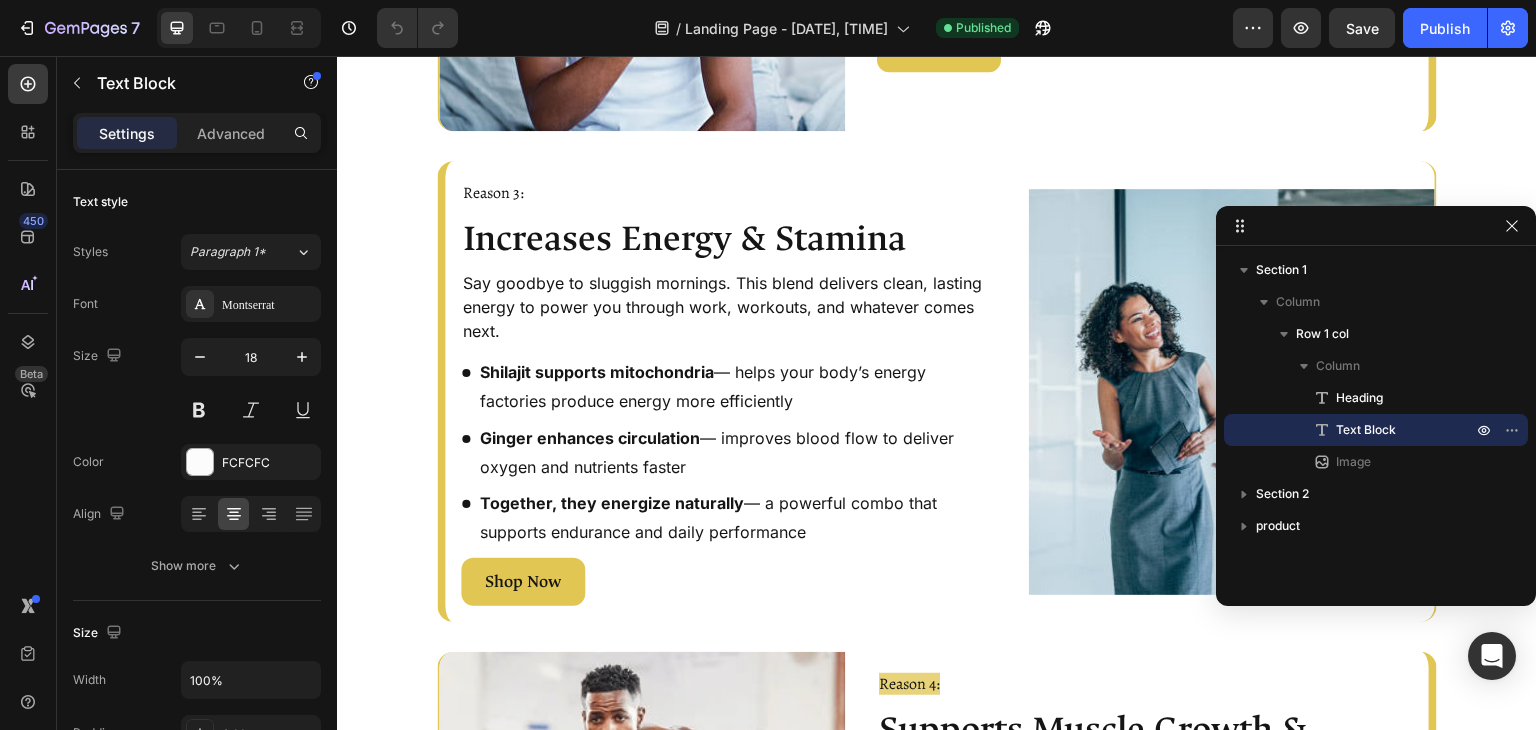 click on "/  Landing Page - Aug 1, 14:03:06 Published" 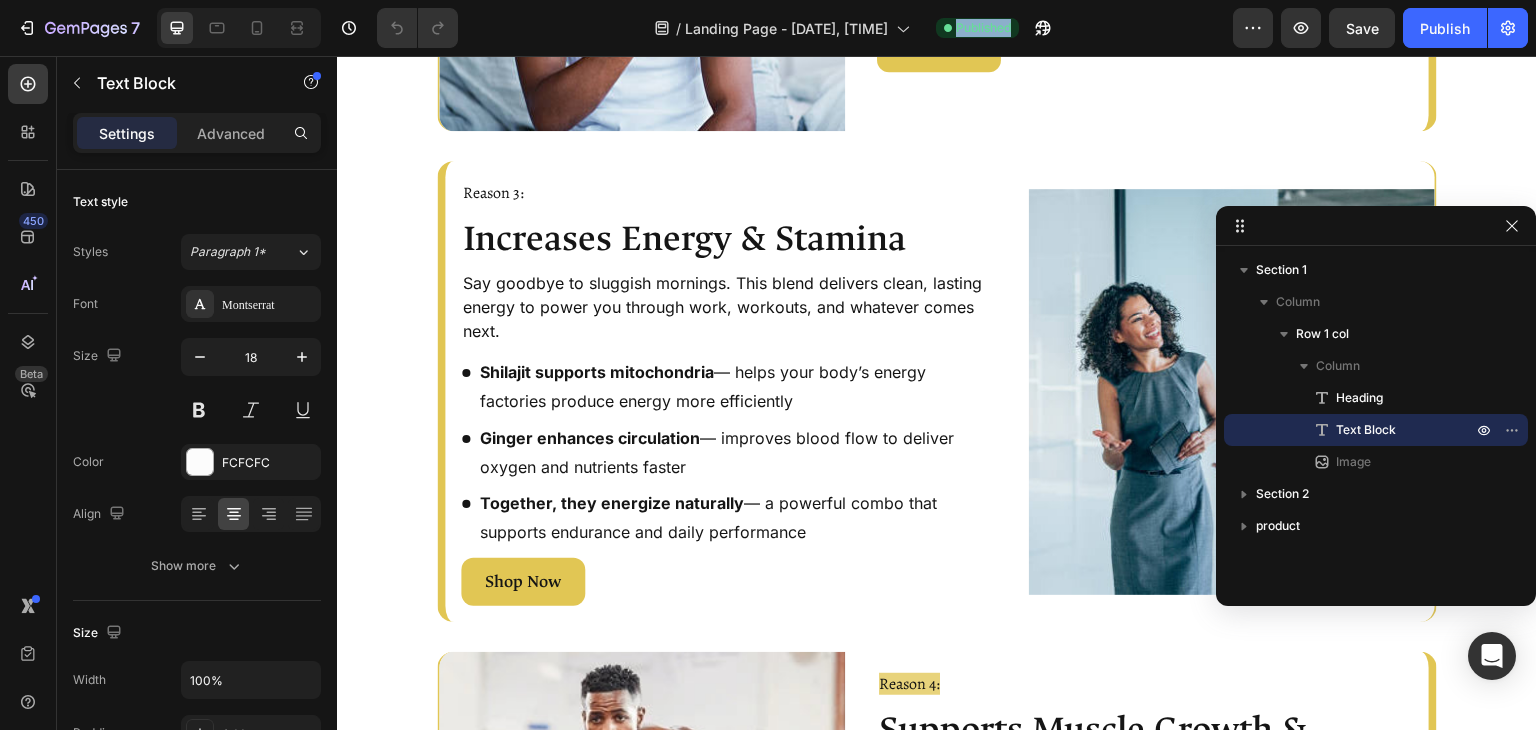 click on "/  Landing Page - Aug 1, 14:03:06 Published" 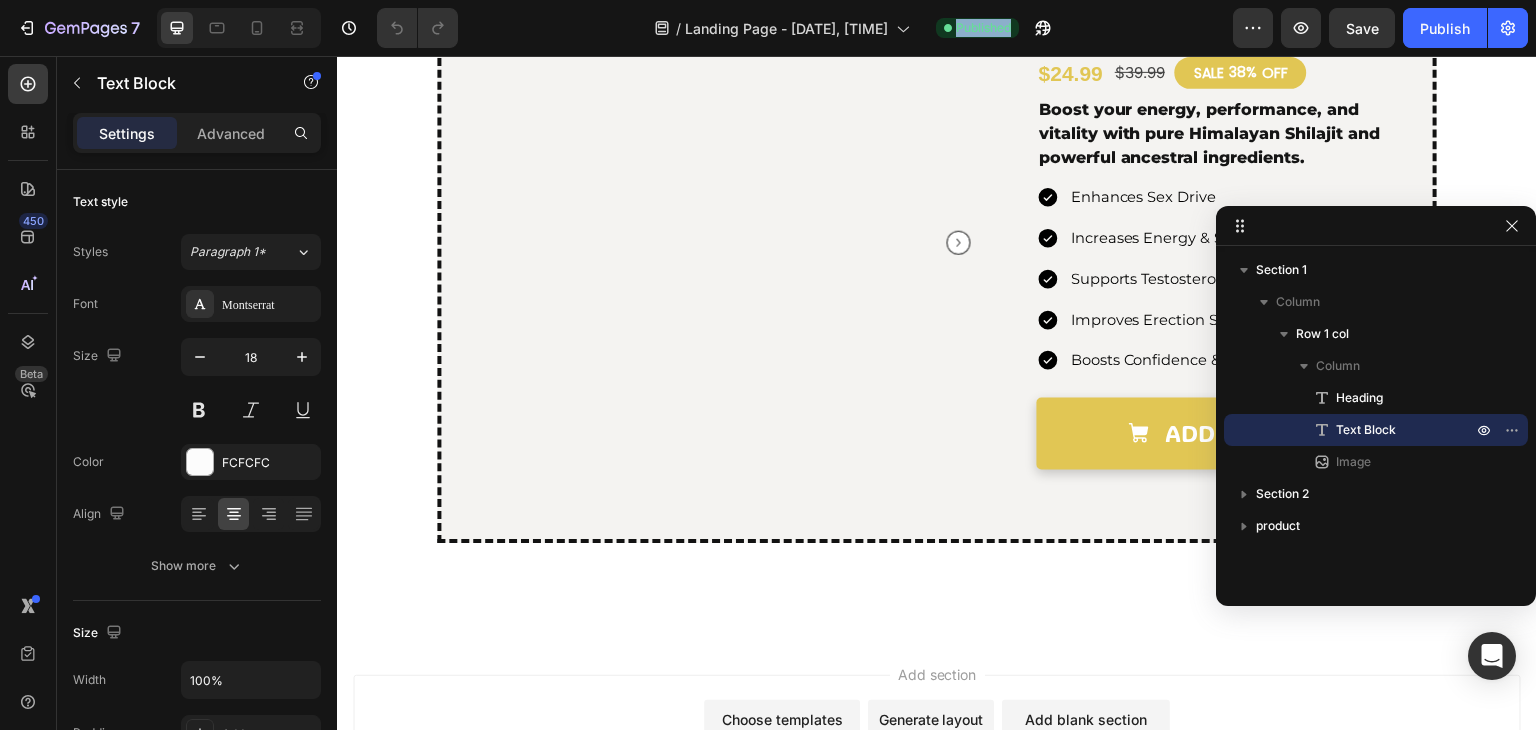 scroll, scrollTop: 3940, scrollLeft: 0, axis: vertical 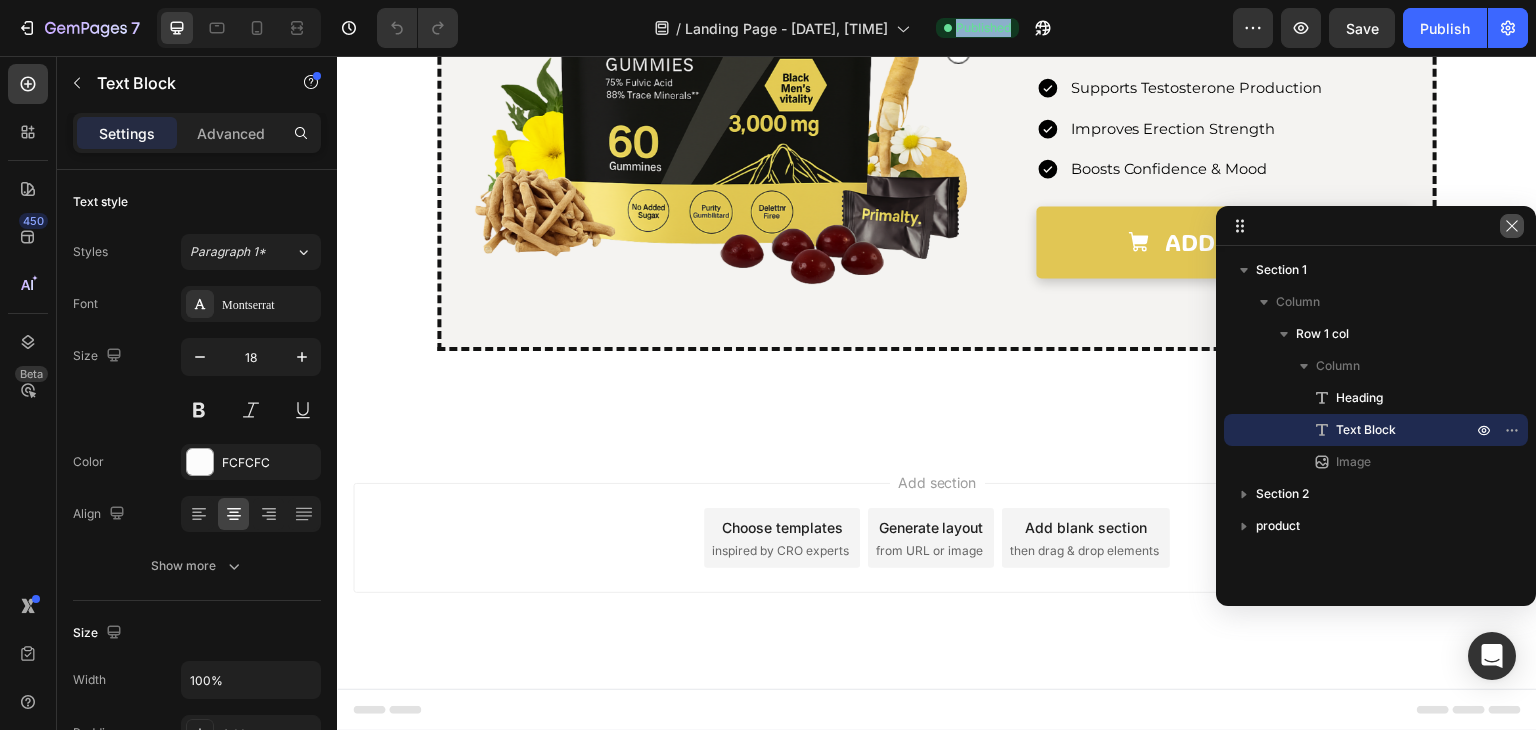 click 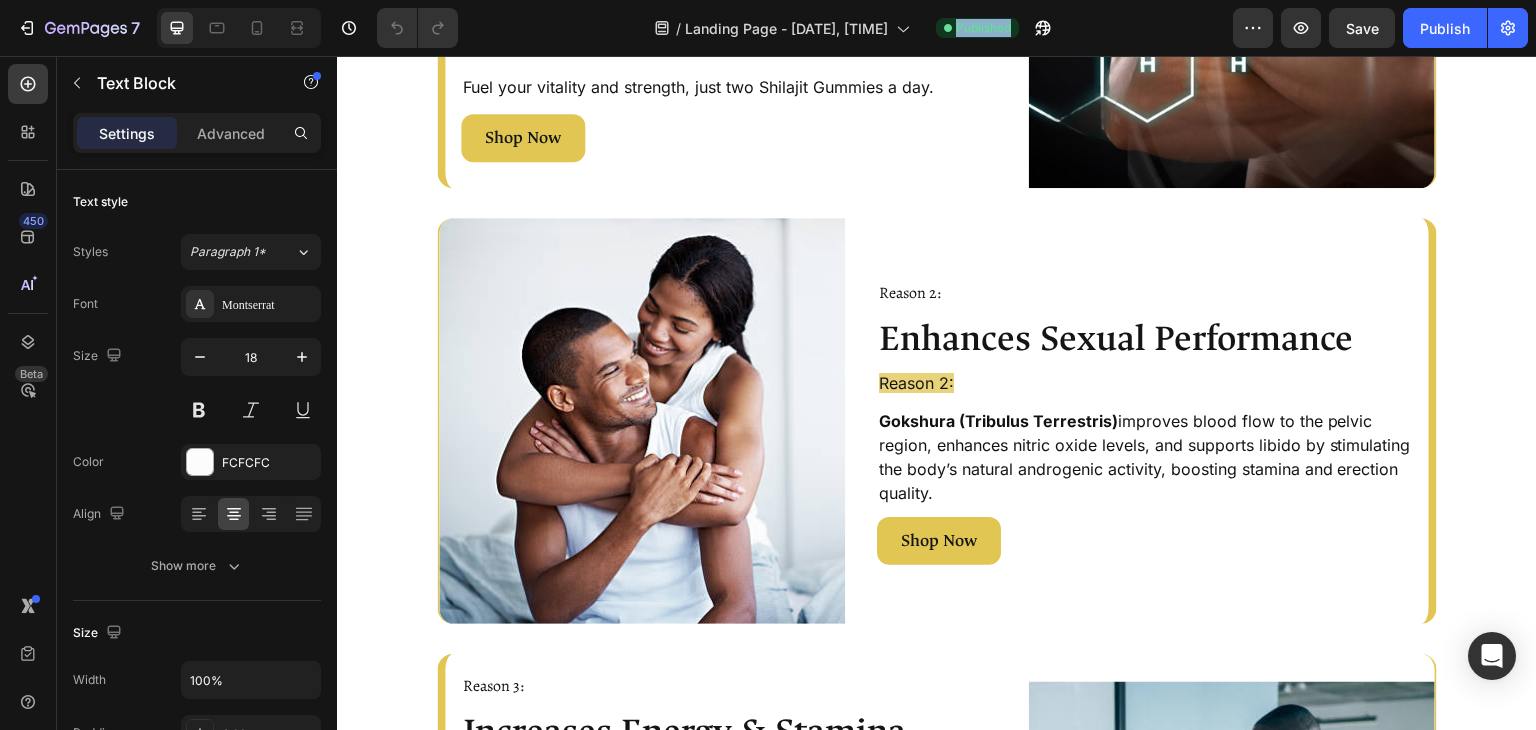 scroll, scrollTop: 1244, scrollLeft: 0, axis: vertical 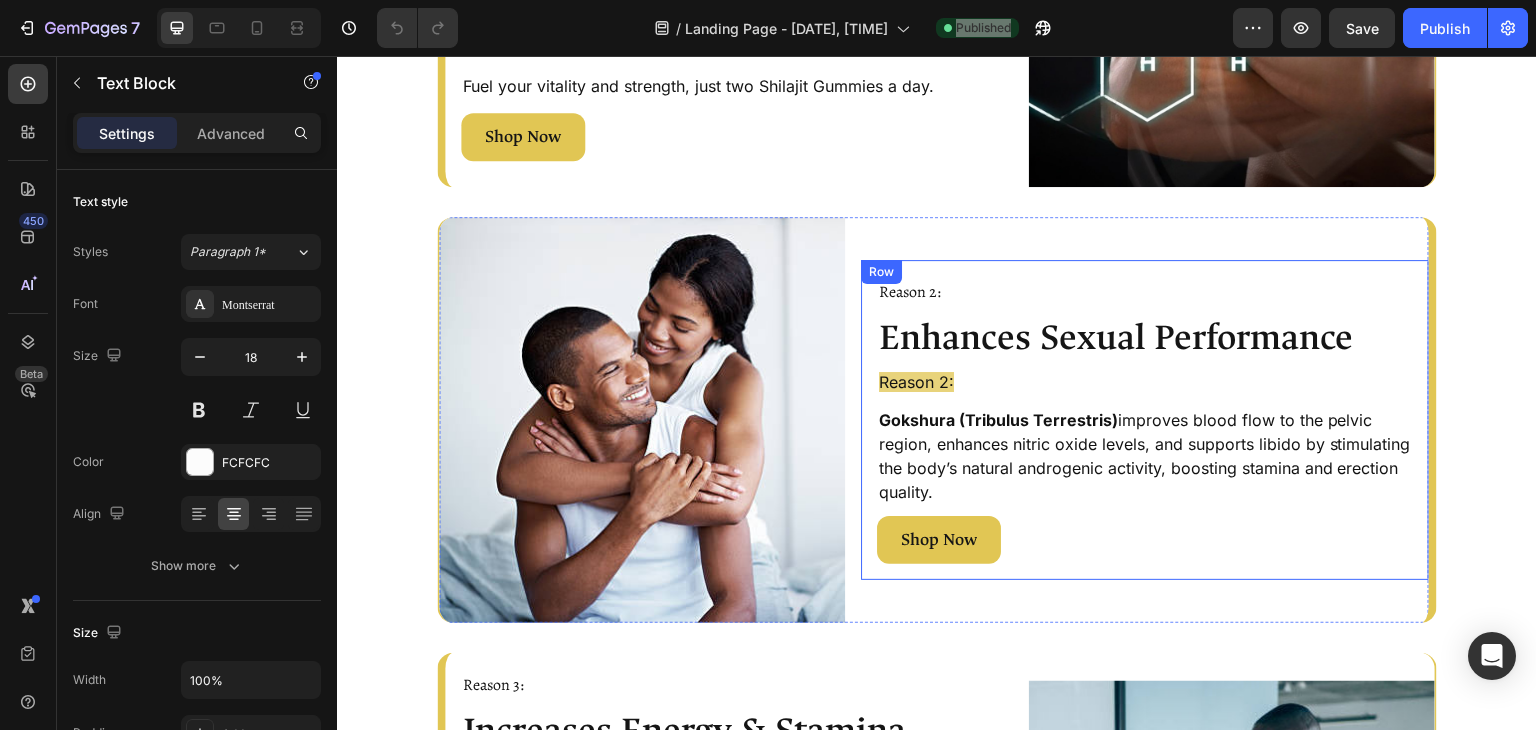 click on "Reason 2: Text Block Enhances Sexual Performance Heading Reason 2: Text Block Gokshura (Tribulus Terrestris)  improves blood flow to the pelvic region, enhances nitric oxide levels, and supports libido by stimulating the body’s natural androgenic activity, boosting stamina and erection quality. Text Block Shop Now Button Image Row" at bounding box center (1145, 420) 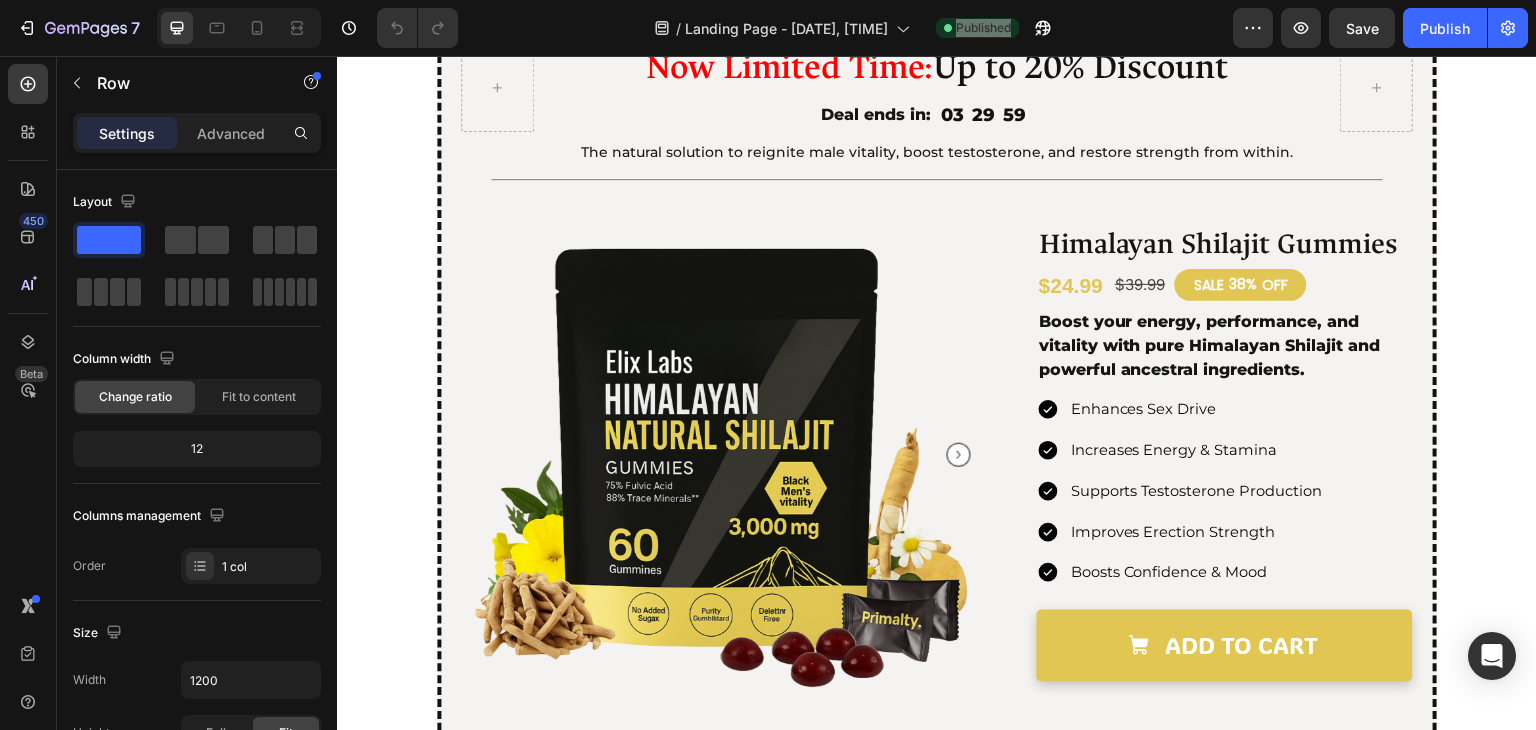 scroll, scrollTop: 3520, scrollLeft: 0, axis: vertical 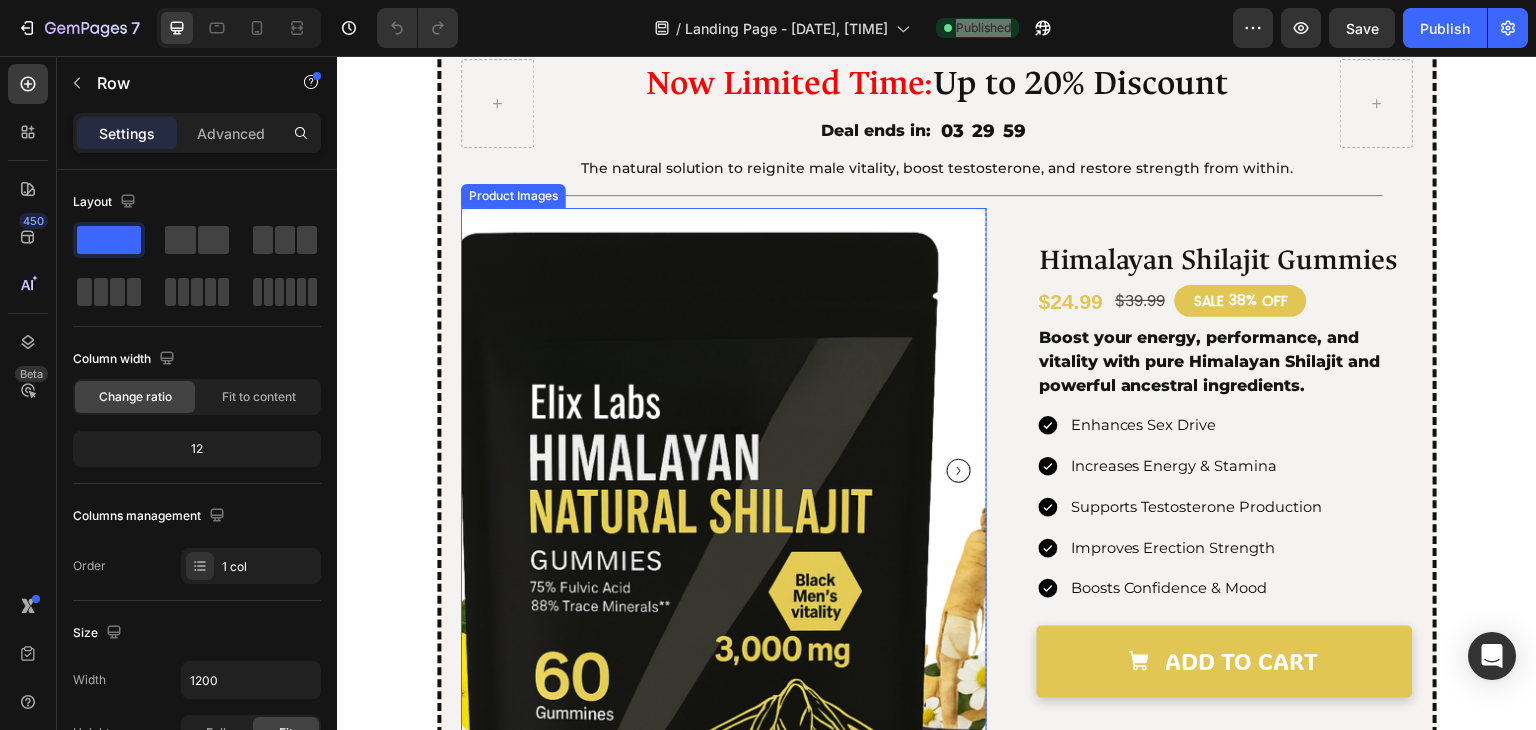click at bounding box center [724, 471] 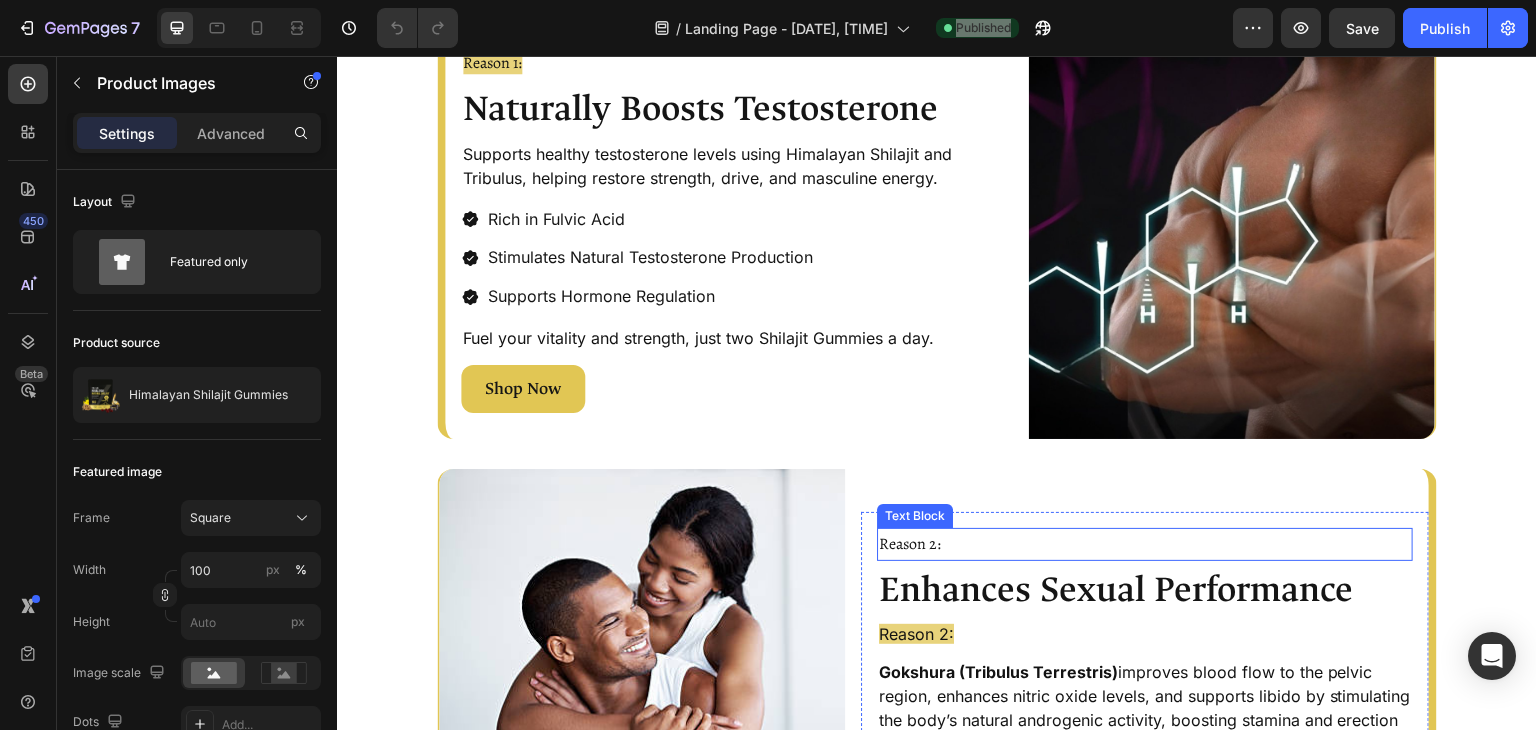 scroll, scrollTop: 992, scrollLeft: 0, axis: vertical 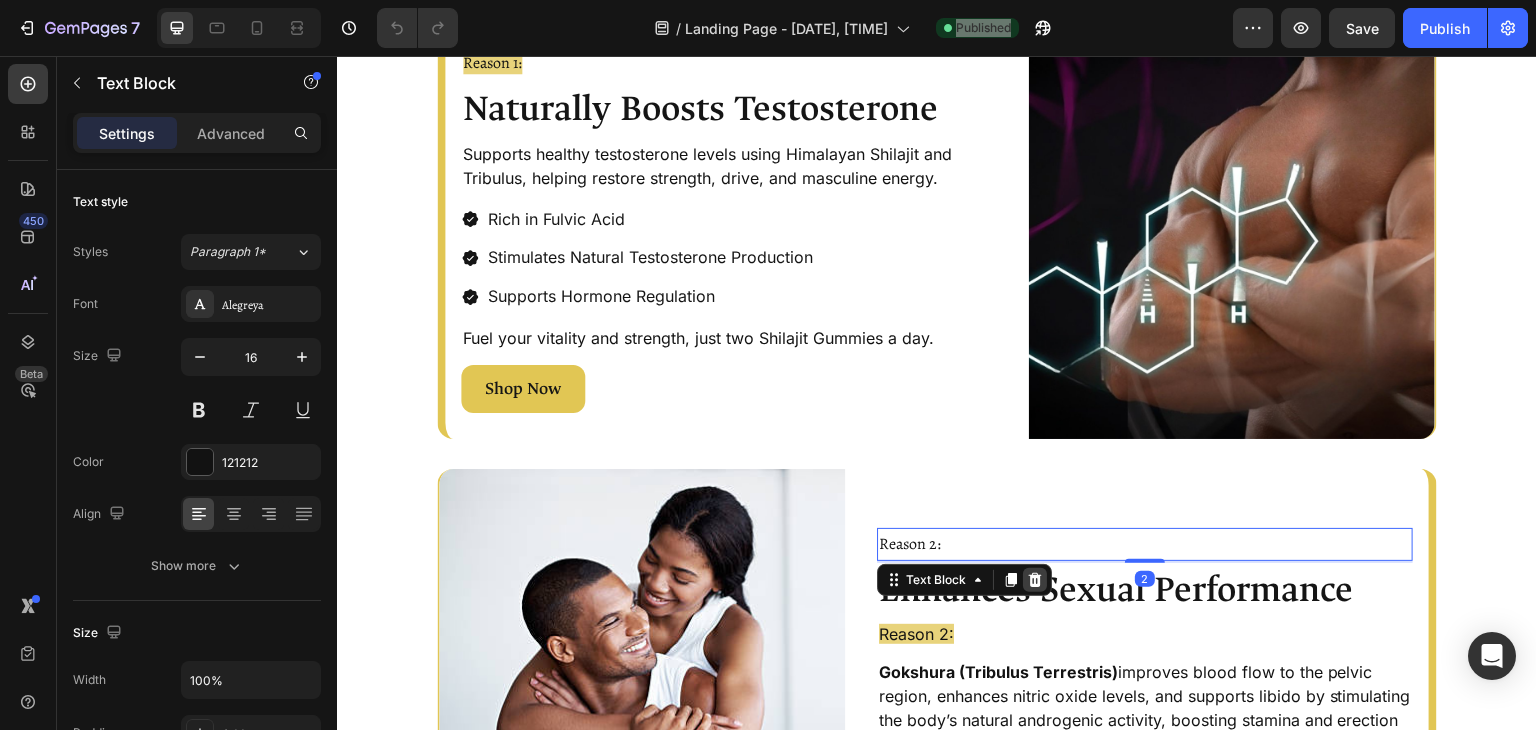 click 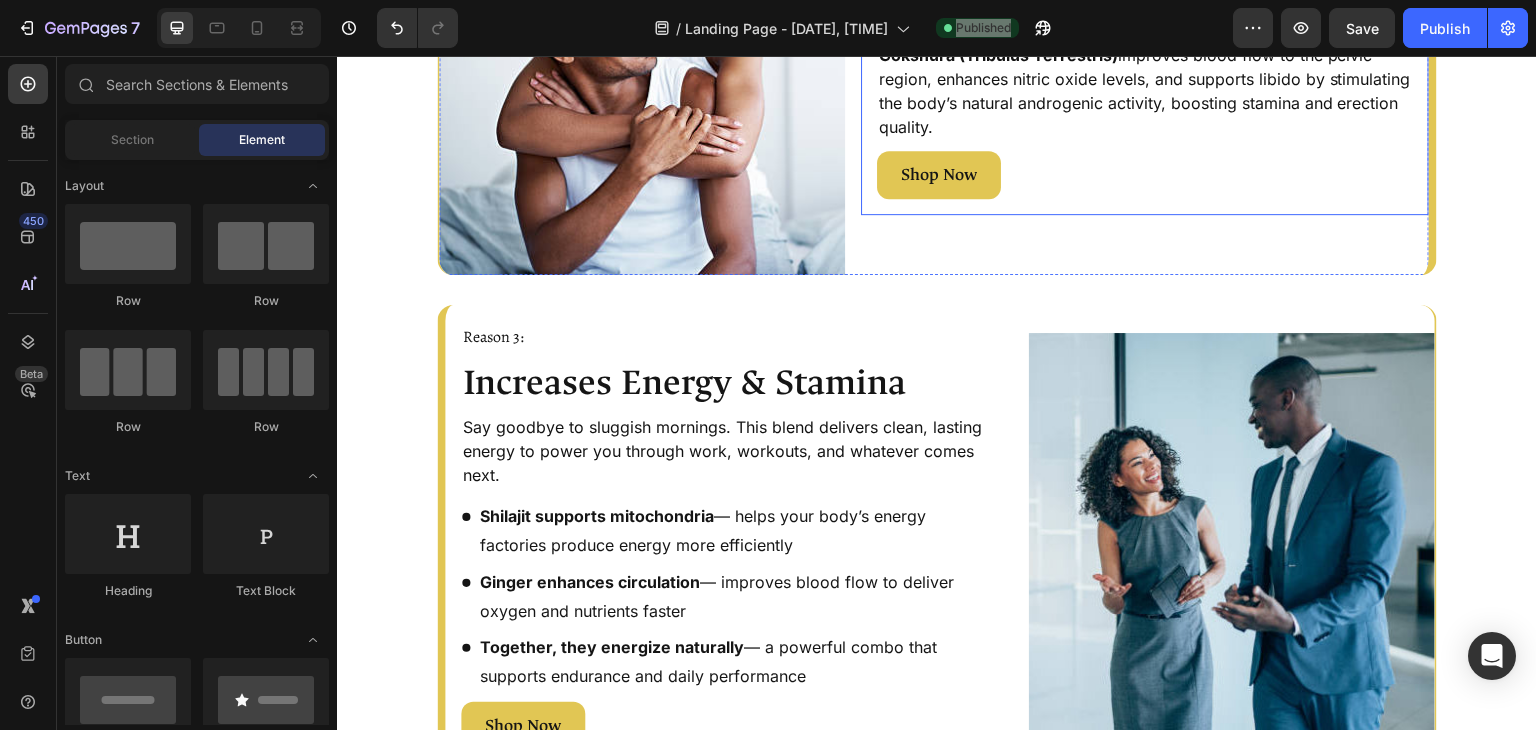 scroll, scrollTop: 1660, scrollLeft: 0, axis: vertical 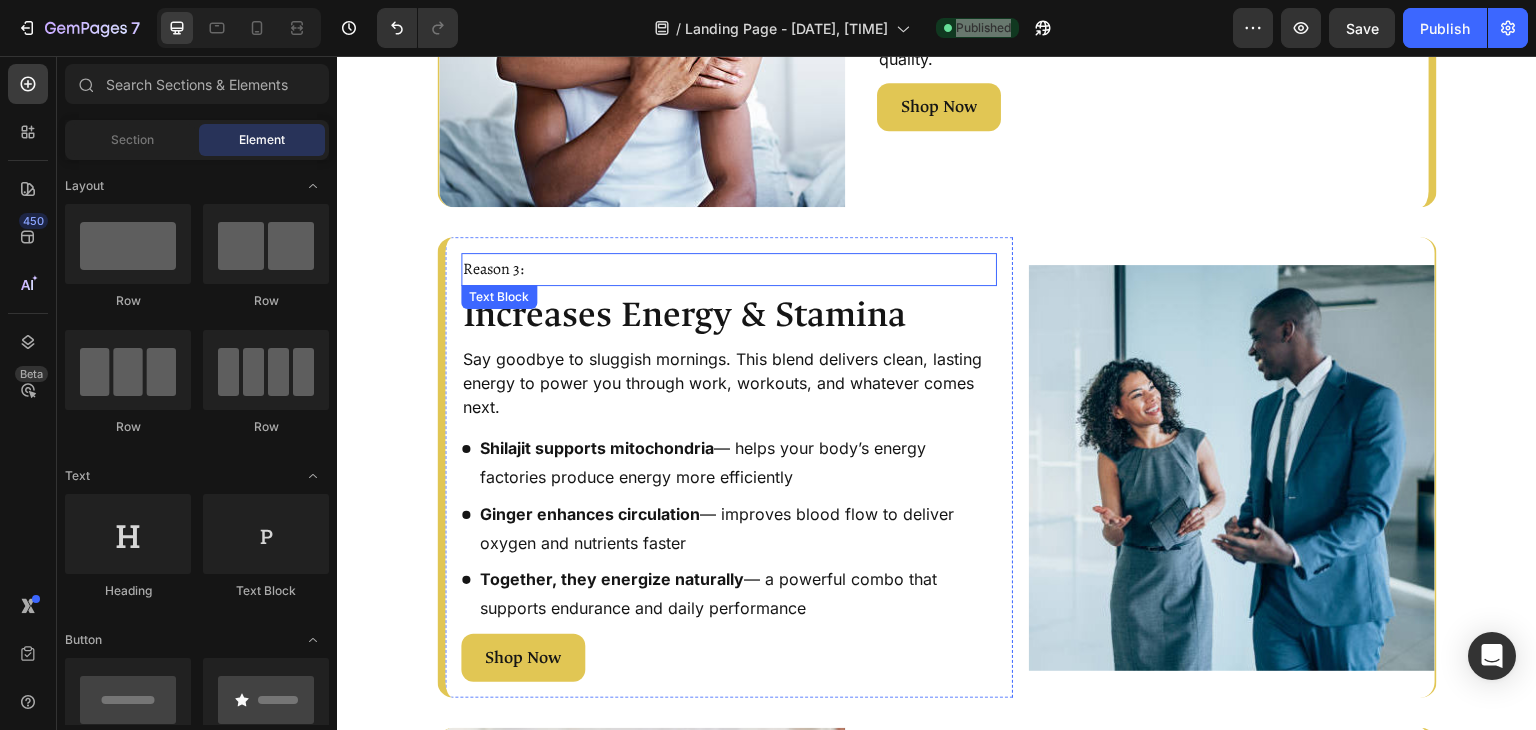 click on "Reason 3:" at bounding box center [729, 269] 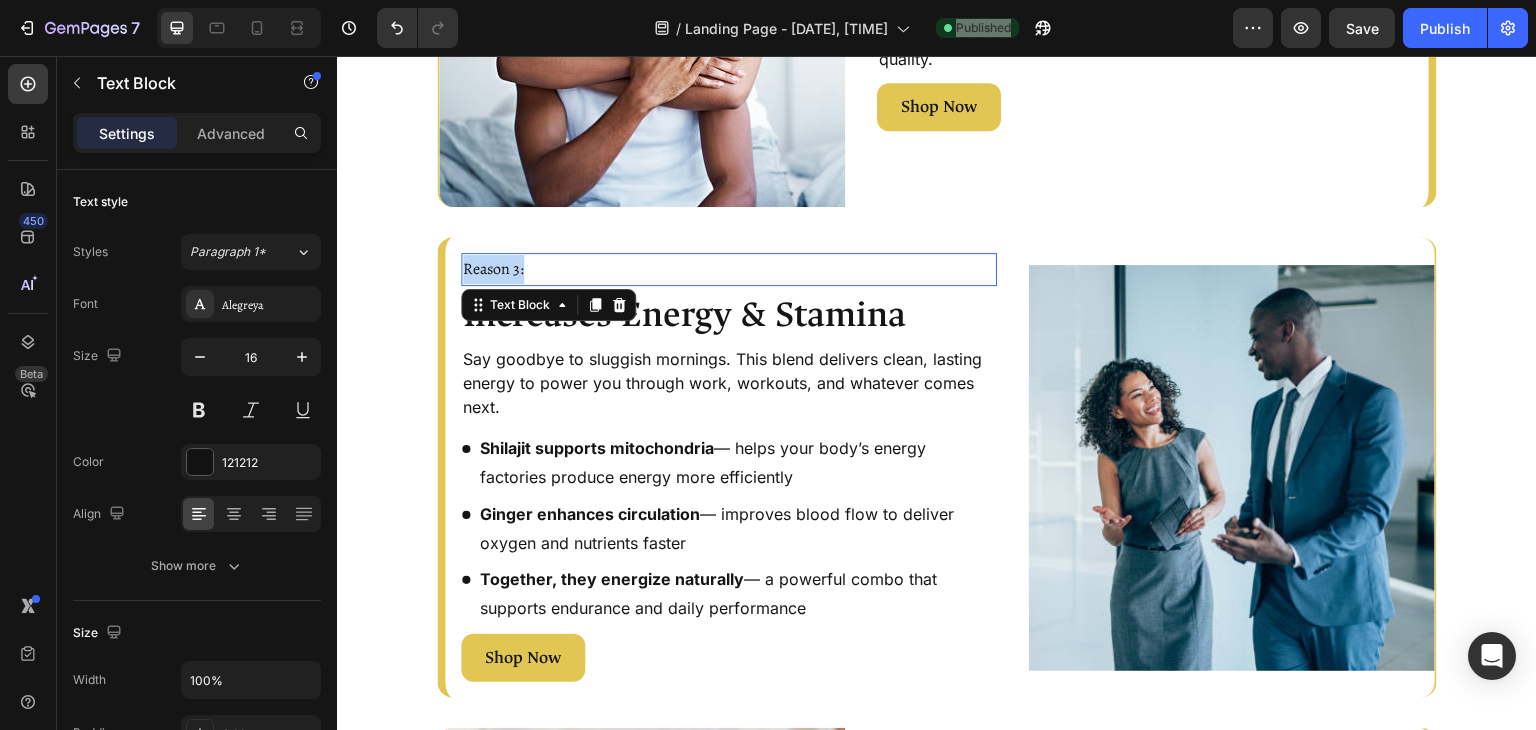 click on "Reason 3:" at bounding box center [729, 269] 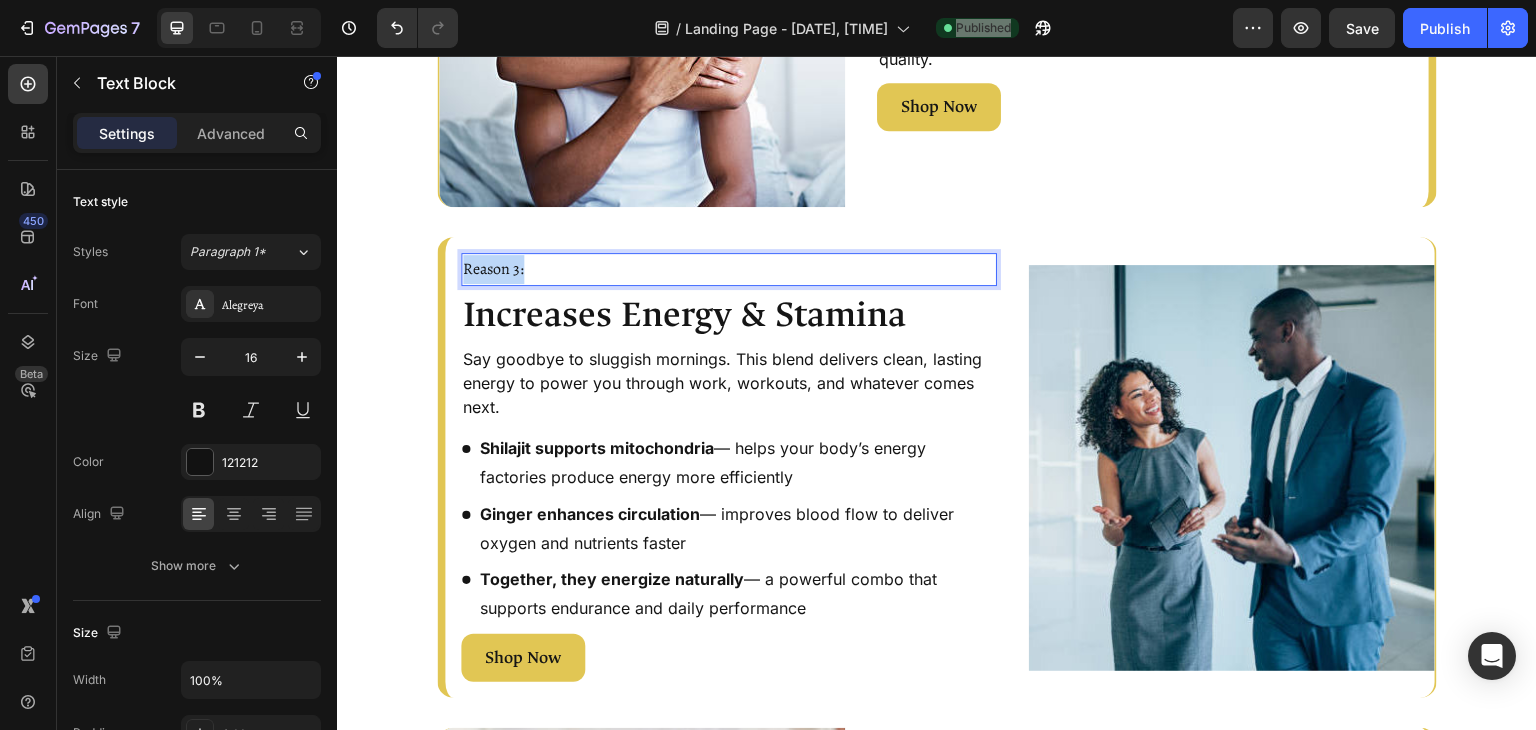click on "Reason 3:" at bounding box center (729, 269) 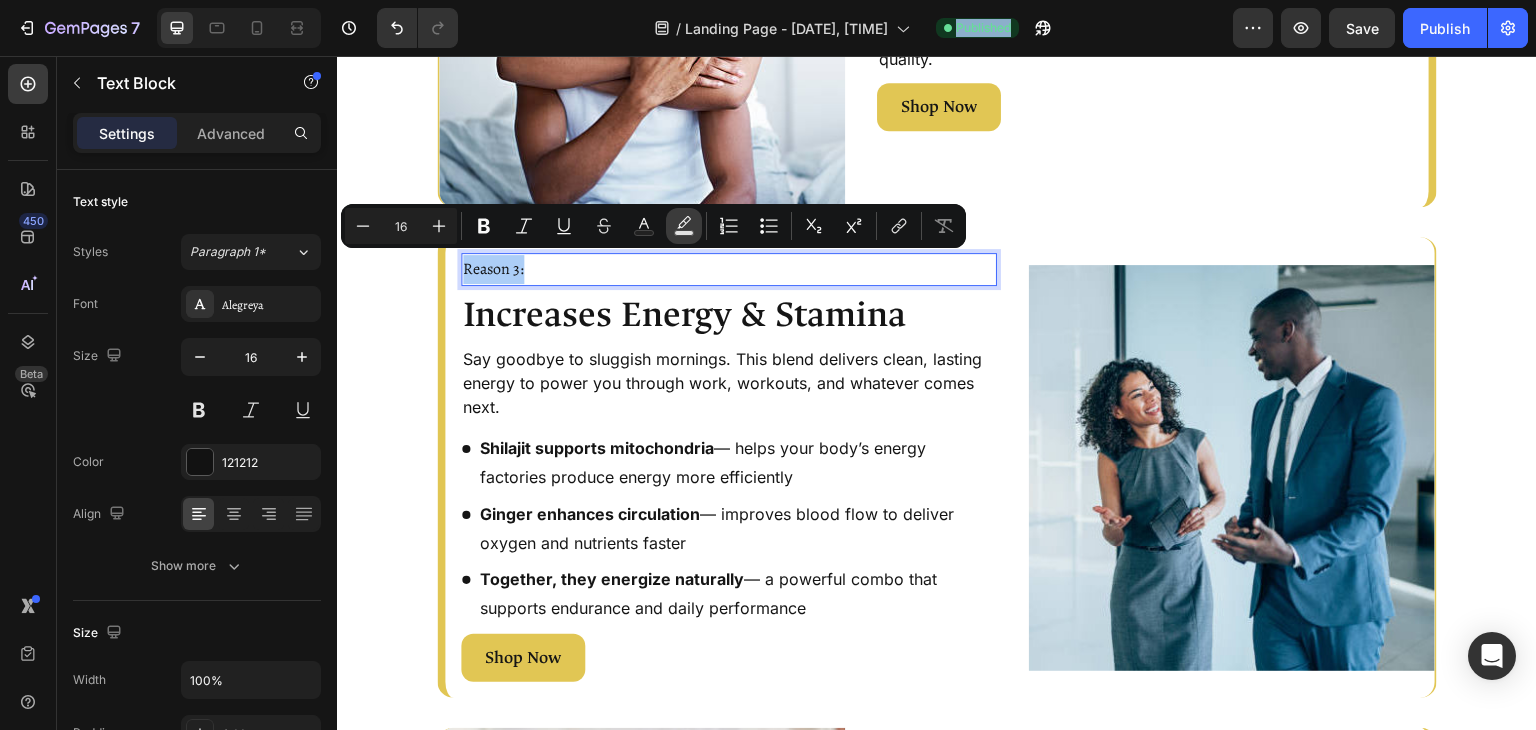 click on "Text Background Color" at bounding box center (684, 226) 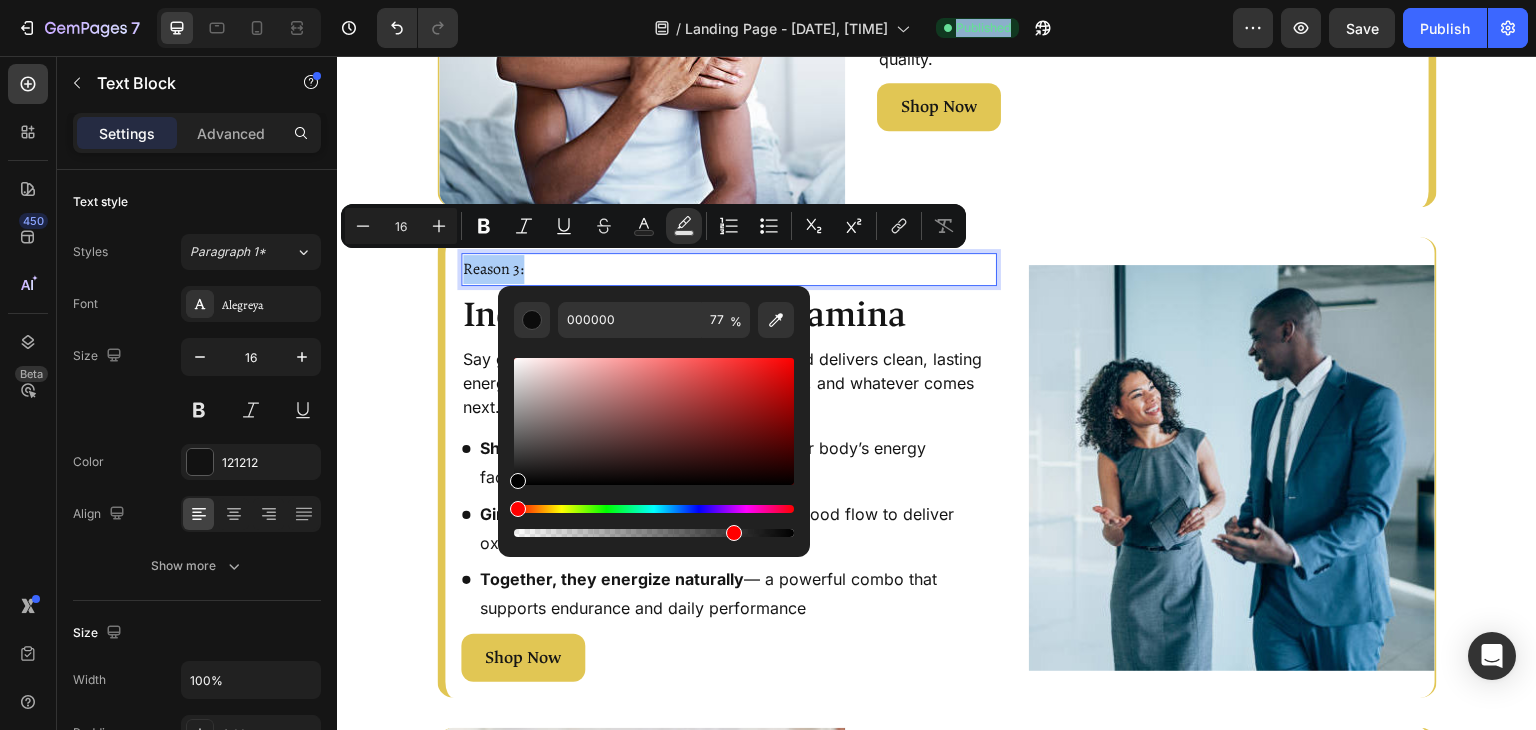 click at bounding box center (654, 439) 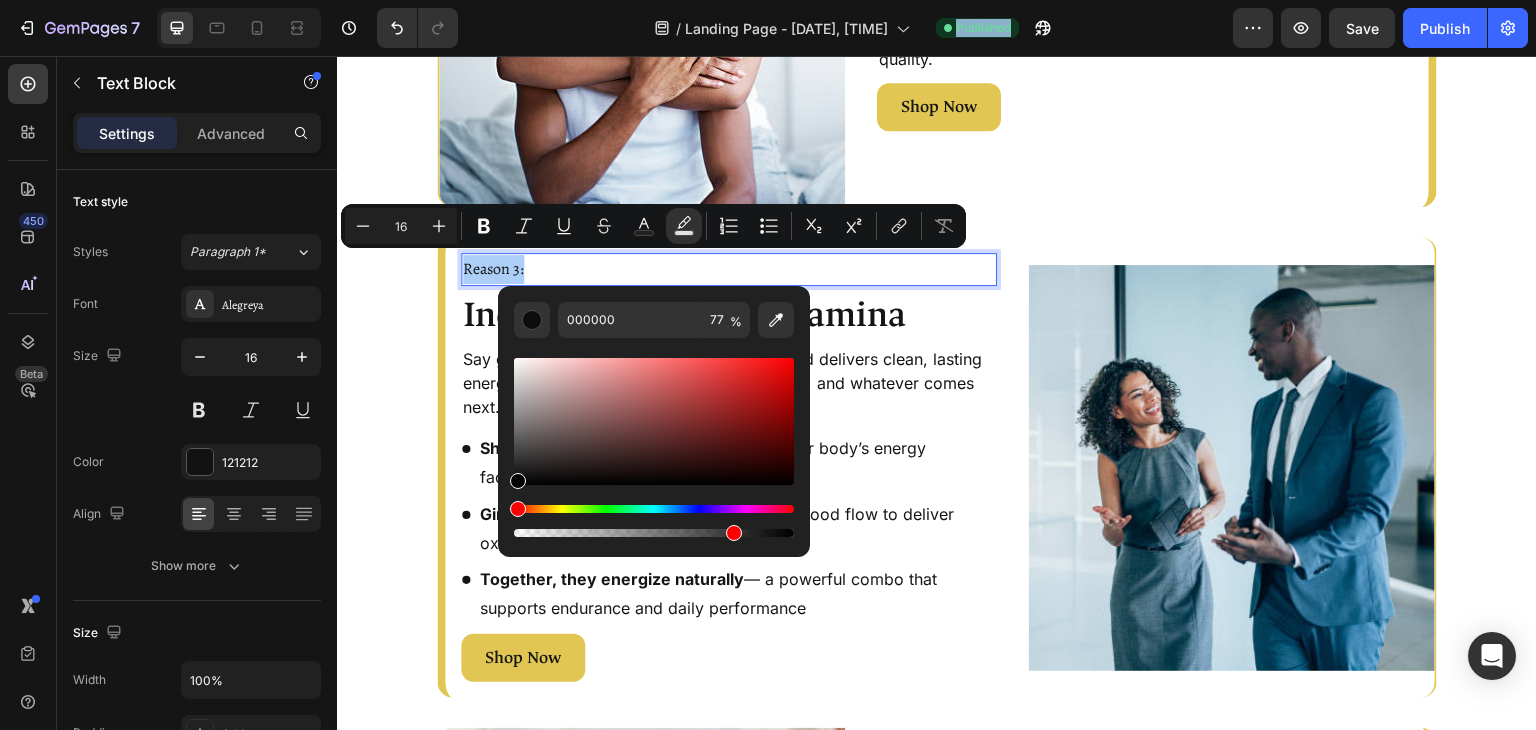 drag, startPoint x: 688, startPoint y: 341, endPoint x: 657, endPoint y: 317, distance: 39.20459 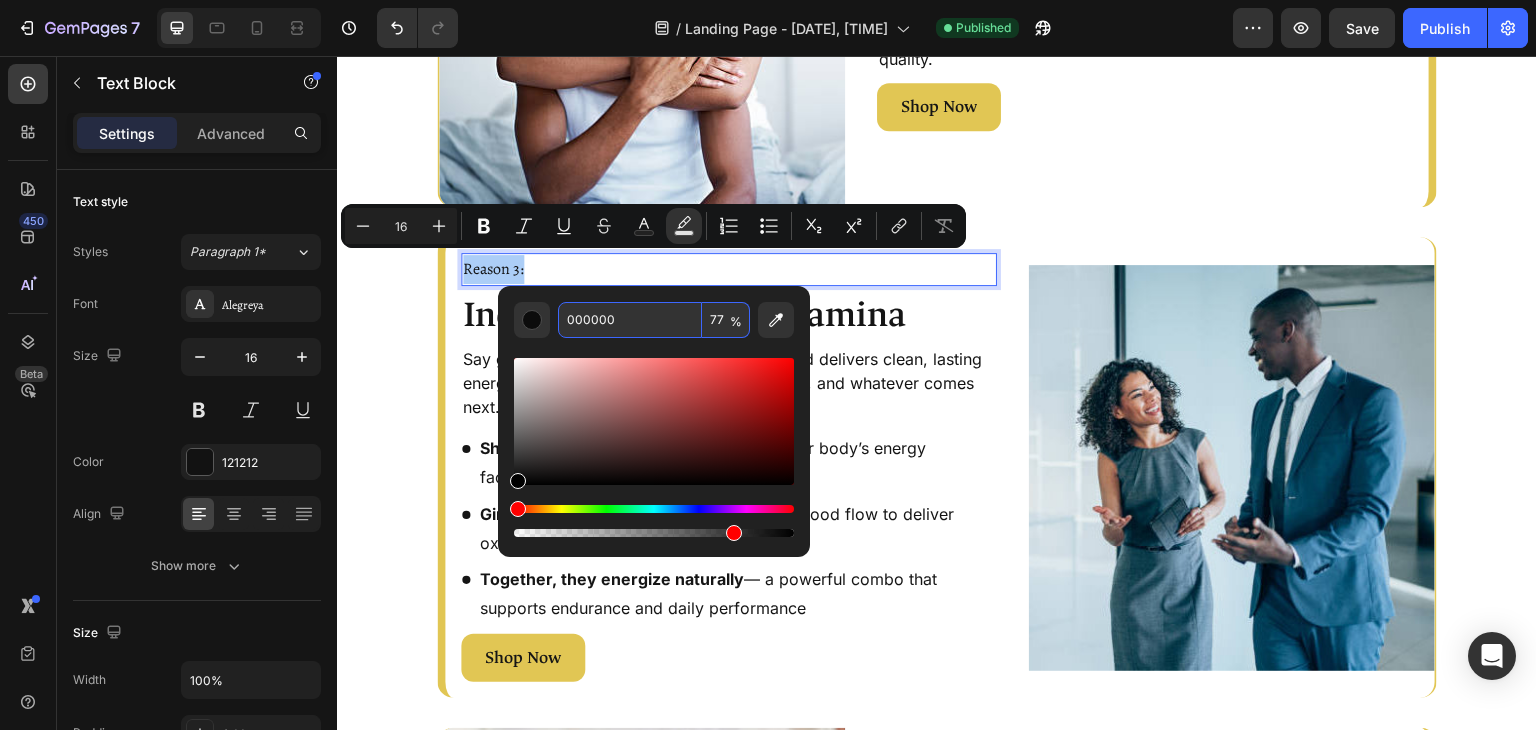 click on "000000" at bounding box center (630, 320) 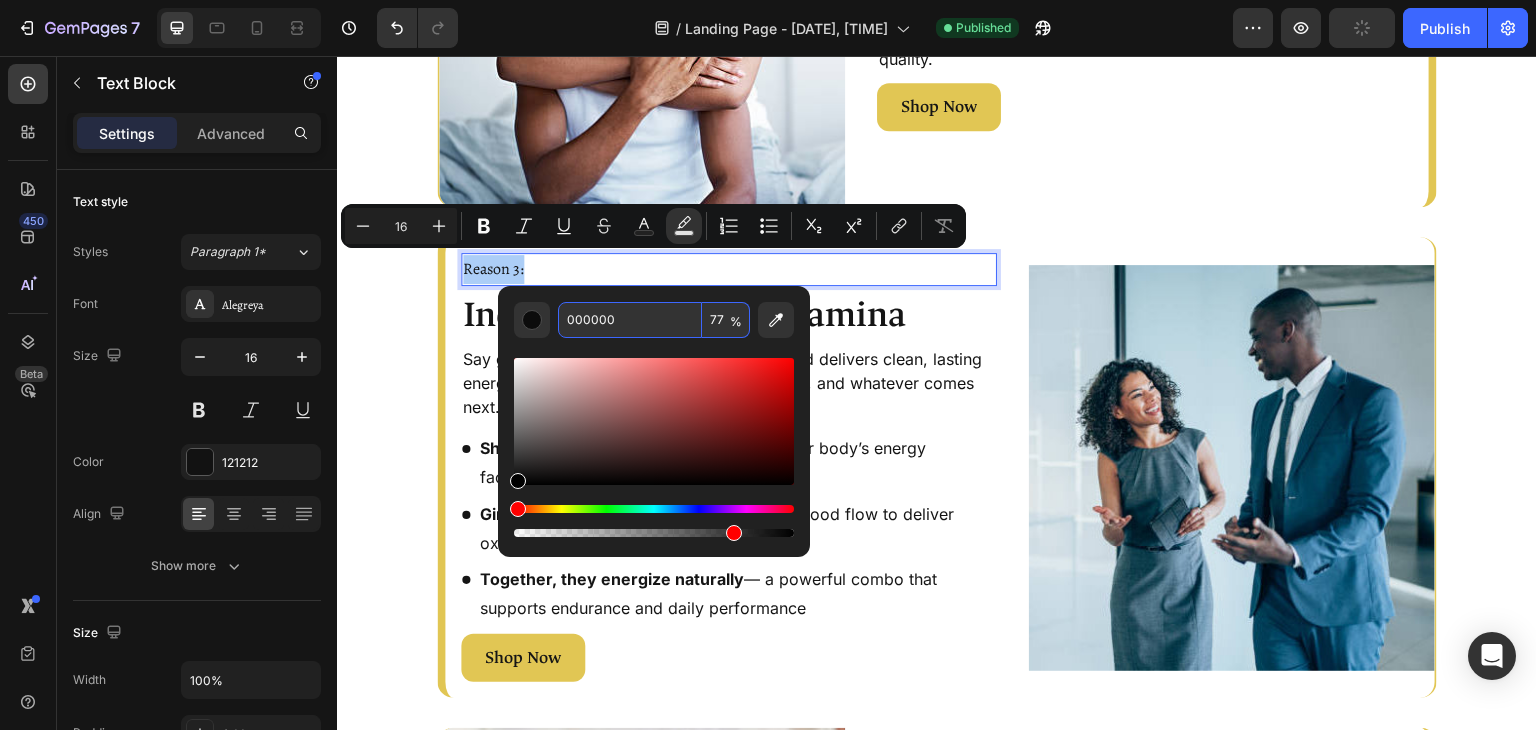 paste on "E1C654" 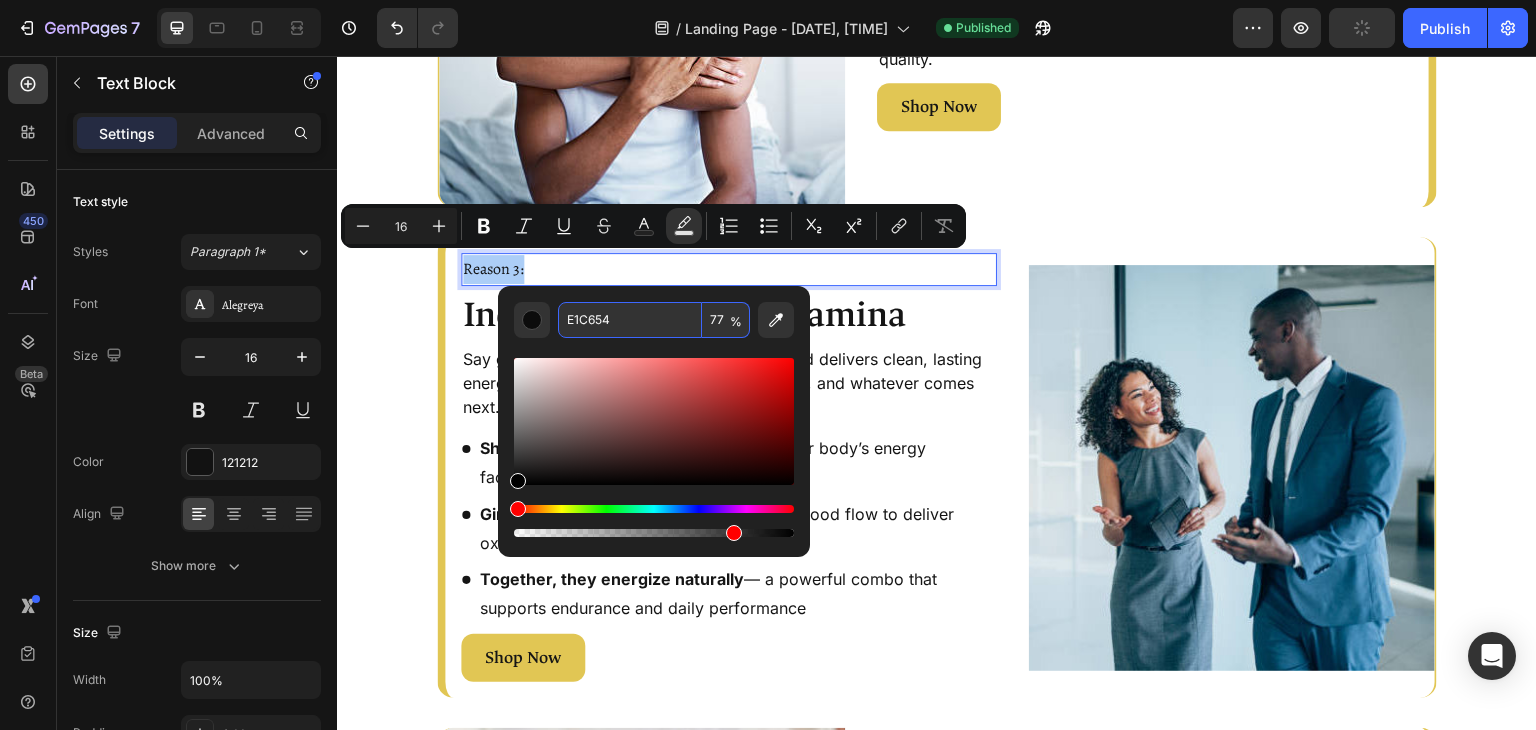 type on "E1C654" 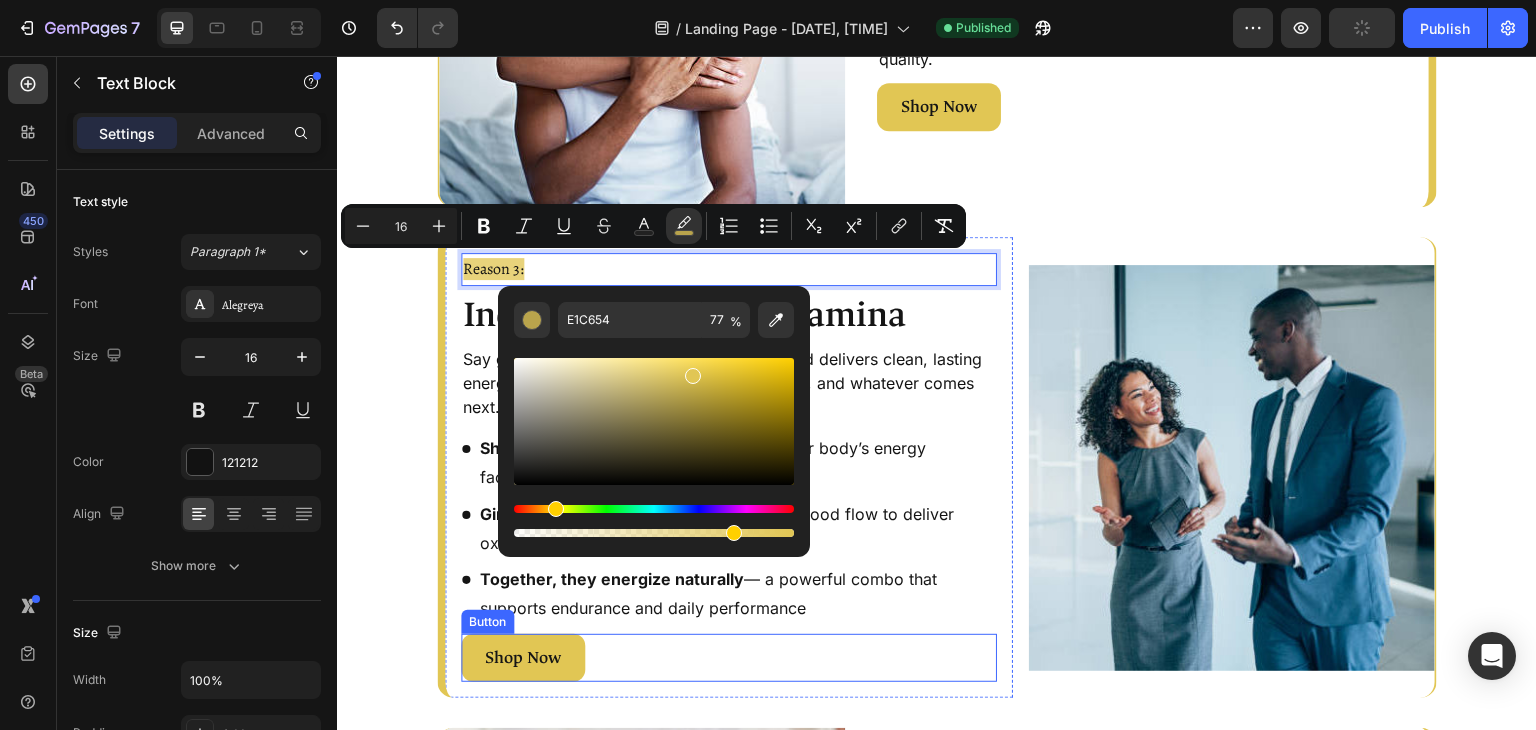 click on "Shop Now Button" at bounding box center [729, 658] 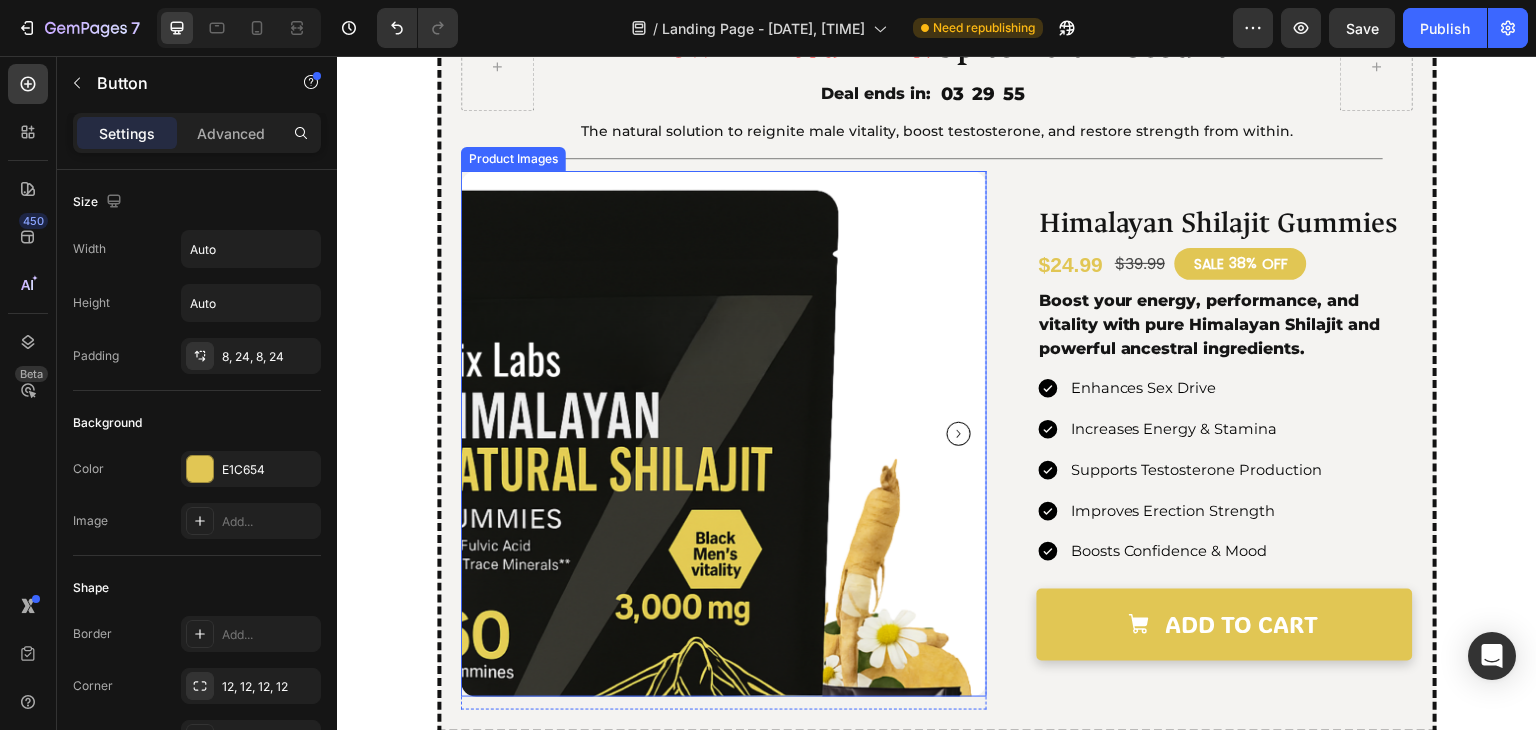 scroll, scrollTop: 3473, scrollLeft: 0, axis: vertical 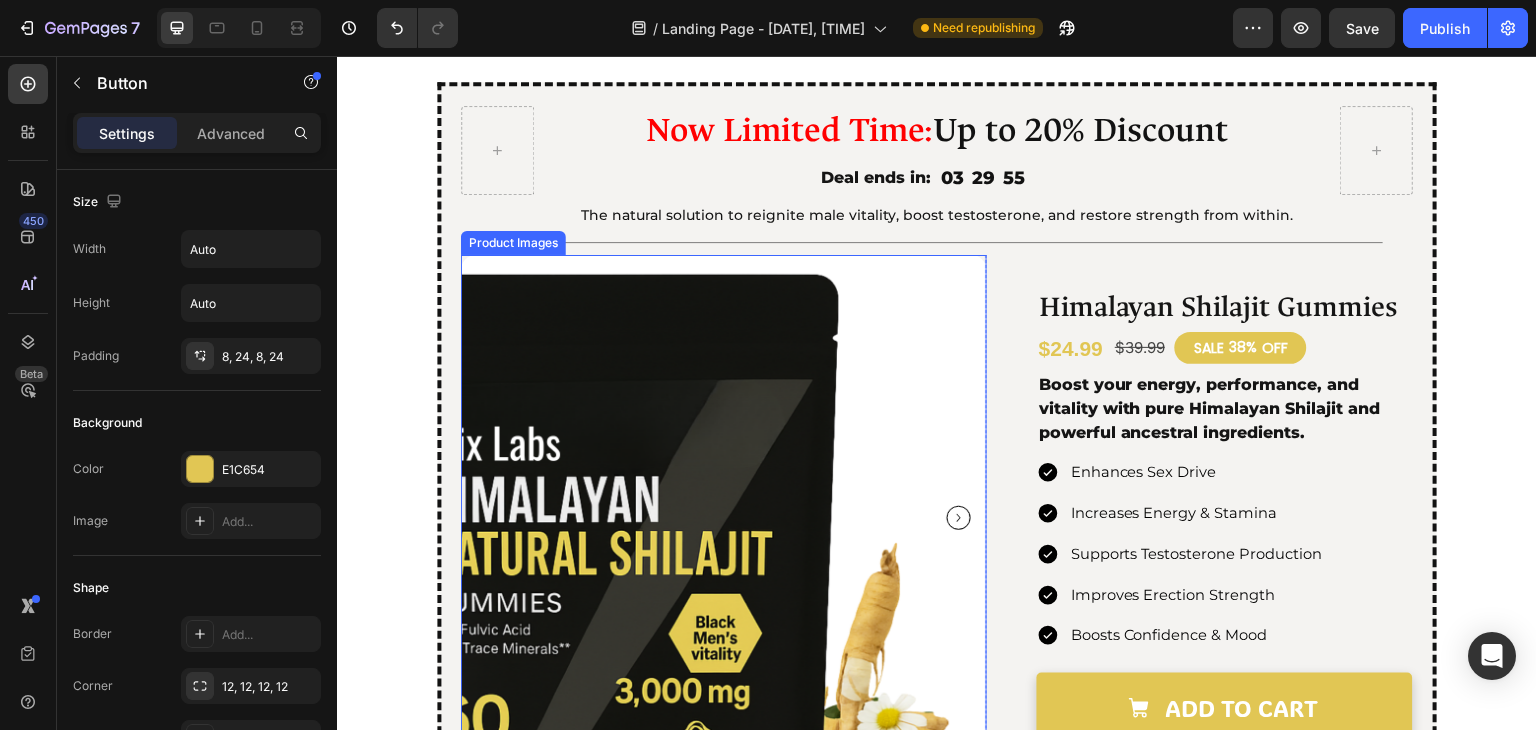 click on "Now Limited Time:  Up to 20% Discount" at bounding box center [937, 131] 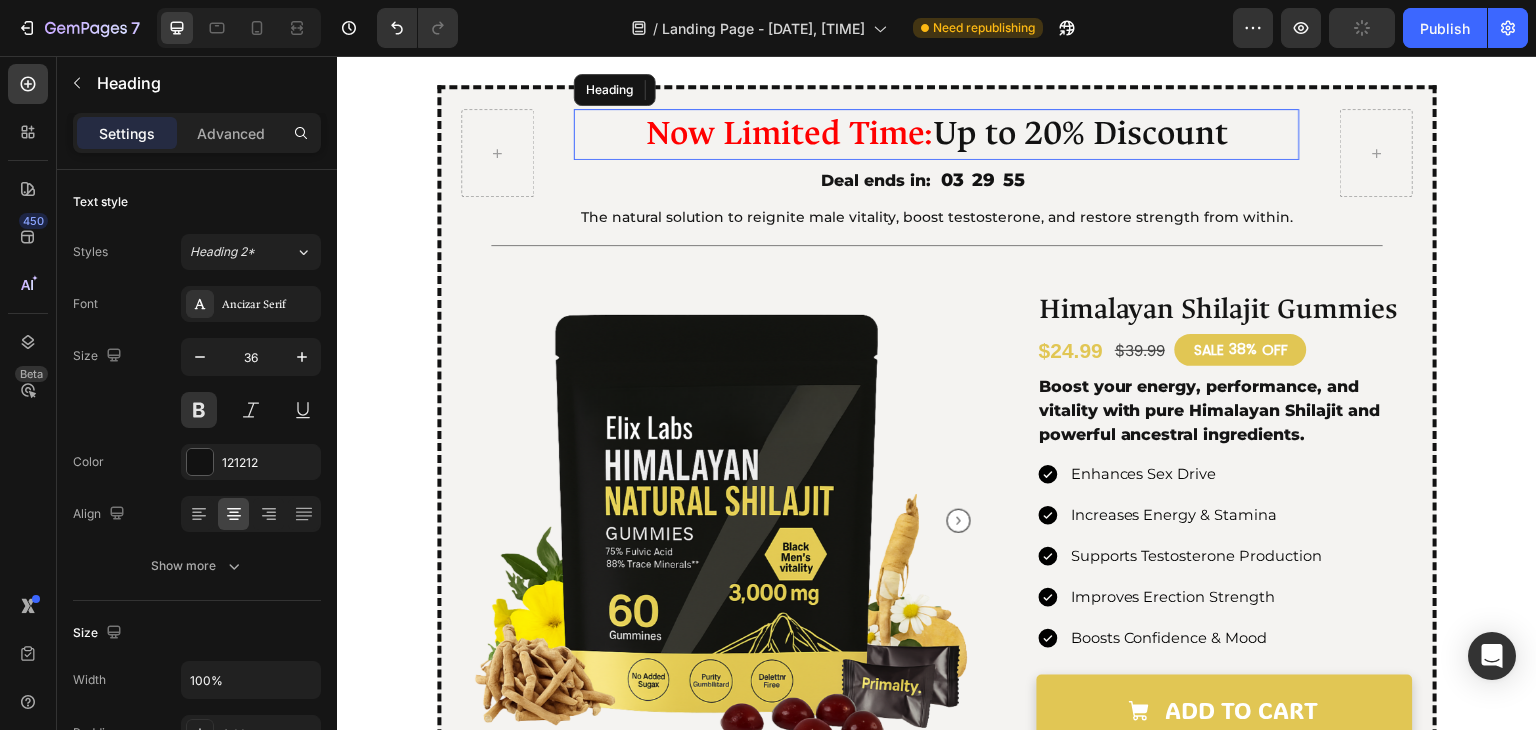 scroll, scrollTop: 3364, scrollLeft: 0, axis: vertical 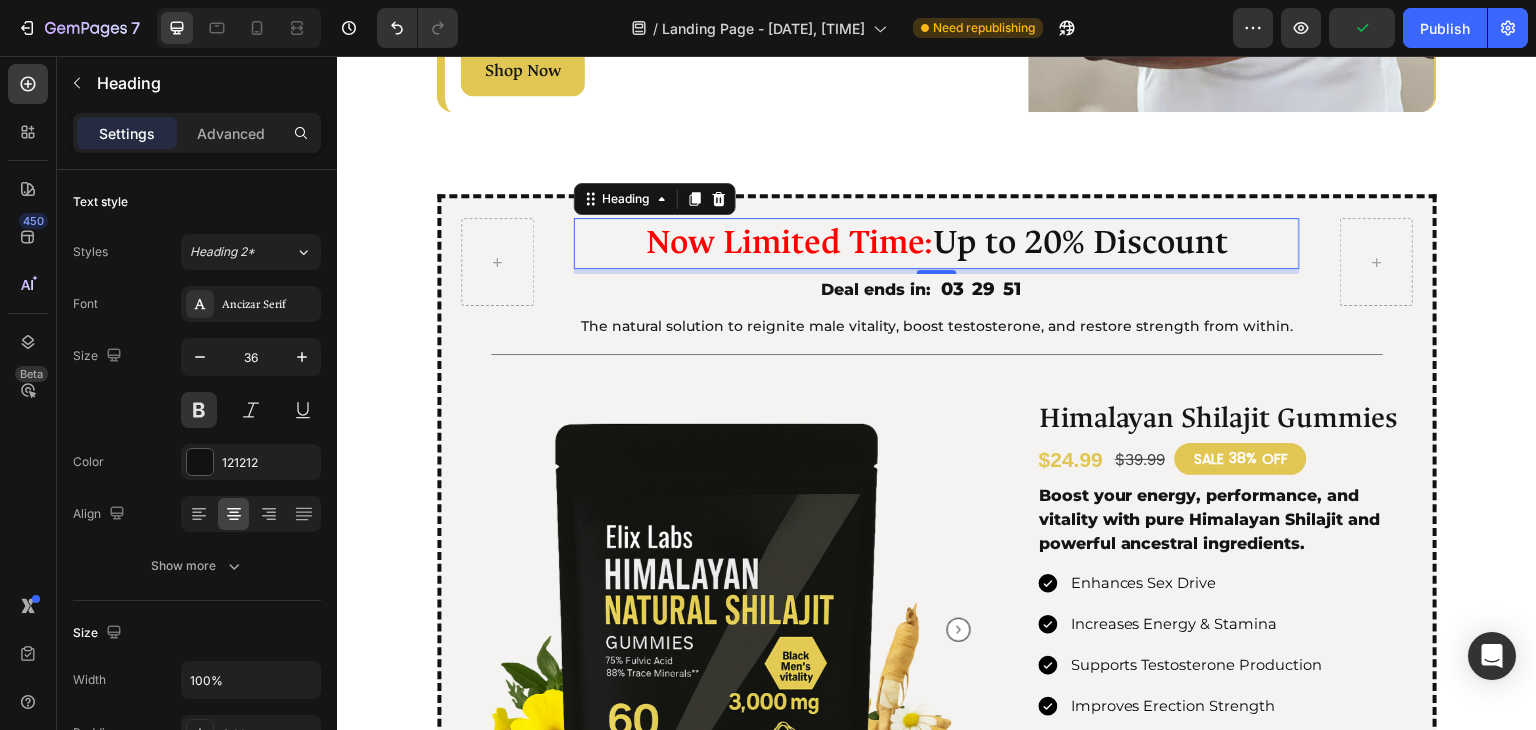 click on "Now Limited Time:  Up to 20% Discount" at bounding box center (937, 243) 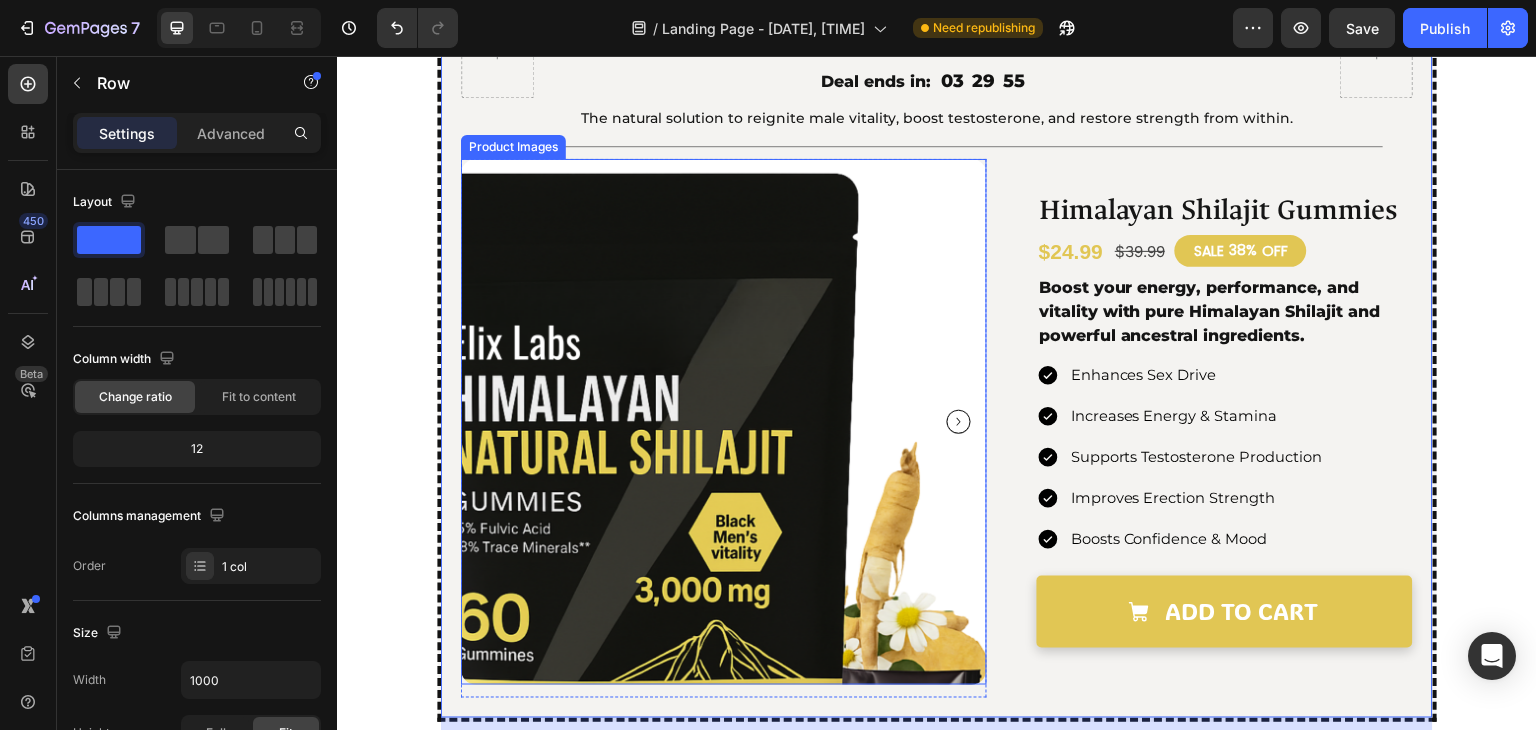 scroll, scrollTop: 3282, scrollLeft: 0, axis: vertical 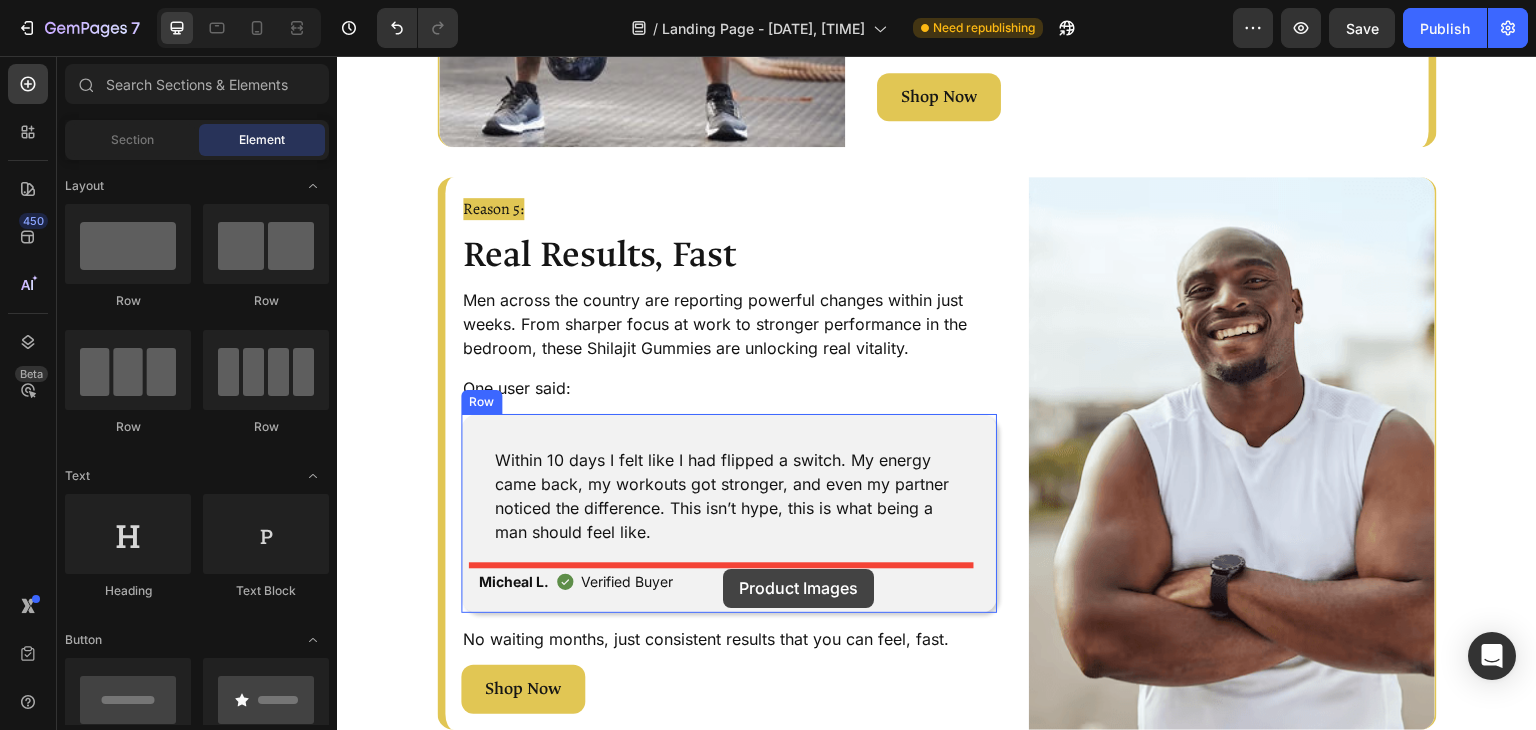click at bounding box center [937, -382] 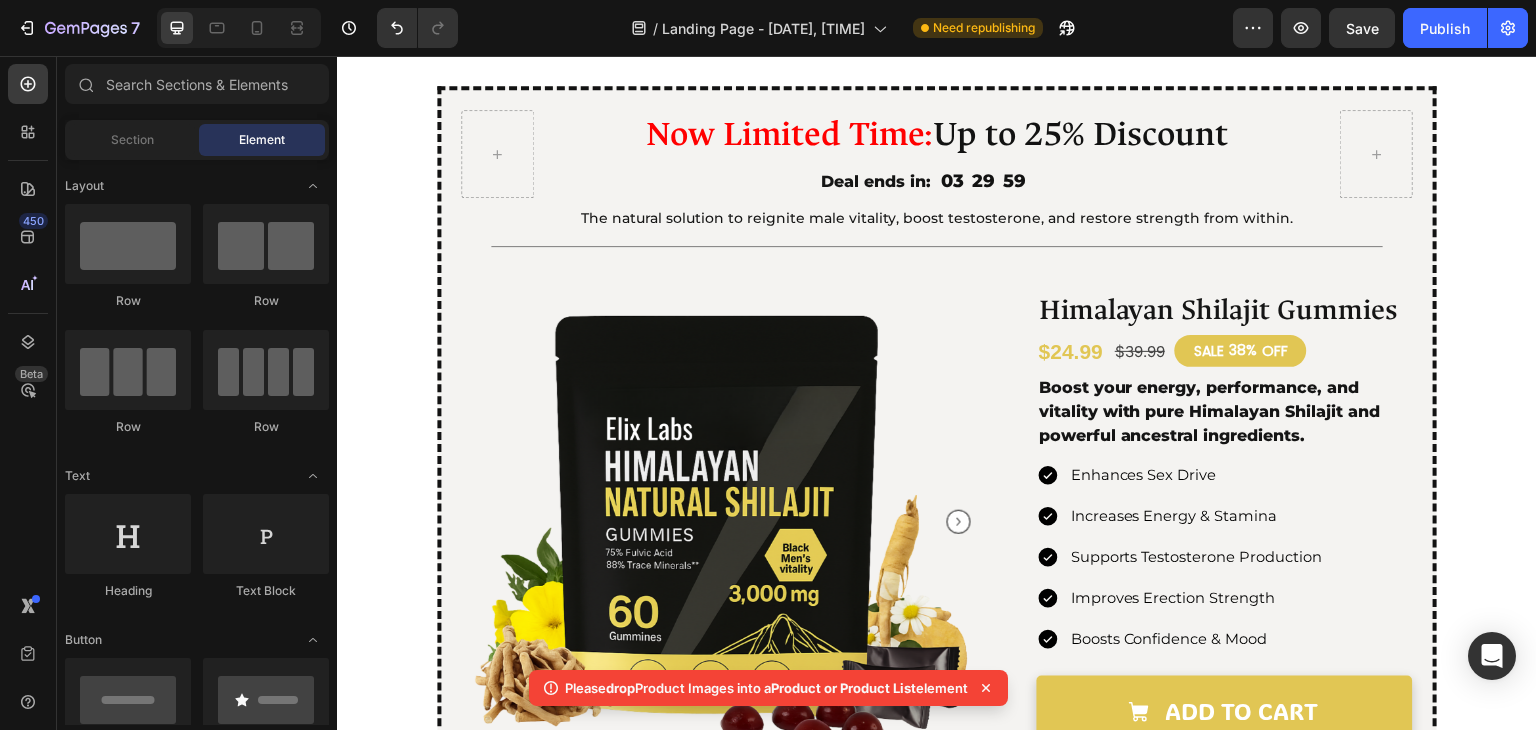 scroll, scrollTop: 3480, scrollLeft: 0, axis: vertical 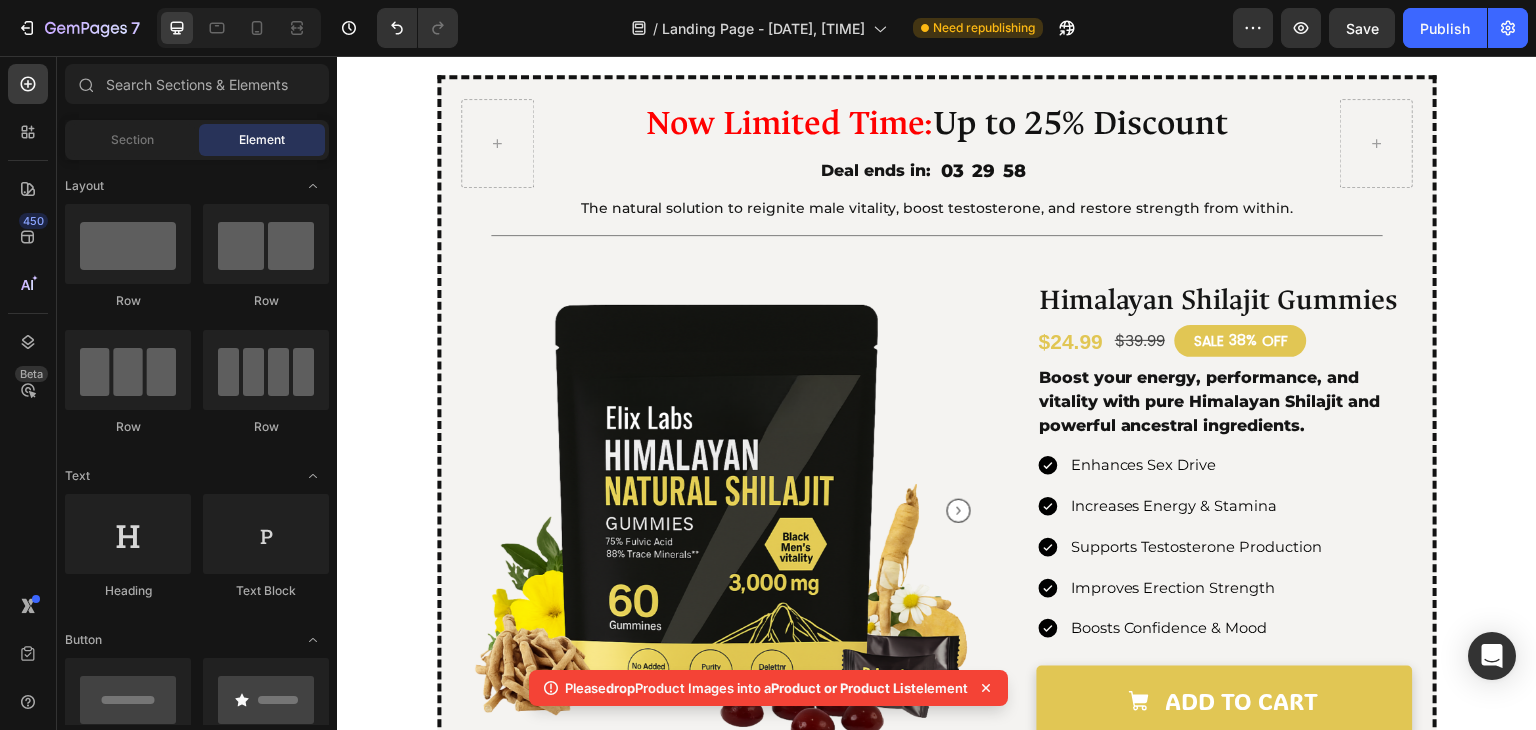 click on "/  Landing Page - Aug 1, 14:03:06 Need republishing" 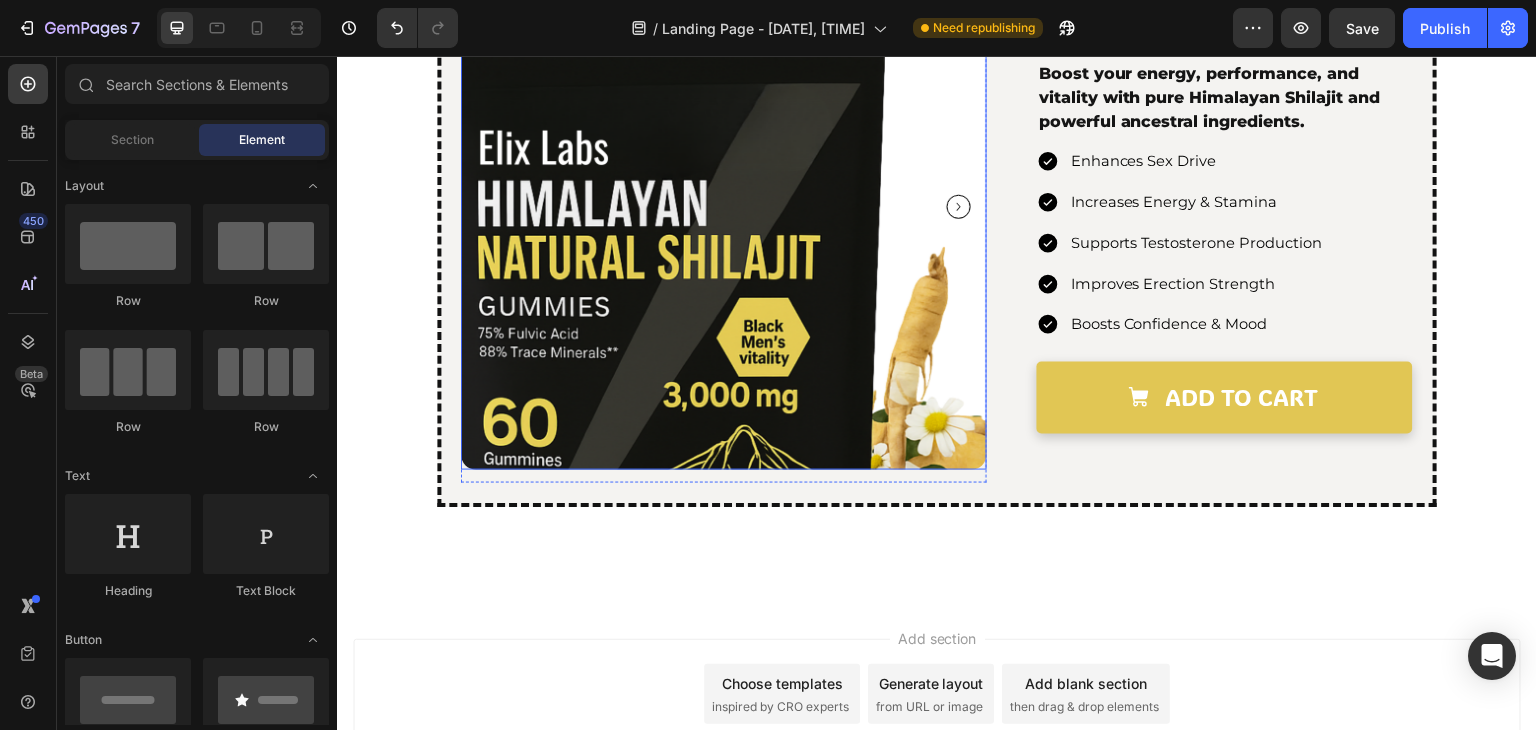 scroll, scrollTop: 3940, scrollLeft: 0, axis: vertical 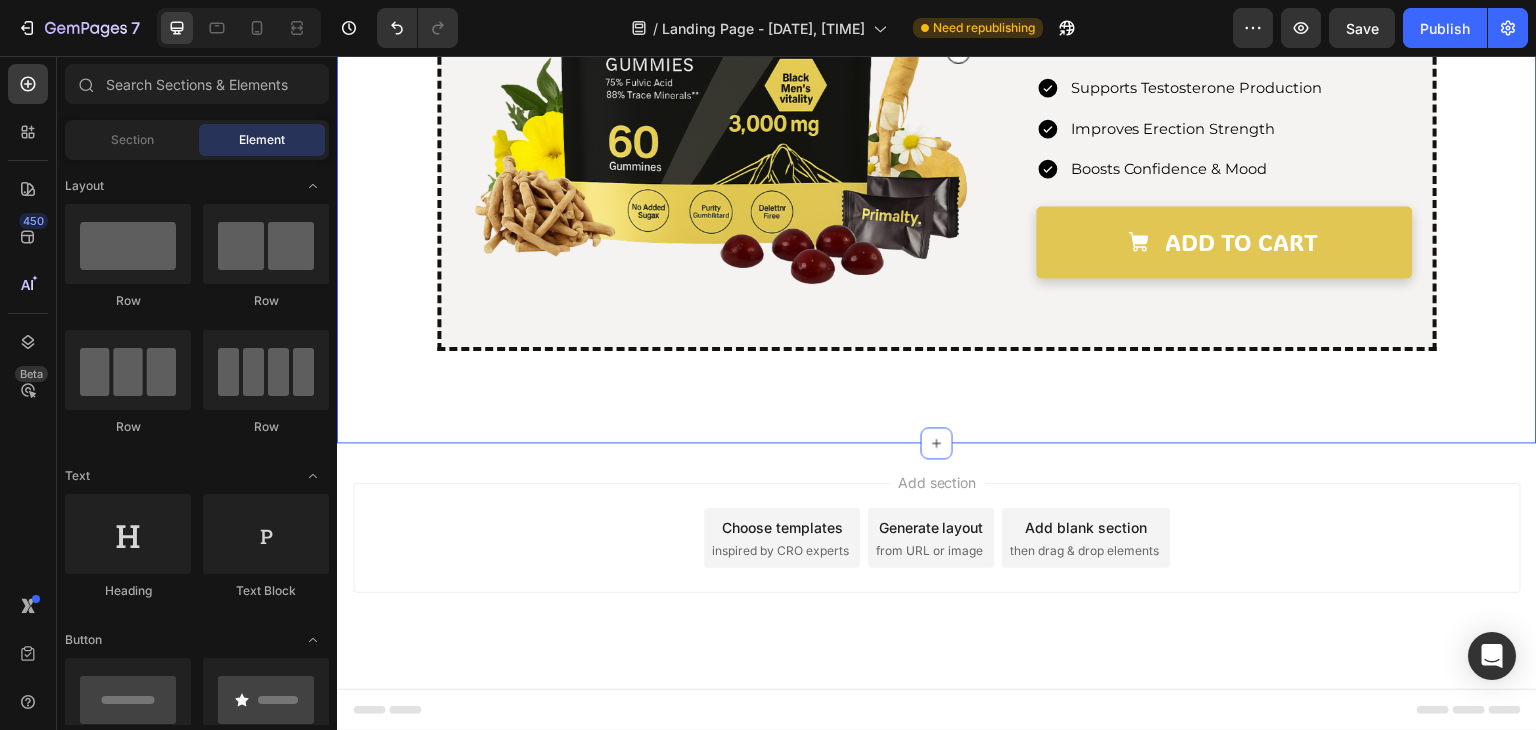 click on "Now Limited Time:  Up to 25% Discount Heading Deal ends in: Text Block 03 28 30 Countdown Timer Row
Row The natural solution to reignite male vitality, boost testosterone, and restore strength from within. Text Block                Title Line
Product Images Row Row Himalayan Shilajit Gummies Product Title Himalayan Shilajit Gummies Product Title $24.99 Product Price Product Price $39.99 Product Price Product Price SALE 38% OFF Discount Tag Row Boost your energy, performance, and vitality with pure Himalayan Shilajit and powerful ancestral ingredients. Text block Enhances Sex Drive Increases Energy & Stamina Supports Testosterone Production Improves Erection Strength Boosts Confidence & Mood Item List Seal Subscriptions Seal Subscriptions
Add to cart Add to Cart Product Row" at bounding box center (937, 13) 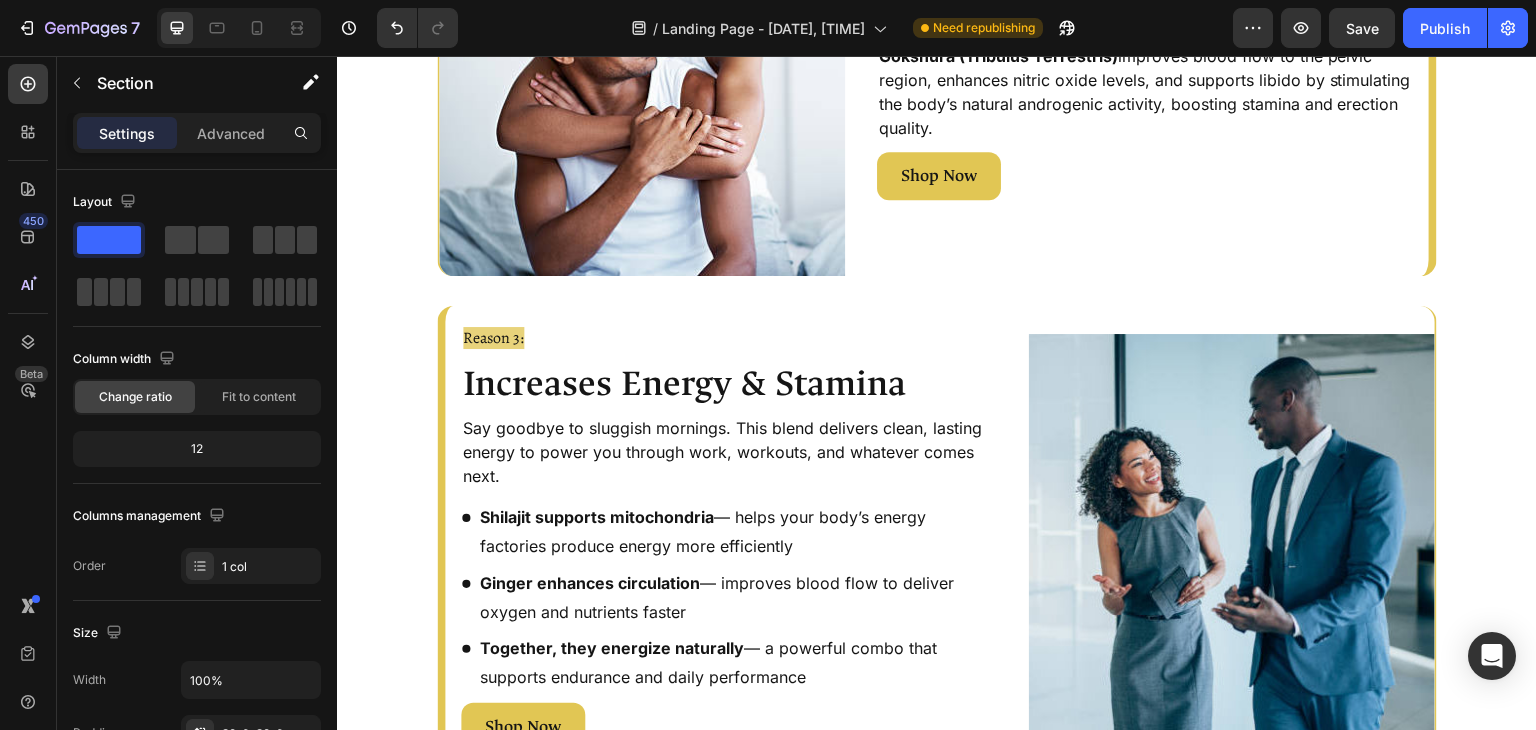 scroll, scrollTop: 1568, scrollLeft: 0, axis: vertical 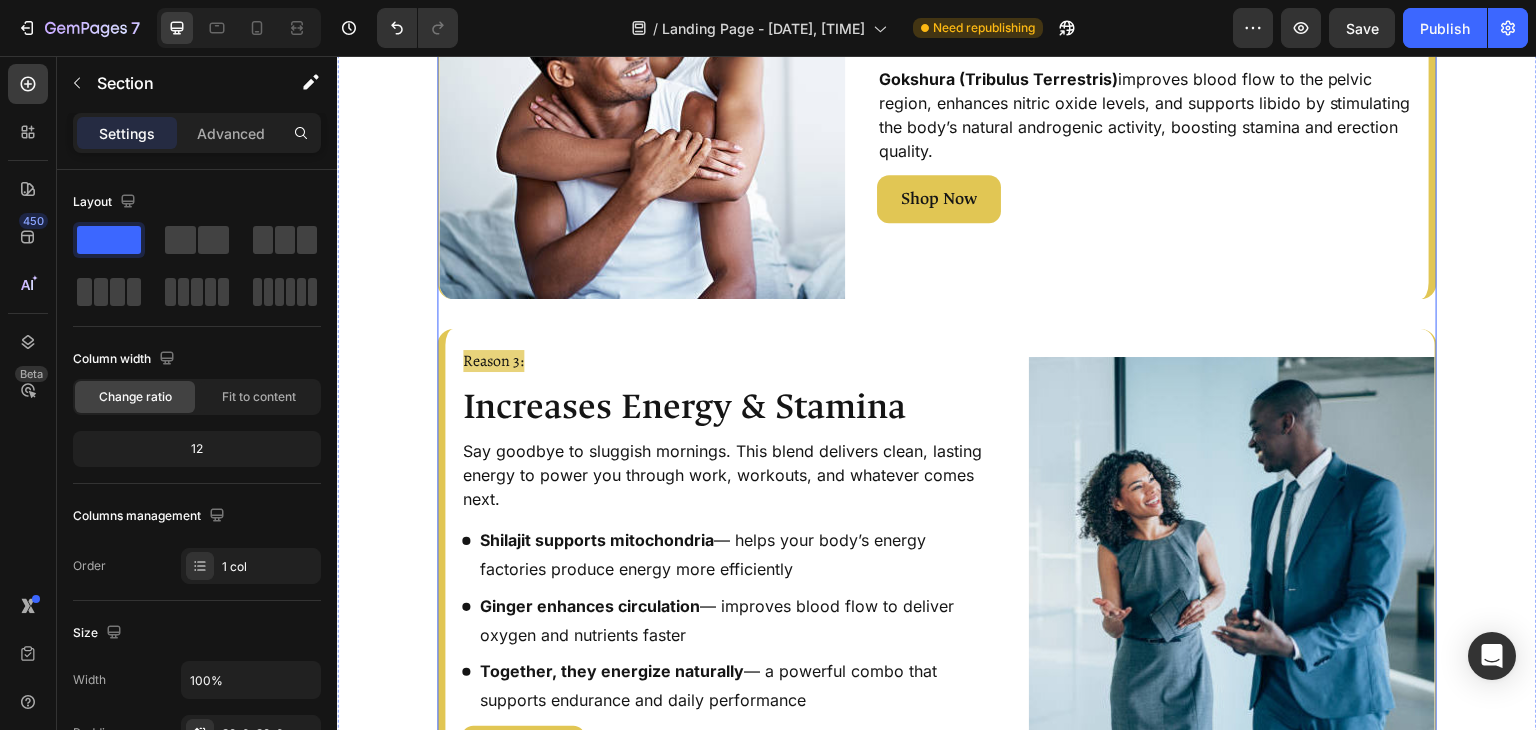 click on "Image Reason 1: Text Block Naturally Boosts Testosterone Heading Supports healthy testosterone levels using Himalayan Shilajit and Tribulus, helping restore strength, drive, and masculine energy. Text Block
Rich in Fulvic Acid
Stimulates Natural Testosterone Production
Supports Hormone Regulation Item List Fuel your vitality and strength, just two Shilajit Gummies a day. Text Block Shop Now Button Image Row Image Row Enhances Sexual Performance Heading Reason 2: Text Block Gokshura (Tribulus Terrestris)  improves blood flow to the pelvic region, enhances nitric oxide levels, and supports libido by stimulating the body’s natural androgenic activity, boosting stamina and erection quality. Text Block Shop Now Button Image Row Image Row Reason 3: Text Block Increases Energy & Stamina Heading Say goodbye to sluggish mornings. This blend delivers clean, lasting energy to power you through work, workouts, and whatever comes next. Text Block
Item List" at bounding box center [937, 389] 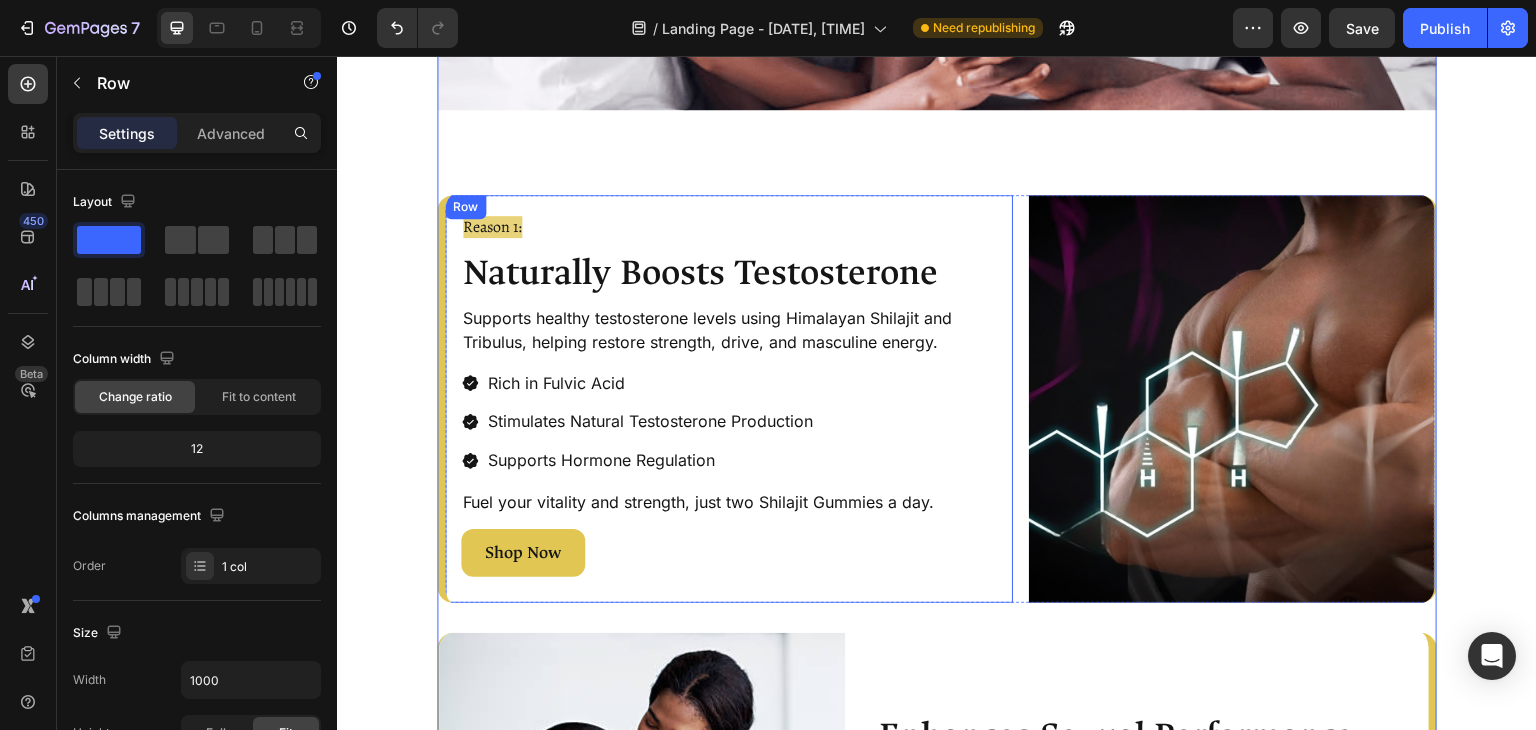 scroll, scrollTop: 824, scrollLeft: 0, axis: vertical 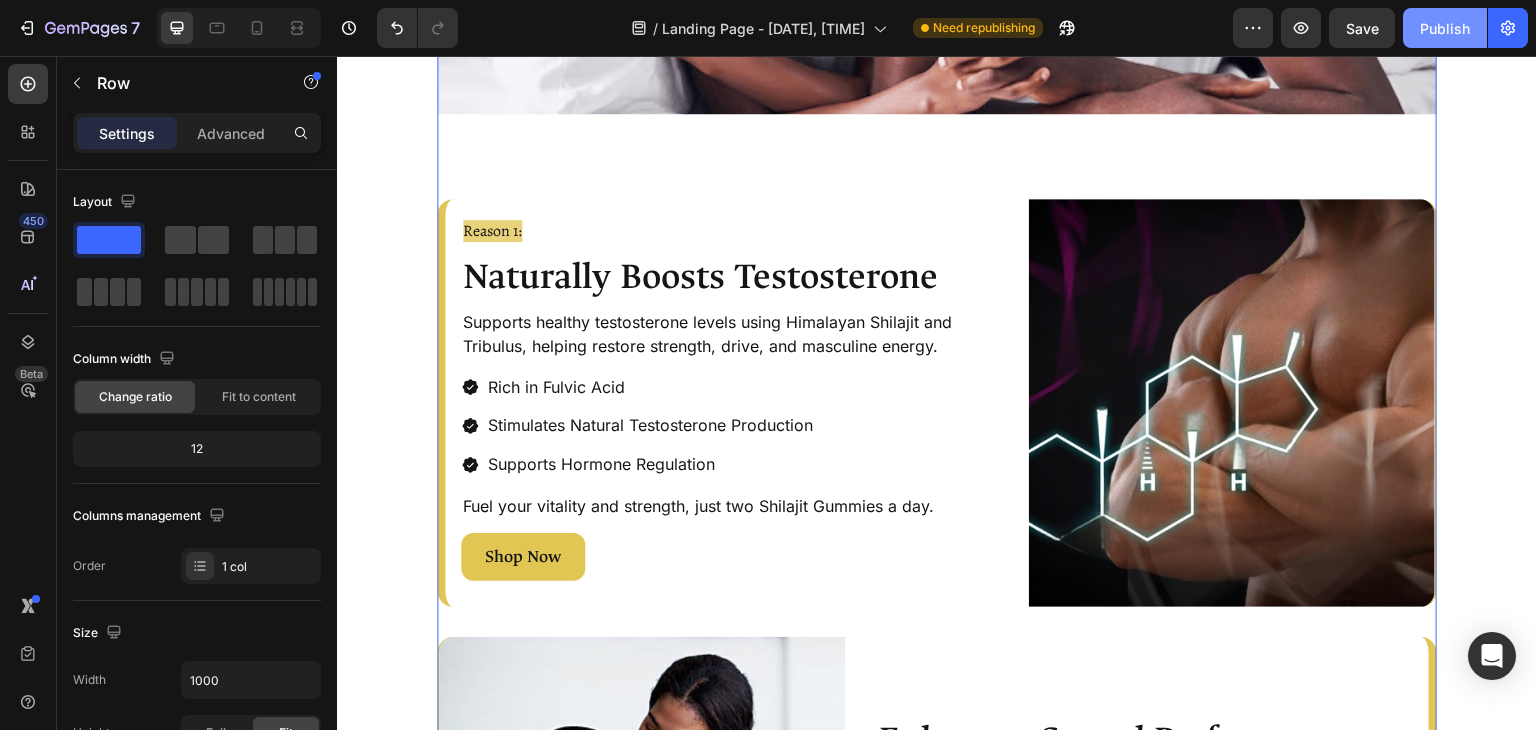 click on "Publish" 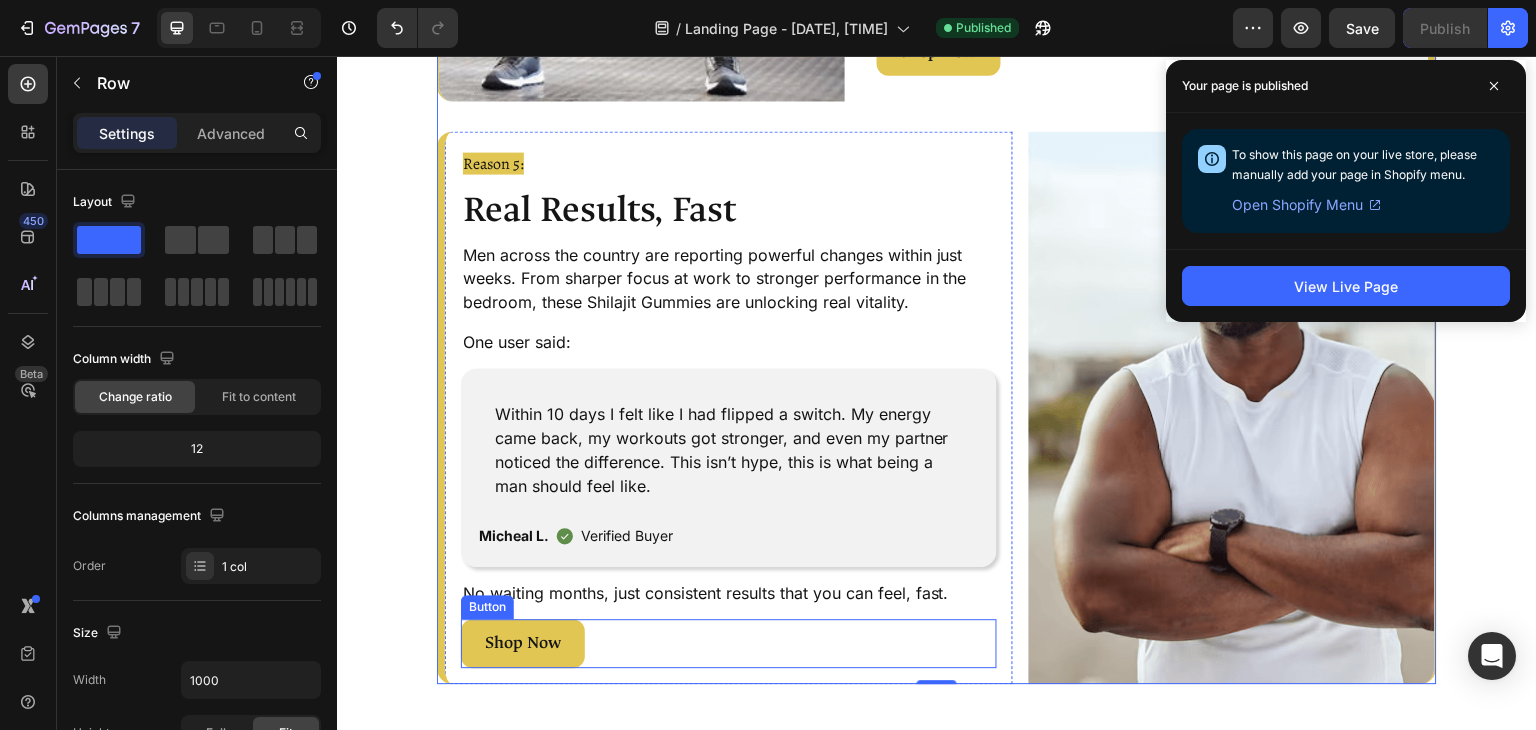 scroll, scrollTop: 2815, scrollLeft: 0, axis: vertical 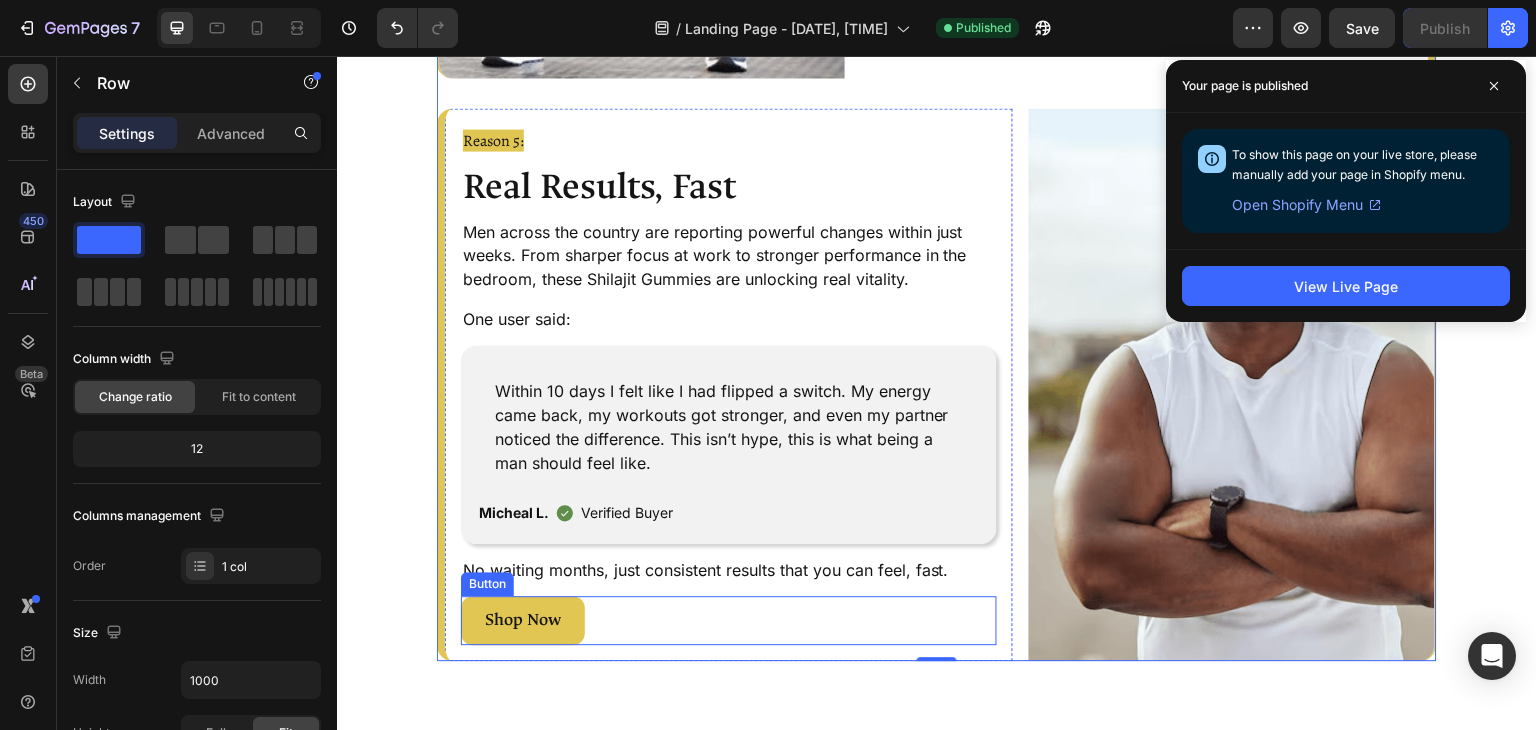 click on "Shop Now Button" at bounding box center [729, 620] 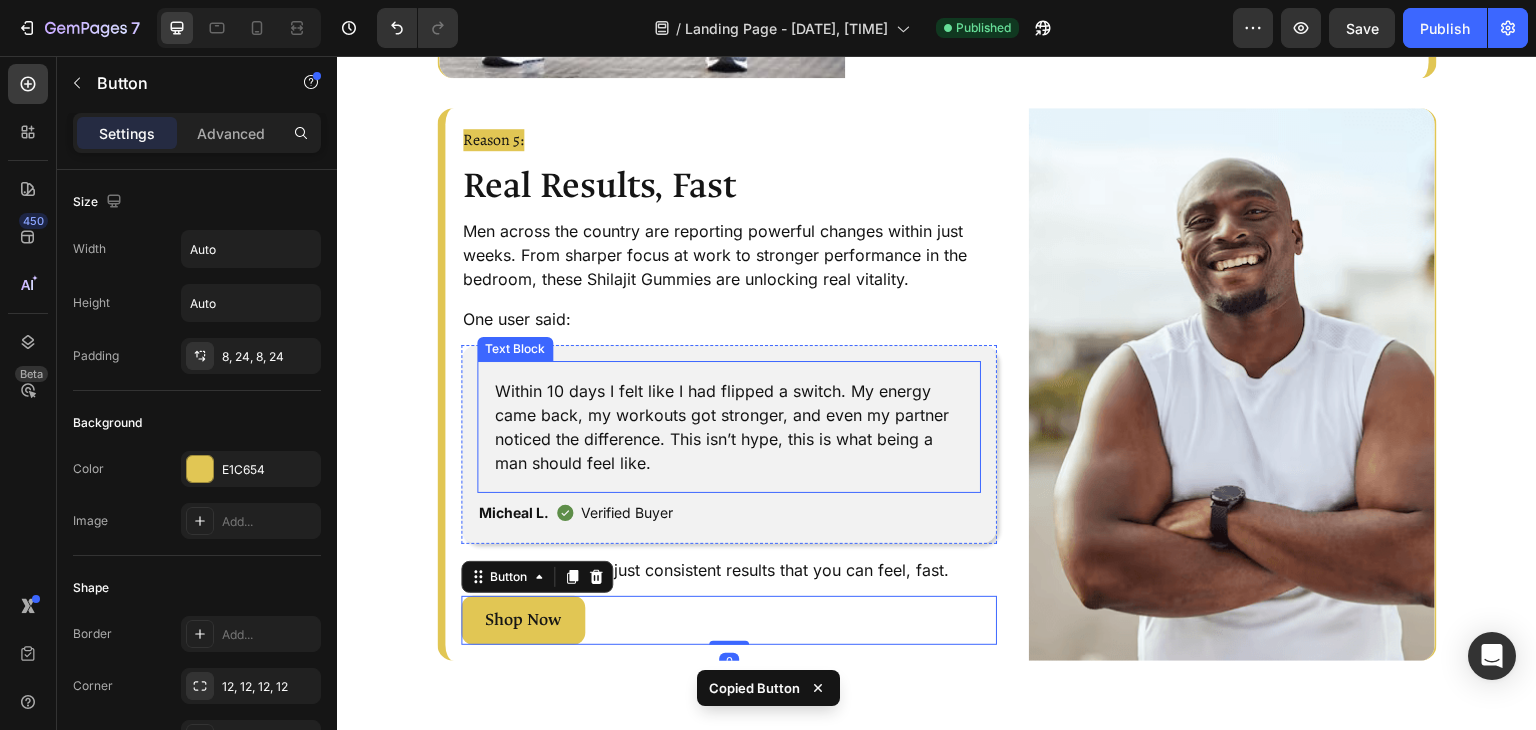 scroll, scrollTop: 2255, scrollLeft: 0, axis: vertical 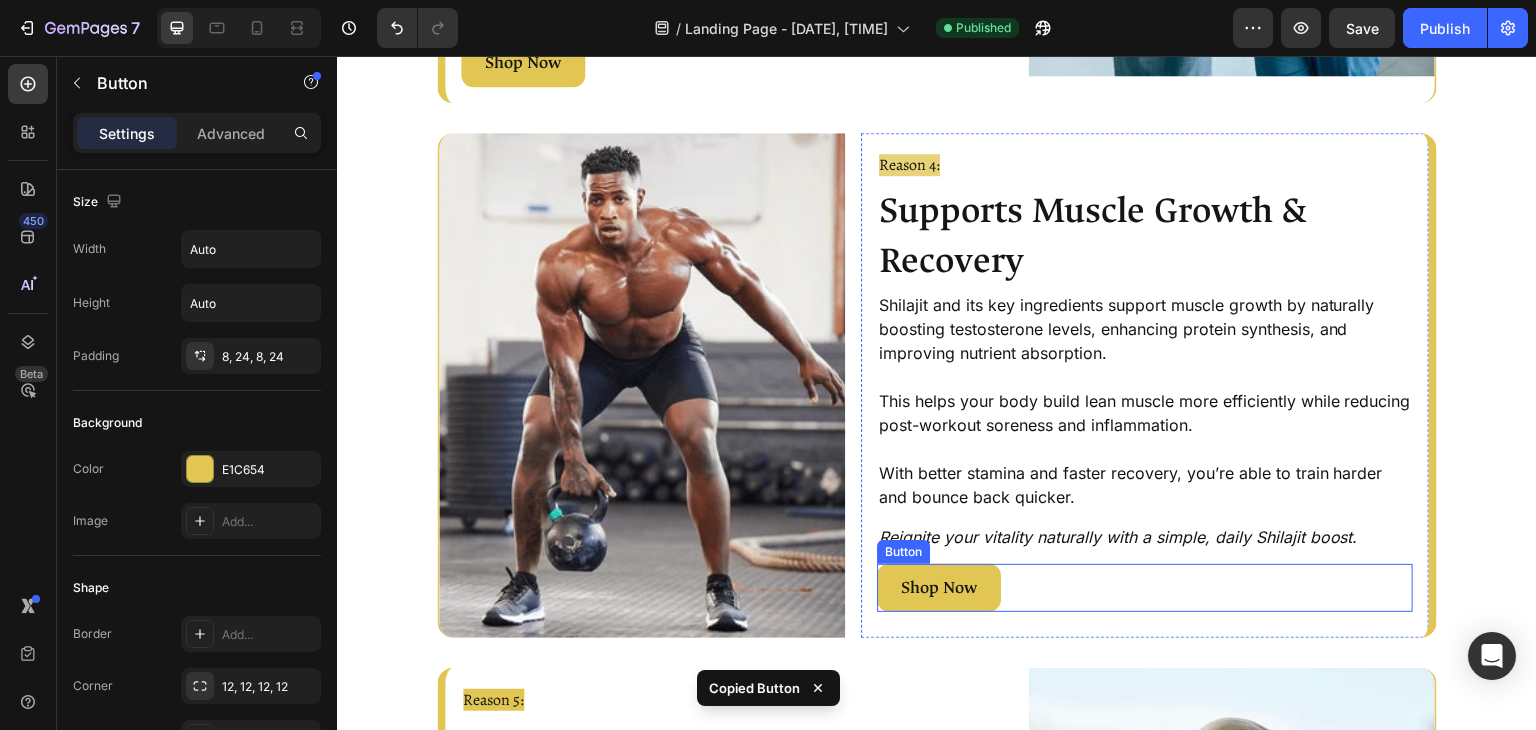 click on "Shop Now Button" at bounding box center (1145, 588) 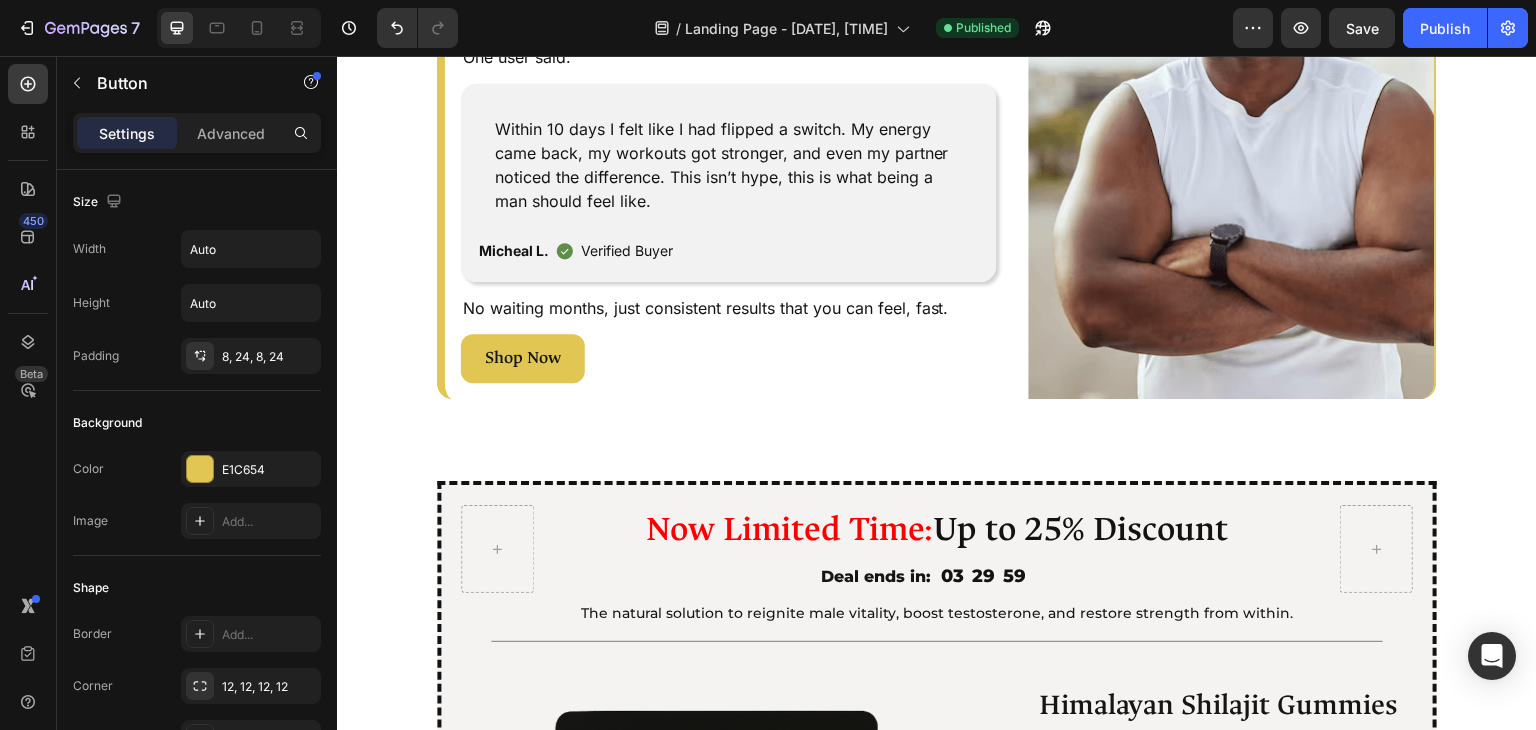 scroll, scrollTop: 3068, scrollLeft: 0, axis: vertical 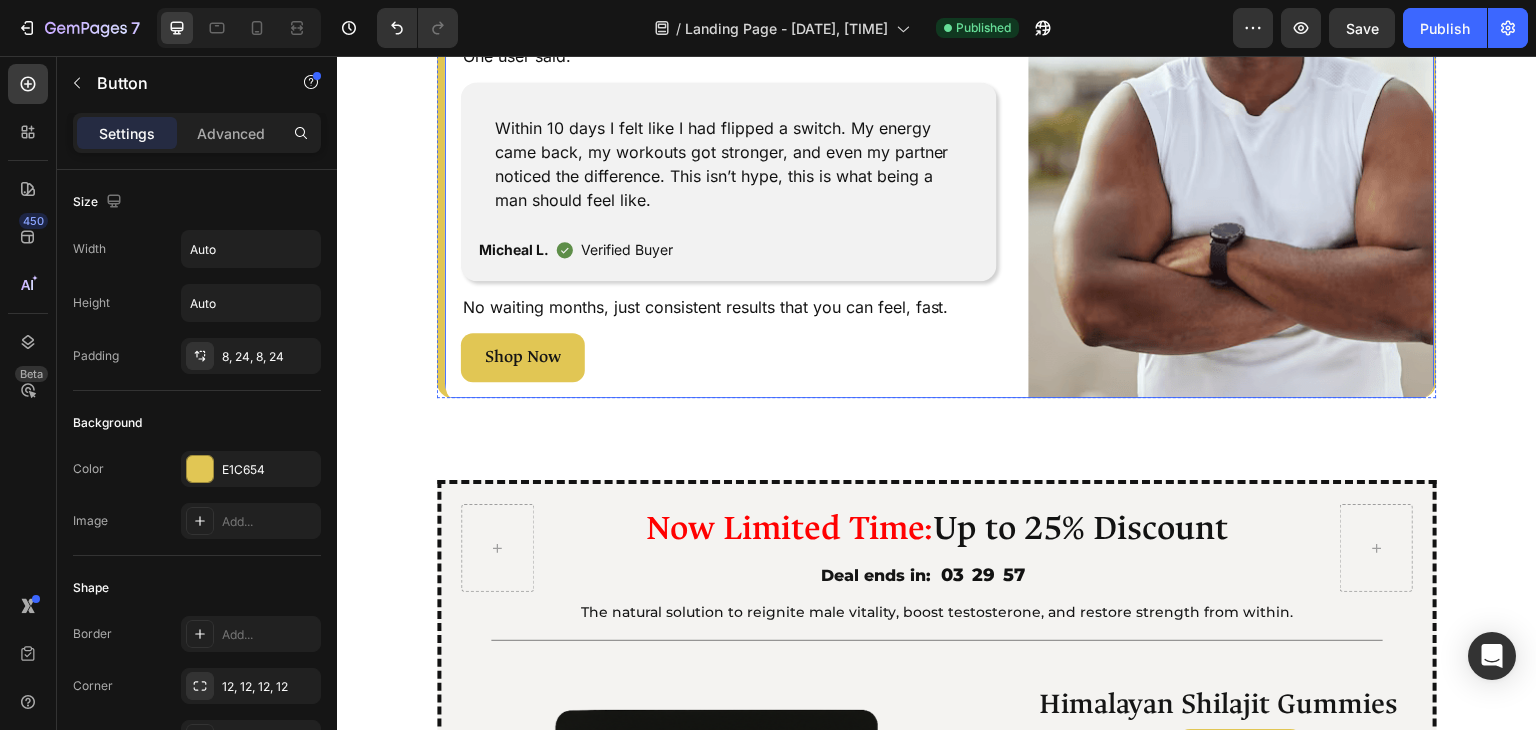 click on "Reason 5: Text Block Real Results, Fast Heading Men across the country are reporting powerful changes within just weeks. From sharper focus at work to stronger performance in the bedroom, these Shilajit Gummies are unlocking real vitality.  Text Block One user said: Text Block Within 10 days I felt like I had flipped a switch. My energy came back, my workouts got stronger, and even my partner noticed the difference. This isn’t hype, this is what being a man should feel like. Text Block Micheal L. Text Block
Icon Verified Buyer Text Block Row Row No waiting months, just consistent results that you can feel, fast. Text Block Shop Now Button Image Row Image Row" at bounding box center [937, 121] 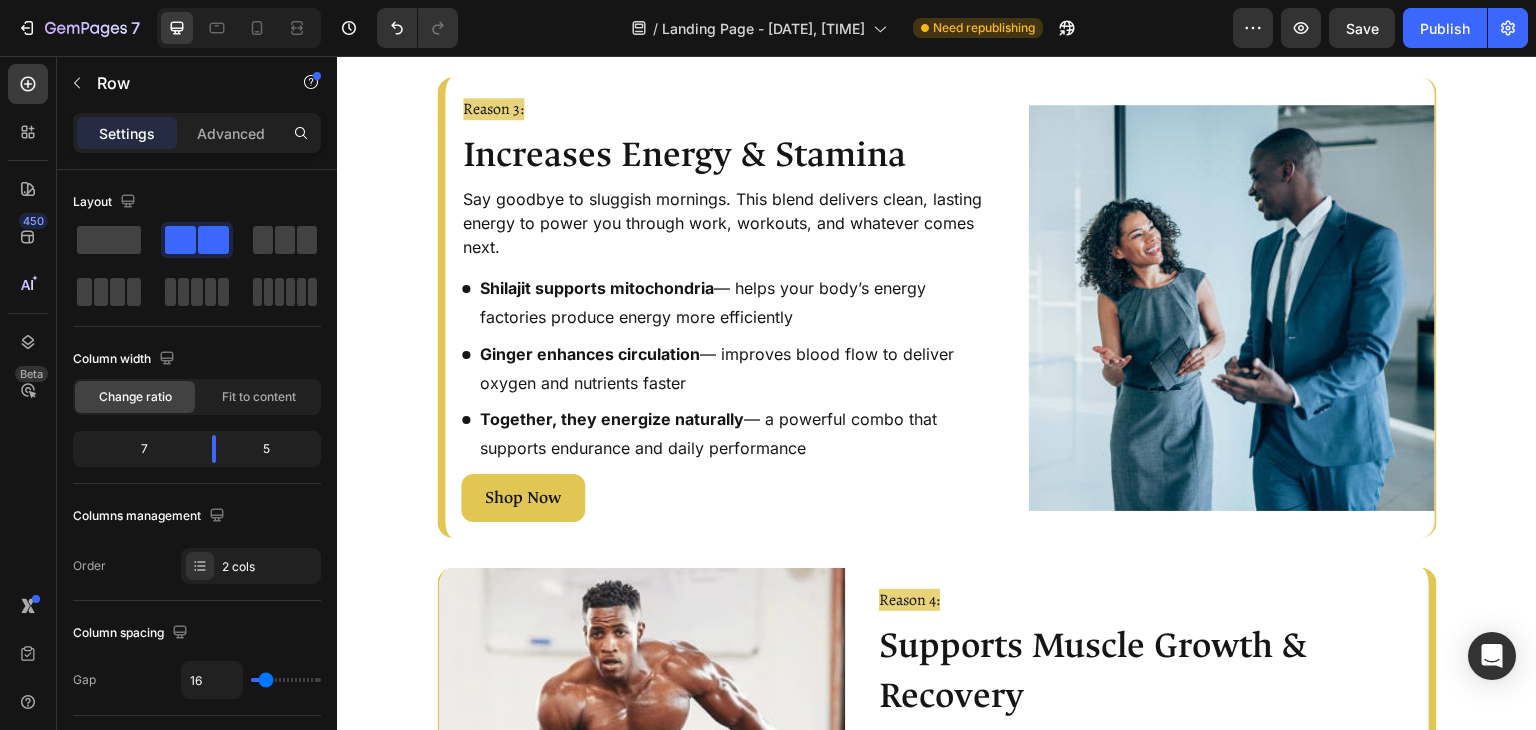 scroll, scrollTop: 1816, scrollLeft: 0, axis: vertical 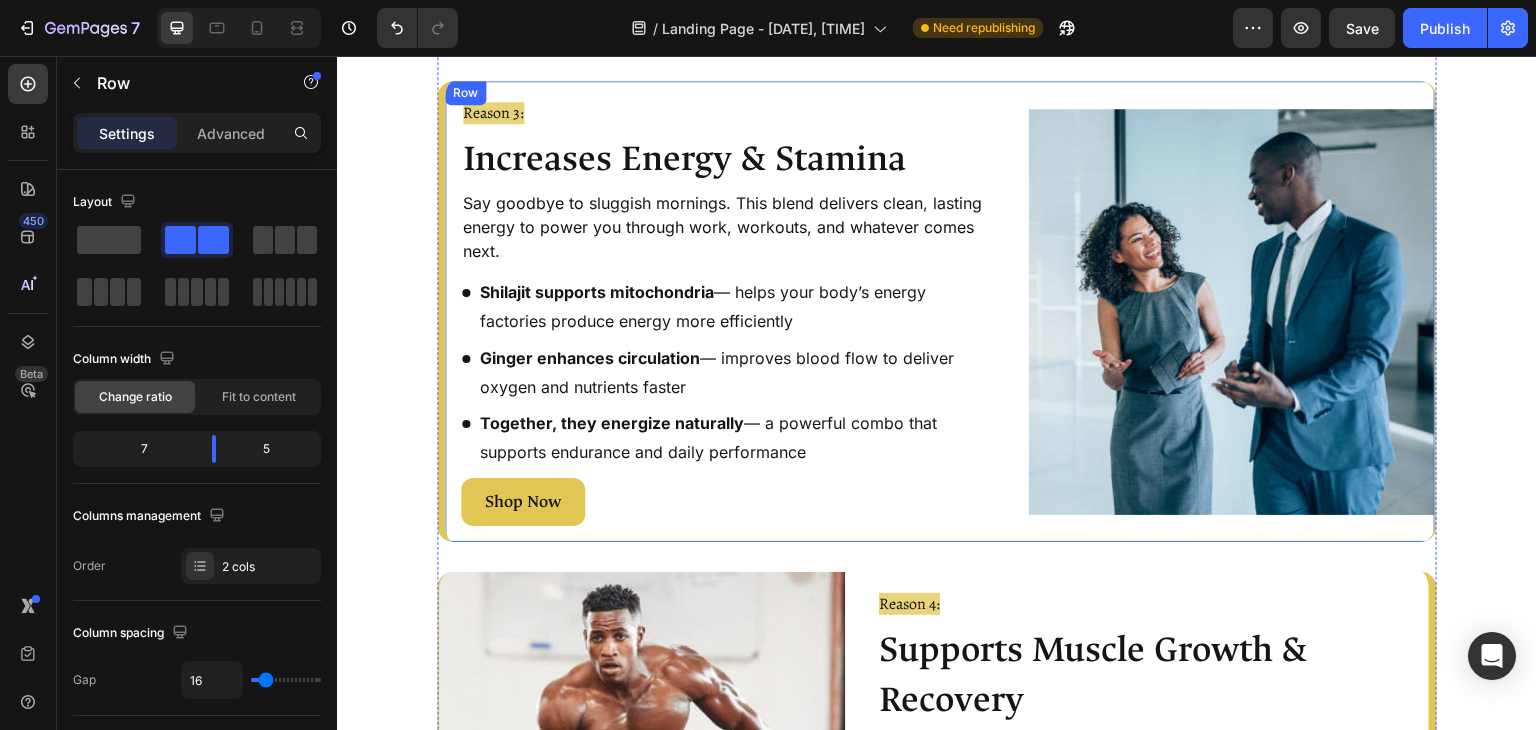 click on "Reason 3: Text Block Increases Energy & Stamina Heading Say goodbye to sluggish mornings. This blend delivers clean, lasting energy to power you through work, workouts, and whatever comes next. Text Block
Shilajit supports mitochondria  — helps your body’s energy factories produce energy more efficiently
Ginger enhances circulation  — improves blood flow to deliver oxygen and nutrients faster
Together, they energize naturally  — a powerful combo that supports endurance and daily performance Item List Shop Now Button Image Row Image Row" at bounding box center [937, 311] 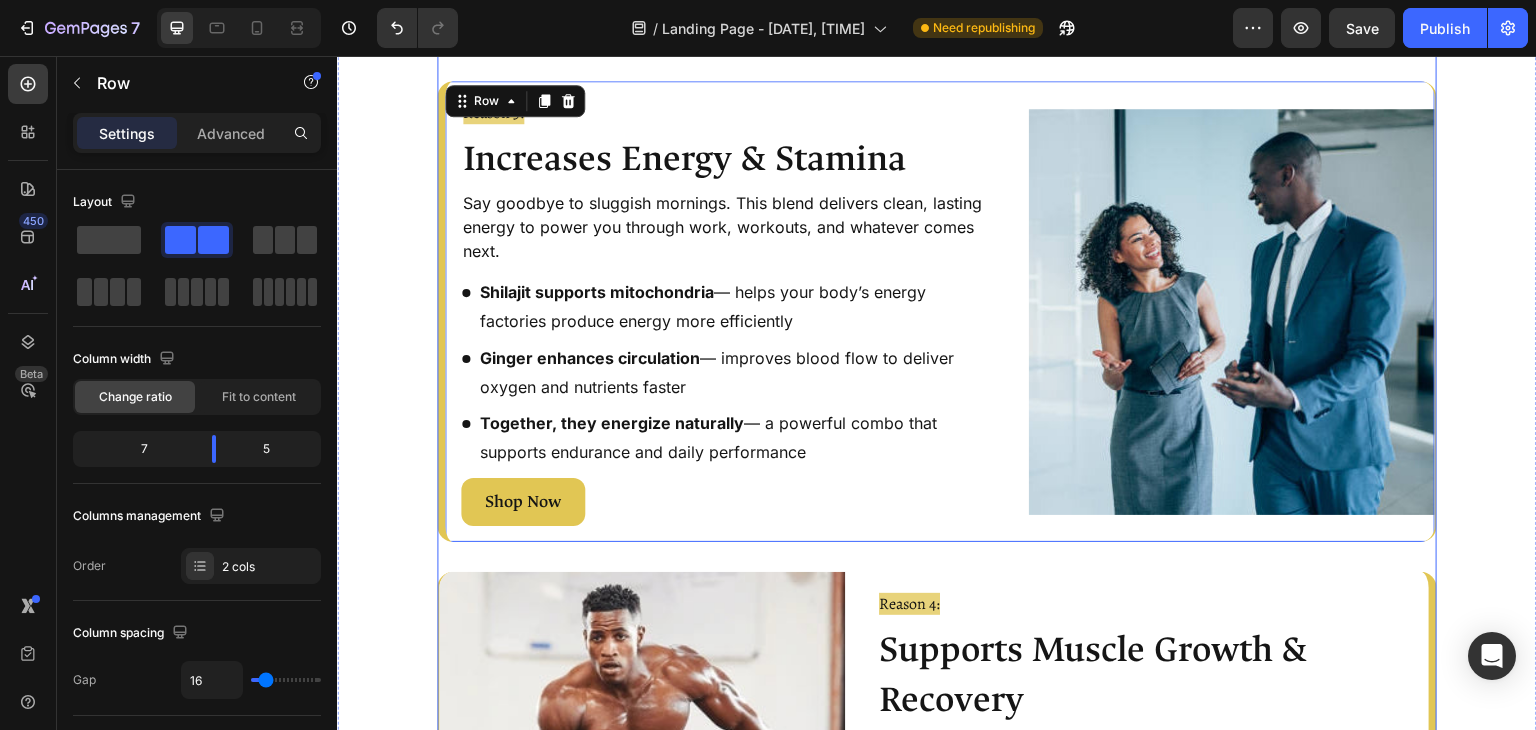 click on "Image Reason 1: Text Block Naturally Boosts Testosterone Heading Supports healthy testosterone levels using Himalayan Shilajit and Tribulus, helping restore strength, drive, and masculine energy. Text Block
Rich in Fulvic Acid
Stimulates Natural Testosterone Production
Supports Hormone Regulation Item List Fuel your vitality and strength, just two Shilajit Gummies a day. Text Block Shop Now Button Image Row Image Row Enhances Sexual Performance Heading Reason 2: Text Block Gokshura (Tribulus Terrestris)  improves blood flow to the pelvic region, enhances nitric oxide levels, and supports libido by stimulating the body’s natural androgenic activity, boosting stamina and erection quality. Text Block Shop Now Button Image Row Image Row Reason 3: Text Block Increases Energy & Stamina Heading Say goodbye to sluggish mornings. This blend delivers clean, lasting energy to power you through work, workouts, and whatever comes next. Text Block
Item List" at bounding box center (937, 136) 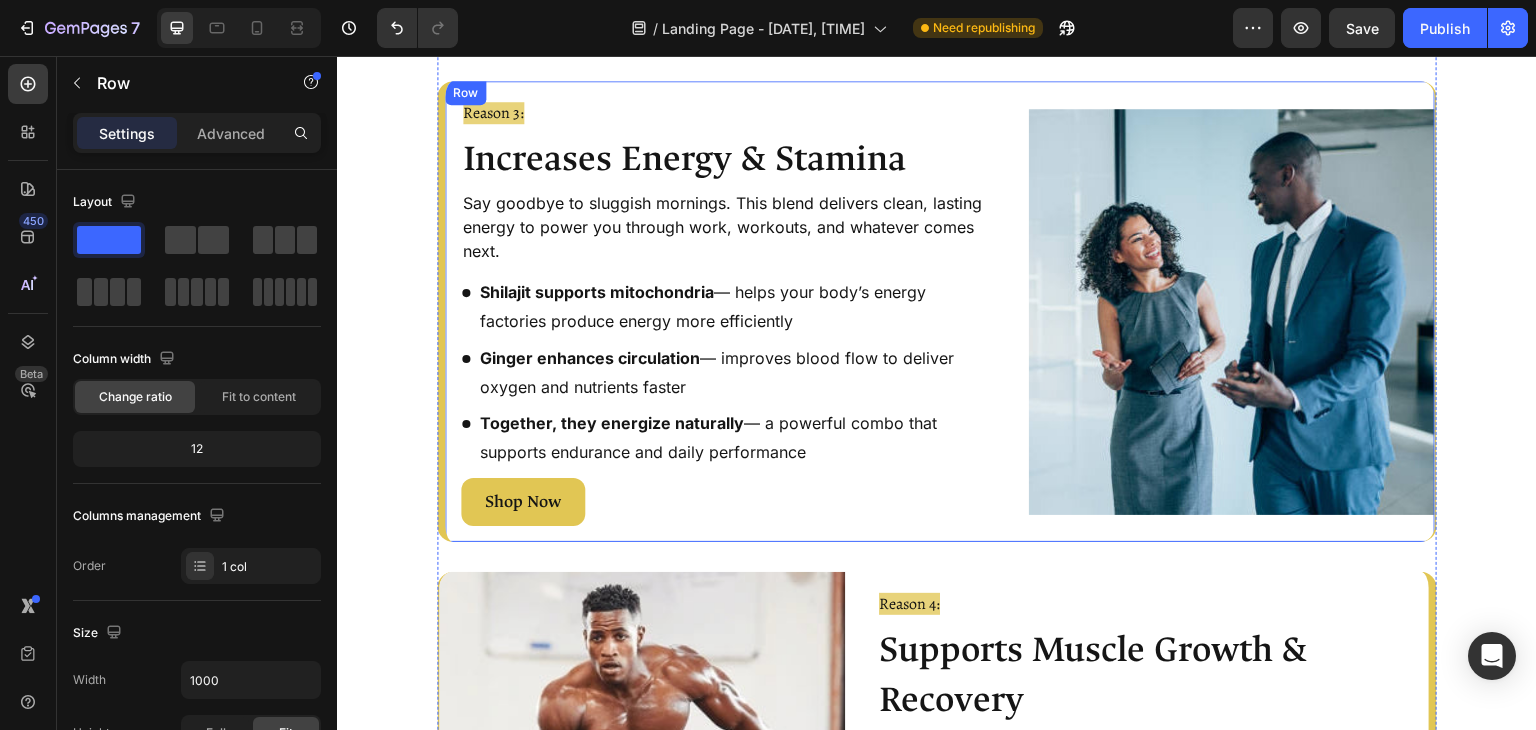 click on "Reason 3: Text Block Increases Energy & Stamina Heading Say goodbye to sluggish mornings. This blend delivers clean, lasting energy to power you through work, workouts, and whatever comes next. Text Block
Shilajit supports mitochondria  — helps your body’s energy factories produce energy more efficiently
Ginger enhances circulation  — improves blood flow to deliver oxygen and nutrients faster
Together, they energize naturally  — a powerful combo that supports endurance and daily performance Item List Shop Now Button Image Row Image Row" at bounding box center [937, 311] 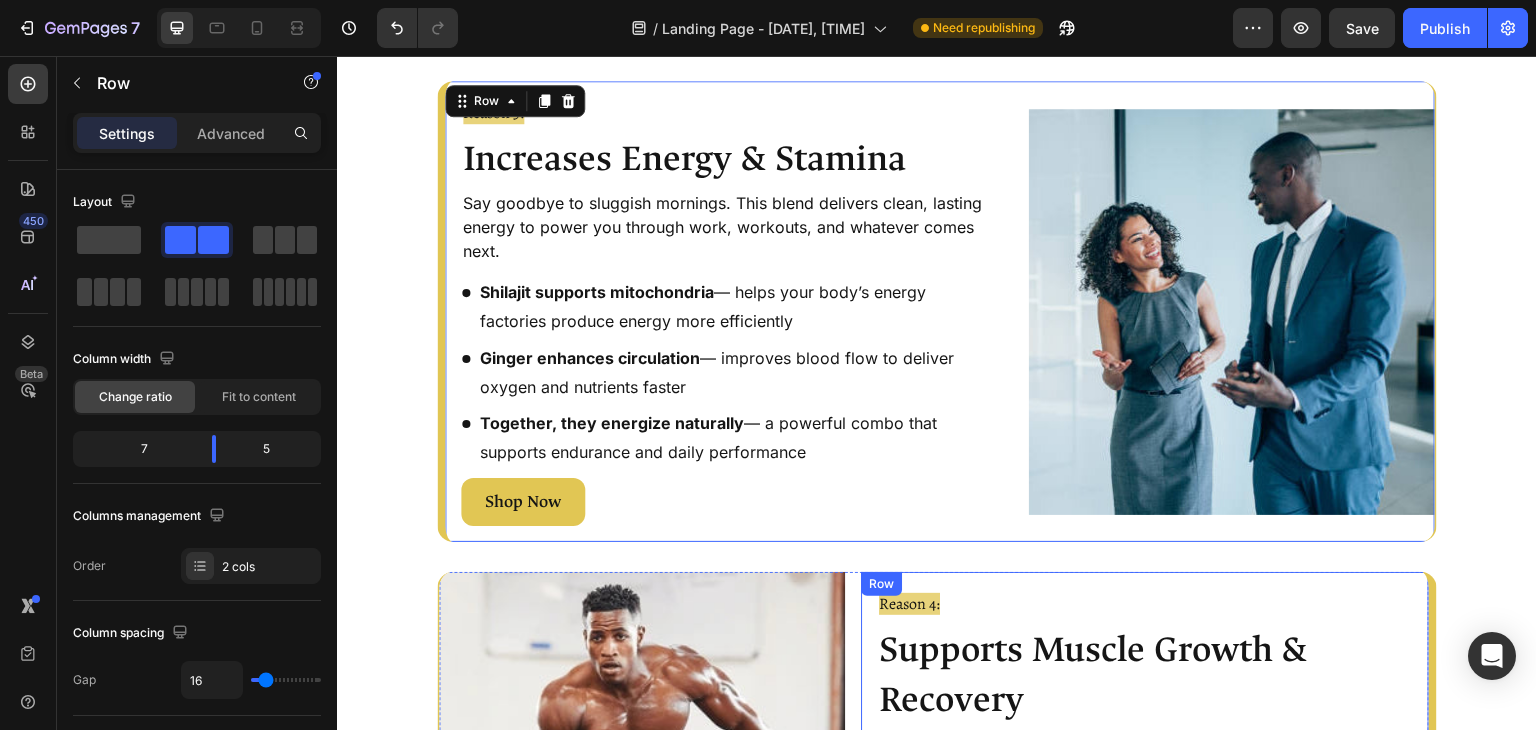 click on "Reason 4: Text Block Supports Muscle Growth & Recovery Heading Shilajit and its key ingredients support muscle growth by naturally boosting testosterone levels, enhancing protein synthesis, and improving nutrient absorption.    This helps your body build lean muscle more efficiently while reducing post-workout soreness and inflammation.    With better stamina and faster recovery, you’re able to train harder and bounce back quicker. Text Block Reignite your vitality naturally with a simple, daily Shilajit boost. Text Block Shop Now Button Image Row" at bounding box center [1145, 819] 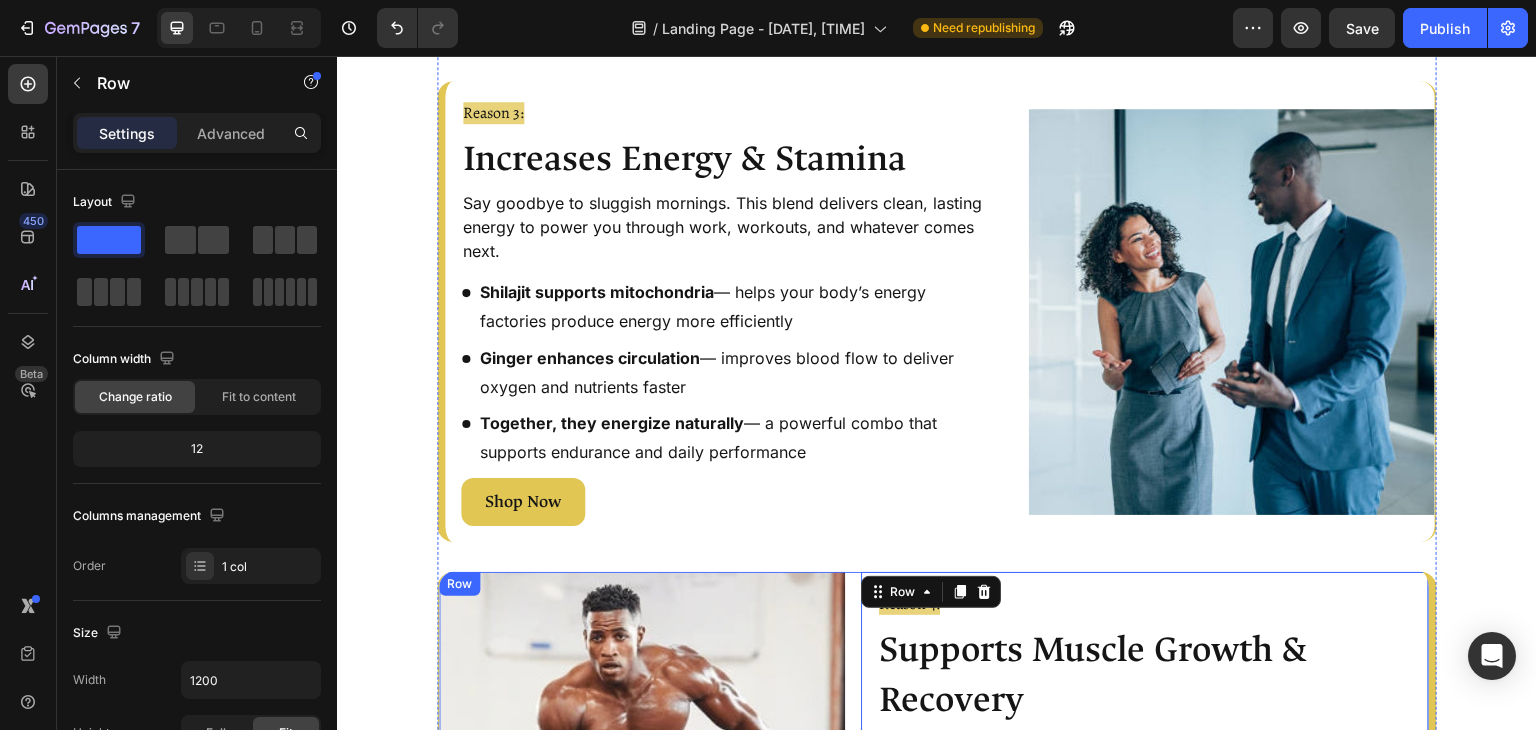 click on "Reason 4: Text Block Supports Muscle Growth & Recovery Heading Shilajit and its key ingredients support muscle growth by naturally boosting testosterone levels, enhancing protein synthesis, and improving nutrient absorption.    This helps your body build lean muscle more efficiently while reducing post-workout soreness and inflammation.    With better stamina and faster recovery, you’re able to train harder and bounce back quicker. Text Block Reignite your vitality naturally with a simple, daily Shilajit boost. Text Block Shop Now Button Image Row   0 Image Row" at bounding box center [937, 819] 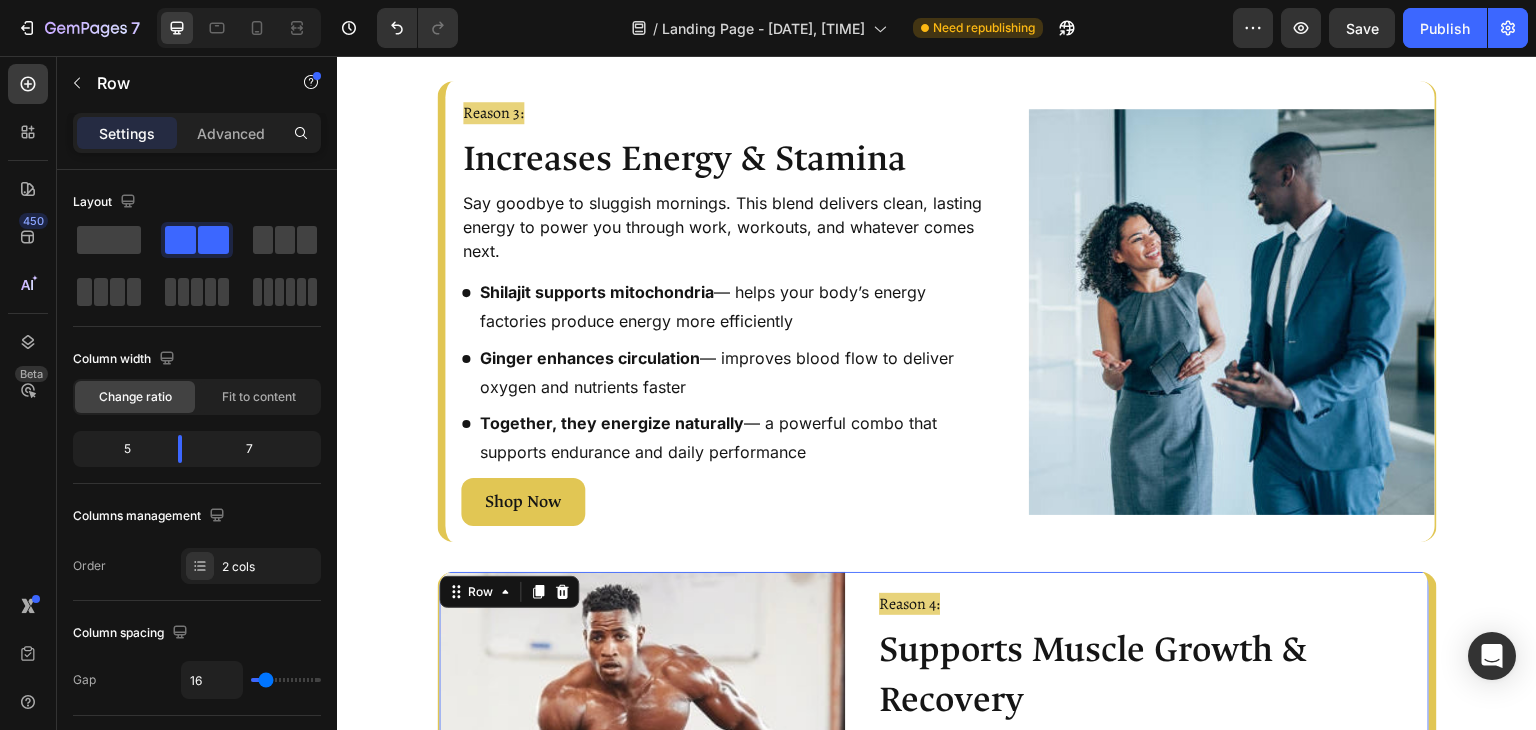 click on "Settings Advanced" at bounding box center [197, 133] 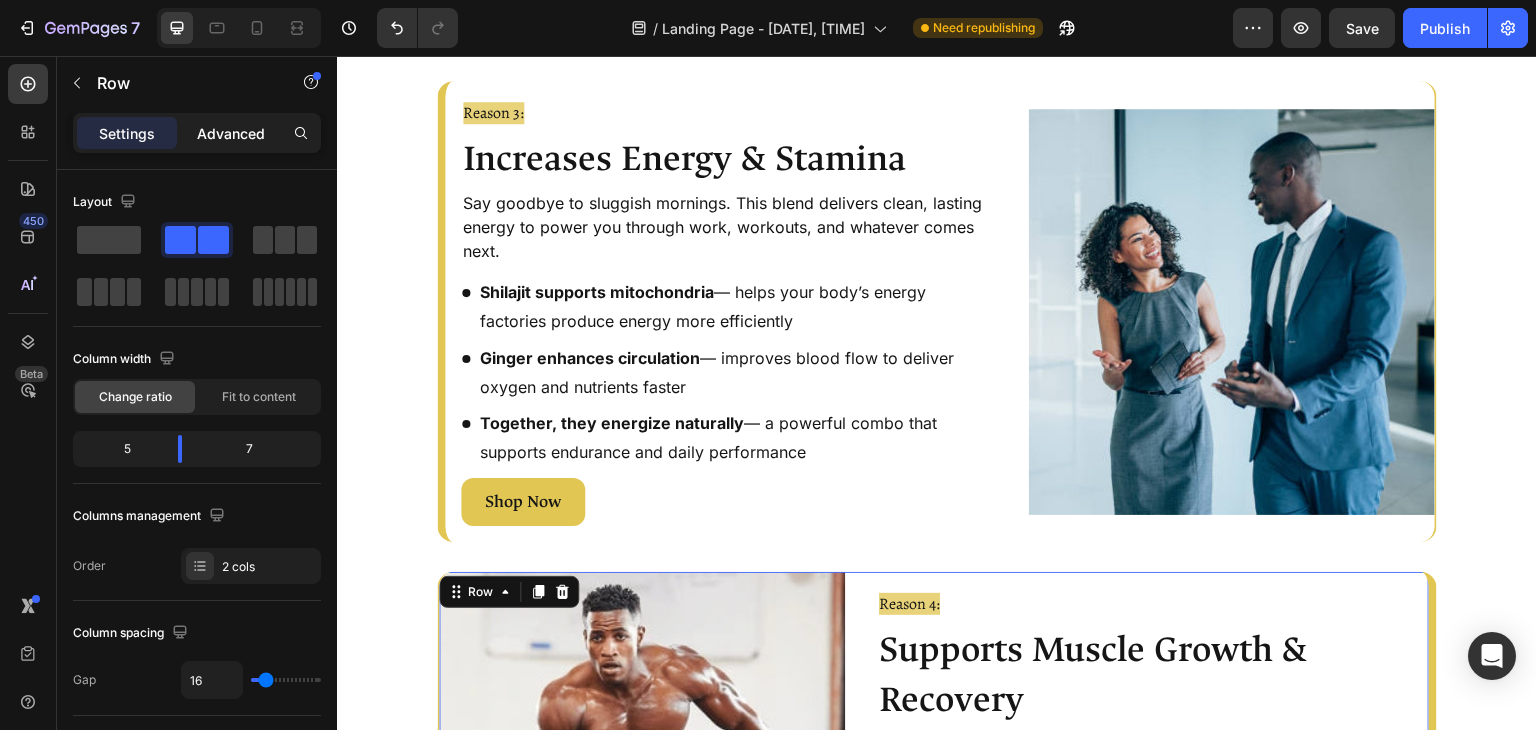 click on "Advanced" at bounding box center [231, 133] 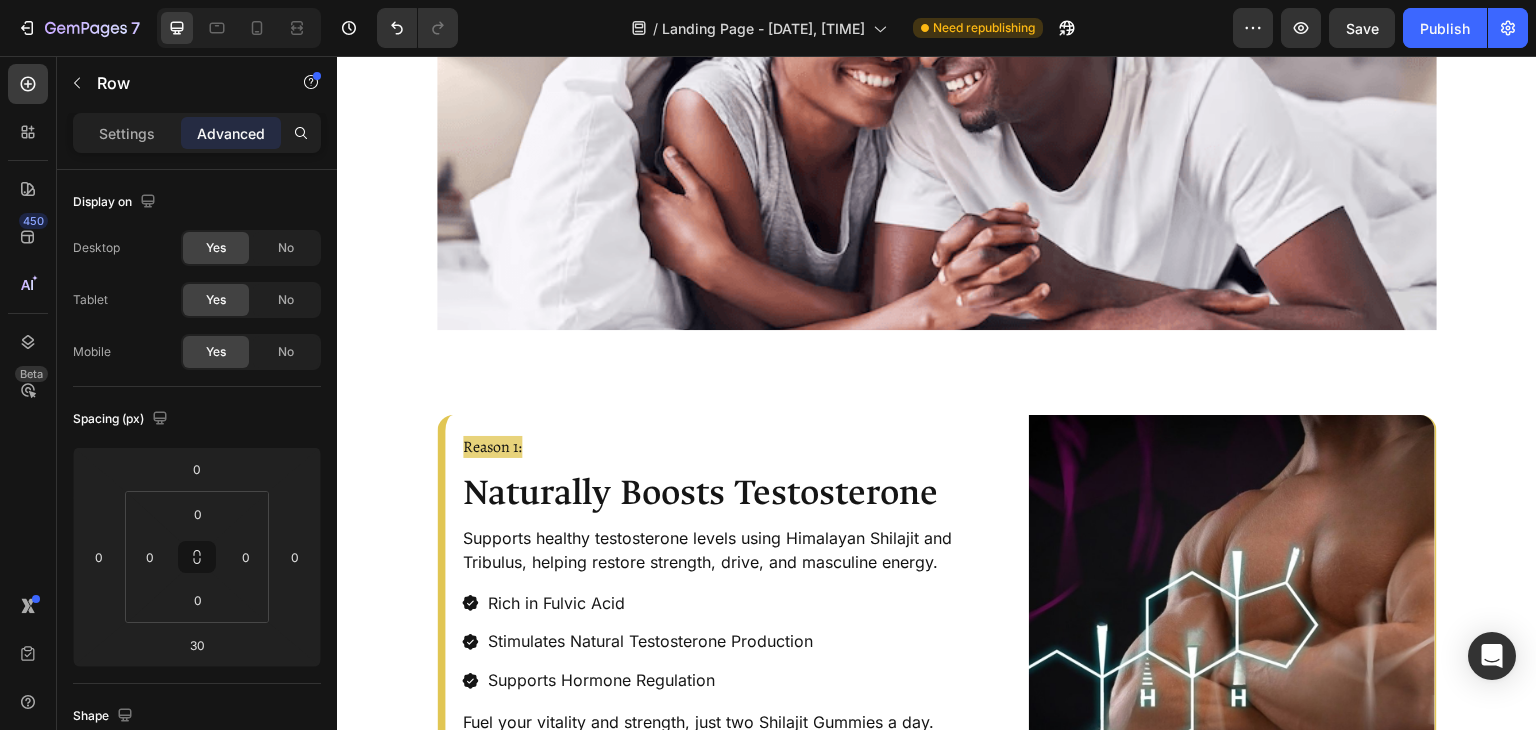 scroll, scrollTop: 604, scrollLeft: 0, axis: vertical 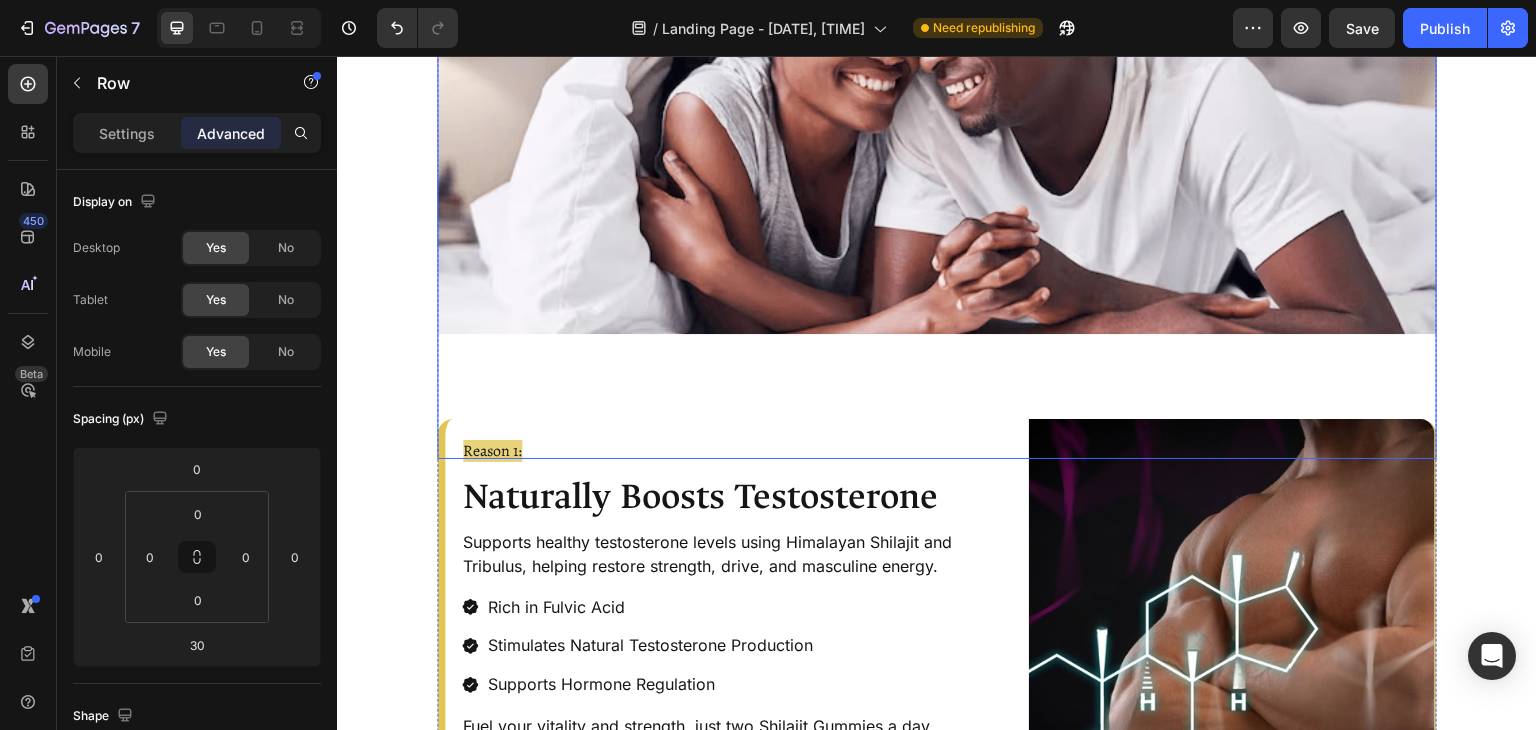 click at bounding box center (937, 84) 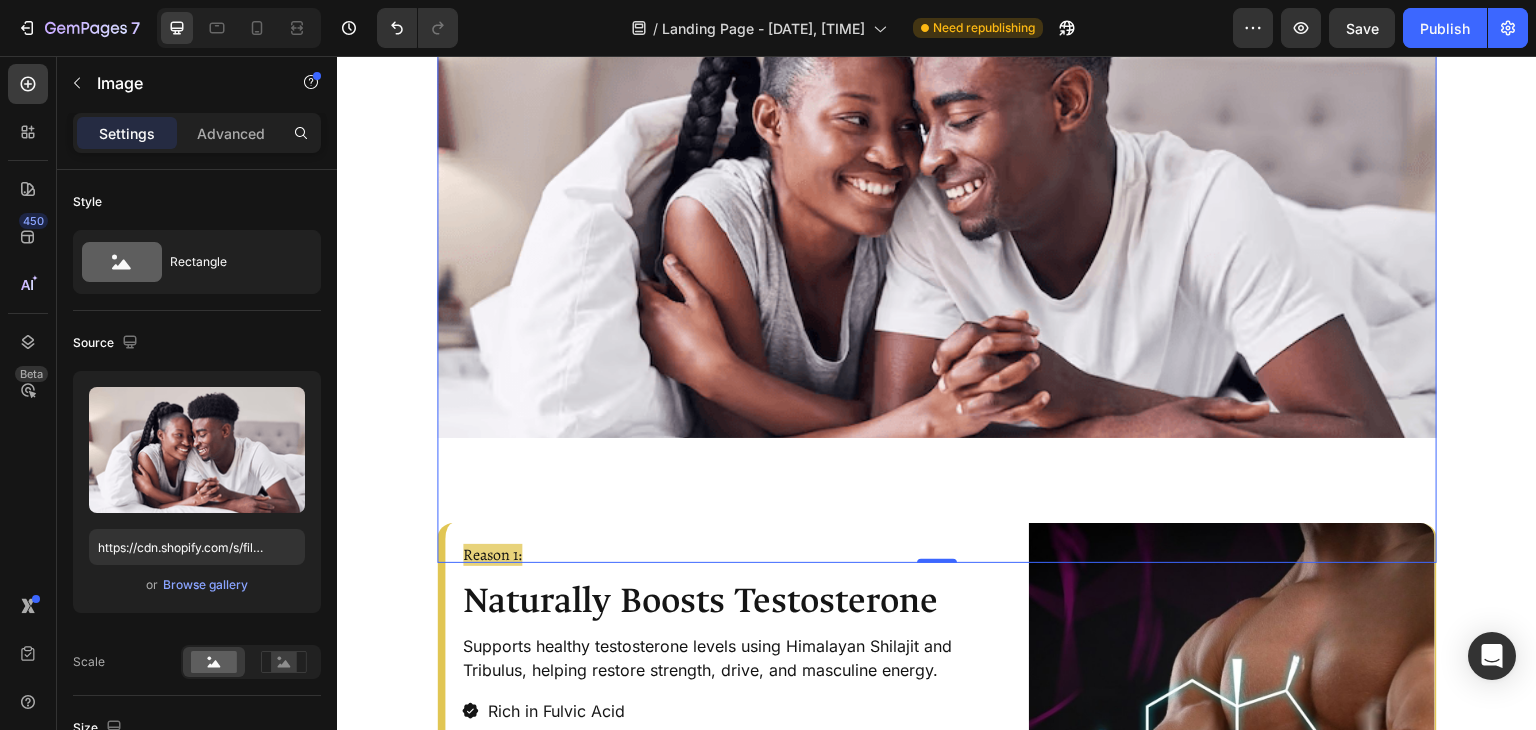 scroll, scrollTop: 531, scrollLeft: 0, axis: vertical 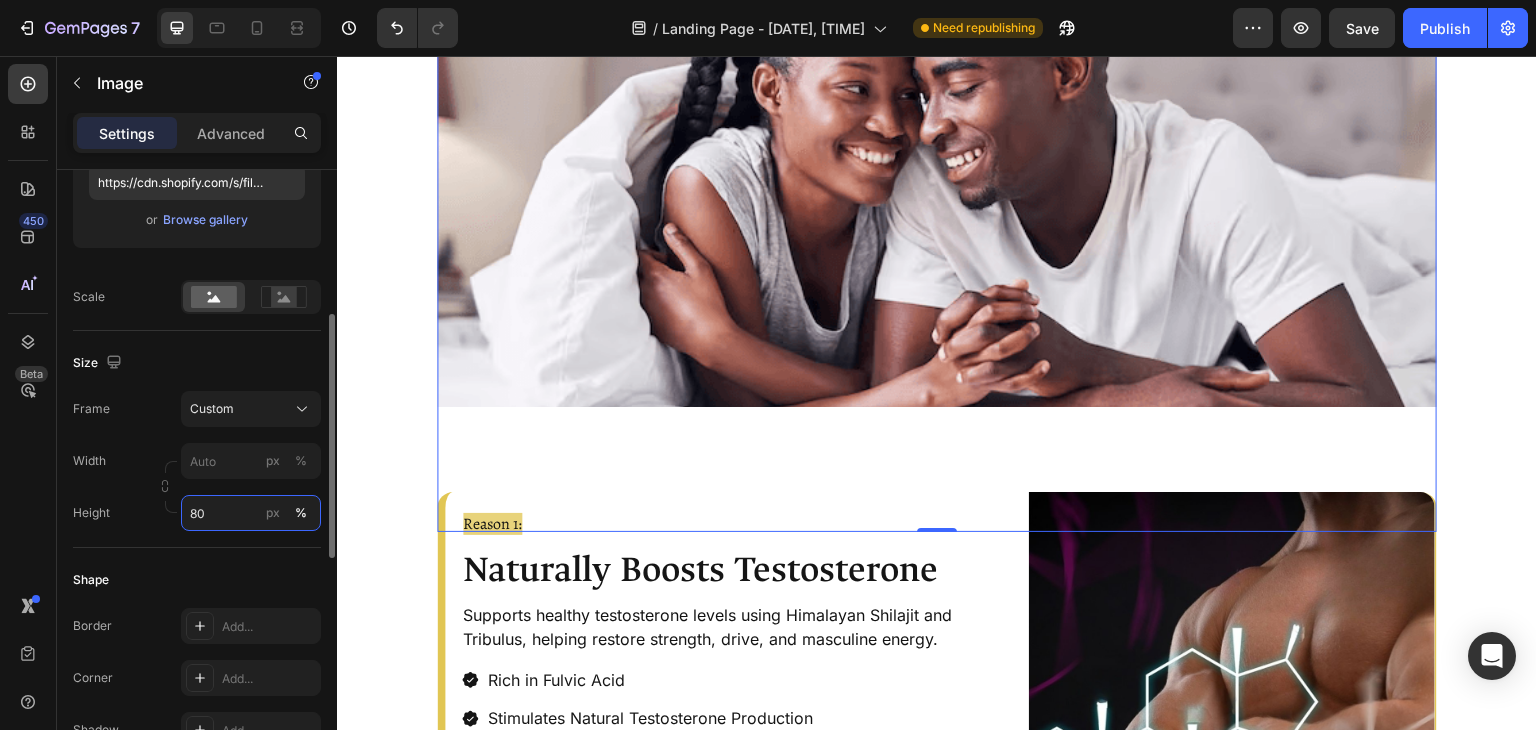 click on "80" at bounding box center (251, 513) 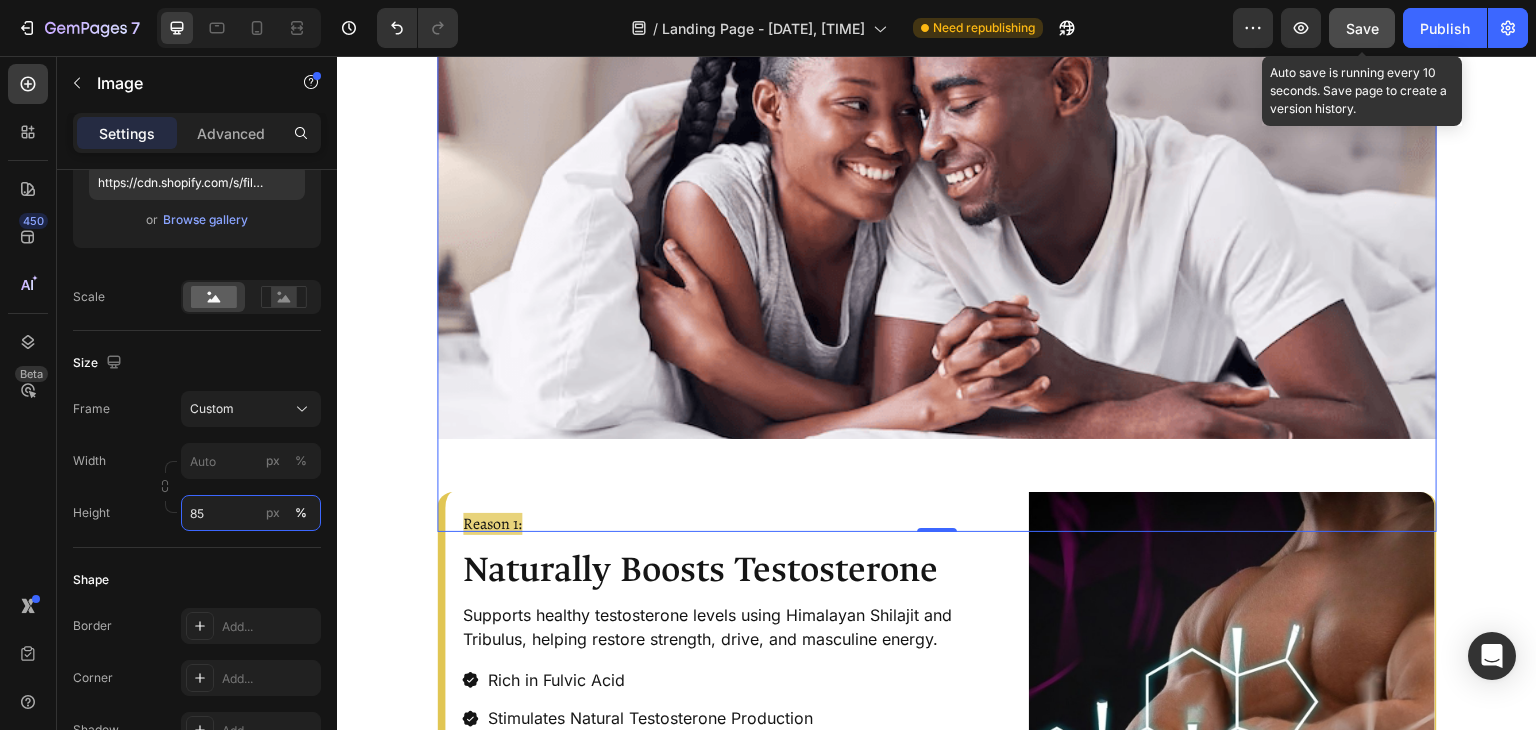 type on "85" 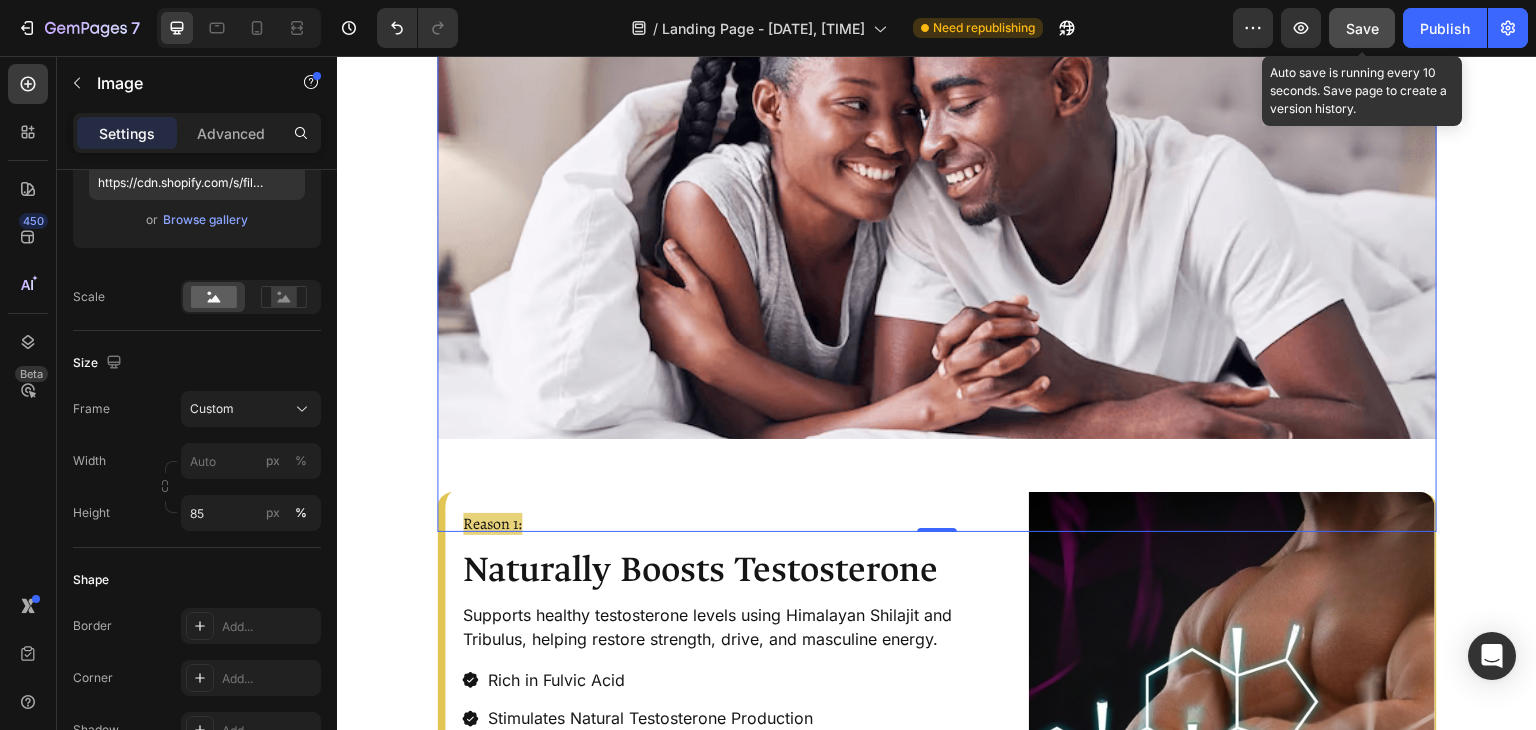 click on "Save" 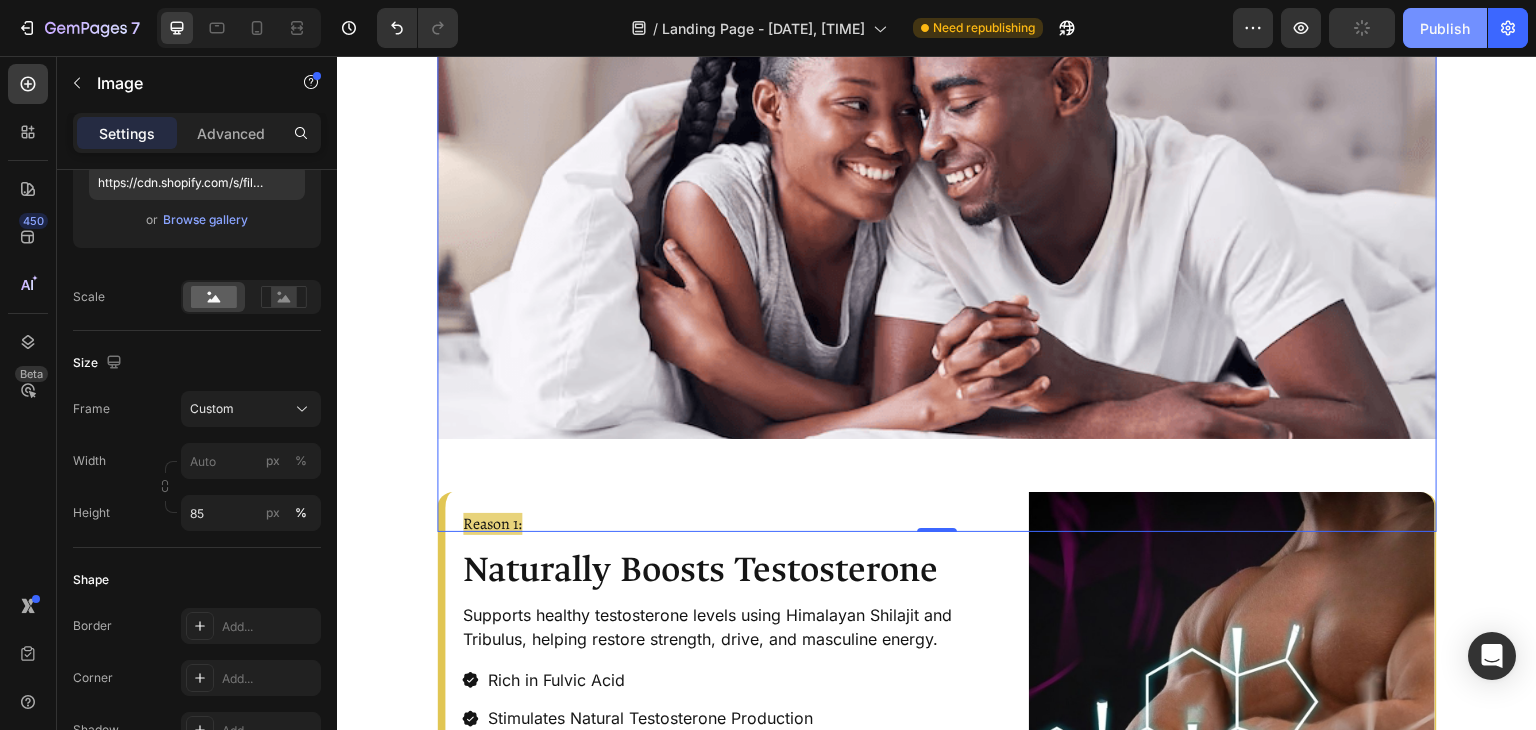 click on "Publish" at bounding box center (1445, 28) 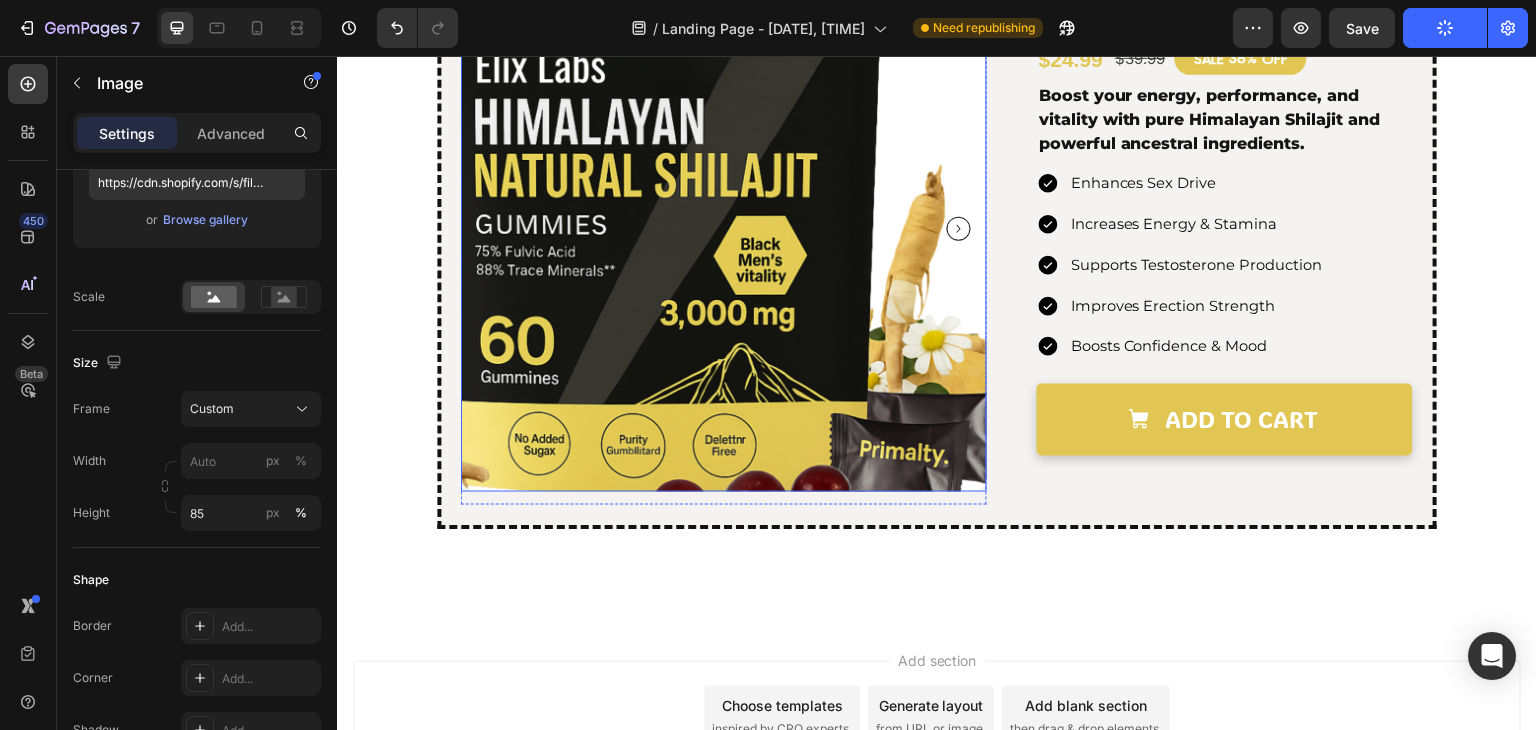 scroll, scrollTop: 3929, scrollLeft: 0, axis: vertical 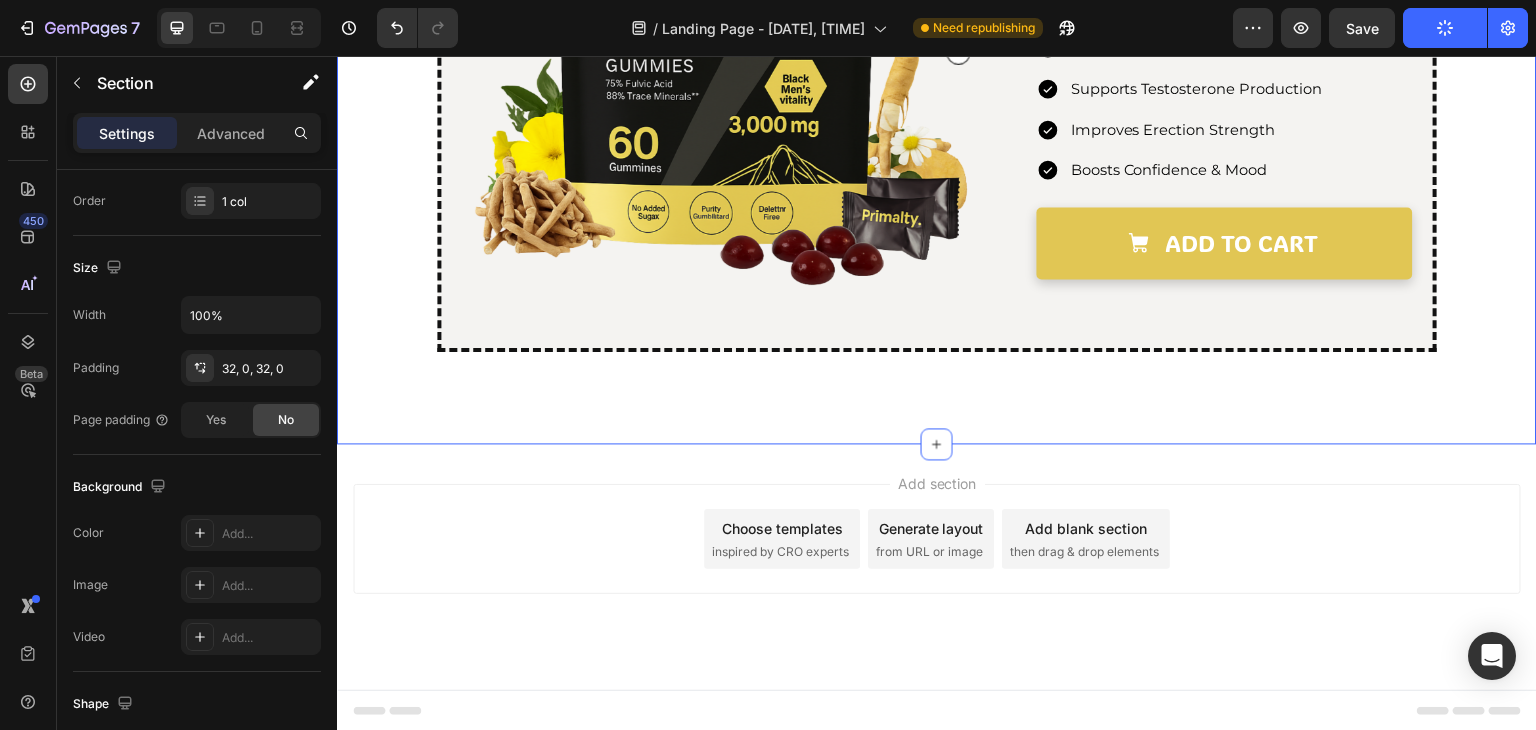 click on "Now Limited Time:  Up to 25% Discount Heading Deal ends in: Text Block 03 29 58 Countdown Timer Row
Row The natural solution to reignite male vitality, boost testosterone, and restore strength from within. Text Block                Title Line
Product Images Row Row Himalayan Shilajit Gummies Product Title Himalayan Shilajit Gummies Product Title $24.99 Product Price Product Price $39.99 Product Price Product Price SALE 38% OFF Discount Tag Row Boost your energy, performance, and vitality with pure Himalayan Shilajit and powerful ancestral ingredients. Text block Enhances Sex Drive Increases Energy & Stamina Supports Testosterone Production Improves Erection Strength Boosts Confidence & Mood Item List Seal Subscriptions Seal Subscriptions
Add to cart Add to Cart Product Row" at bounding box center (937, 14) 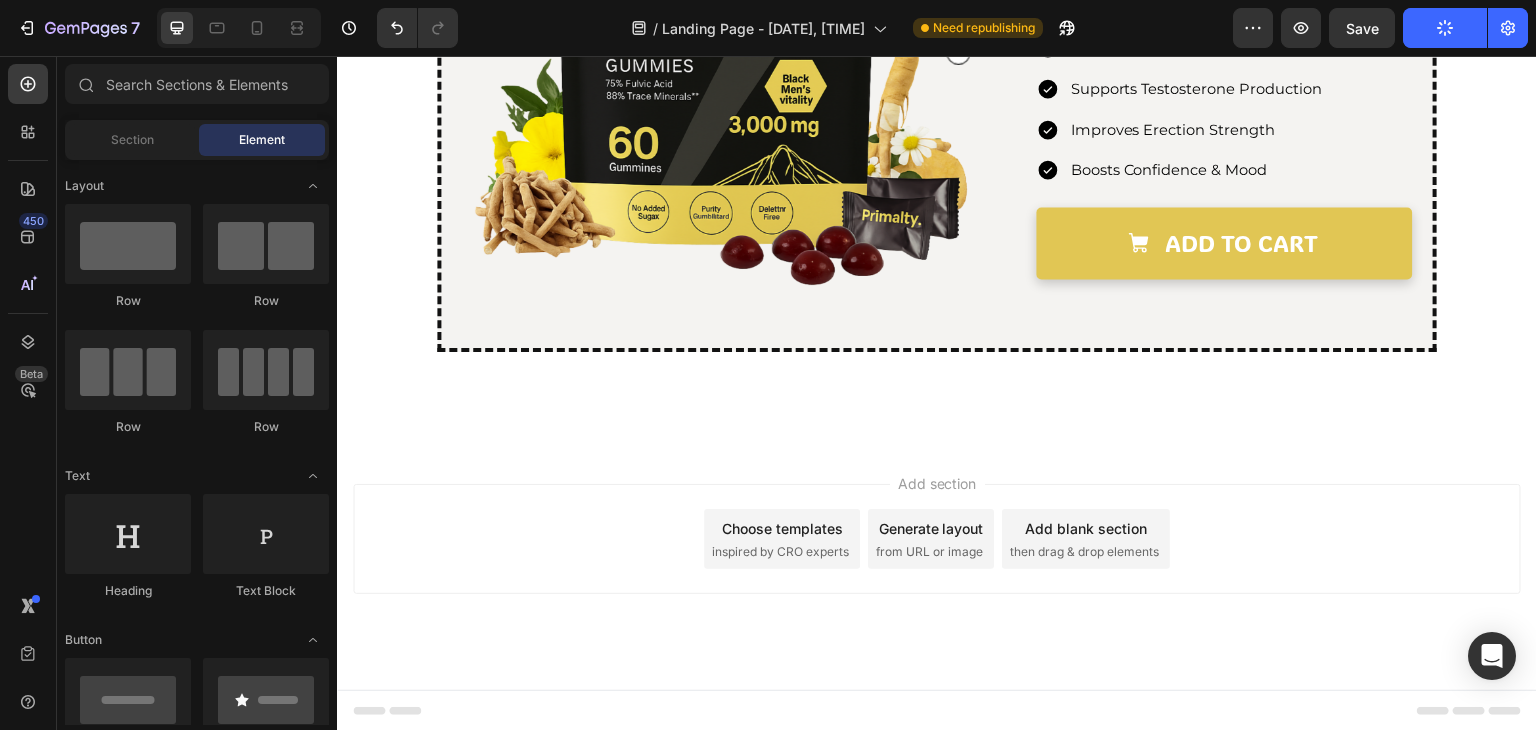 click on "Add section Choose templates inspired by CRO experts Generate layout from URL or image Add blank section then drag & drop elements" at bounding box center [937, 567] 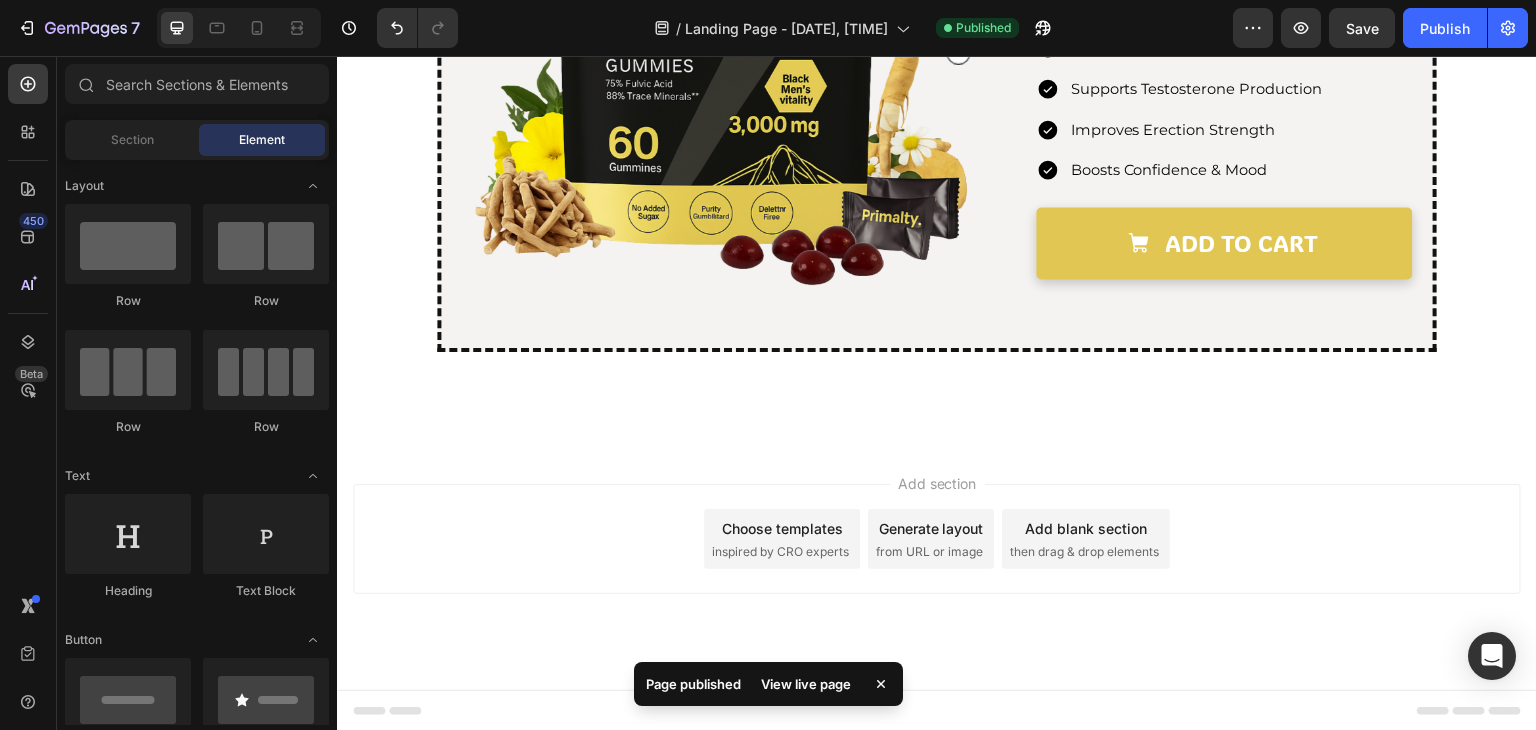 click on "Add section Choose templates inspired by CRO experts Generate layout from URL or image Add blank section then drag & drop elements" at bounding box center (937, 567) 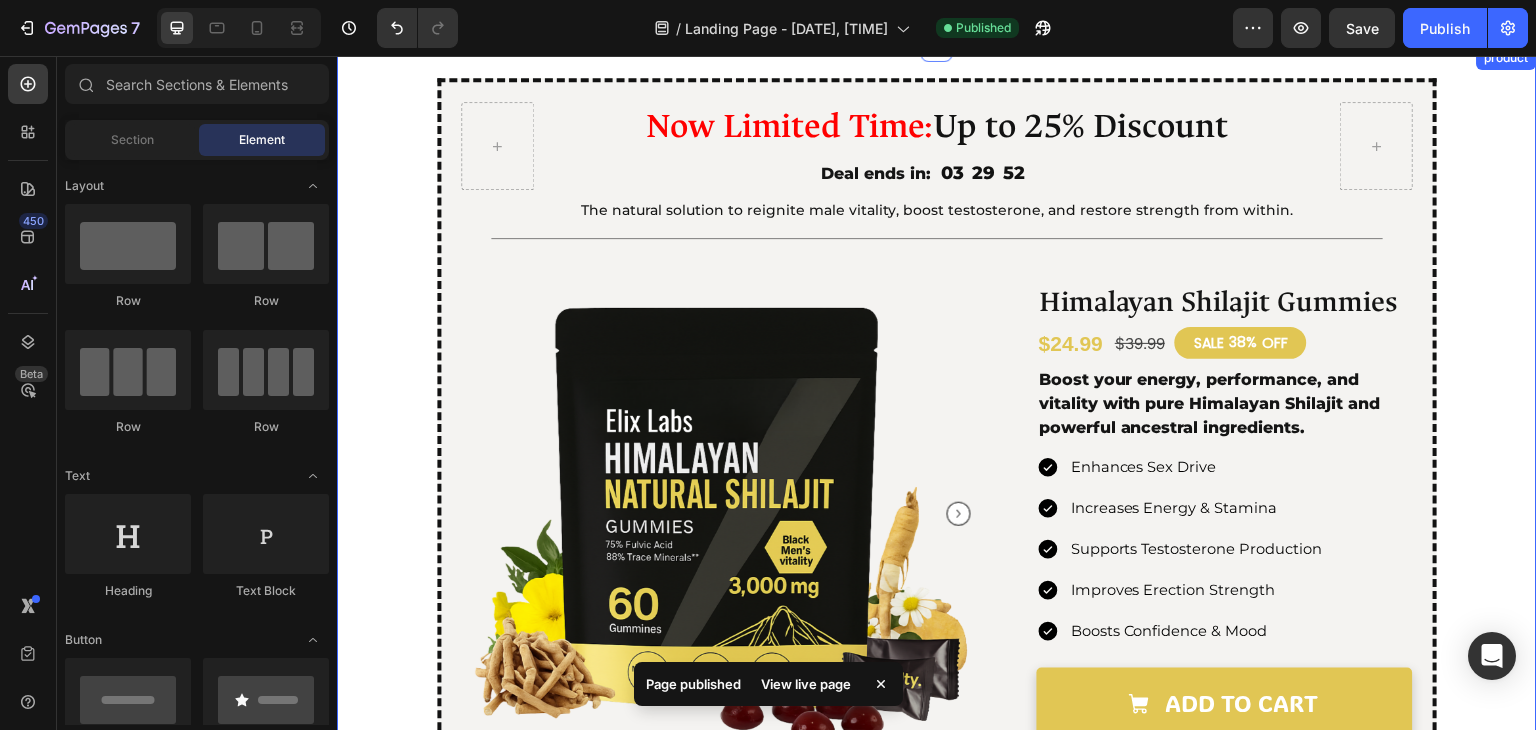 scroll, scrollTop: 3241, scrollLeft: 0, axis: vertical 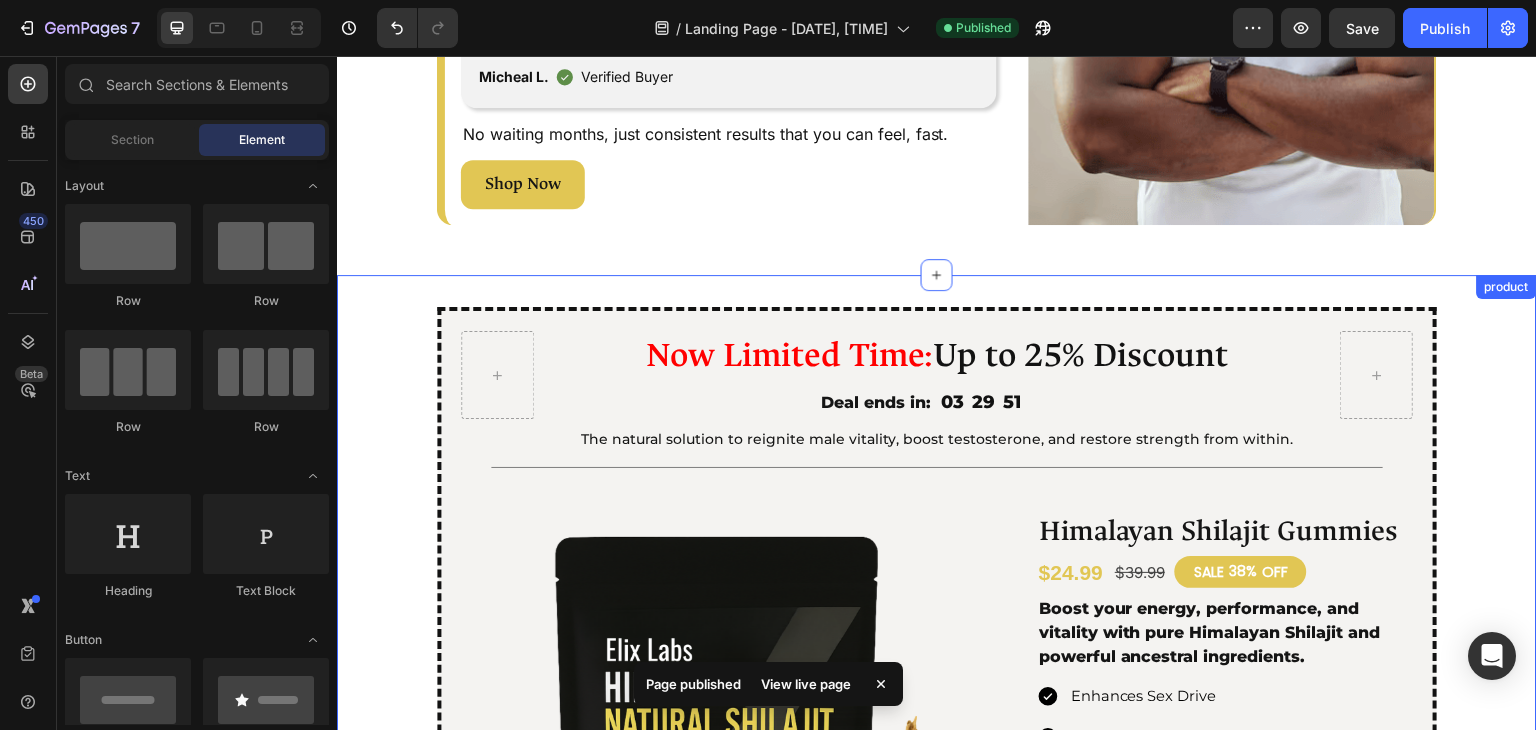 click at bounding box center [1232, -52] 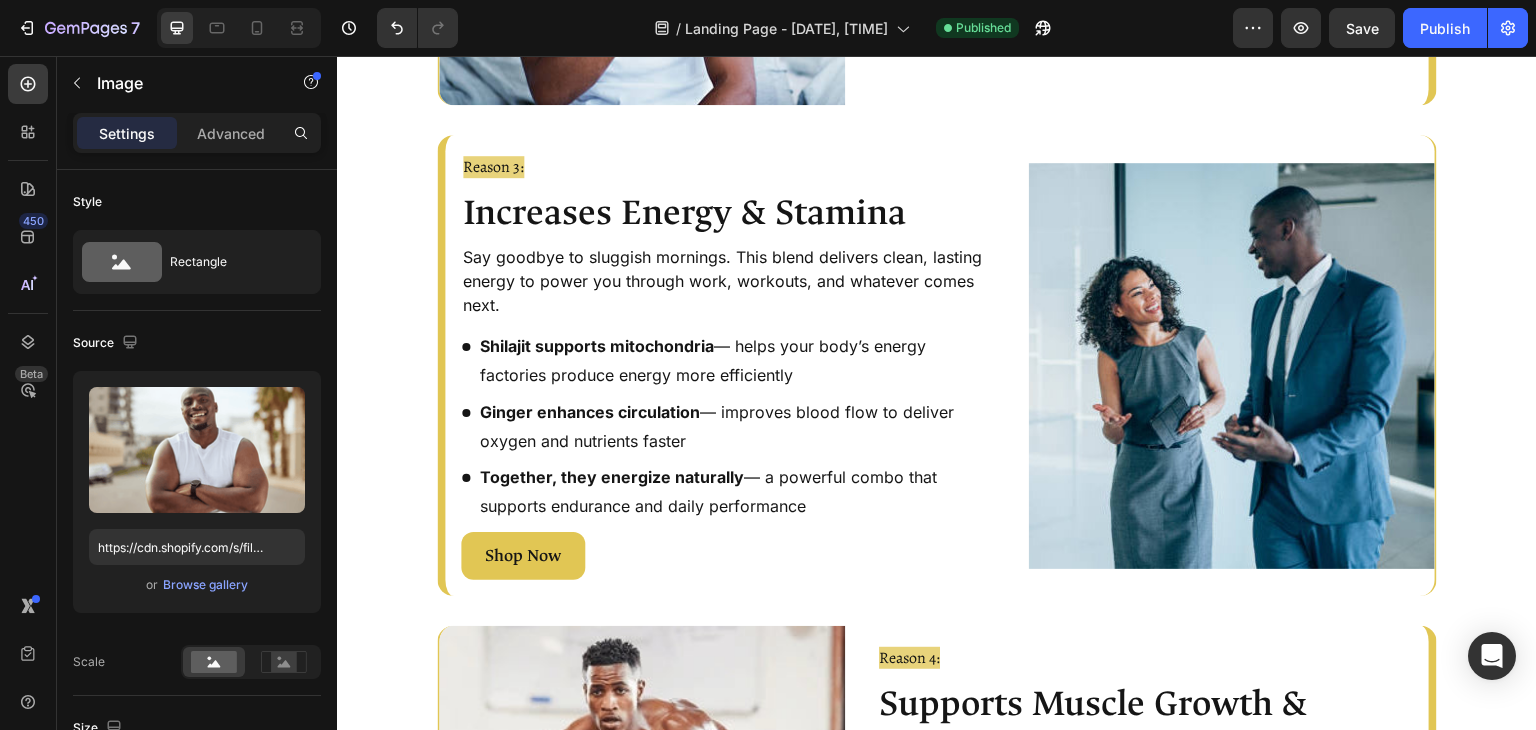 scroll, scrollTop: 1761, scrollLeft: 0, axis: vertical 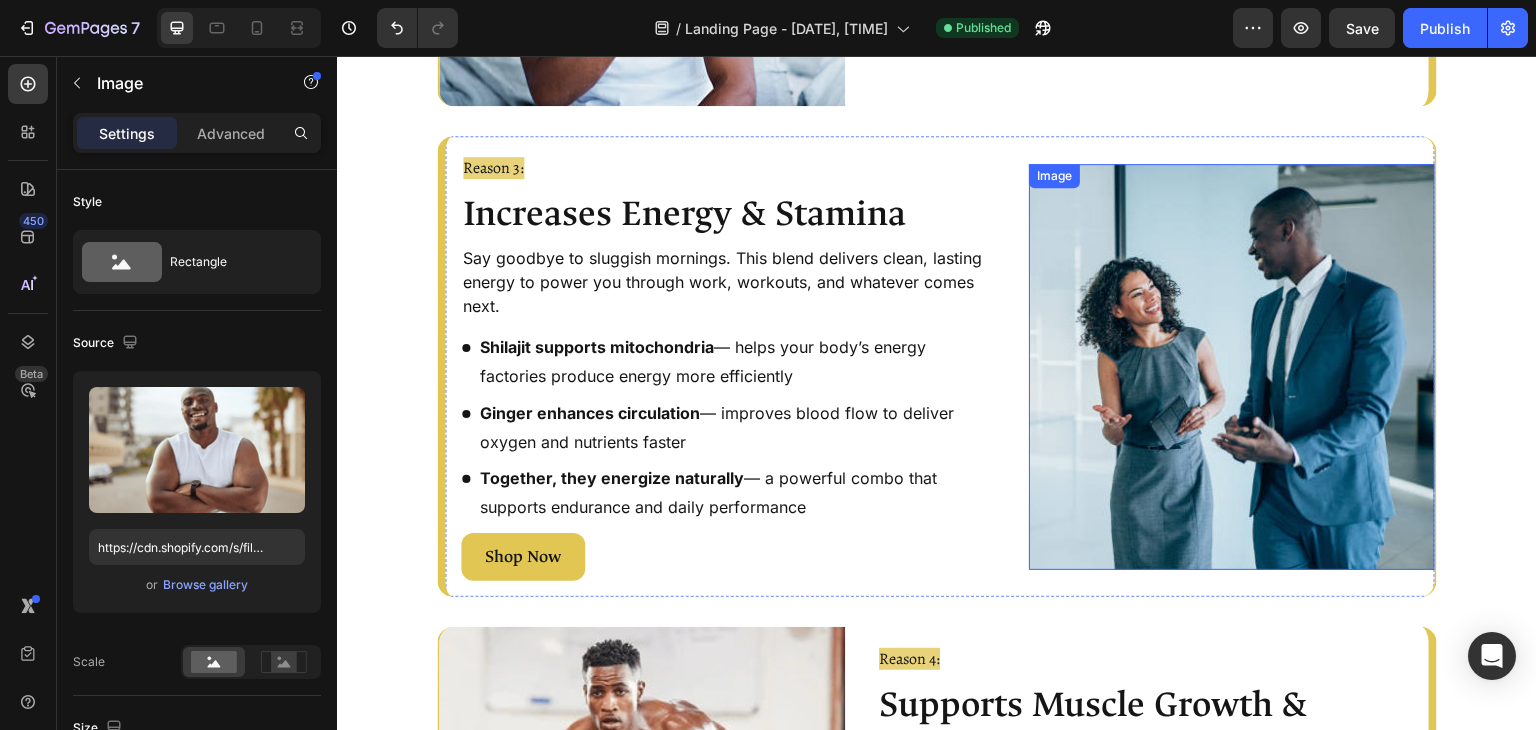 click at bounding box center (1232, 367) 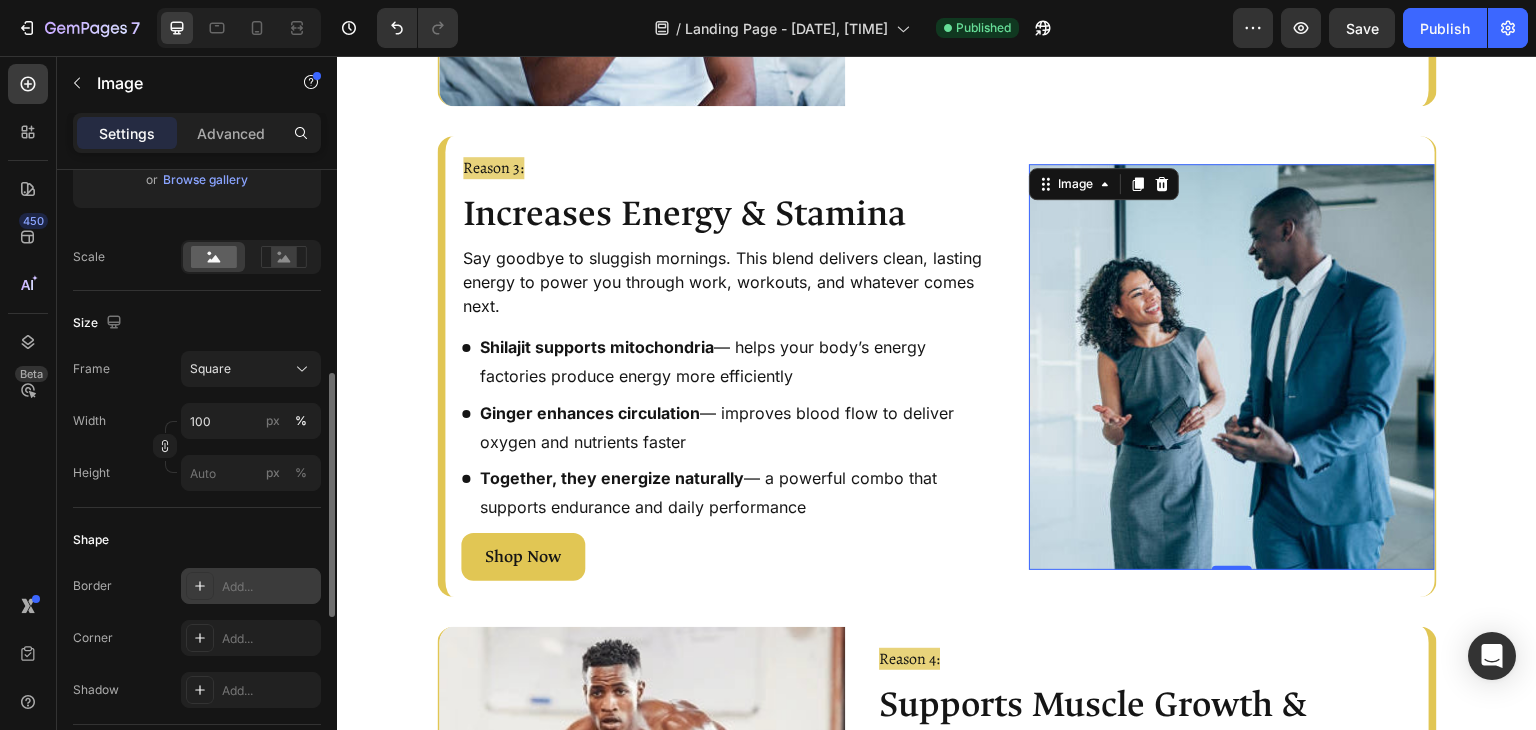 scroll, scrollTop: 443, scrollLeft: 0, axis: vertical 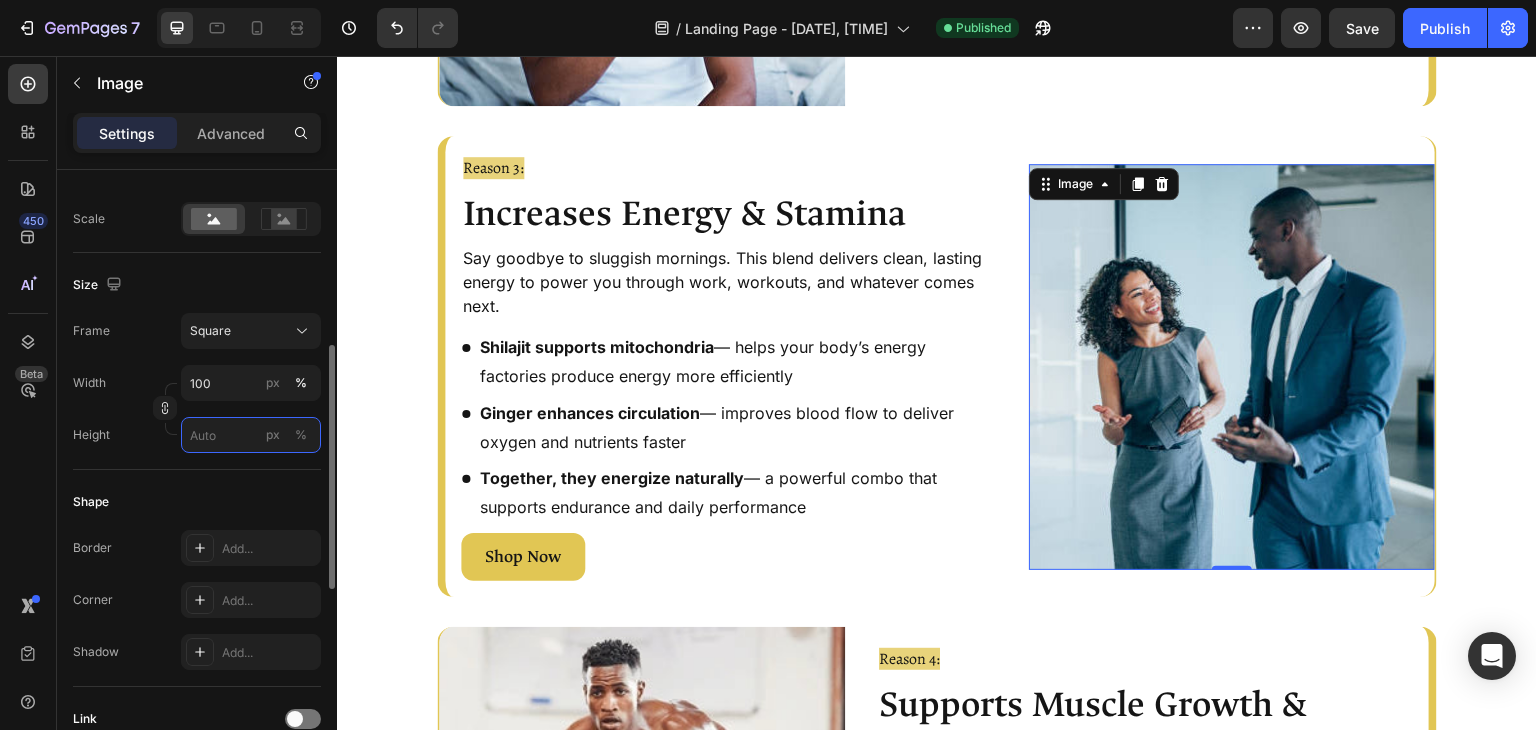 click on "px %" at bounding box center (251, 435) 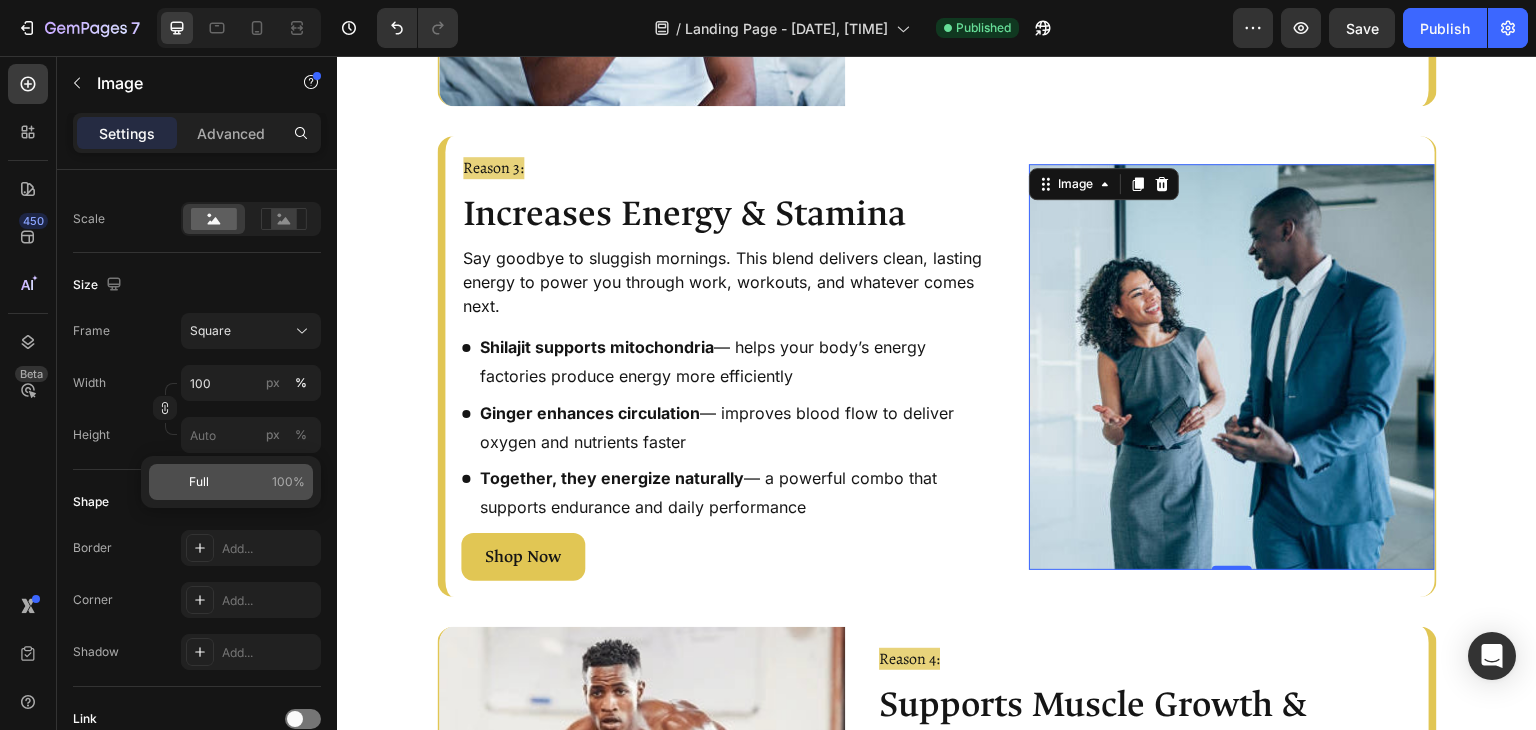 click on "Full 100%" at bounding box center (247, 482) 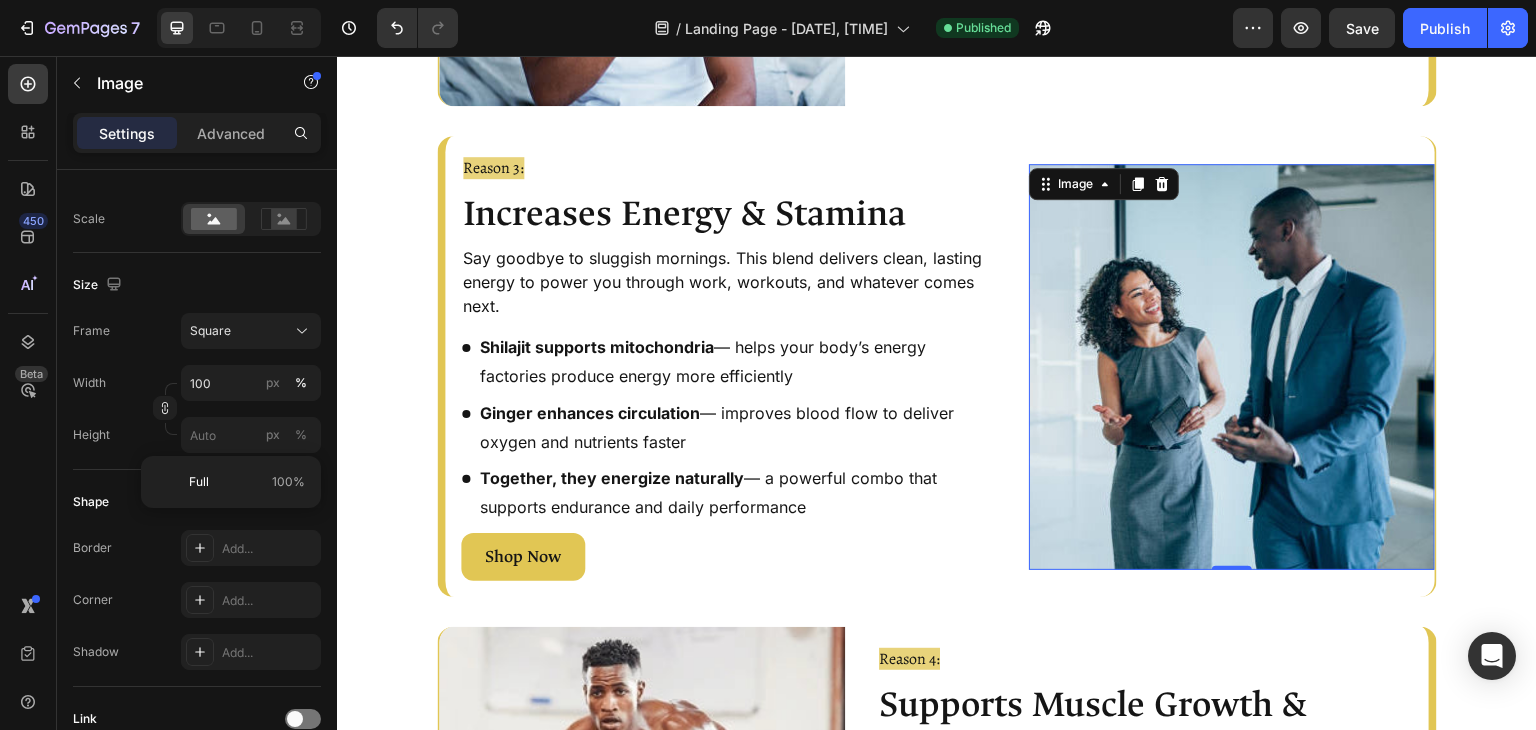 type on "100" 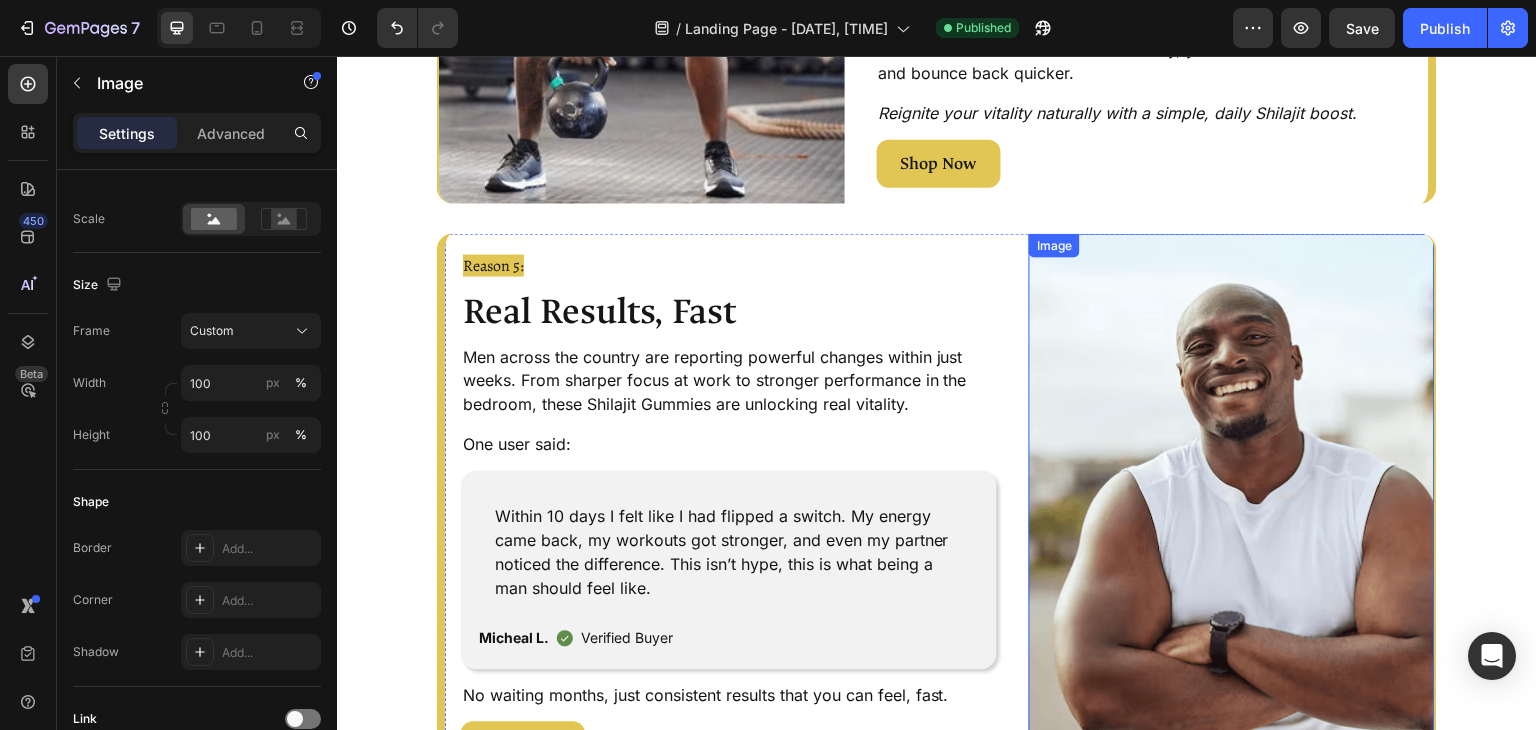 scroll, scrollTop: 2932, scrollLeft: 0, axis: vertical 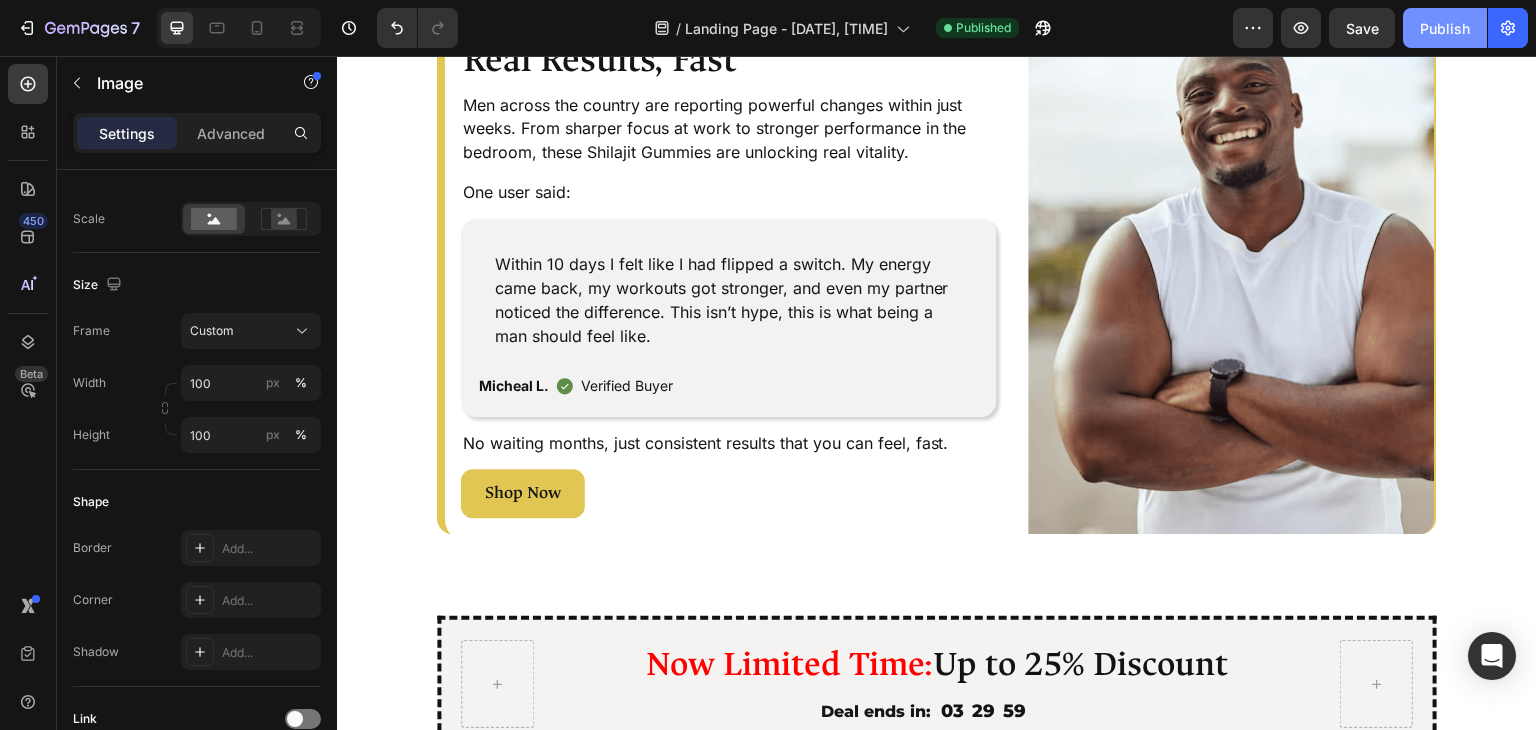 click on "Publish" at bounding box center (1445, 28) 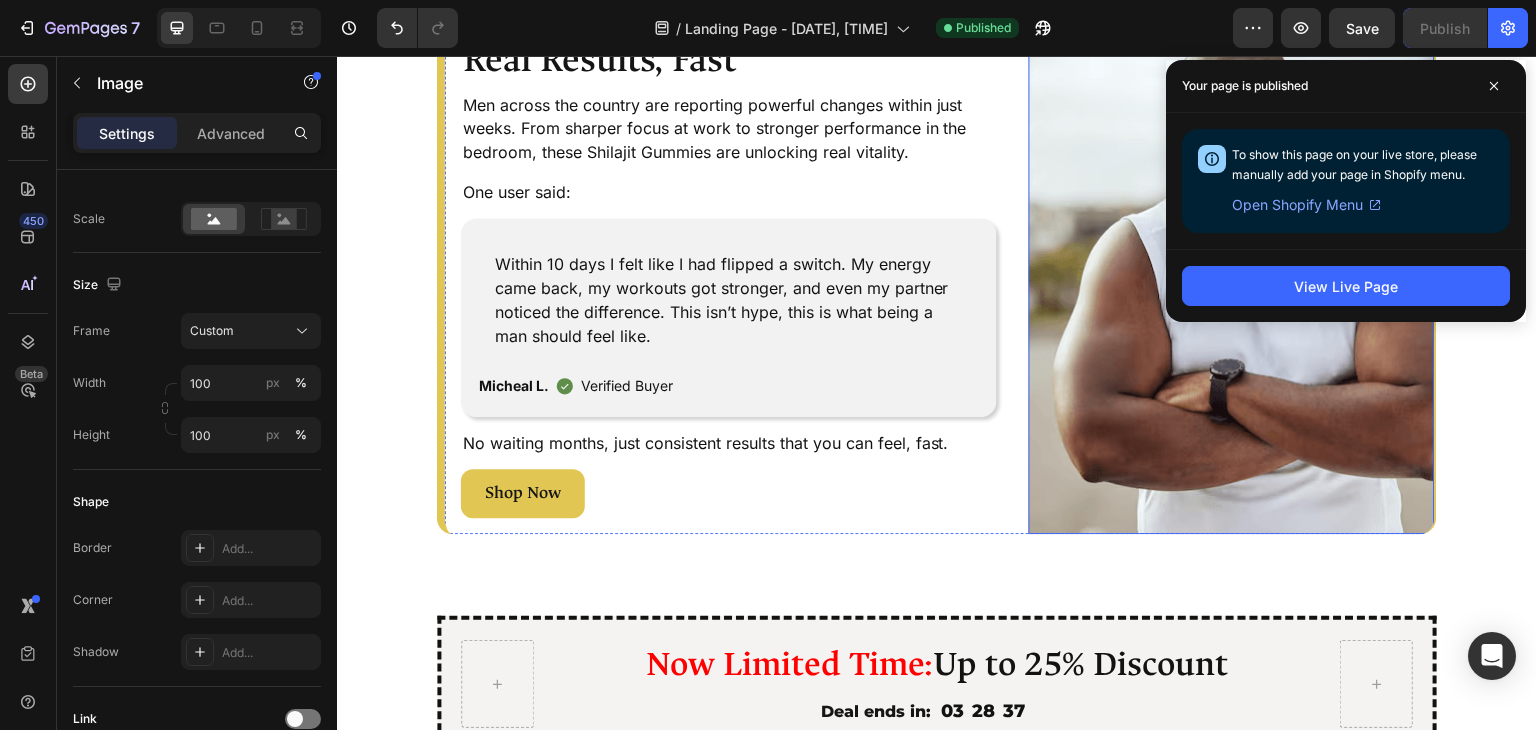 click at bounding box center [1232, 257] 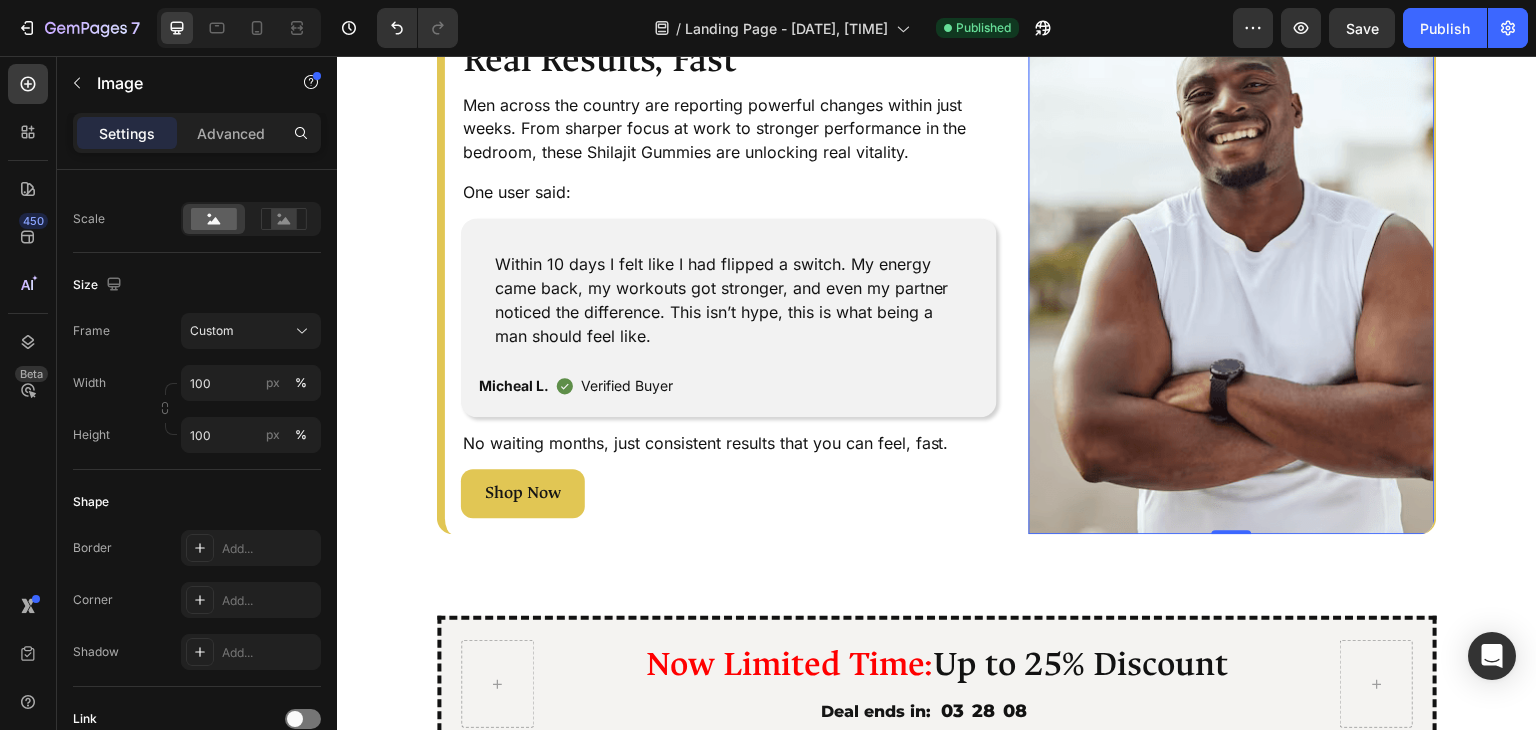 click on "/  Landing Page - Aug 1, 14:03:06 Published" 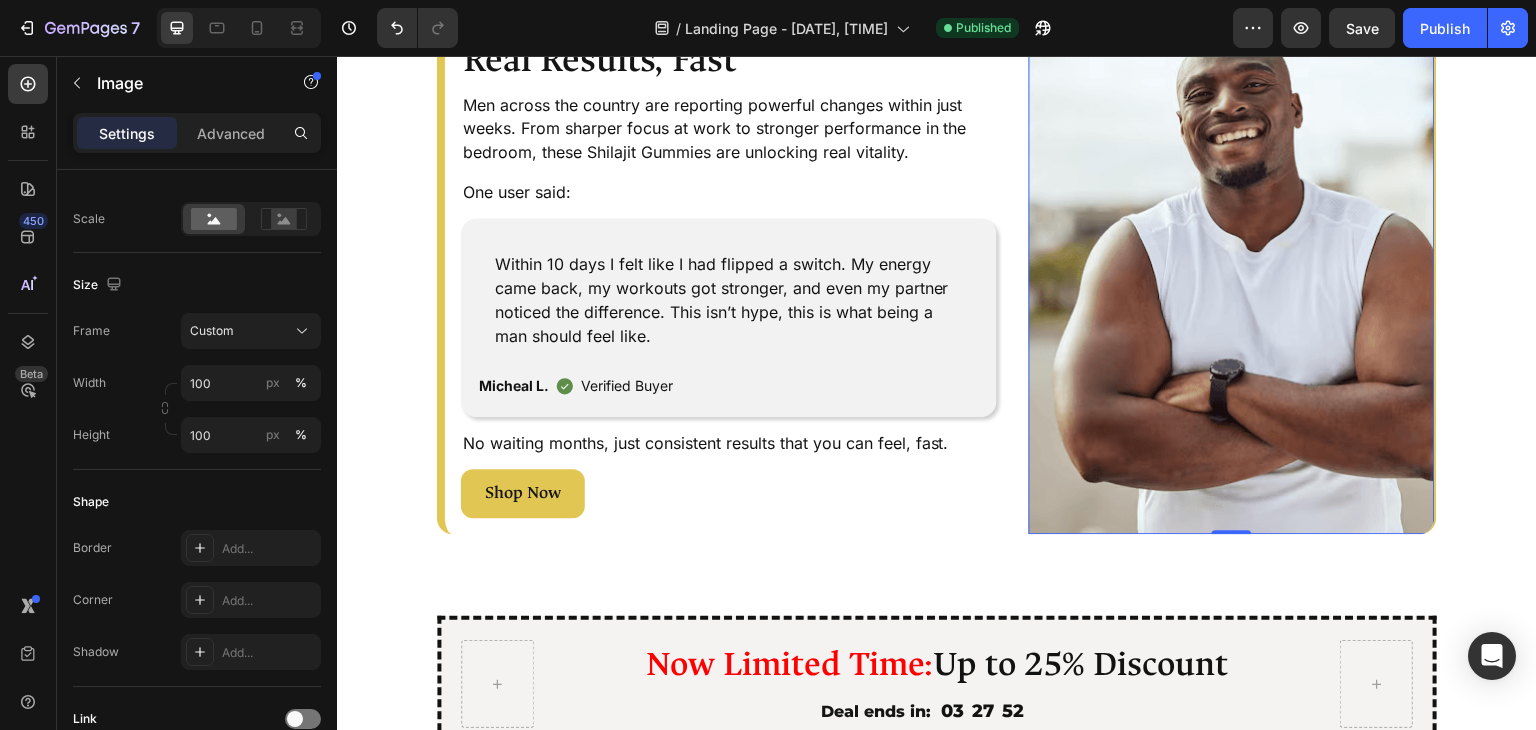 click on "/  Landing Page - Aug 1, 14:03:06 Published" 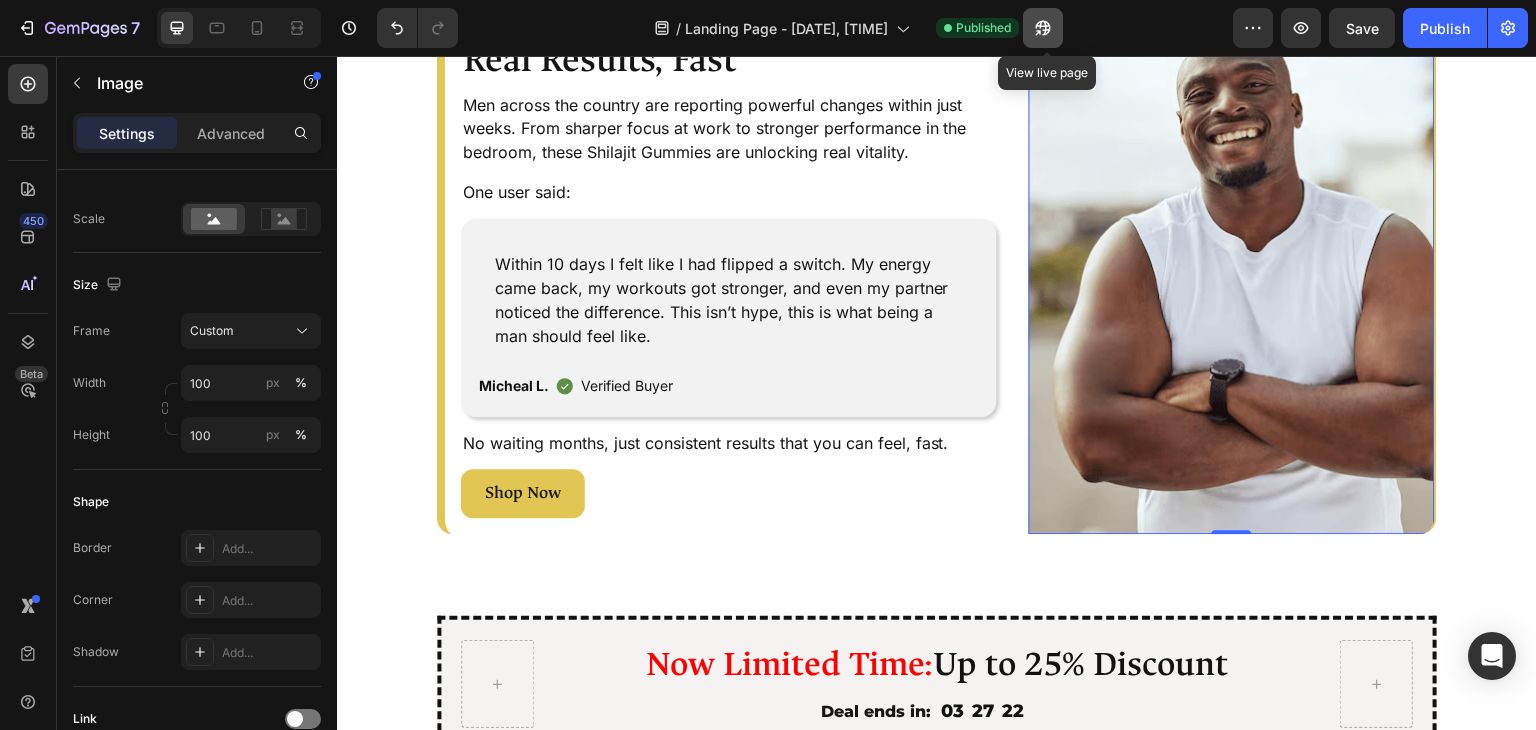 click 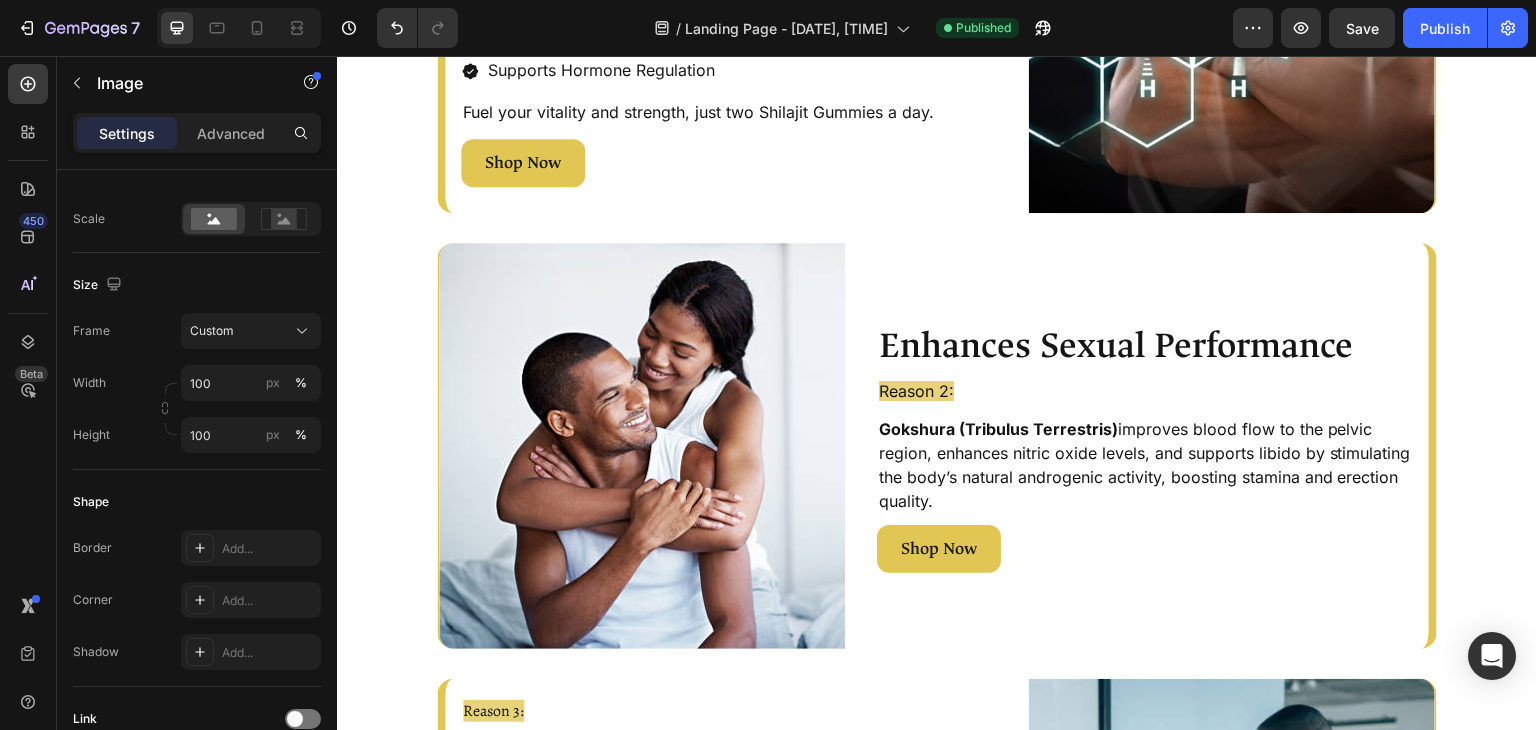 scroll, scrollTop: 1126, scrollLeft: 0, axis: vertical 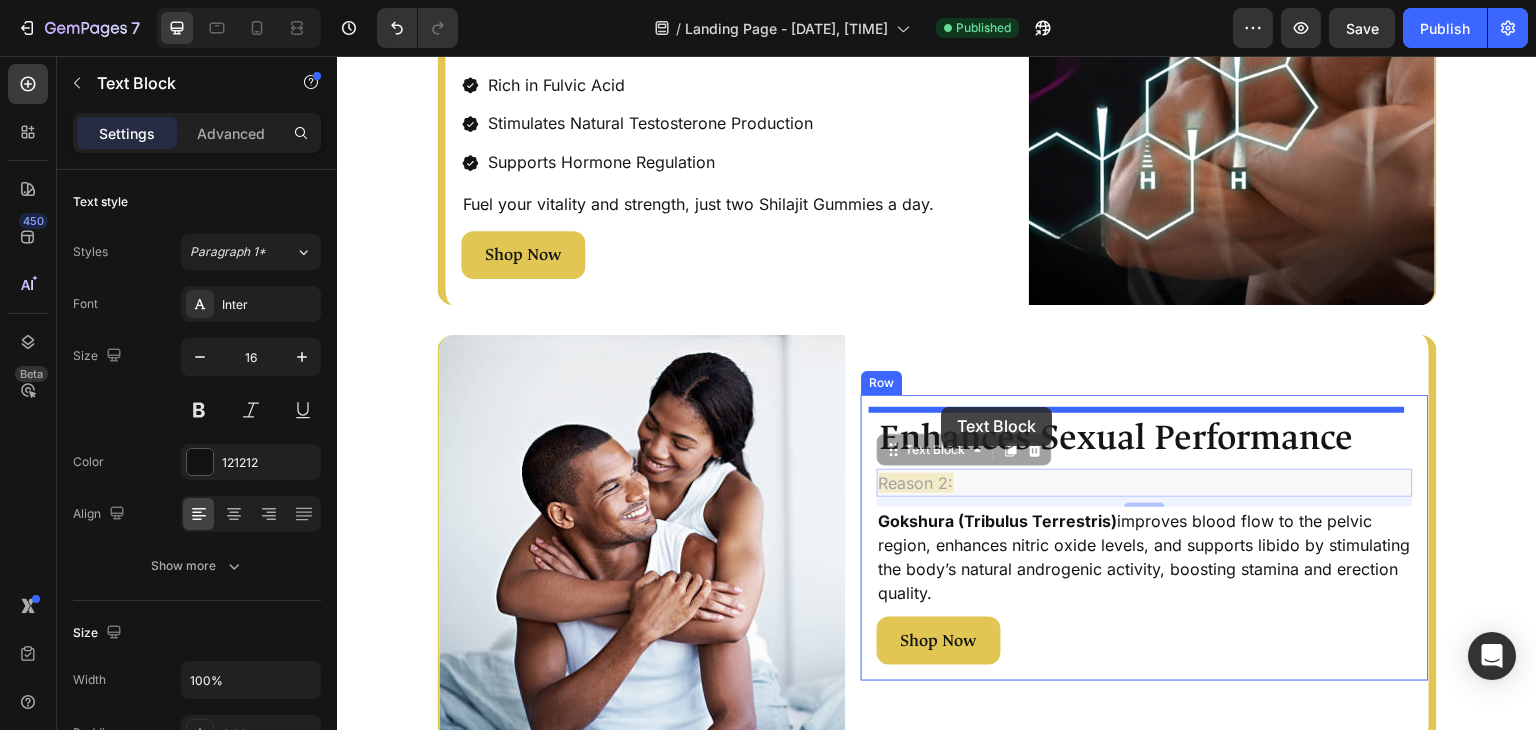 drag, startPoint x: 965, startPoint y: 482, endPoint x: 942, endPoint y: 406, distance: 79.40403 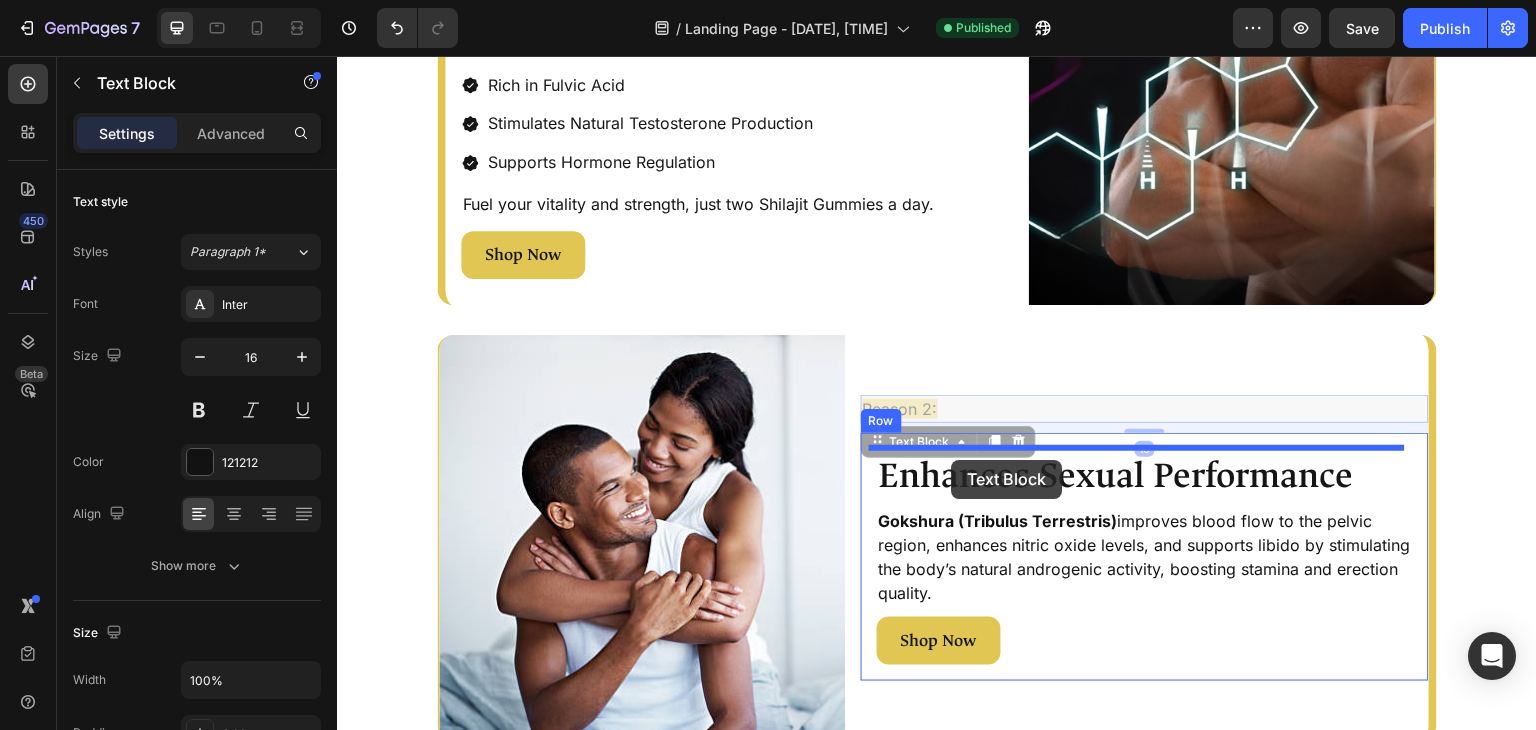drag, startPoint x: 914, startPoint y: 434, endPoint x: 952, endPoint y: 460, distance: 46.043457 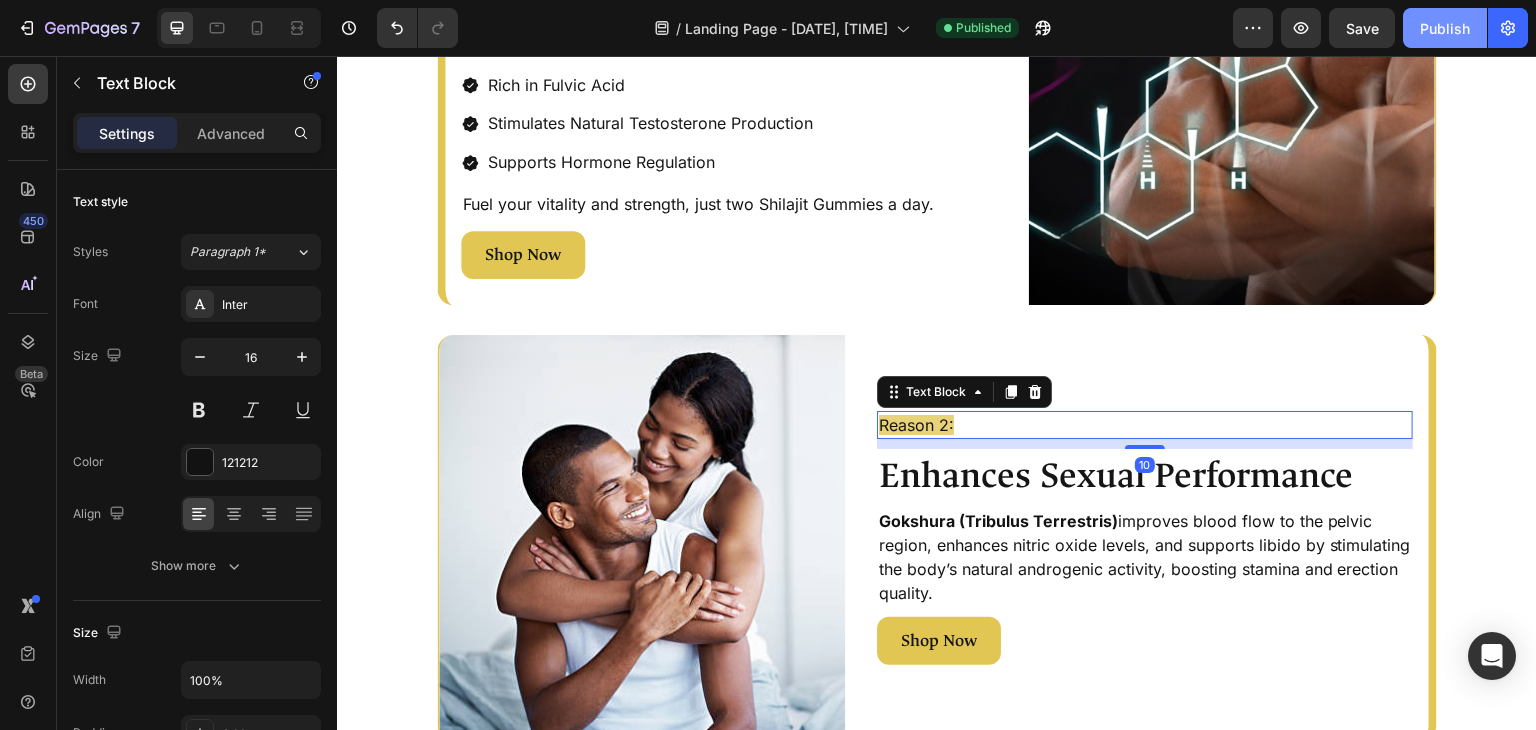 click on "Publish" 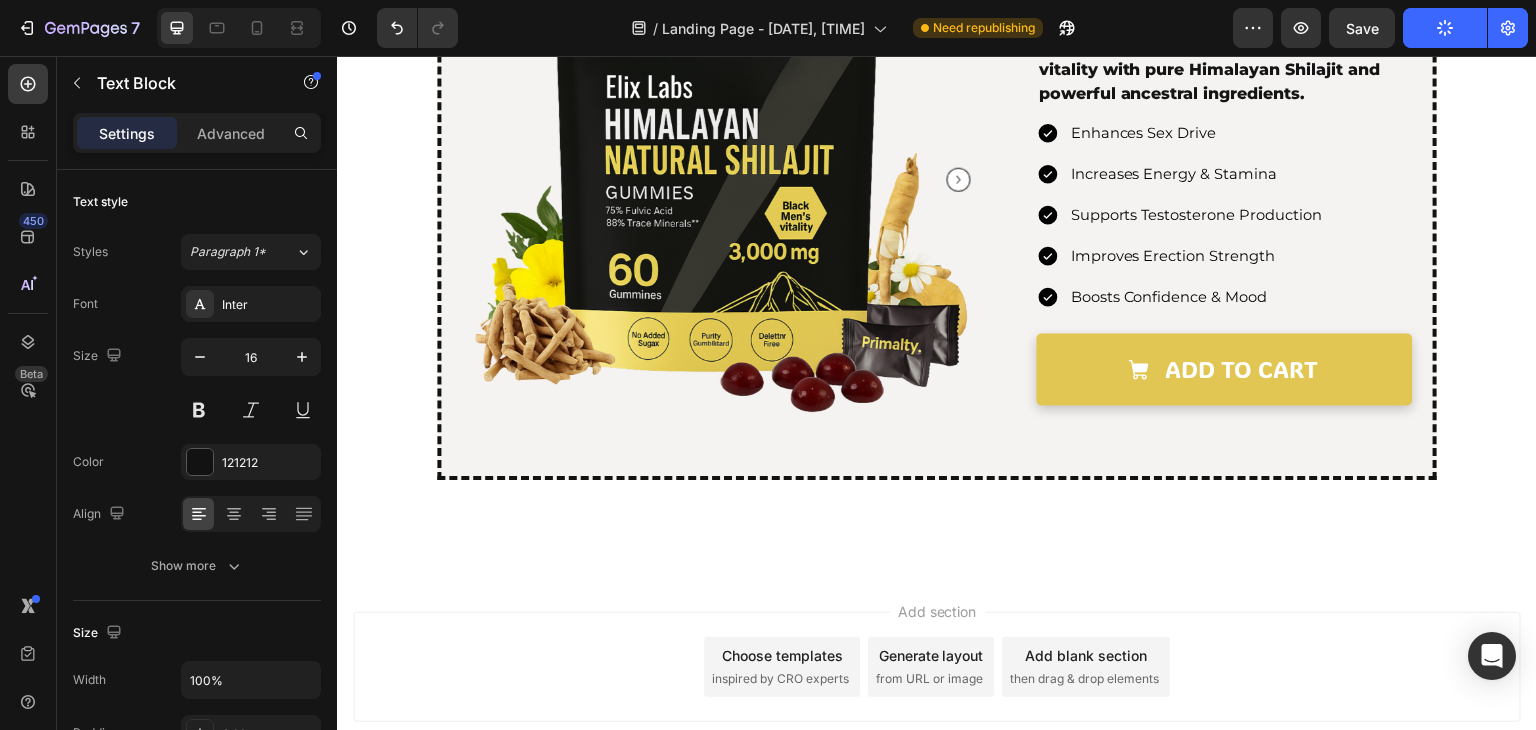 scroll, scrollTop: 2804, scrollLeft: 0, axis: vertical 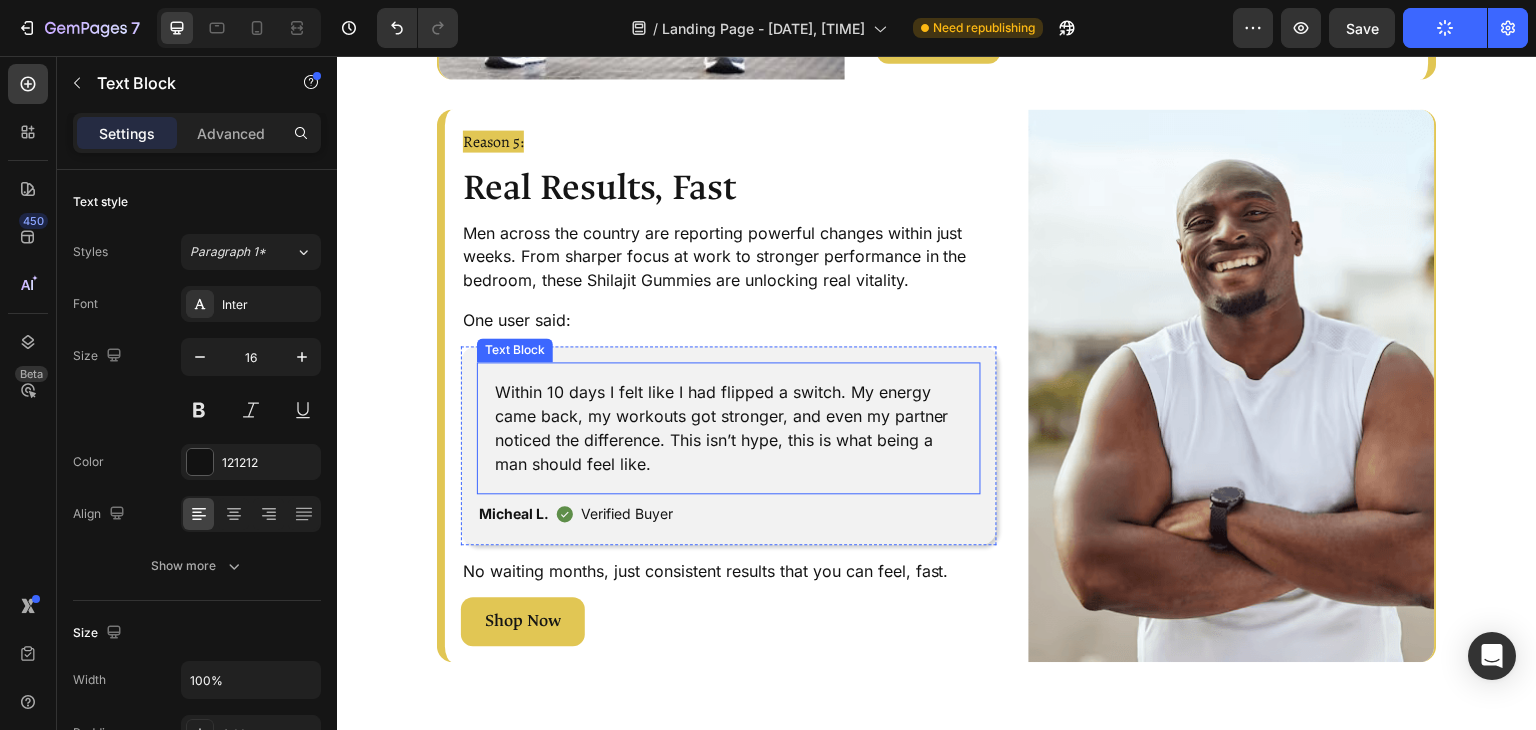 click on "Within 10 days I felt like I had flipped a switch. My energy came back, my workouts got stronger, and even my partner noticed the difference. This isn’t hype, this is what being a man should feel like." at bounding box center (729, 428) 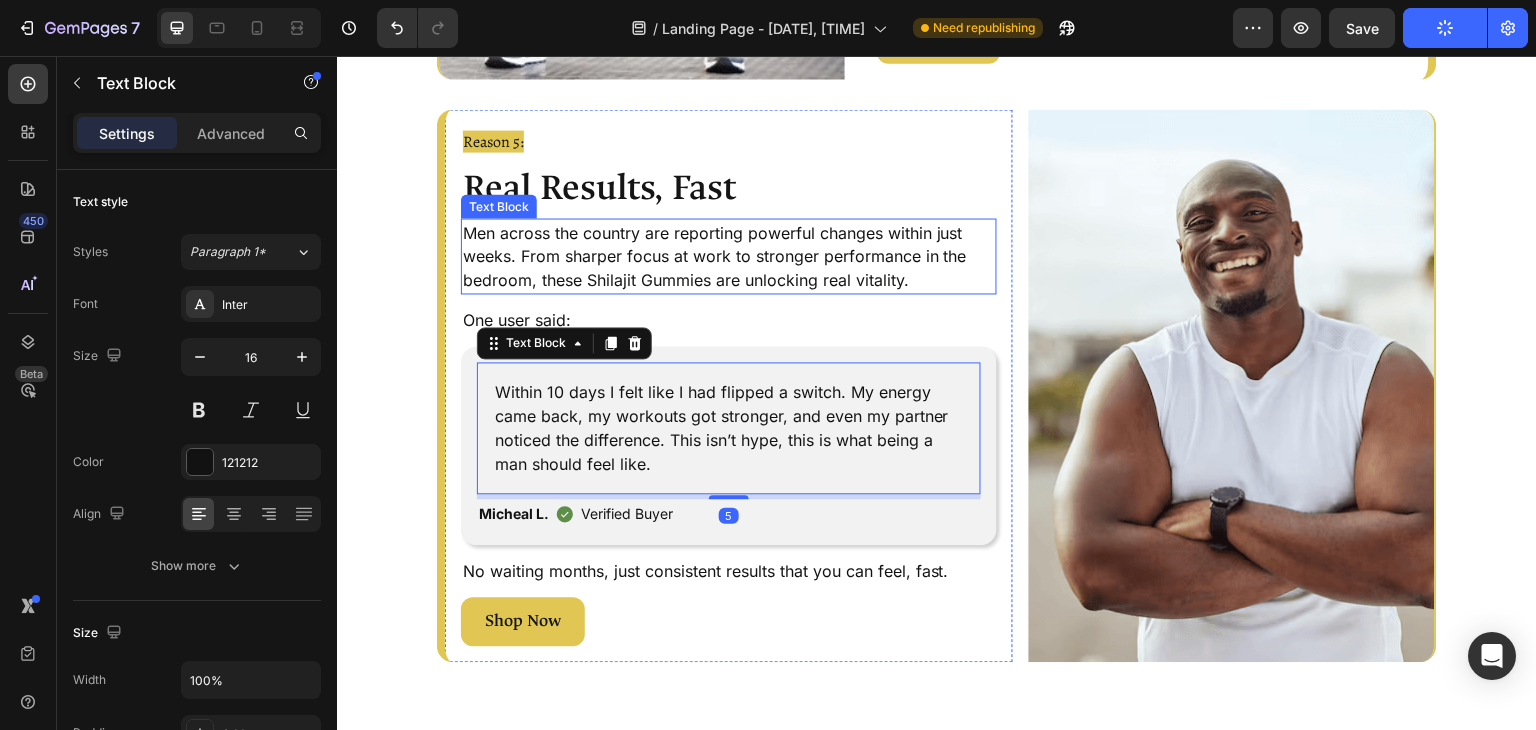 click on "Men across the country are reporting powerful changes within just weeks. From sharper focus at work to stronger performance in the bedroom, these Shilajit Gummies are unlocking real vitality." at bounding box center (729, 256) 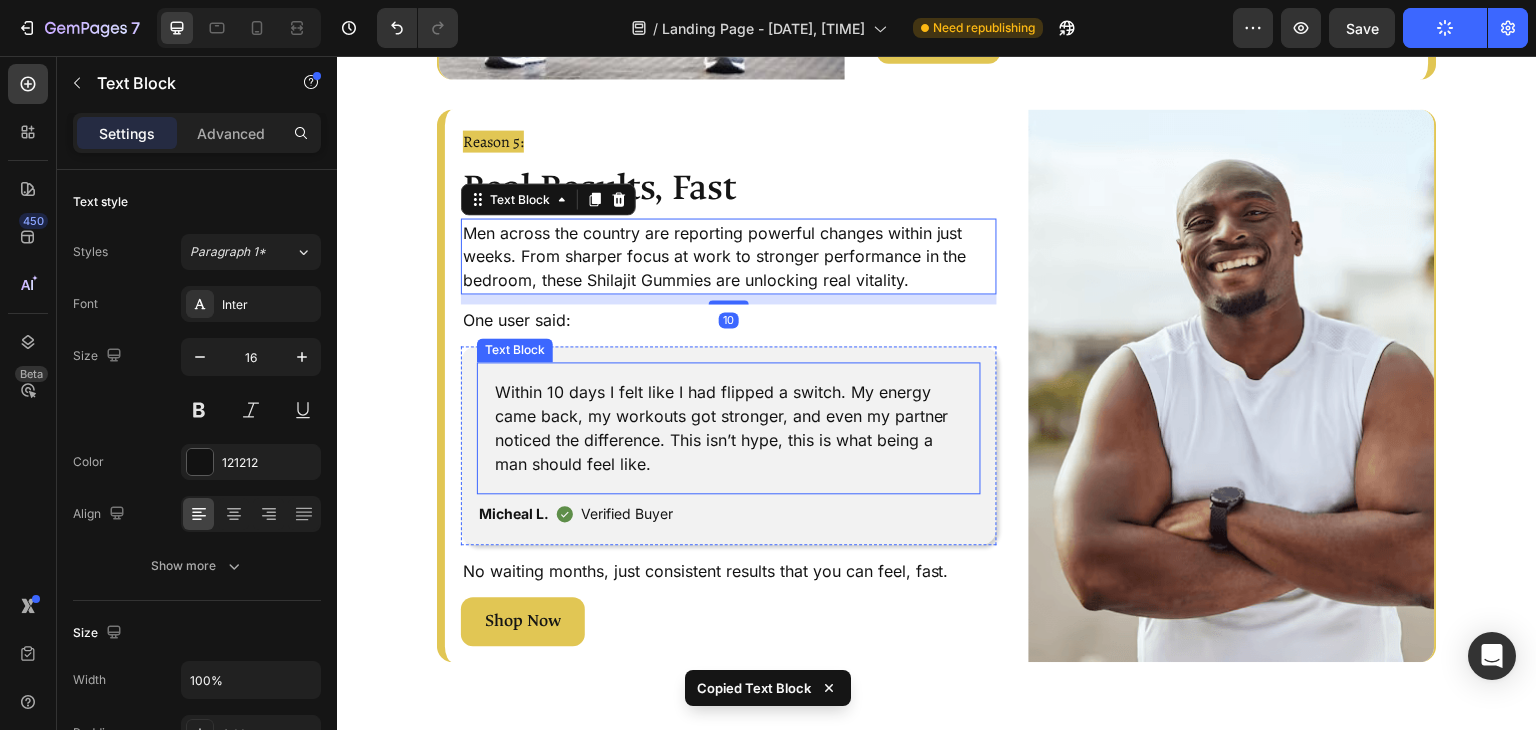 click on "Within 10 days I felt like I had flipped a switch. My energy came back, my workouts got stronger, and even my partner noticed the difference. This isn’t hype, this is what being a man should feel like." at bounding box center [729, 428] 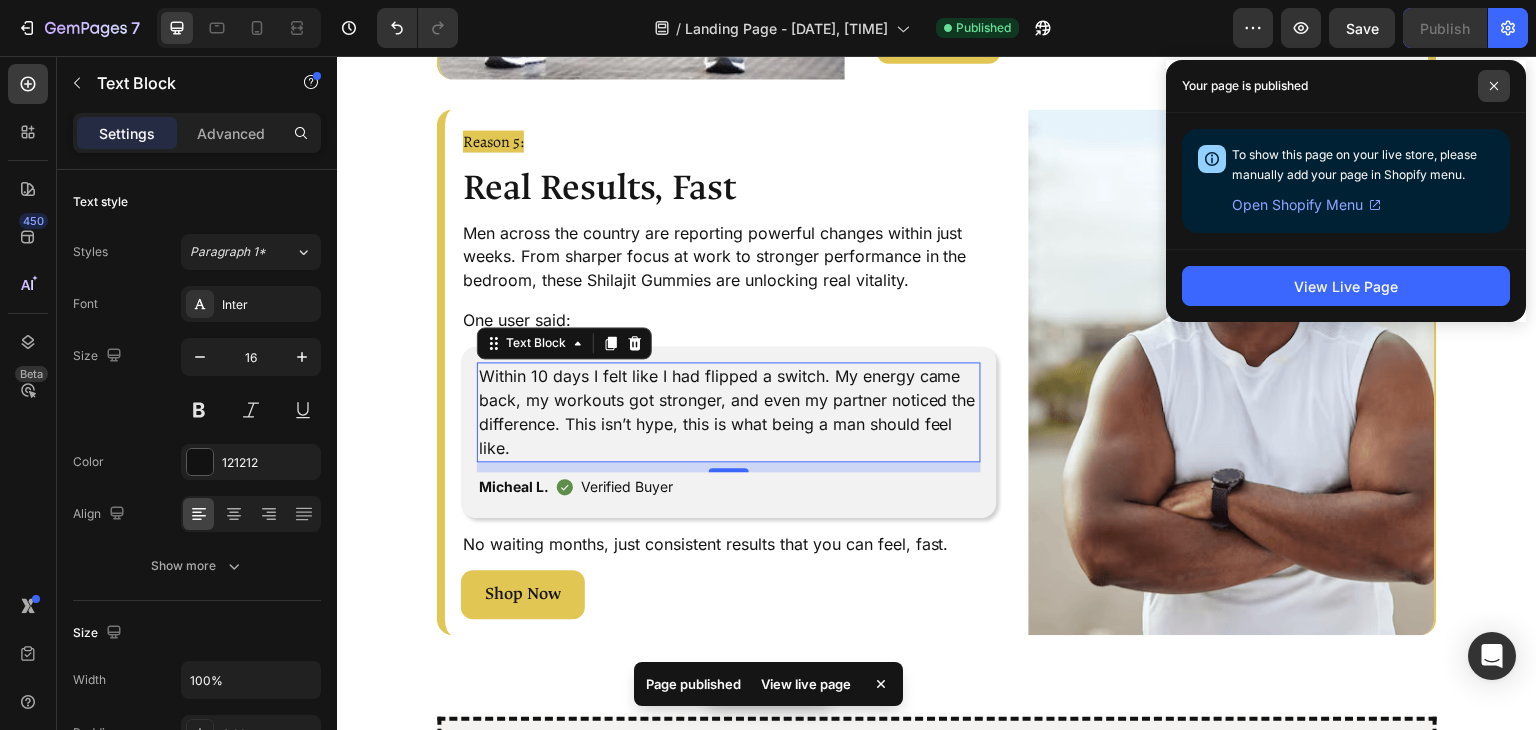 click 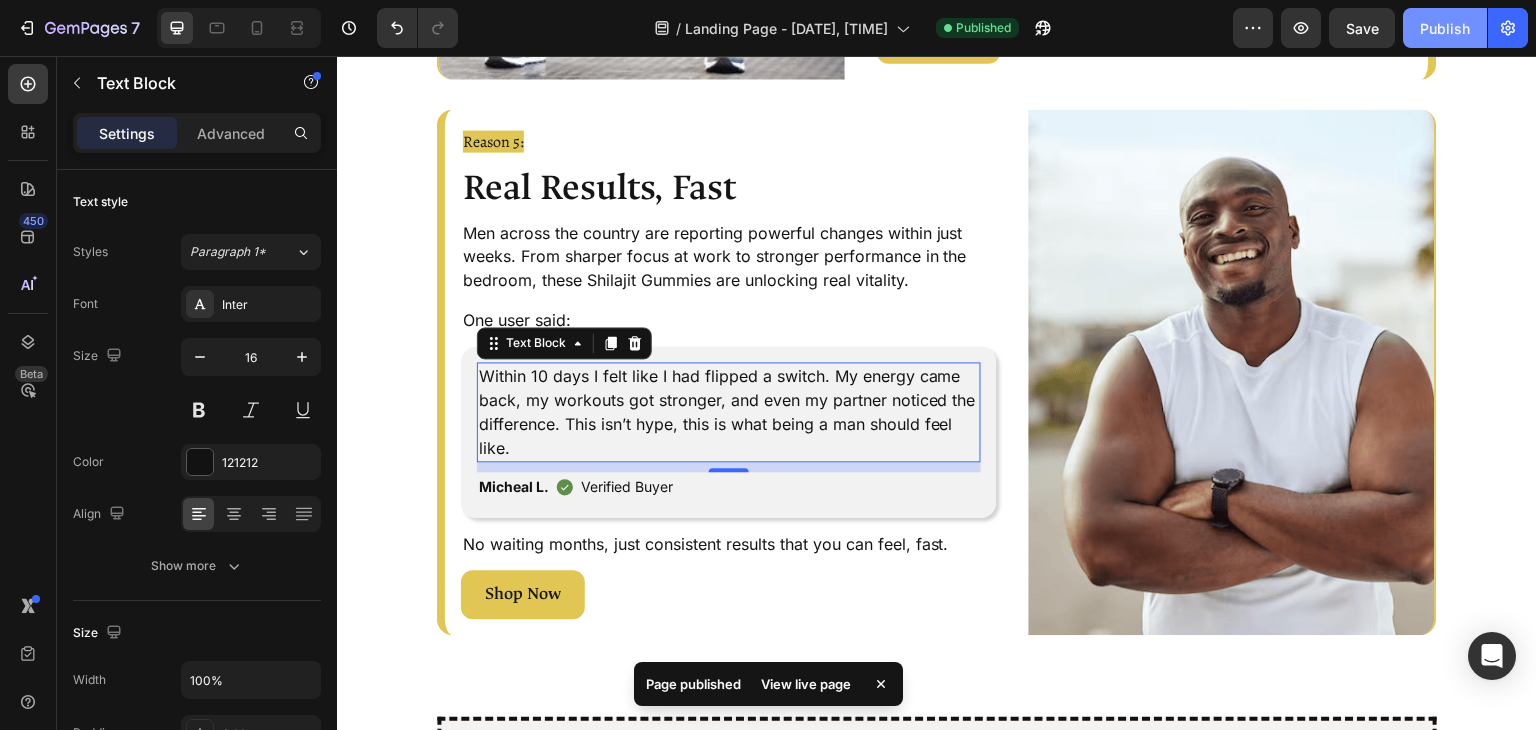 click on "Publish" at bounding box center [1445, 28] 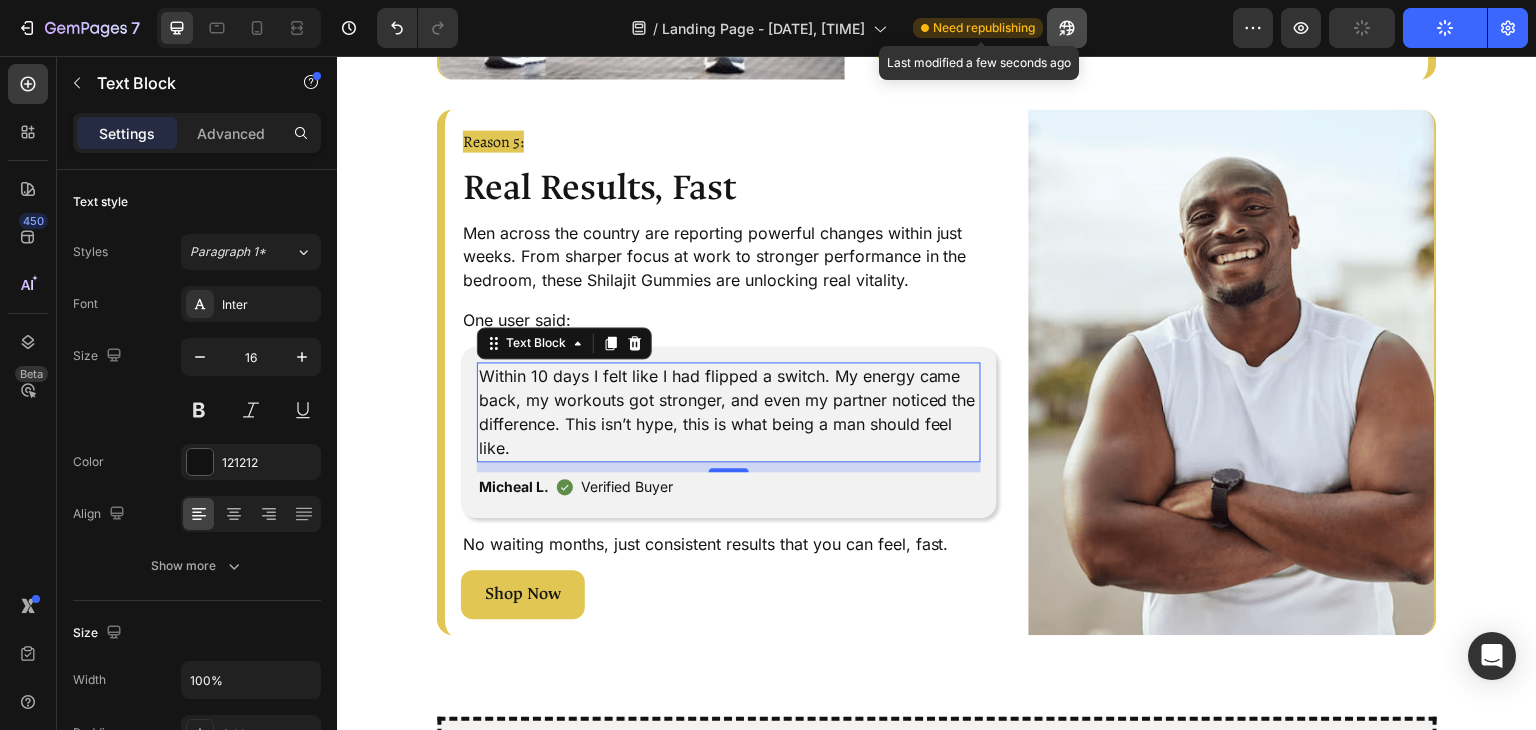 click on "Need republishing" 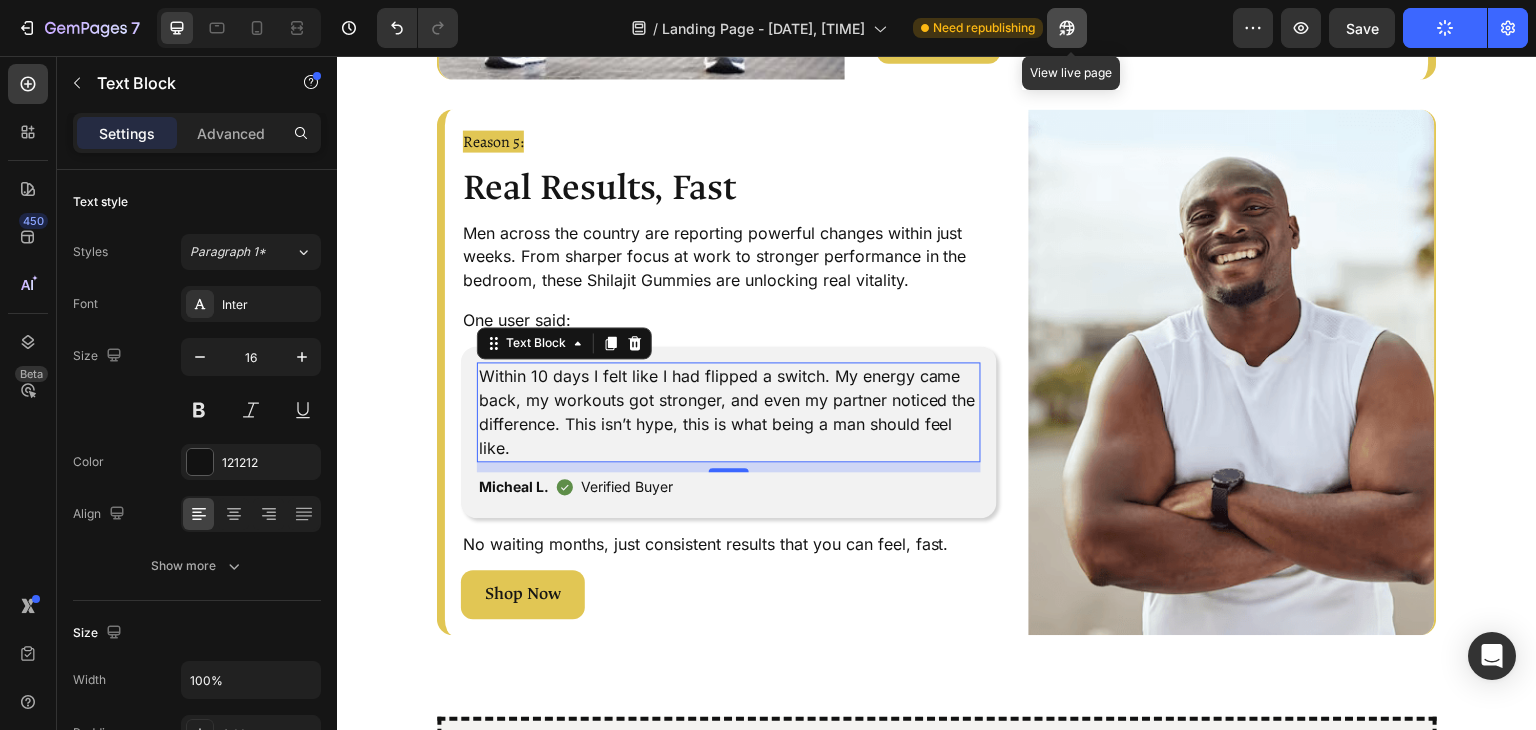 click 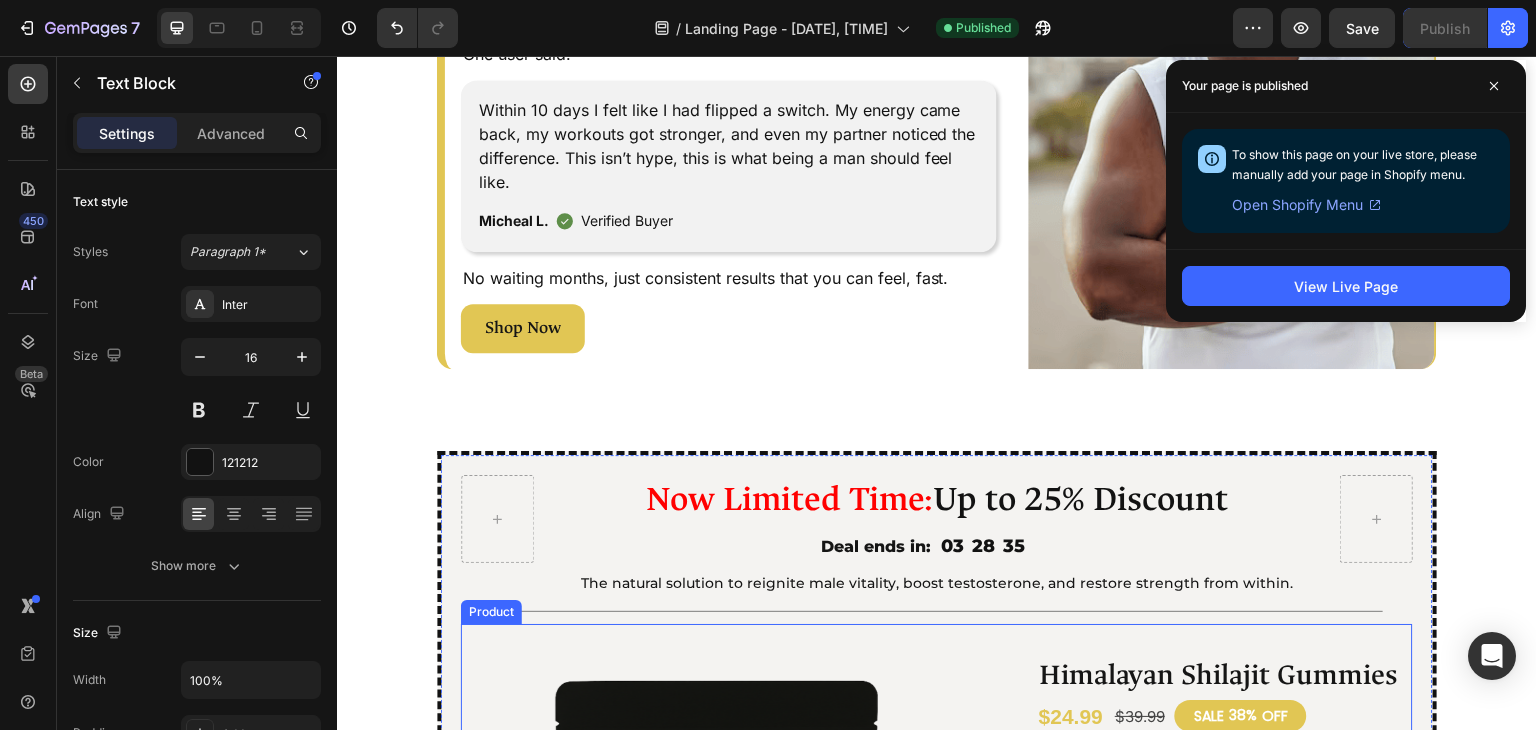 scroll, scrollTop: 3069, scrollLeft: 0, axis: vertical 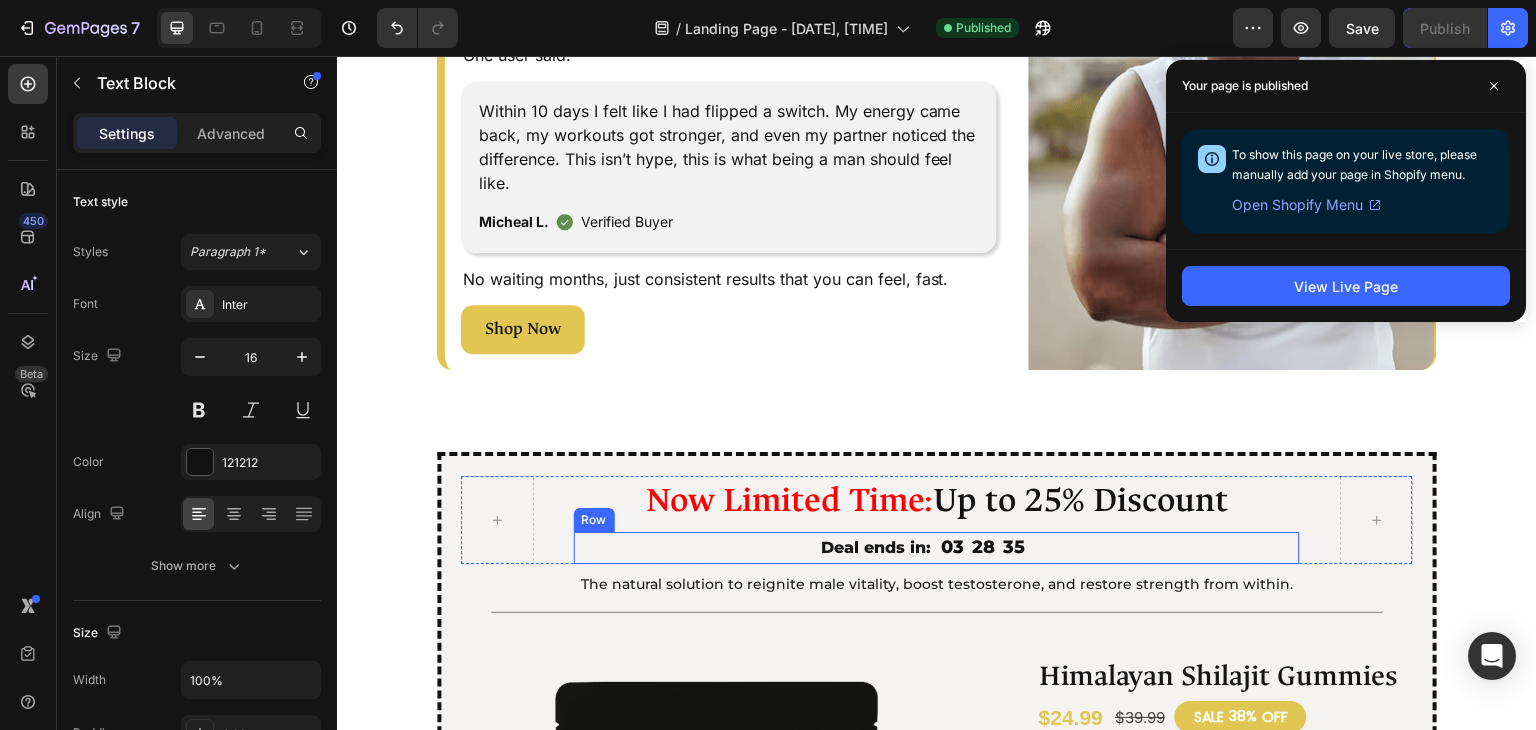 click on "03 28 35 Countdown Timer" at bounding box center [1120, 548] 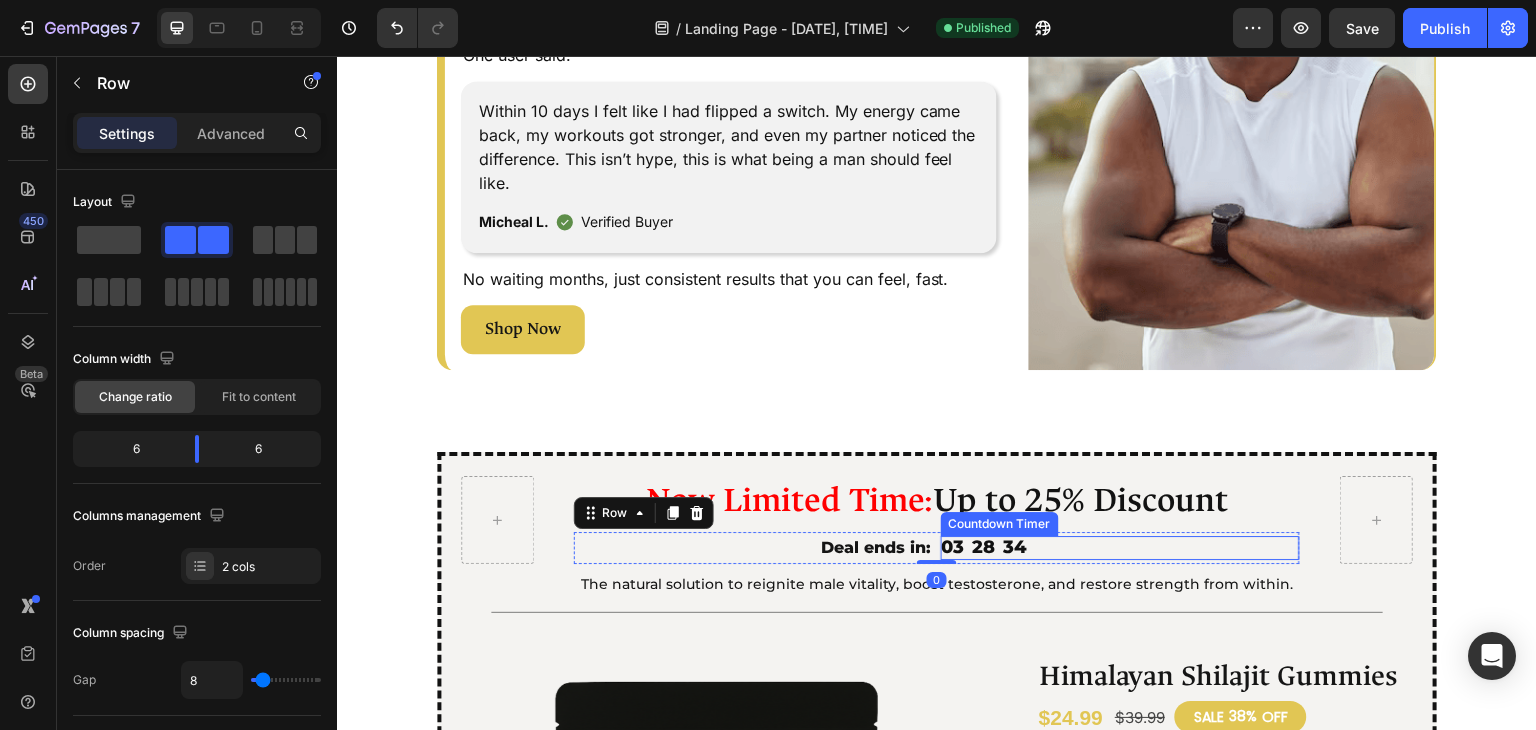 click on "34" at bounding box center [1015, 547] 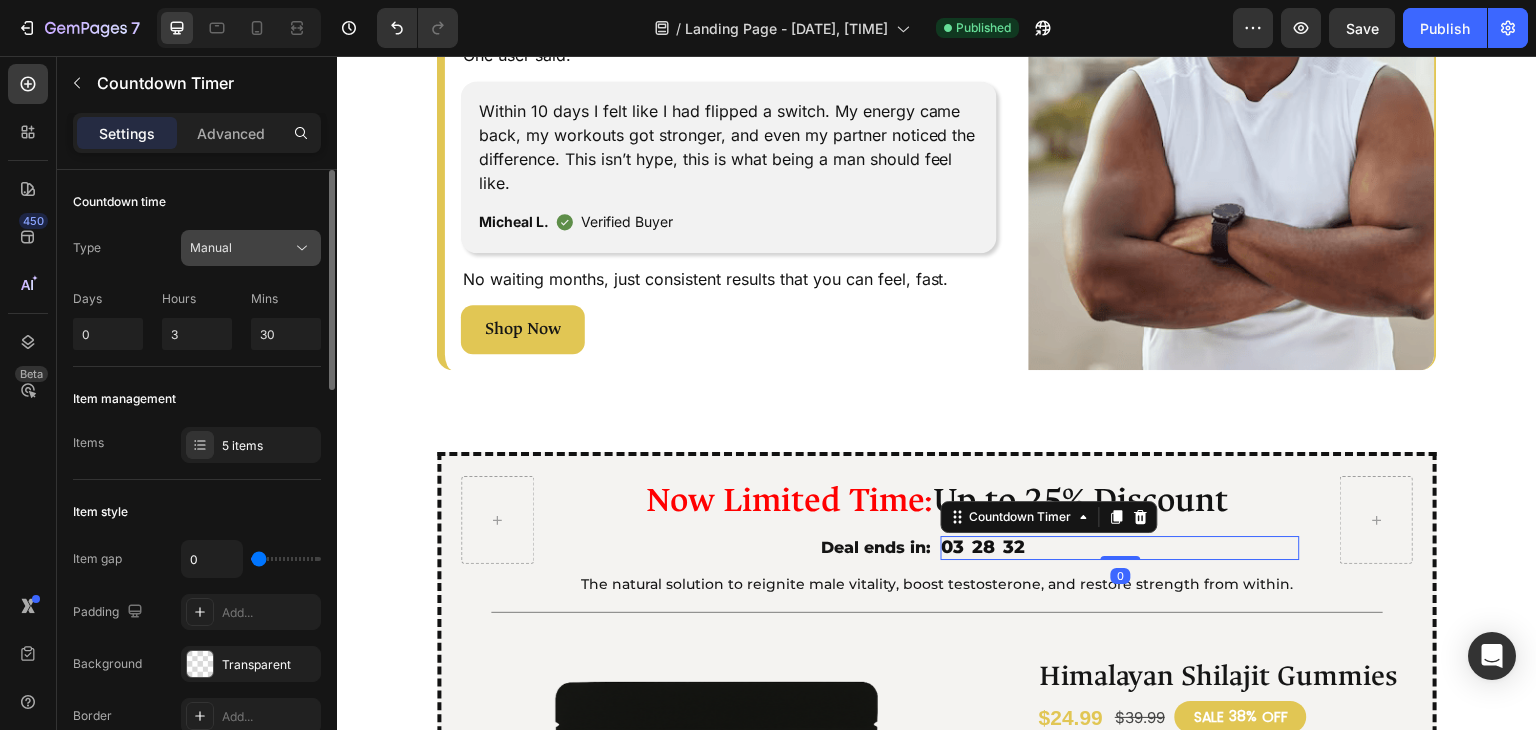 click on "Manual" at bounding box center (241, 248) 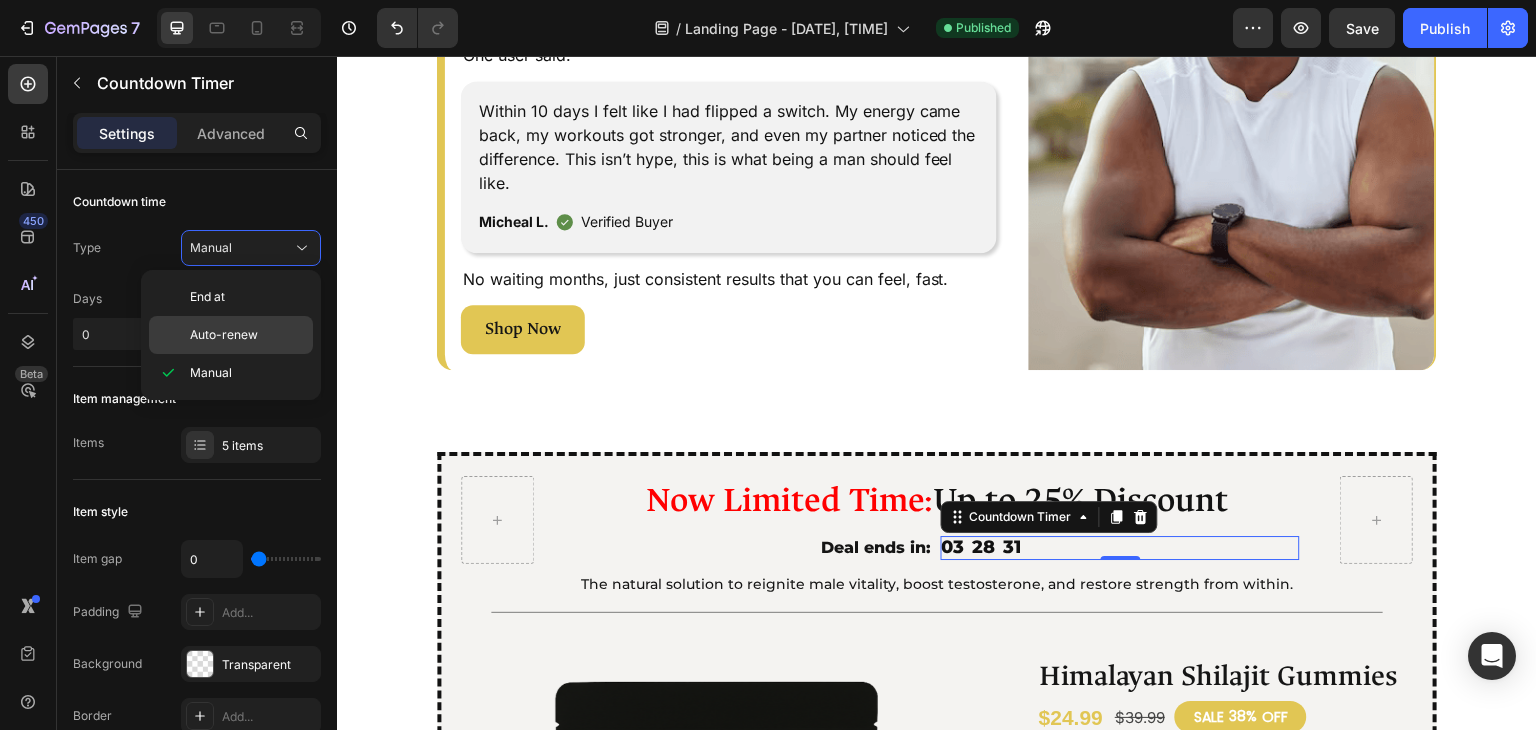 drag, startPoint x: 286, startPoint y: 325, endPoint x: 533, endPoint y: 67, distance: 357.1736 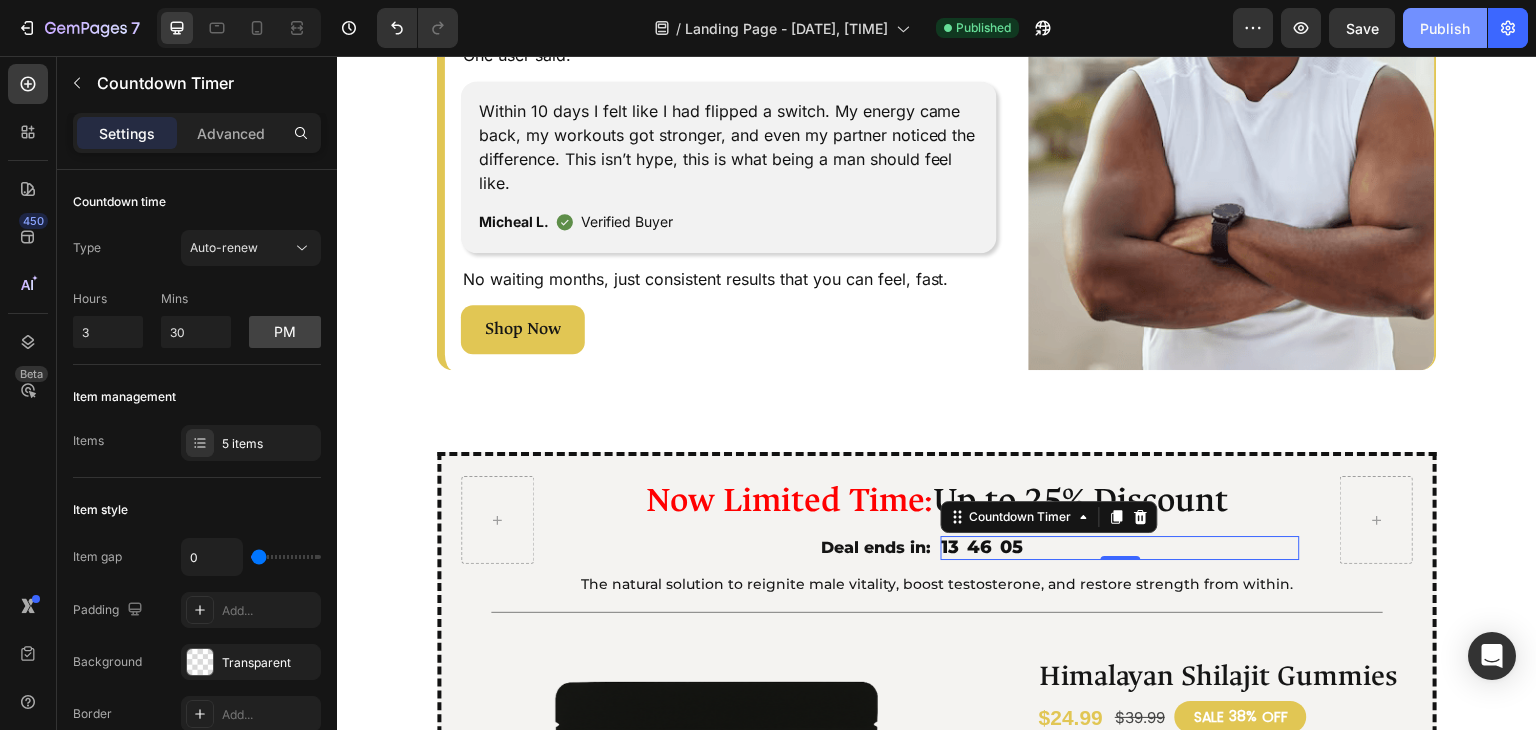 click on "Publish" at bounding box center (1445, 28) 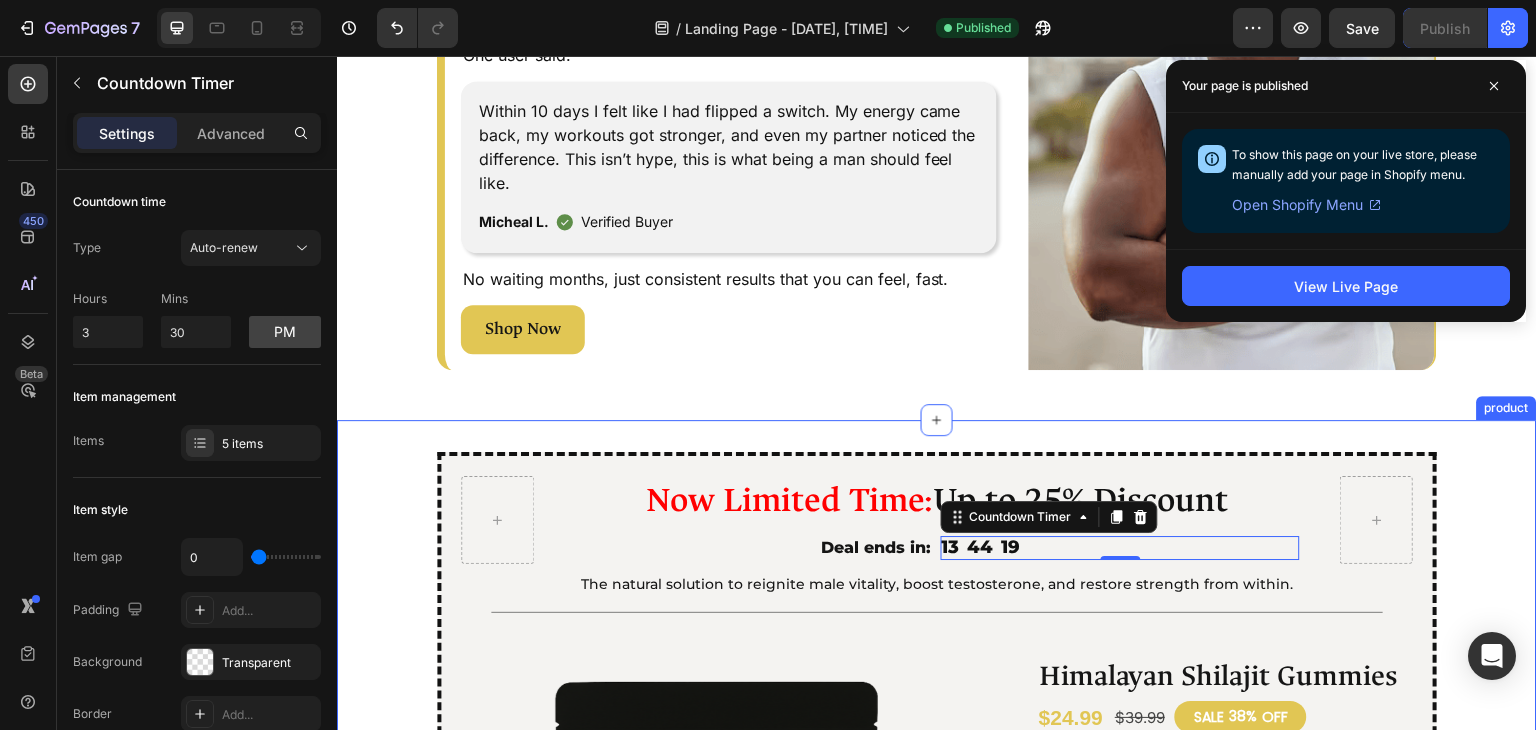 click on "Now Limited Time:  Up to 25% Discount Heading Deal ends in: Text Block 13 44 19 Countdown Timer   0 Row
Row The natural solution to reignite male vitality, boost testosterone, and restore strength from within. Text Block                Title Line
Product Images Row Row Himalayan Shilajit Gummies Product Title Himalayan Shilajit Gummies Product Title $24.99 Product Price Product Price $39.99 Product Price Product Price SALE 38% OFF Discount Tag Row Boost your energy, performance, and vitality with pure Himalayan Shilajit and powerful ancestral ingredients. Text block Enhances Sex Drive Increases Energy & Stamina Supports Testosterone Production Improves Erection Strength Boosts Confidence & Mood Item List Seal Subscriptions Seal Subscriptions
Add to cart Add to Cart Product Row product" at bounding box center [937, 850] 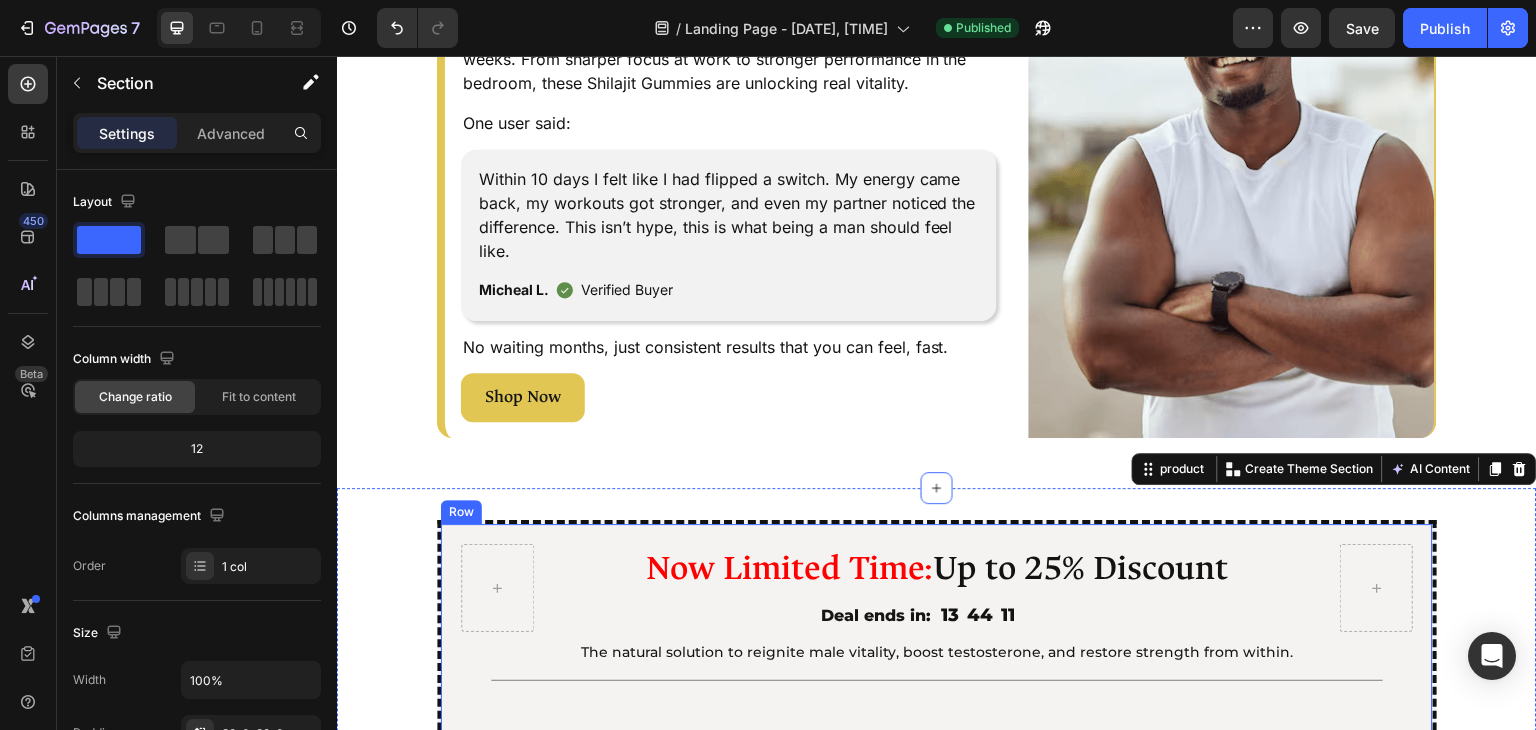 scroll, scrollTop: 2999, scrollLeft: 0, axis: vertical 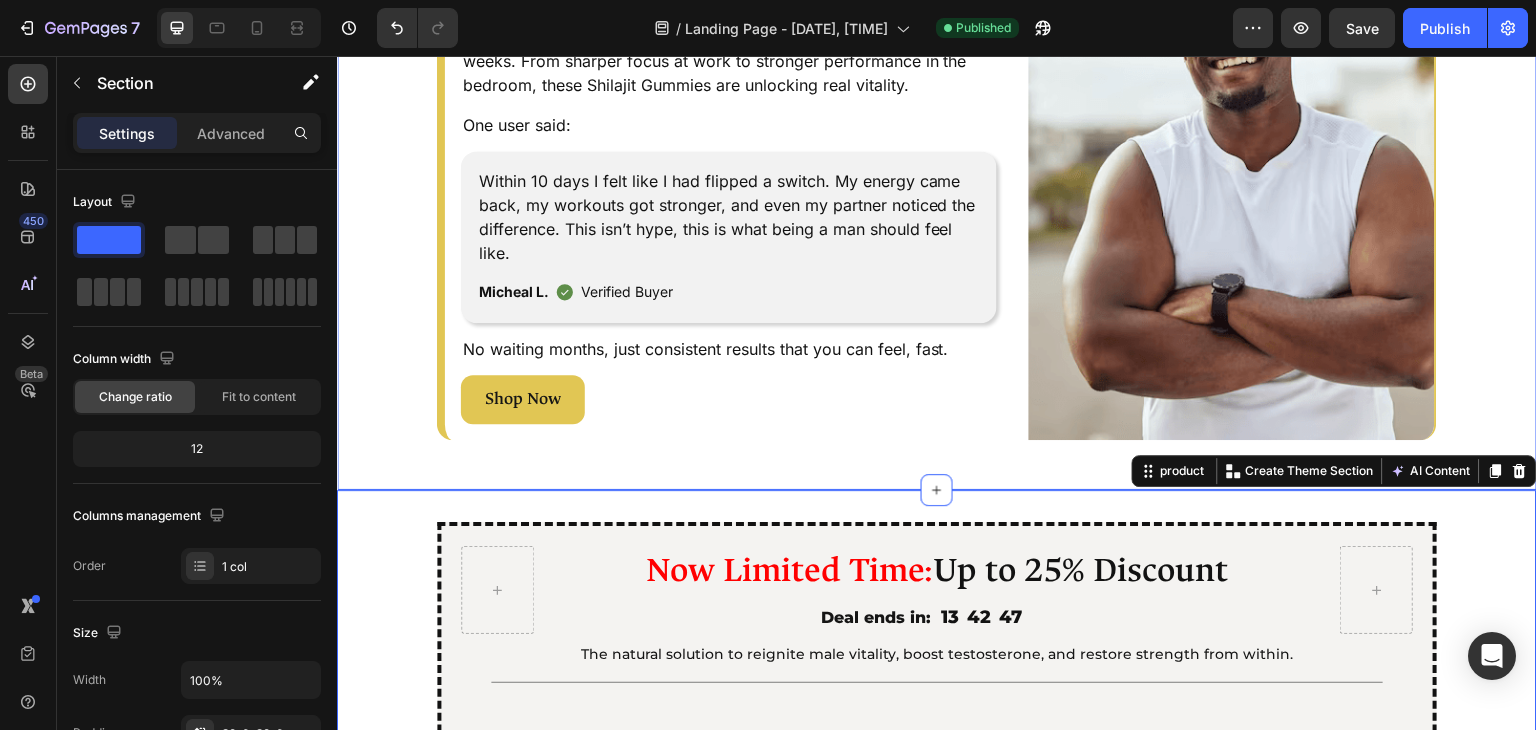 click on "Image Reason 1: Text Block Naturally Boosts Testosterone Heading Supports healthy testosterone levels using Himalayan Shilajit and Tribulus, helping restore strength, drive, and masculine energy. Text Block
Rich in Fulvic Acid
Stimulates Natural Testosterone Production
Supports Hormone Regulation Item List Fuel your vitality and strength, just two Shilajit Gummies a day. Text Block Shop Now Button Image Row Image Row Reason 2: Text Block Enhances Sexual Performance Heading Gokshura (Tribulus Terrestris)  improves blood flow to the pelvic region, enhances nitric oxide levels, and supports libido by stimulating the body’s natural androgenic activity, boosting stamina and erection quality. Text Block Shop Now Button Image Row Image Row Reason 3: Text Block Increases Energy & Stamina Heading Say goodbye to sluggish mornings. This blend delivers clean, lasting energy to power you through work, workouts, and whatever comes next. Text Block
Item List" at bounding box center [937, -1011] 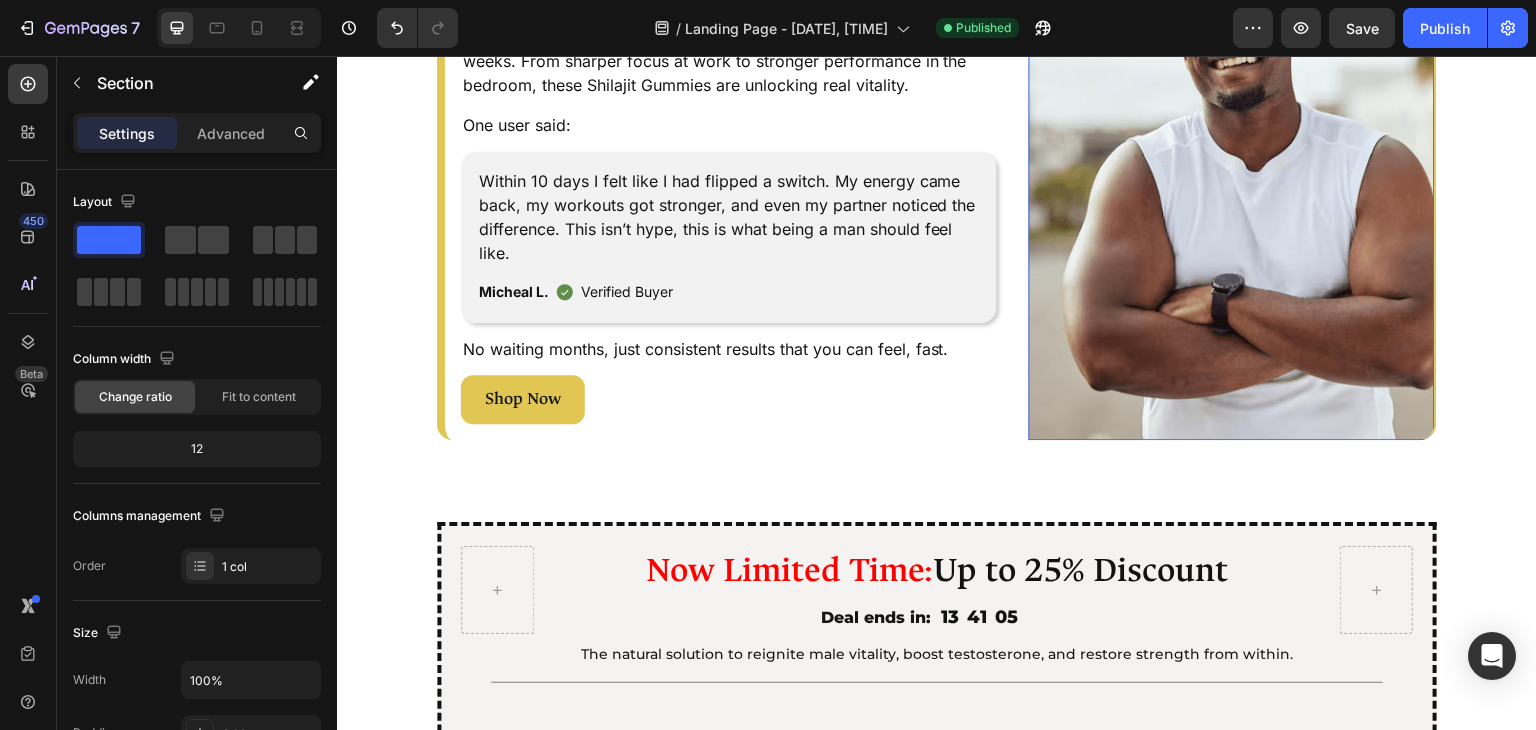 click at bounding box center [1232, 176] 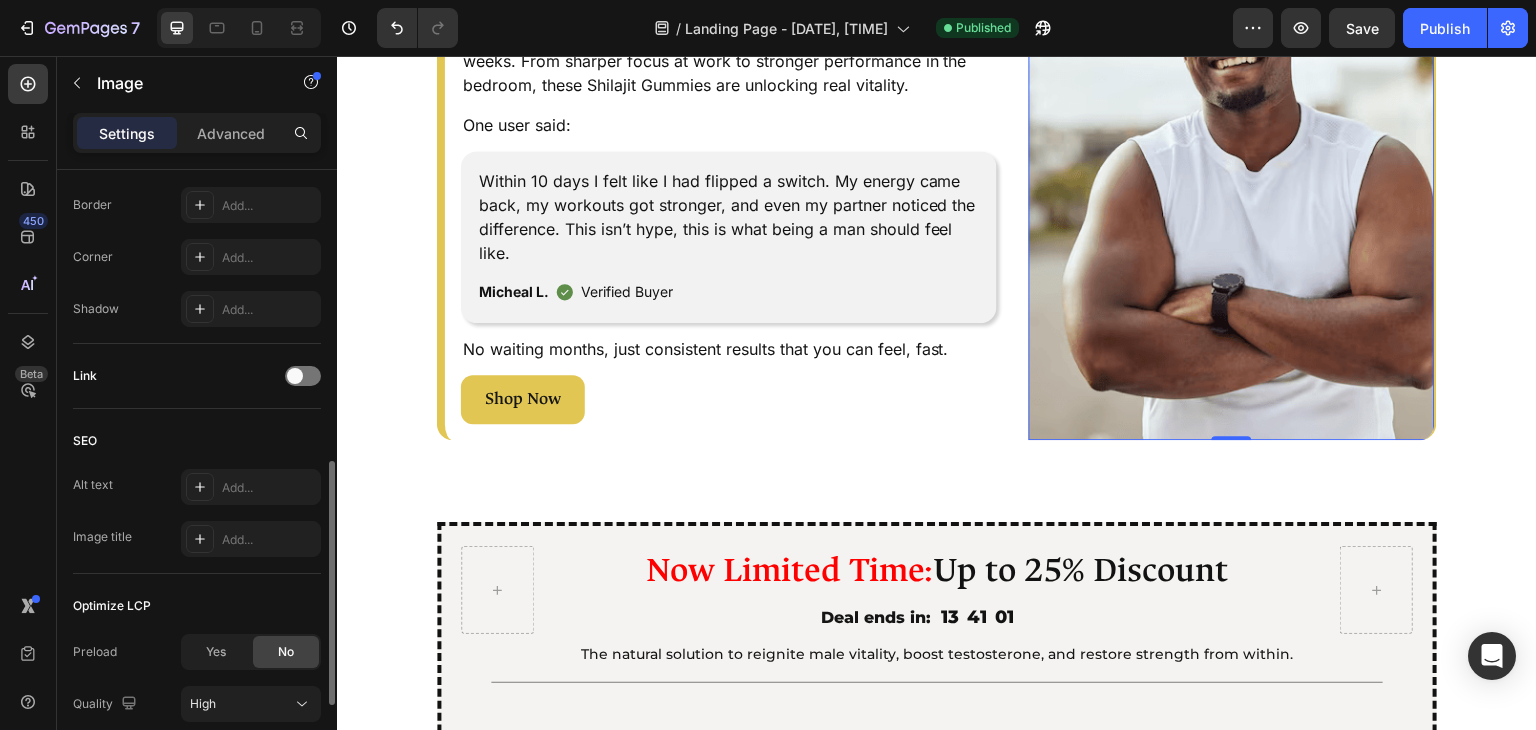 scroll, scrollTop: 861, scrollLeft: 0, axis: vertical 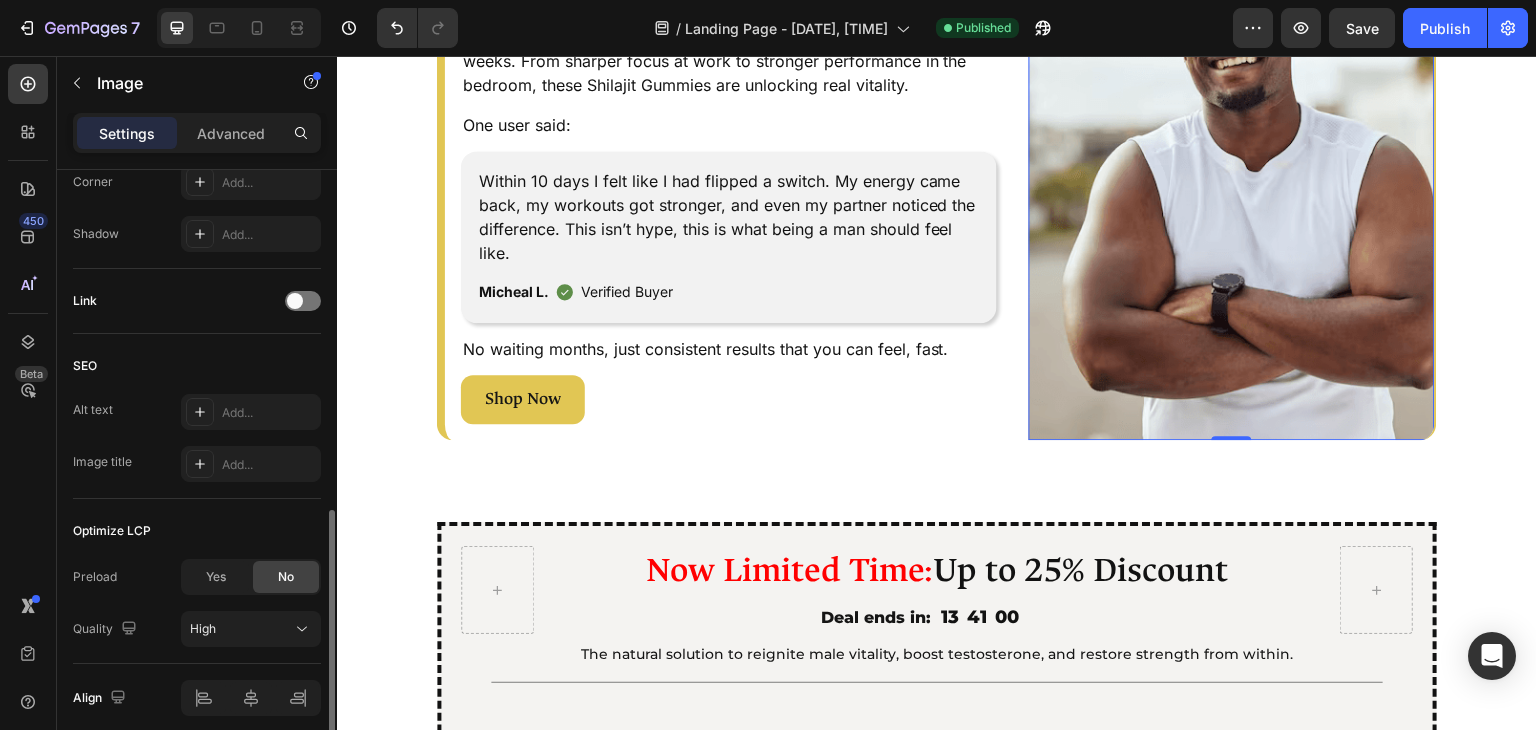click on "Optimize LCP Preload Yes No Quality High" 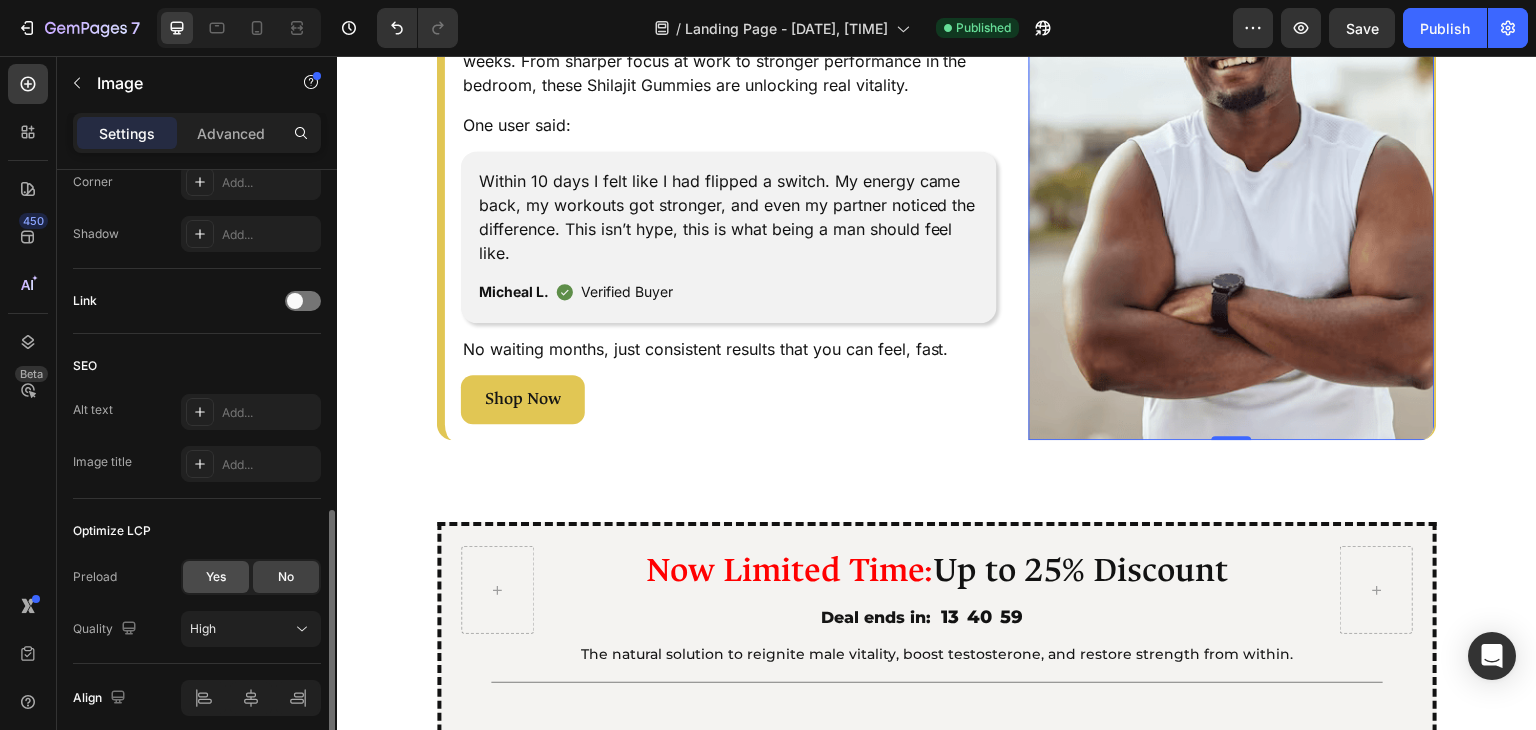 click on "Yes" 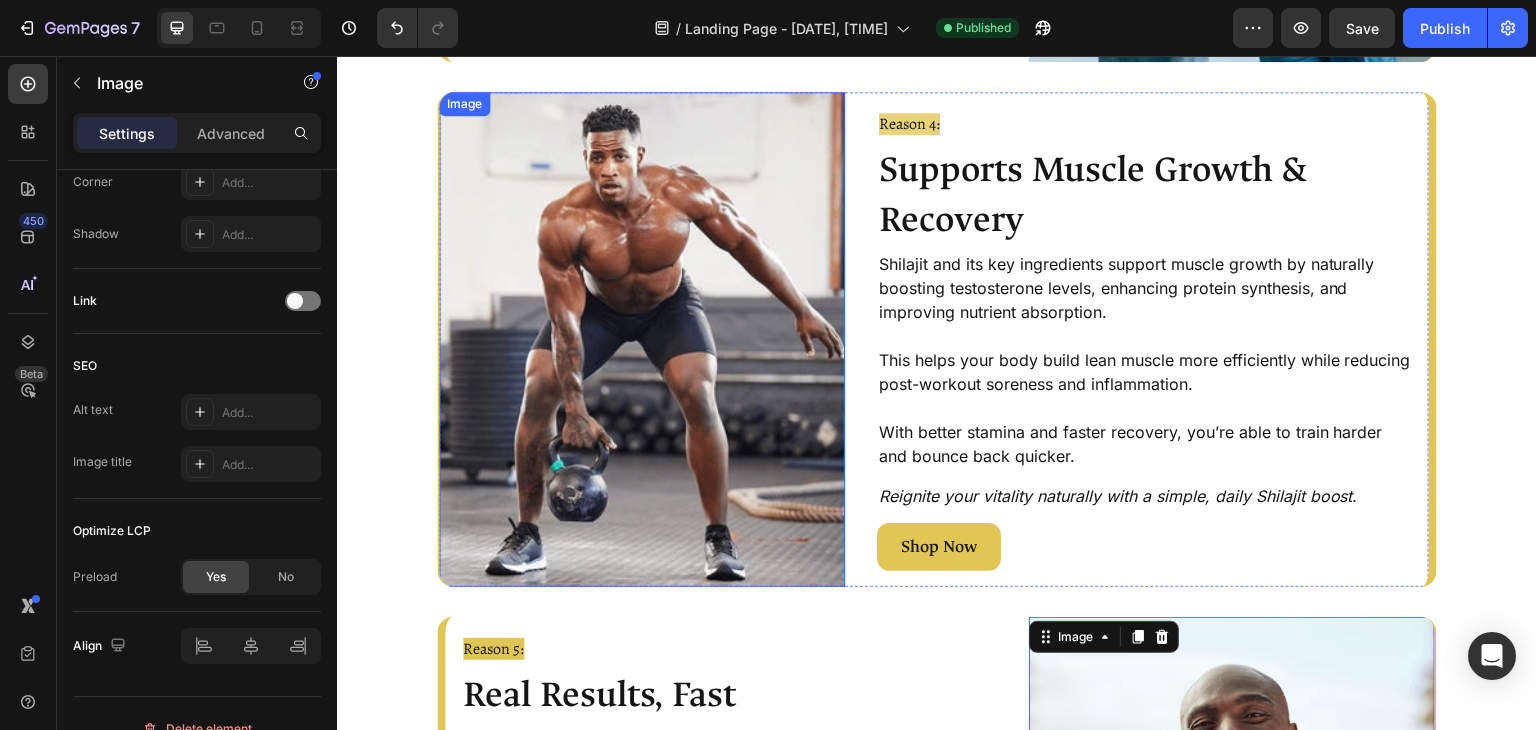 scroll, scrollTop: 2262, scrollLeft: 0, axis: vertical 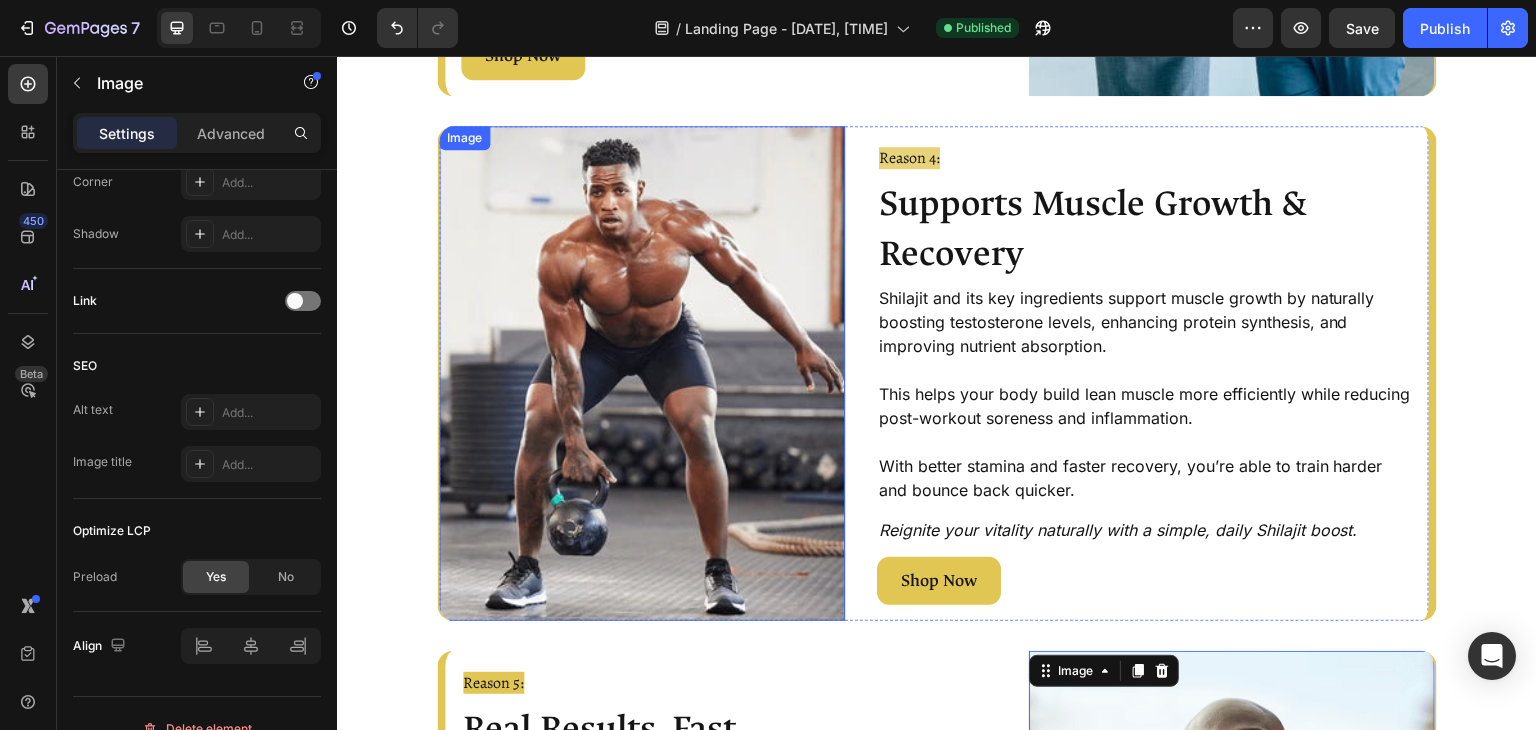 click at bounding box center [642, 373] 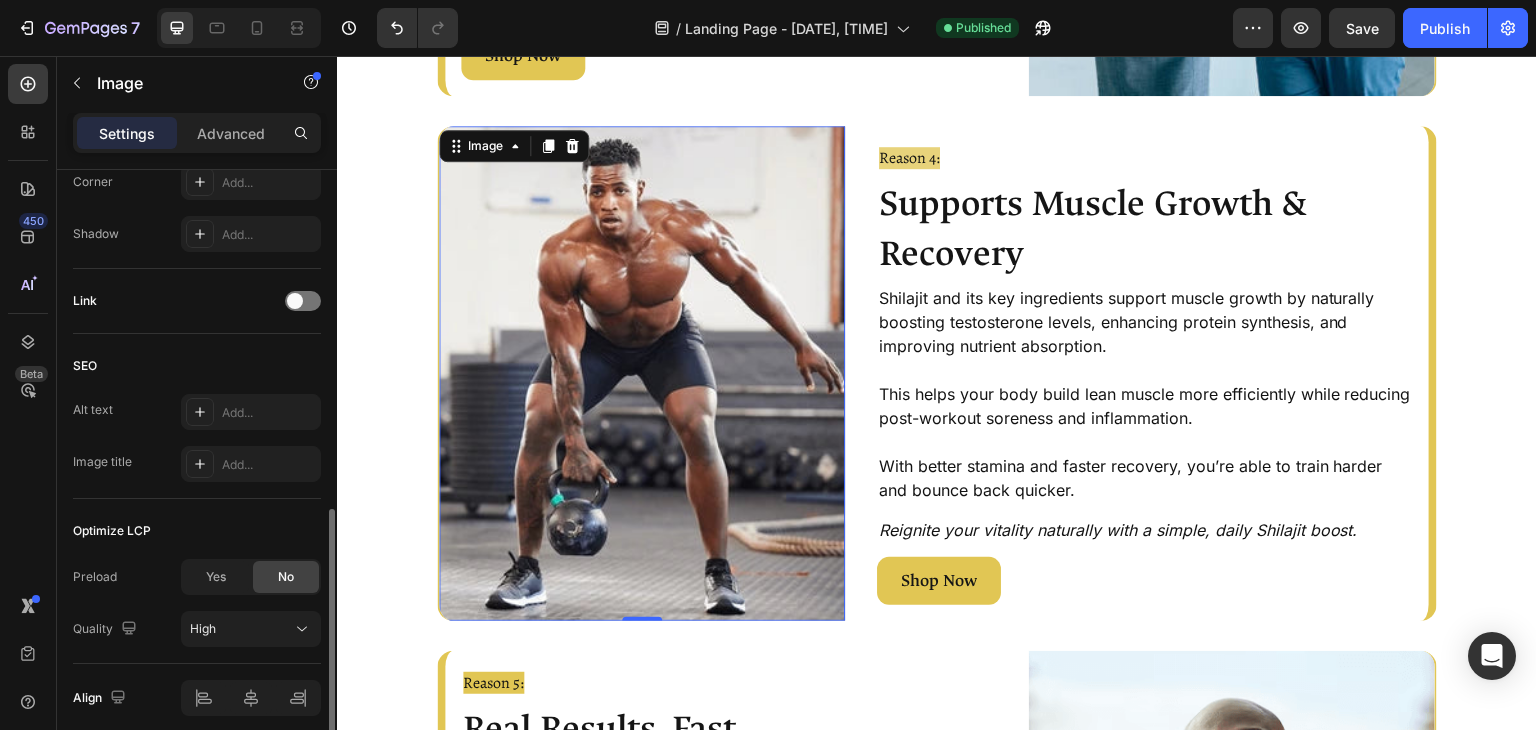 scroll, scrollTop: 860, scrollLeft: 0, axis: vertical 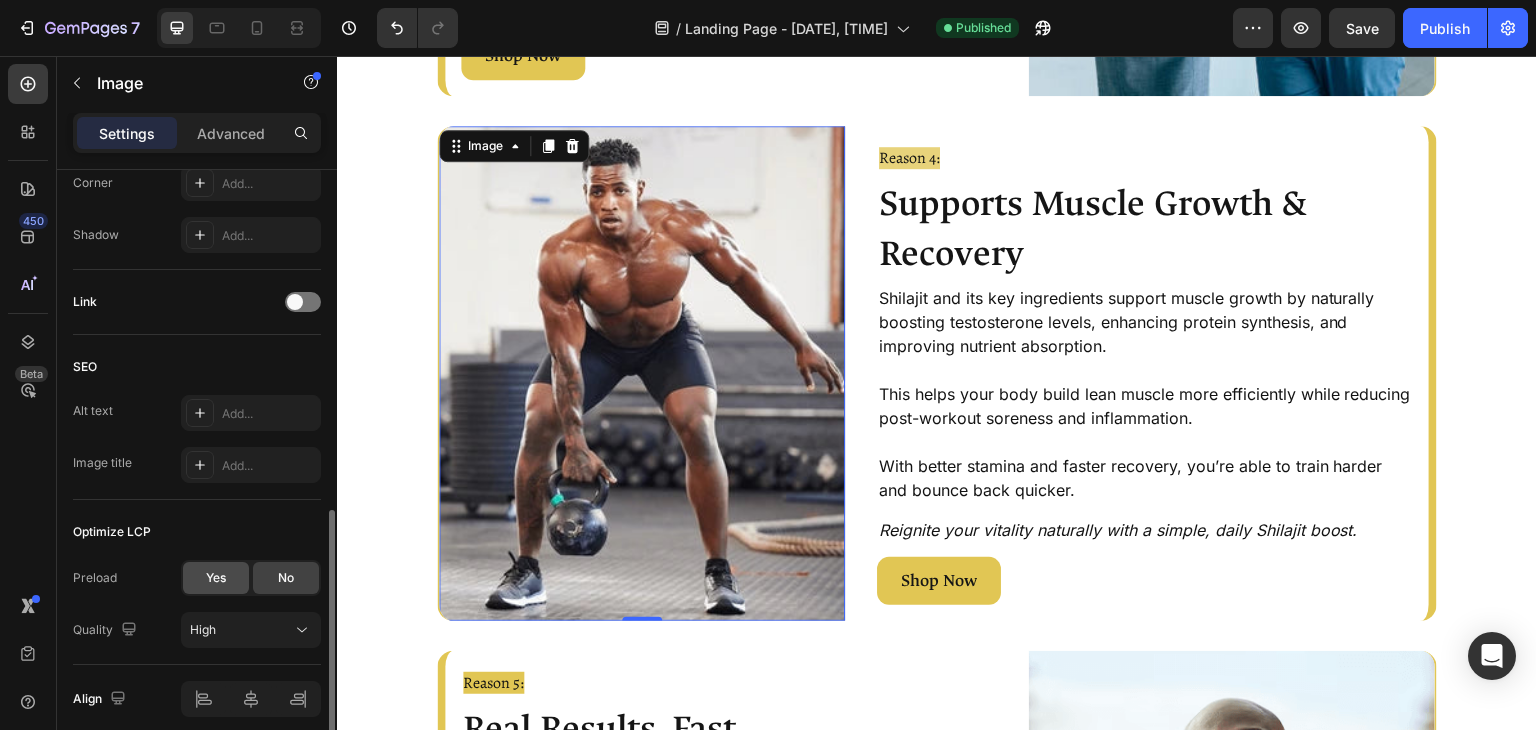 click on "Yes" 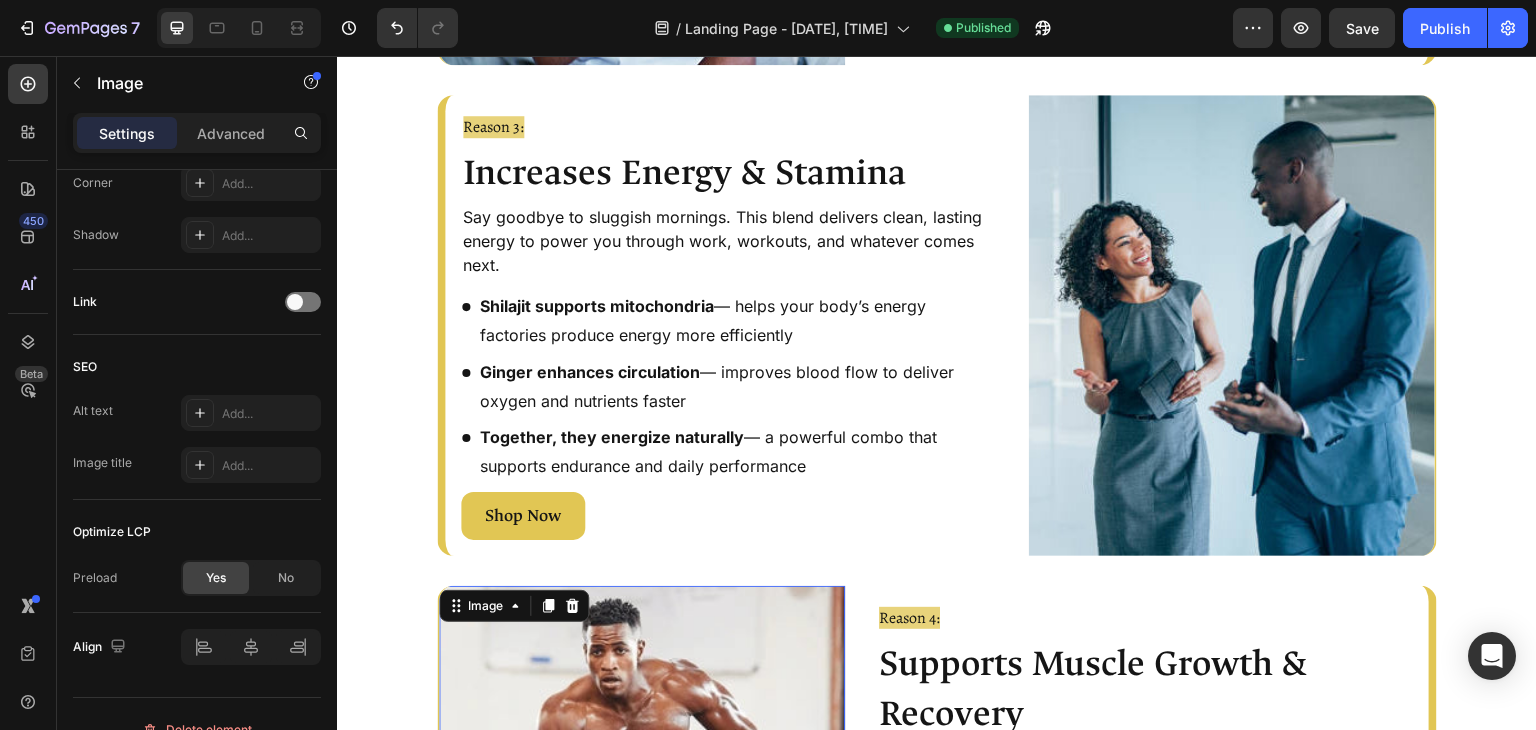scroll, scrollTop: 1801, scrollLeft: 0, axis: vertical 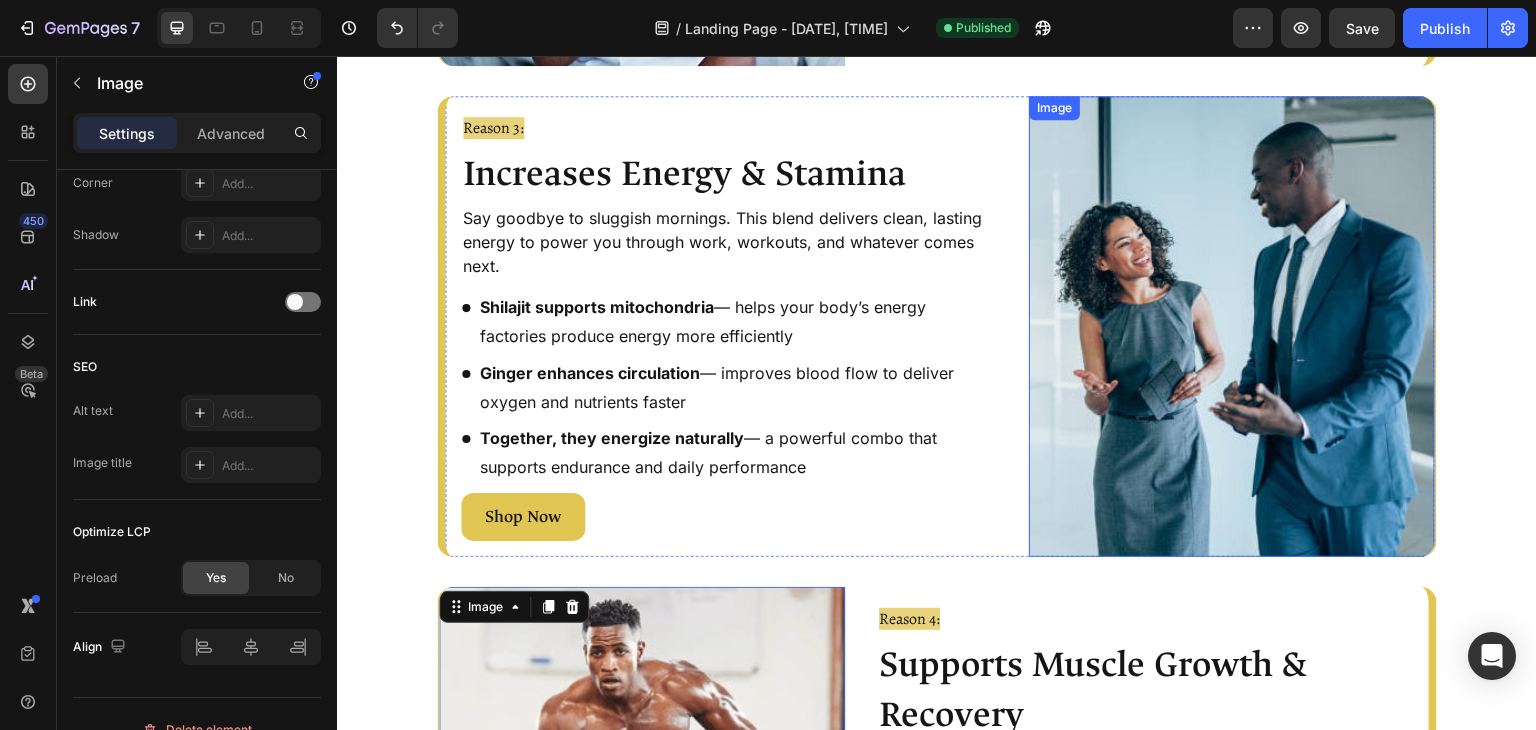 click at bounding box center [1232, 326] 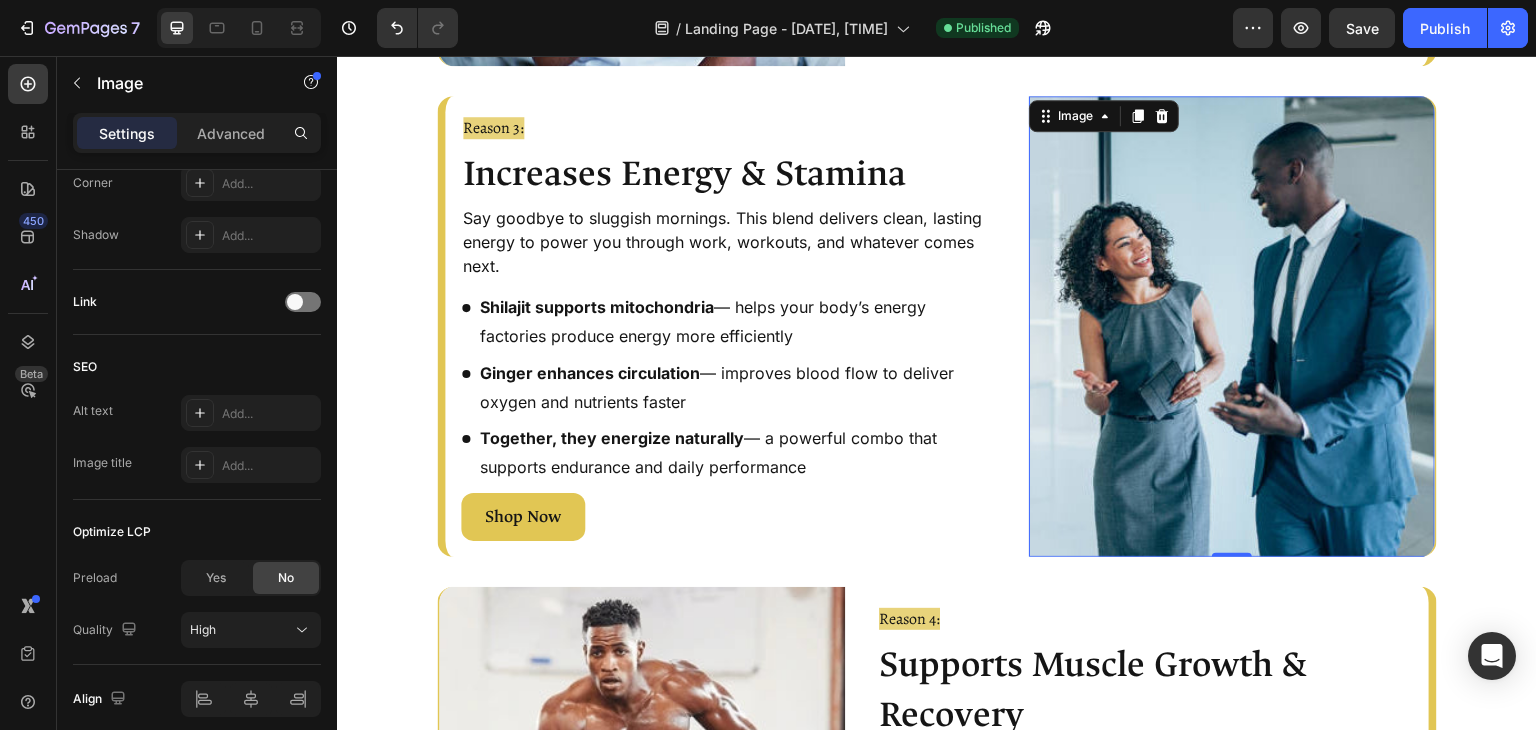 scroll, scrollTop: 860, scrollLeft: 0, axis: vertical 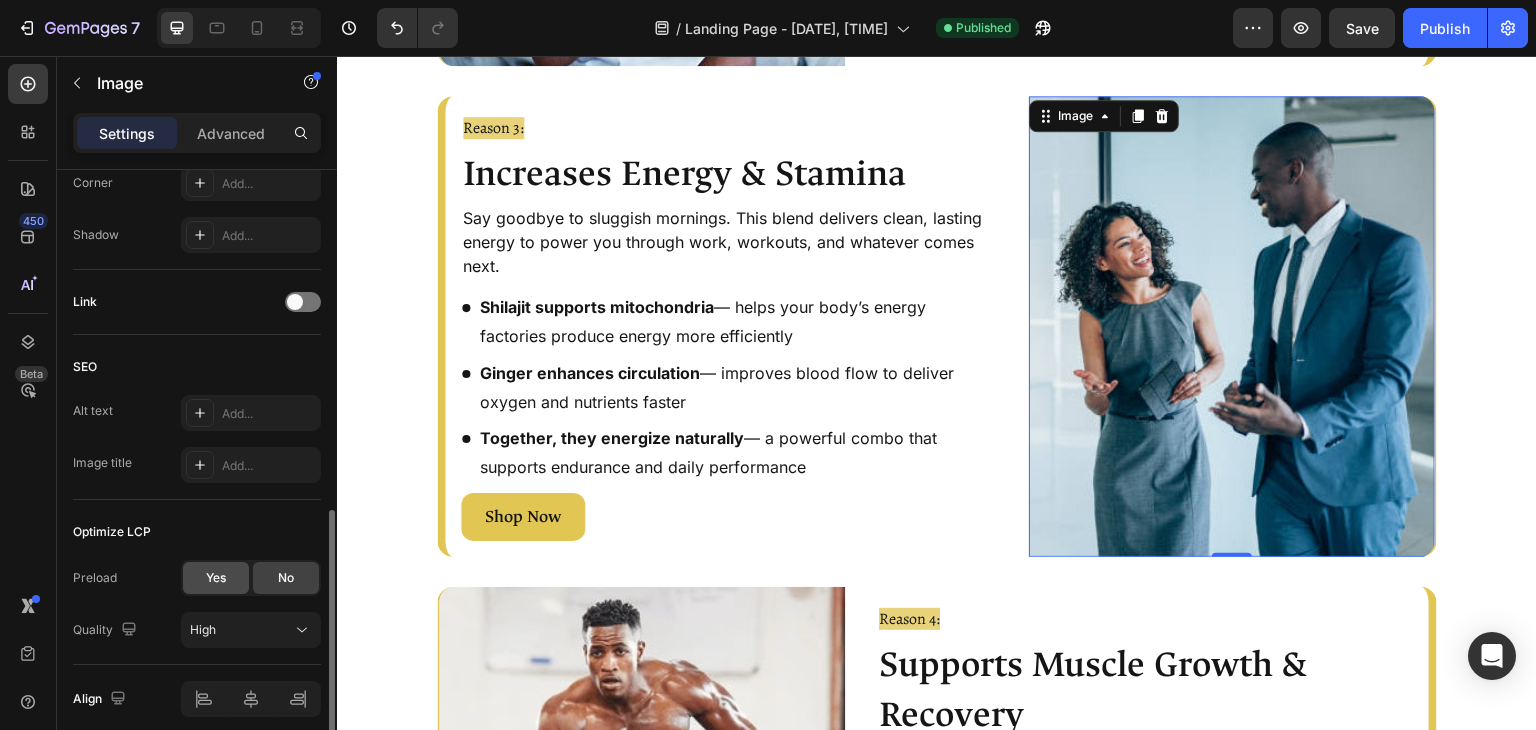click on "Yes" 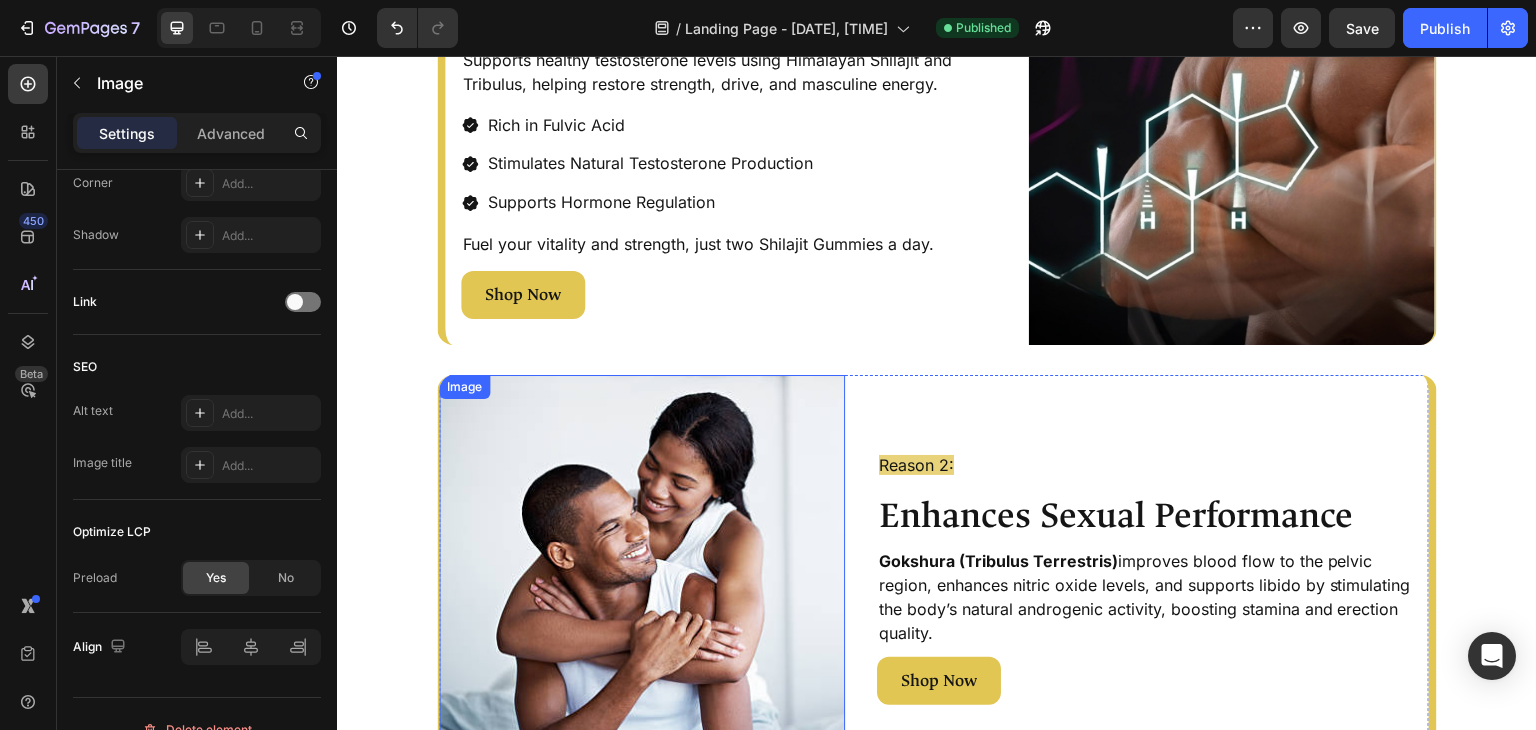 scroll, scrollTop: 1053, scrollLeft: 0, axis: vertical 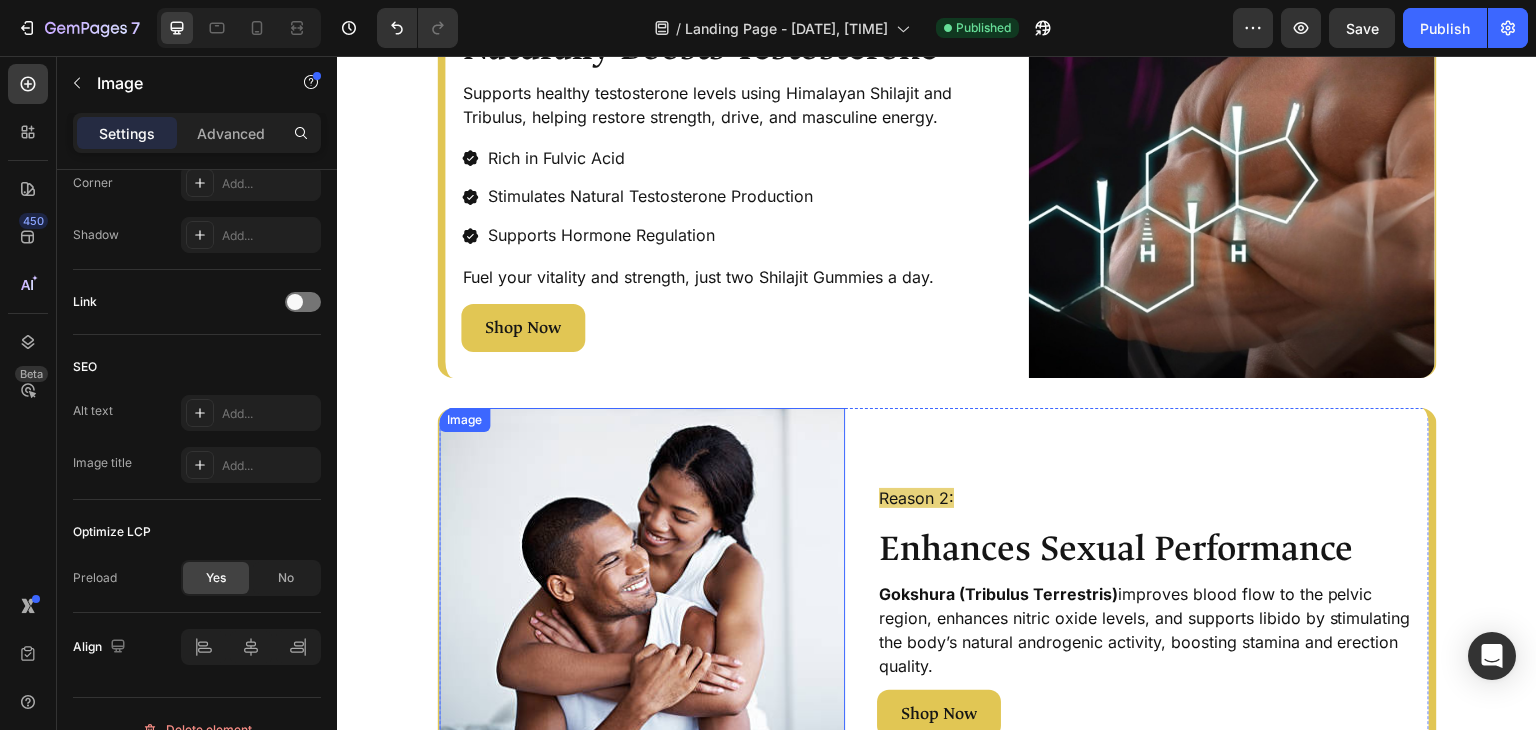 click at bounding box center (642, 611) 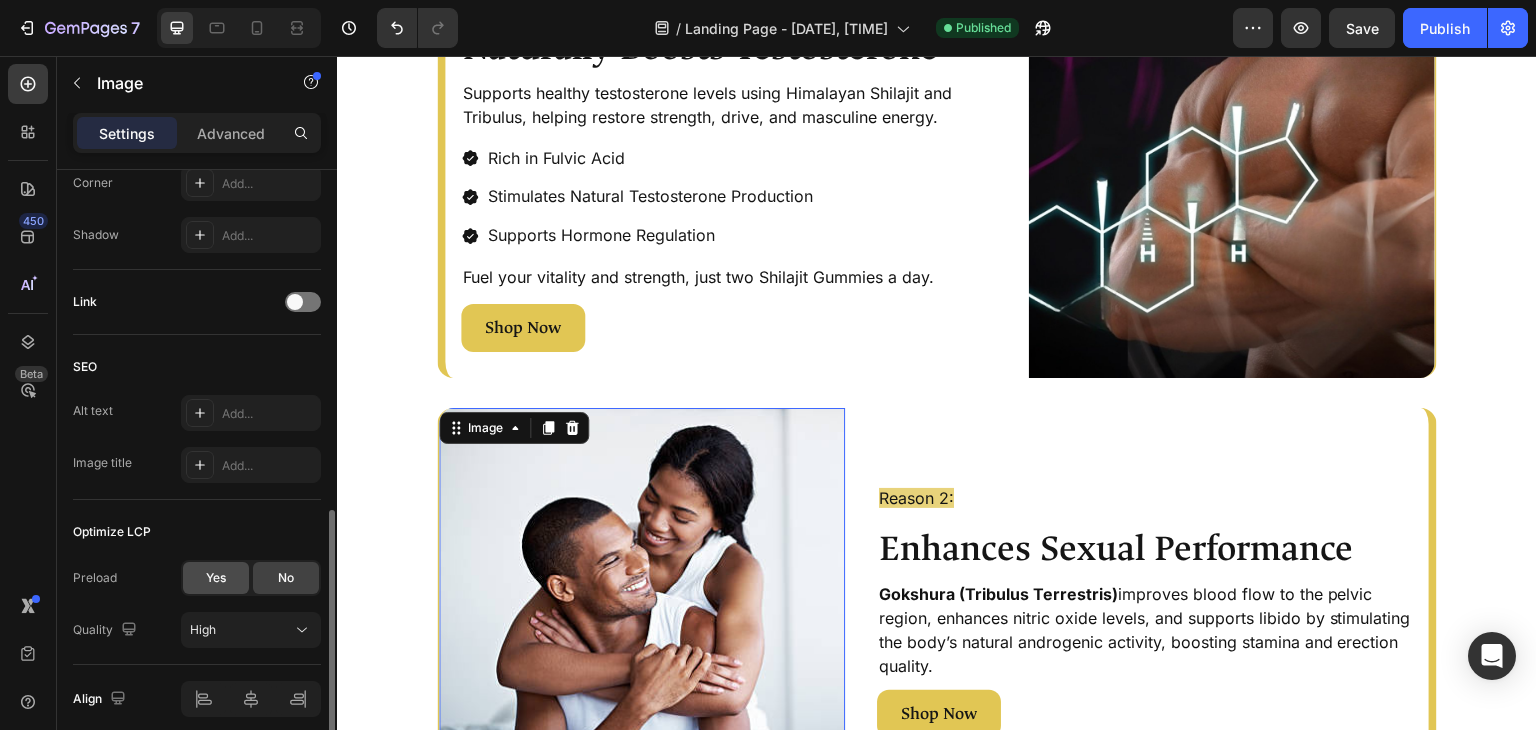 drag, startPoint x: 226, startPoint y: 584, endPoint x: 689, endPoint y: 166, distance: 623.7732 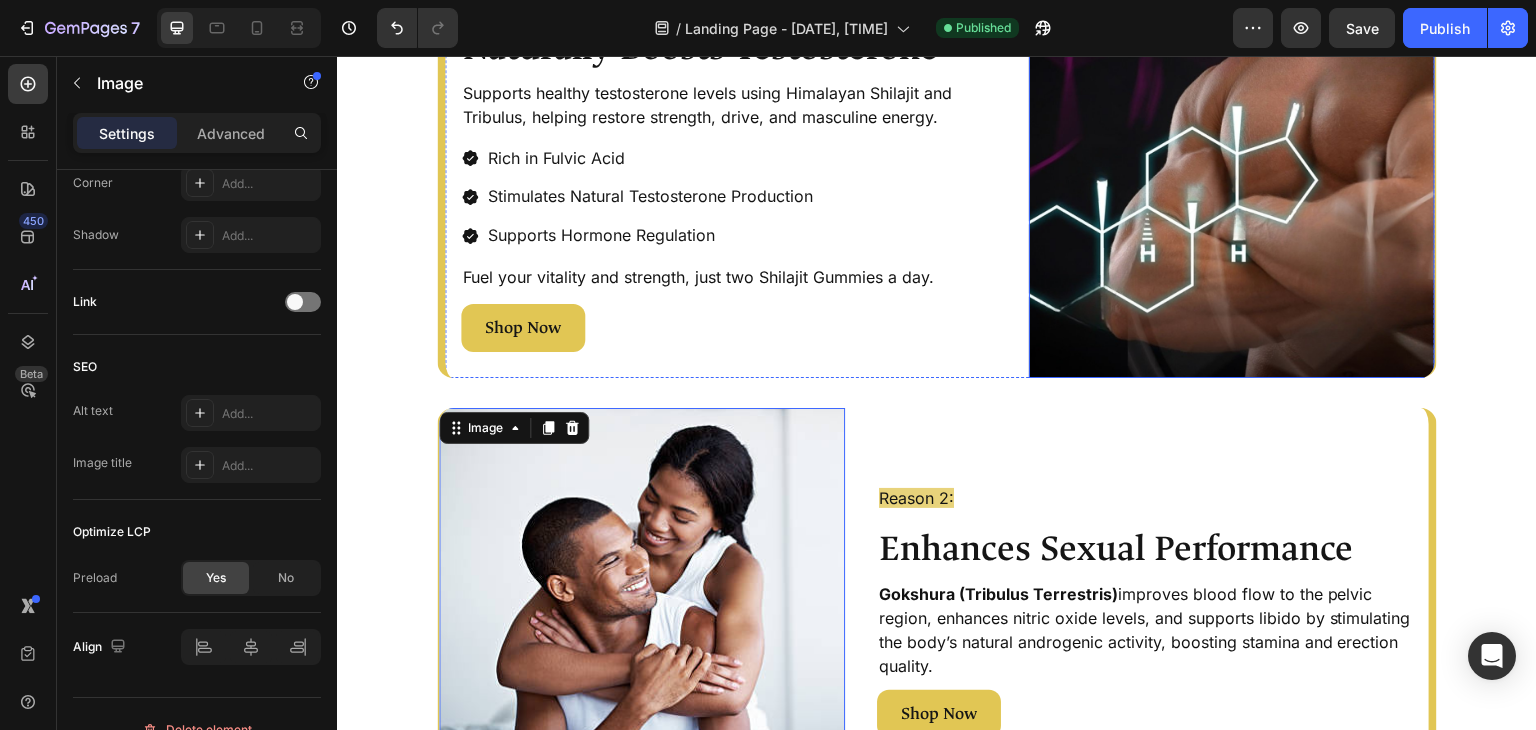 click at bounding box center (1232, 174) 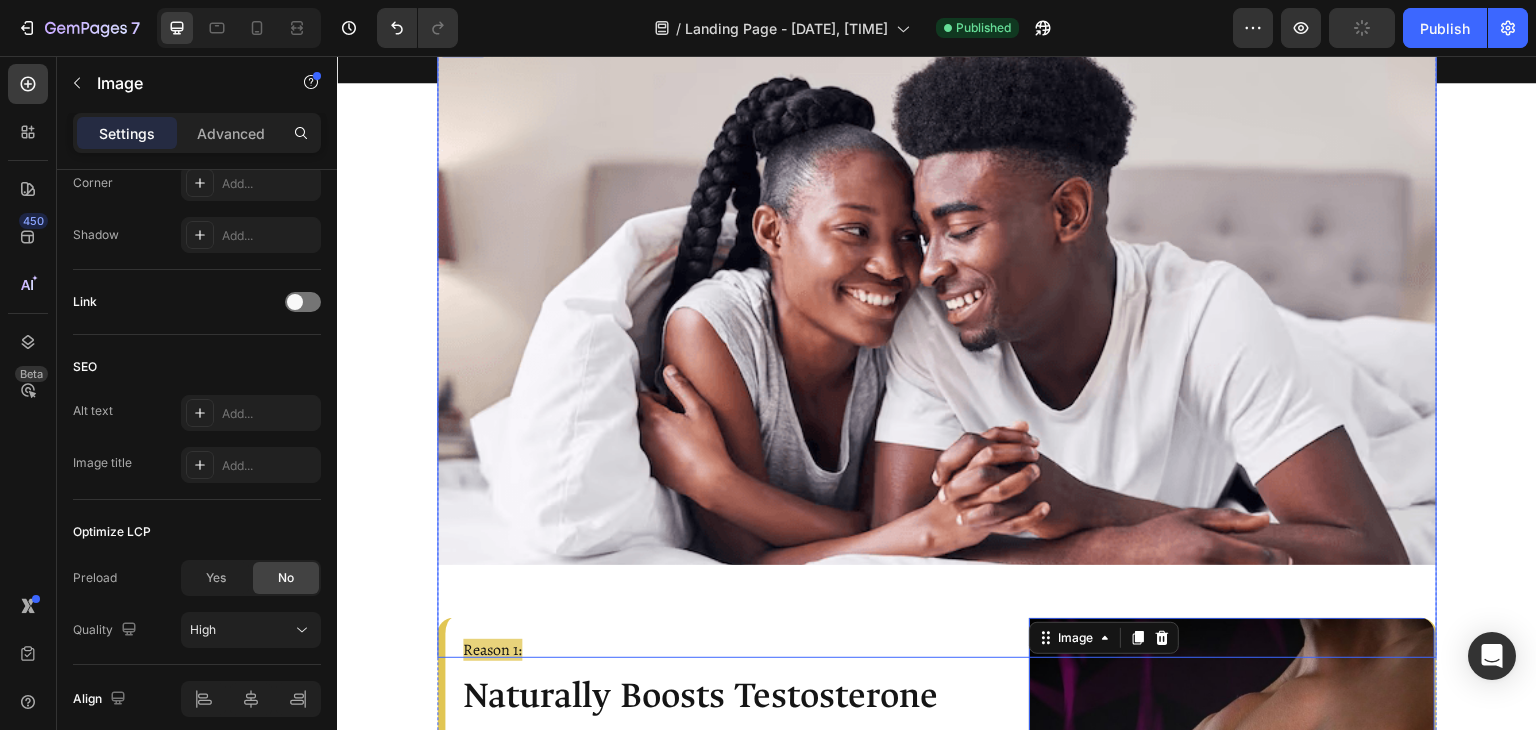 scroll, scrollTop: 361, scrollLeft: 0, axis: vertical 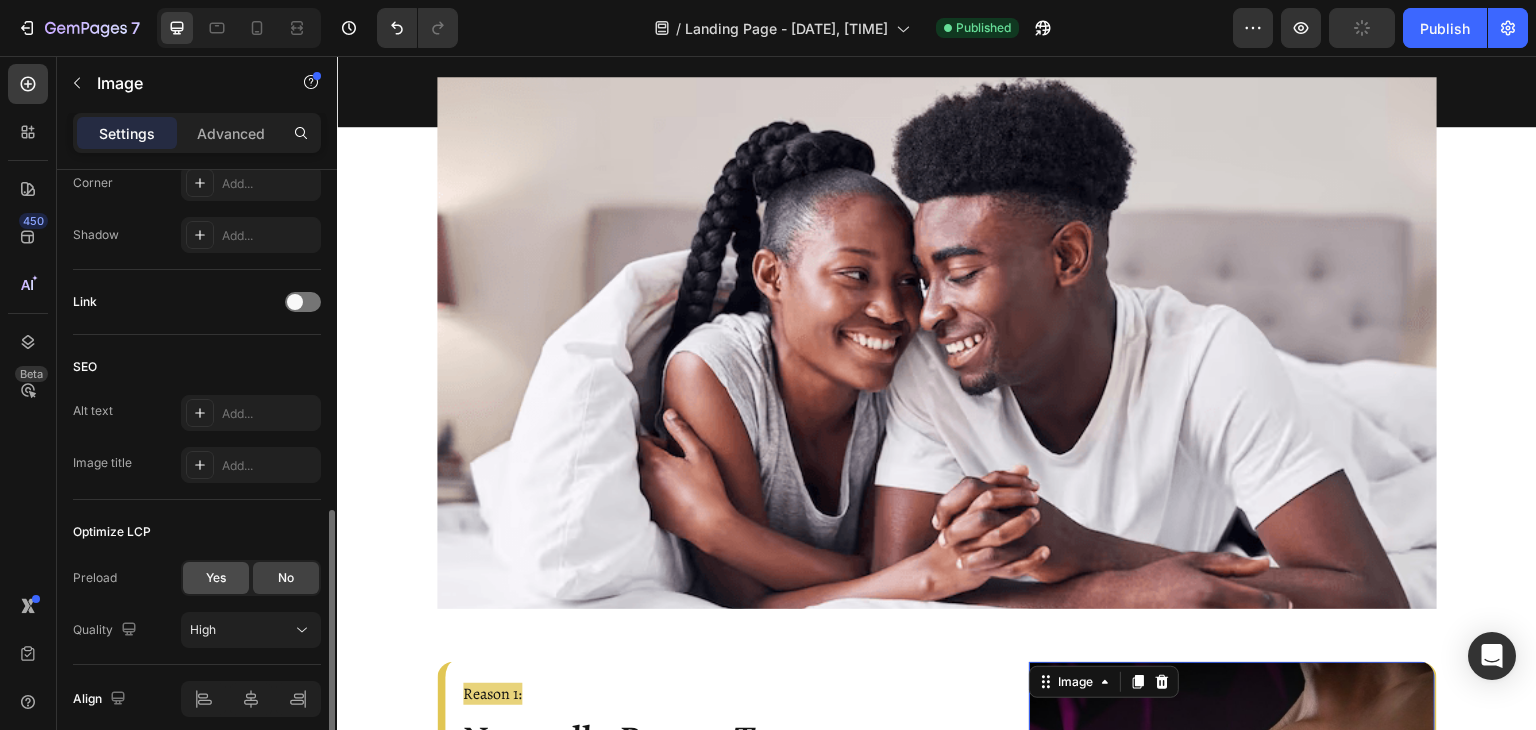drag, startPoint x: 237, startPoint y: 568, endPoint x: 493, endPoint y: 370, distance: 323.6356 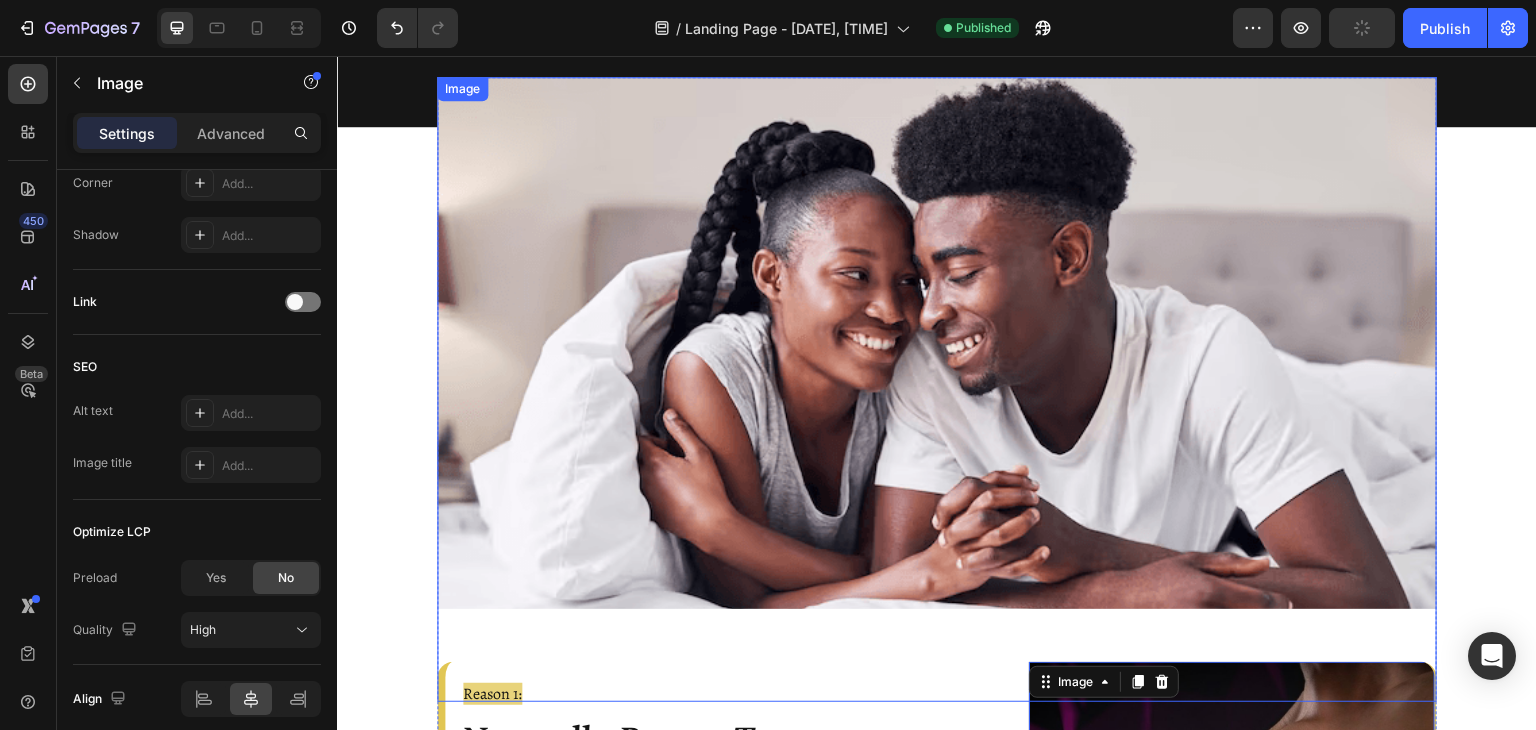 click at bounding box center [937, 343] 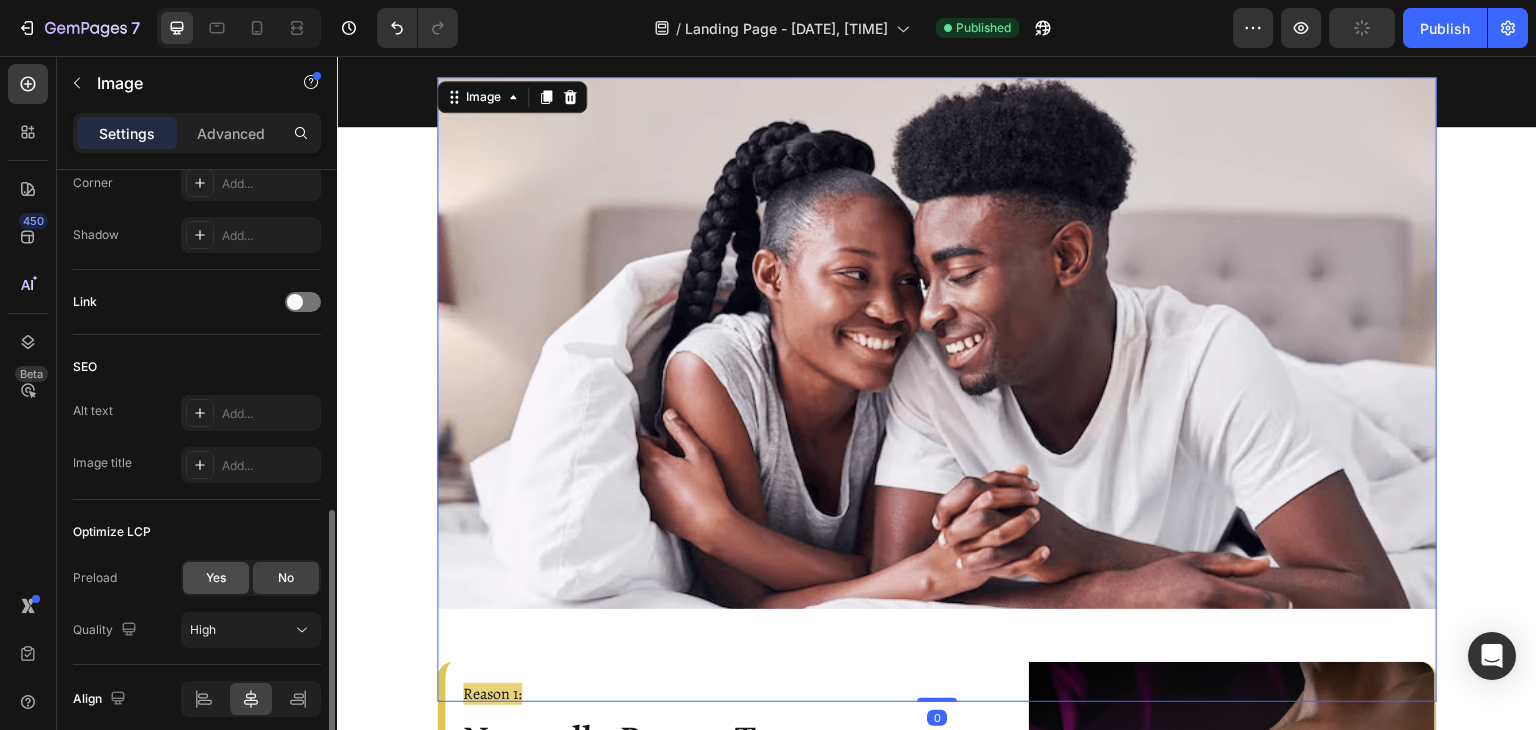 click on "Yes" 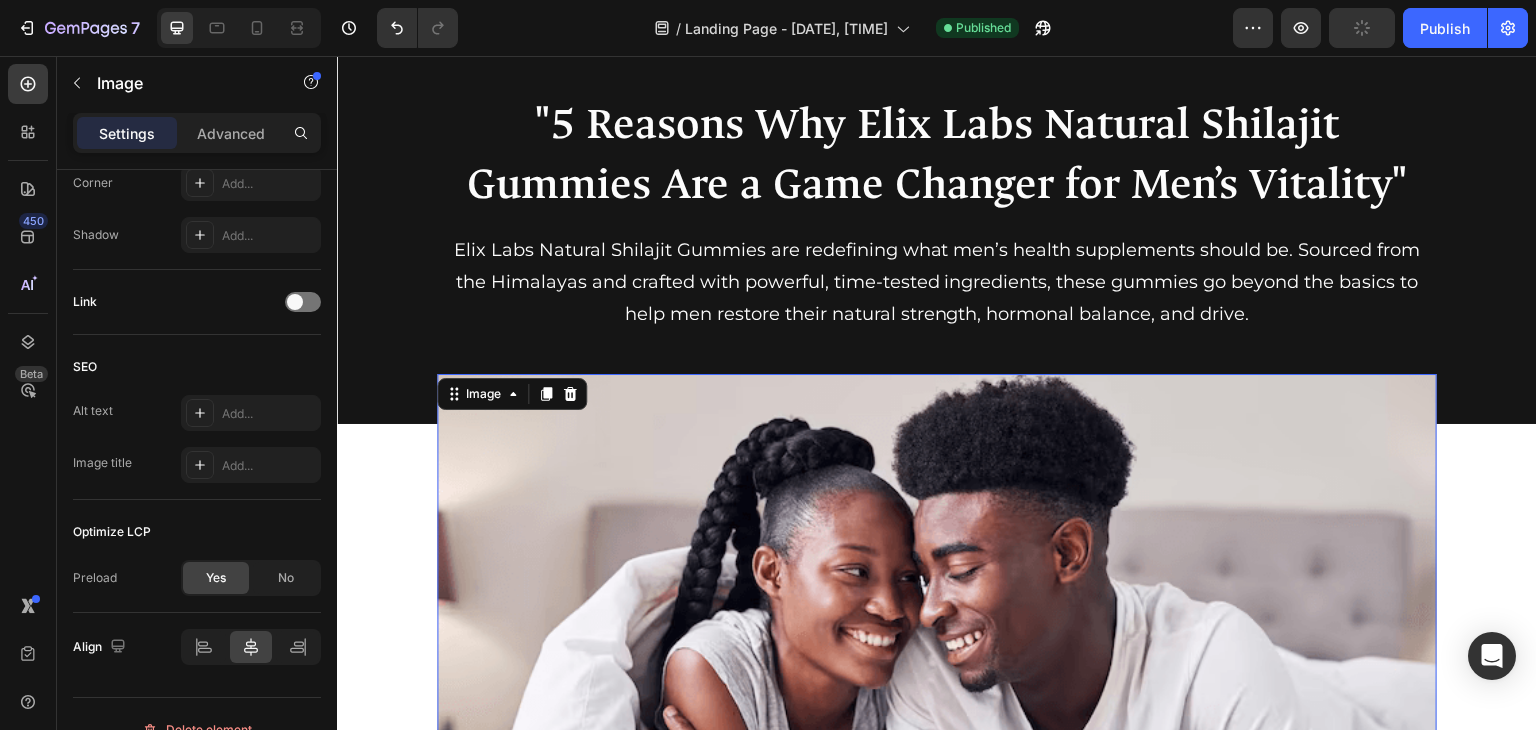 scroll, scrollTop: 0, scrollLeft: 0, axis: both 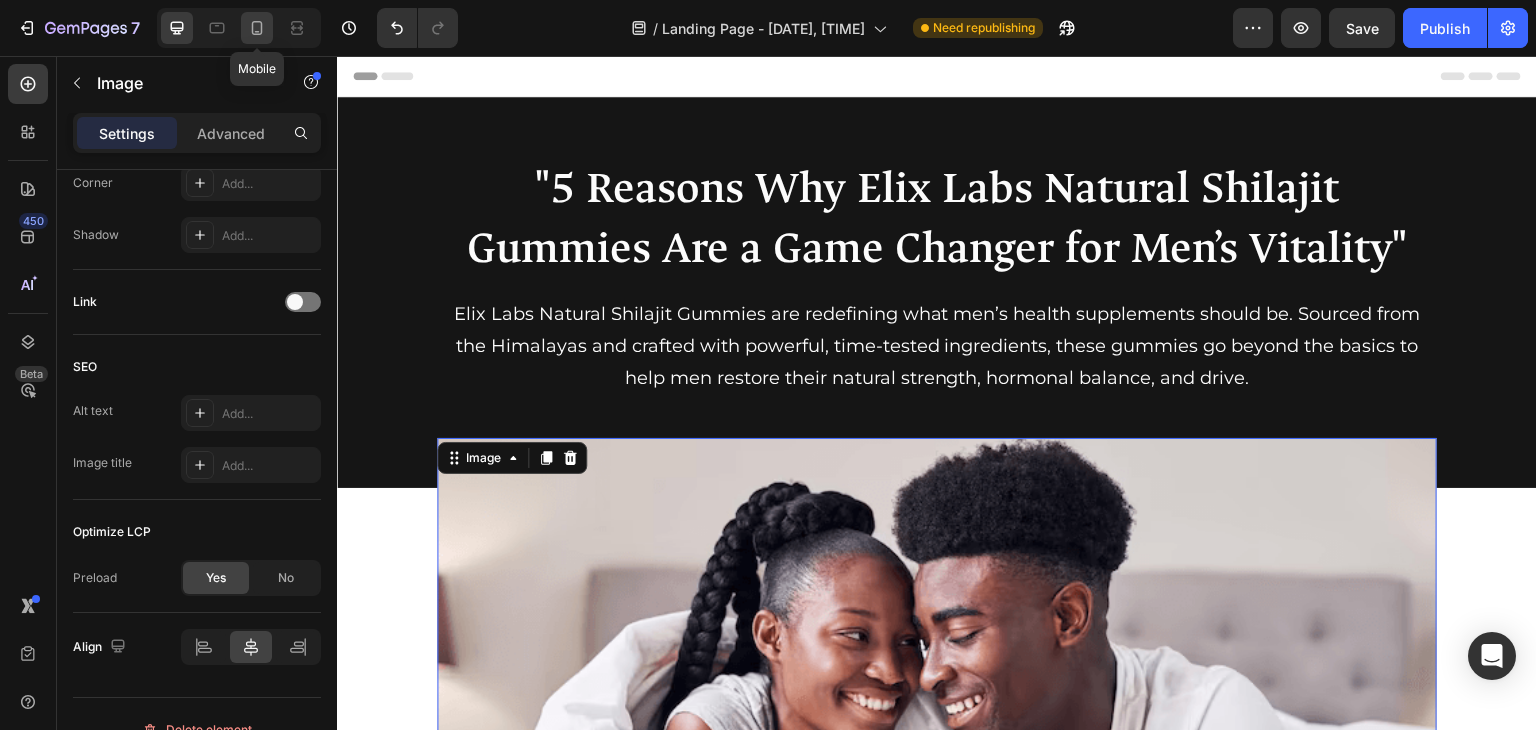 drag, startPoint x: 258, startPoint y: 31, endPoint x: 362, endPoint y: 145, distance: 154.31137 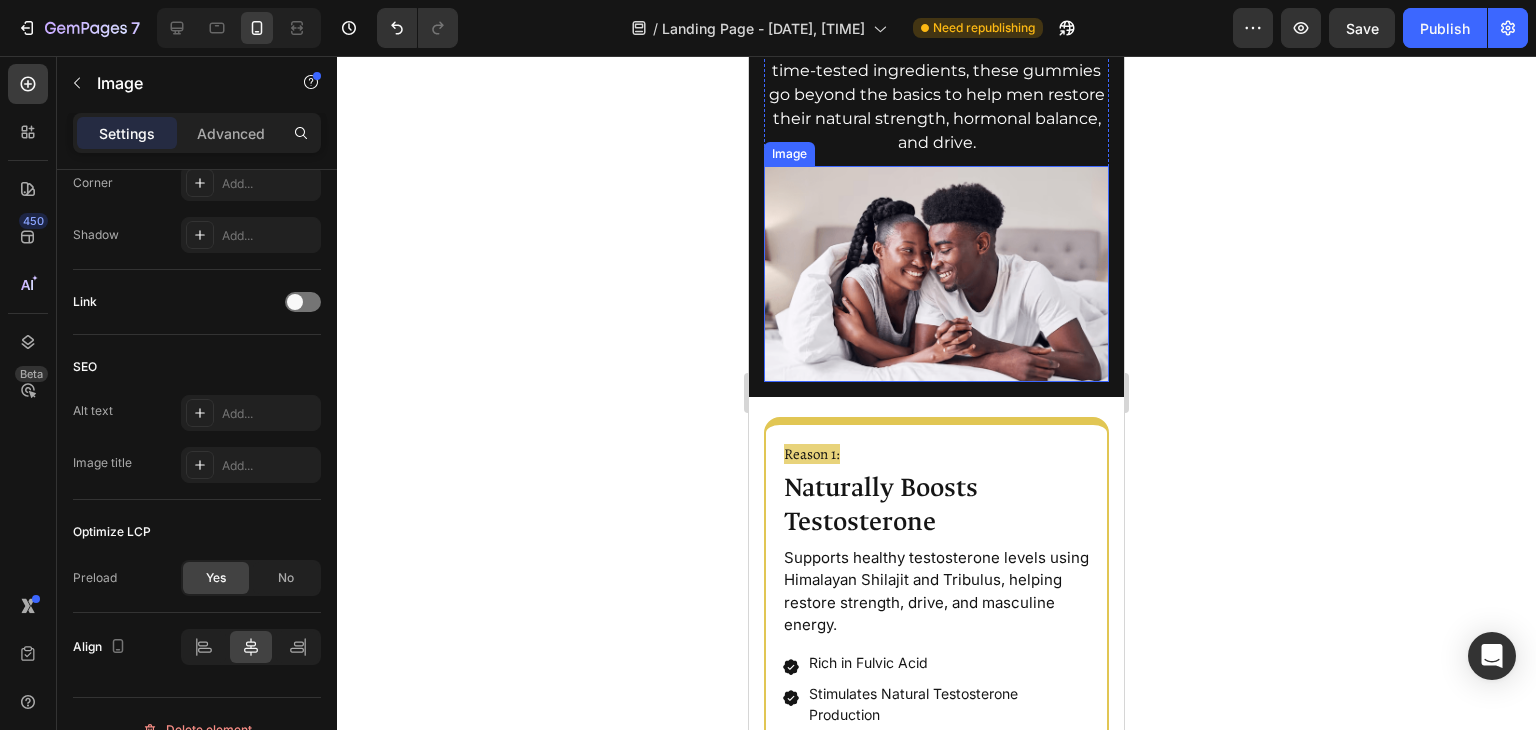 scroll, scrollTop: 338, scrollLeft: 0, axis: vertical 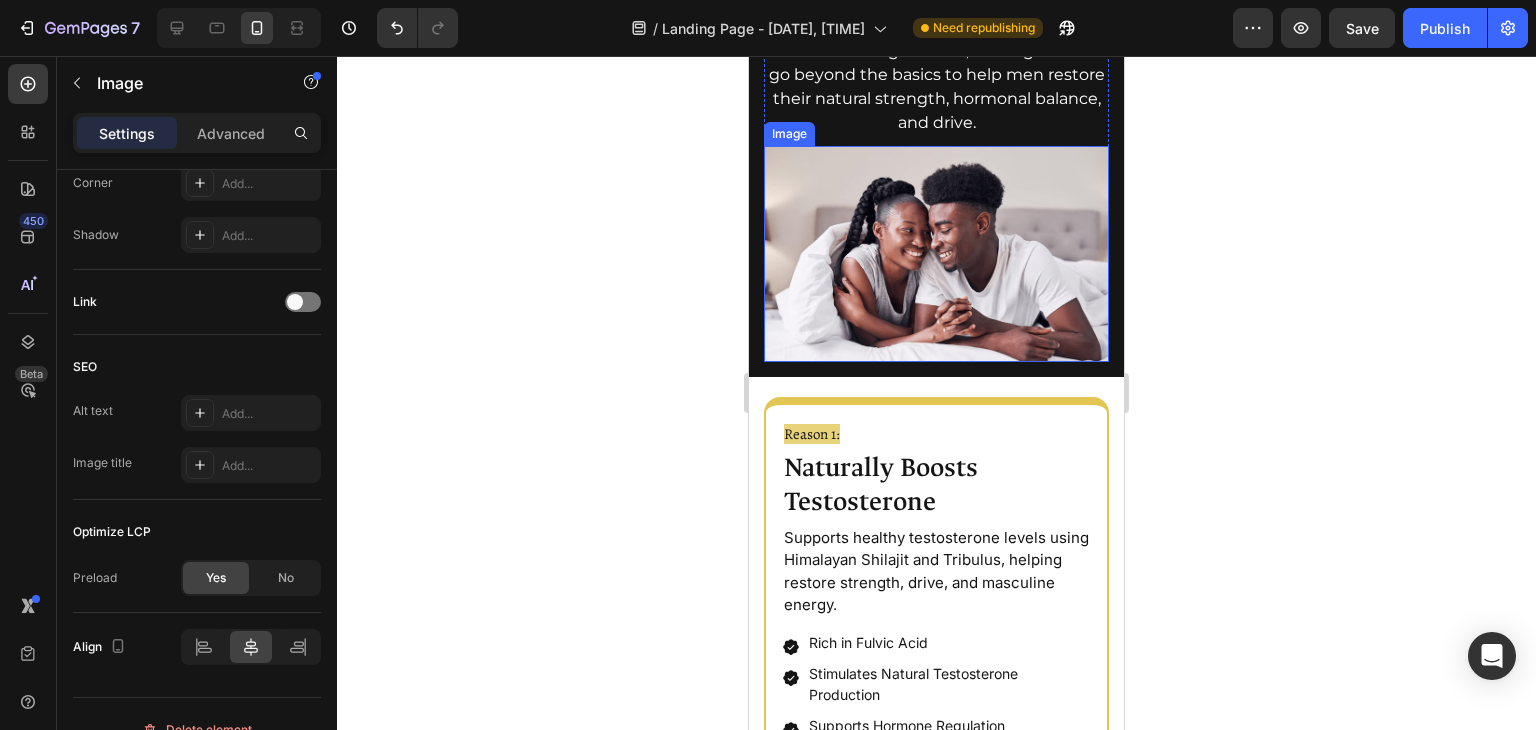 click at bounding box center [936, 254] 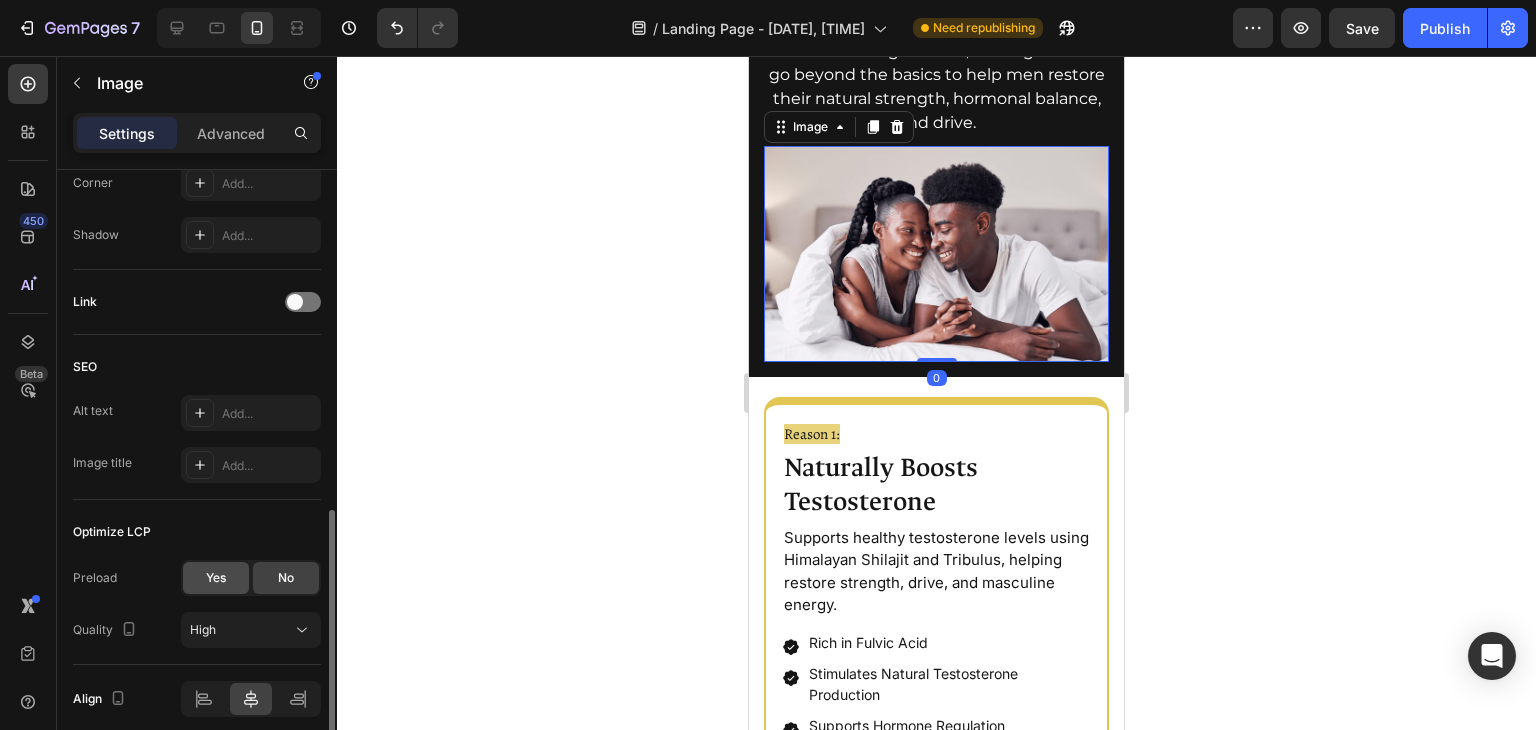 click on "Yes" 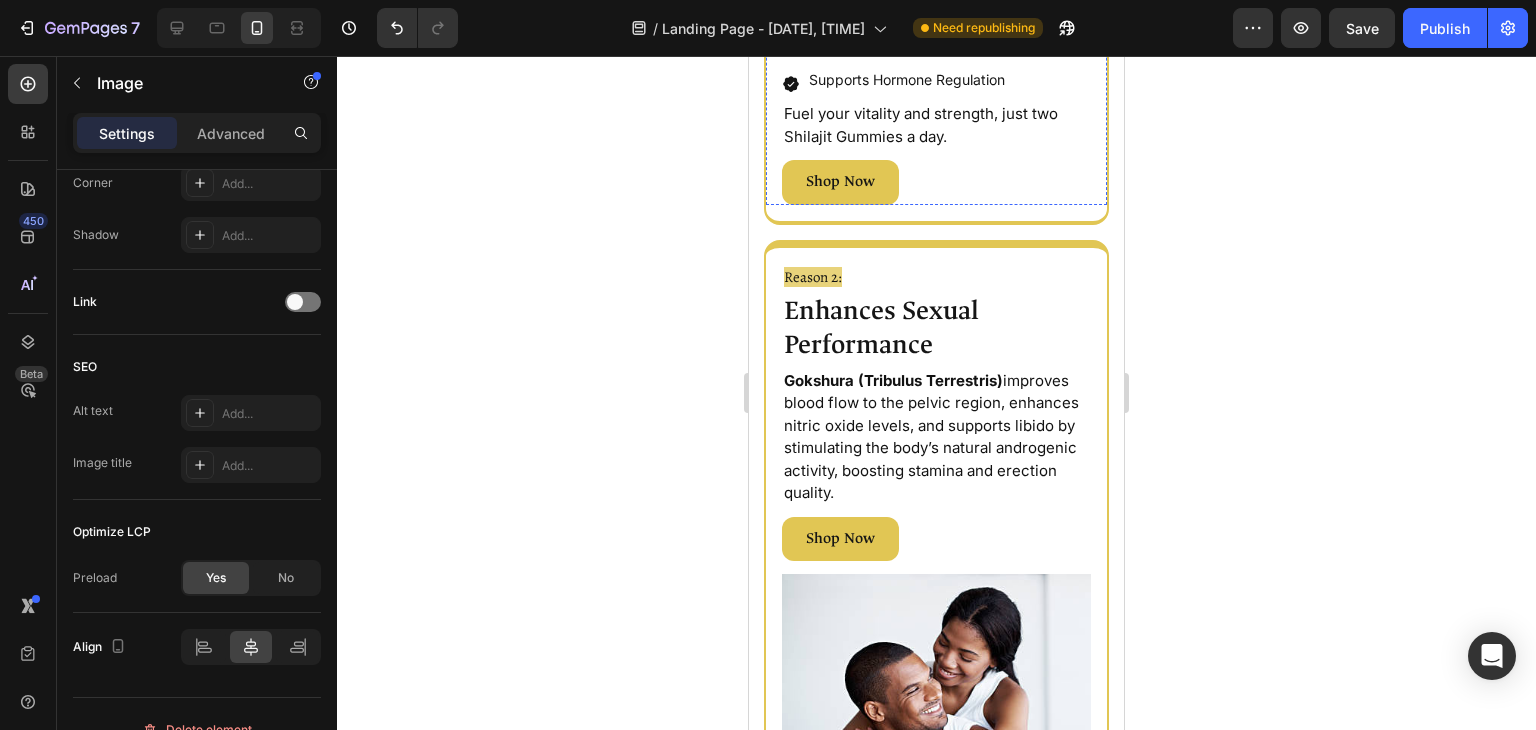 scroll, scrollTop: 1016, scrollLeft: 0, axis: vertical 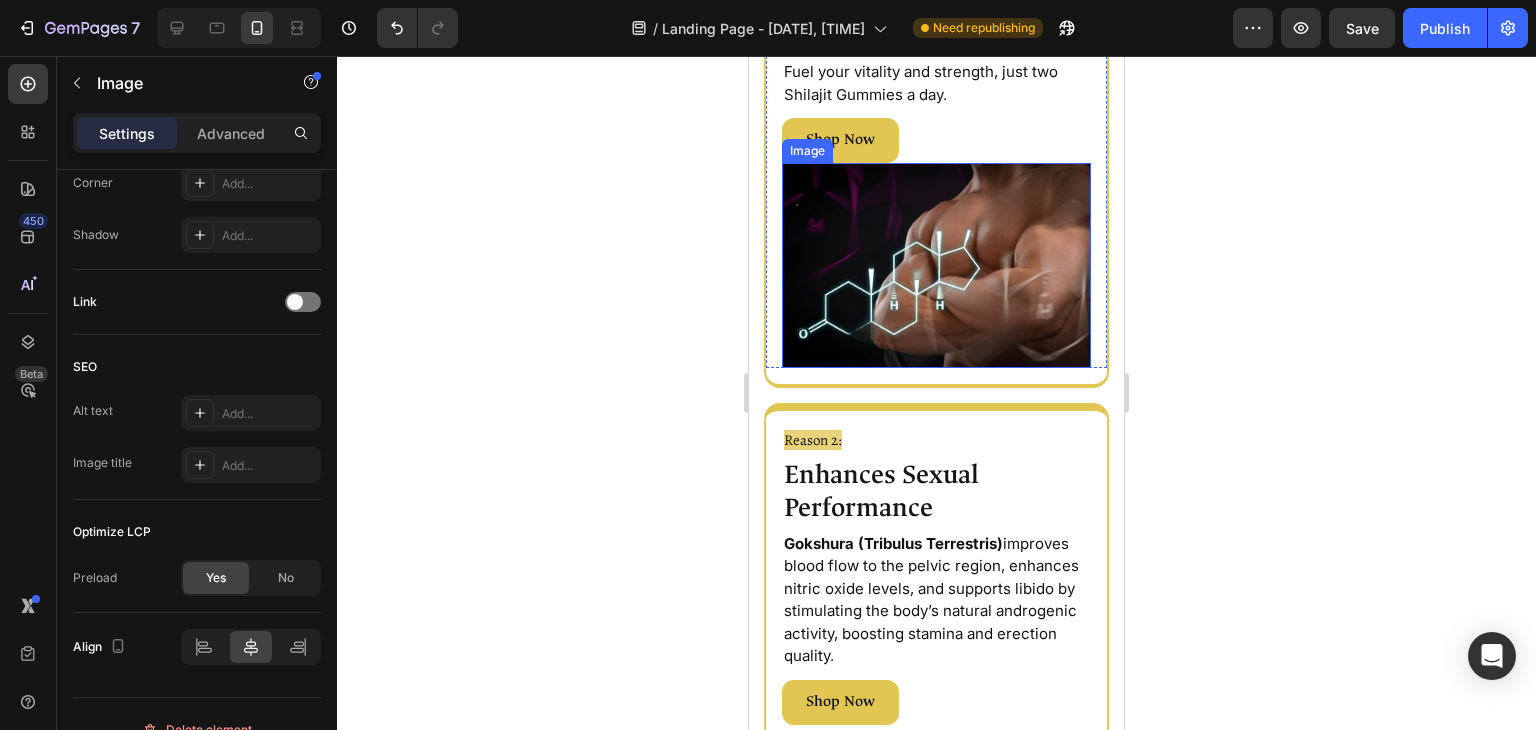 click at bounding box center [936, 265] 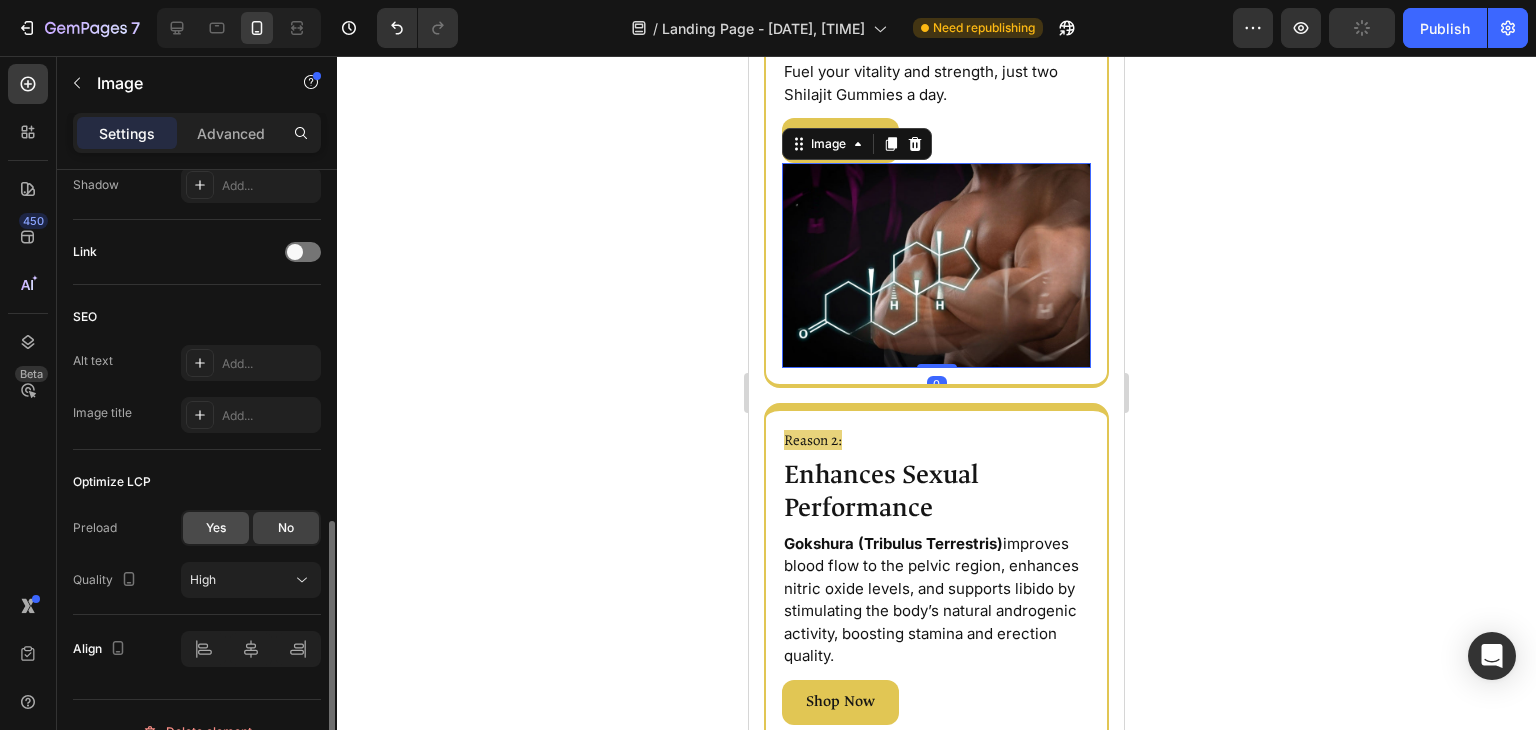 click on "Yes" 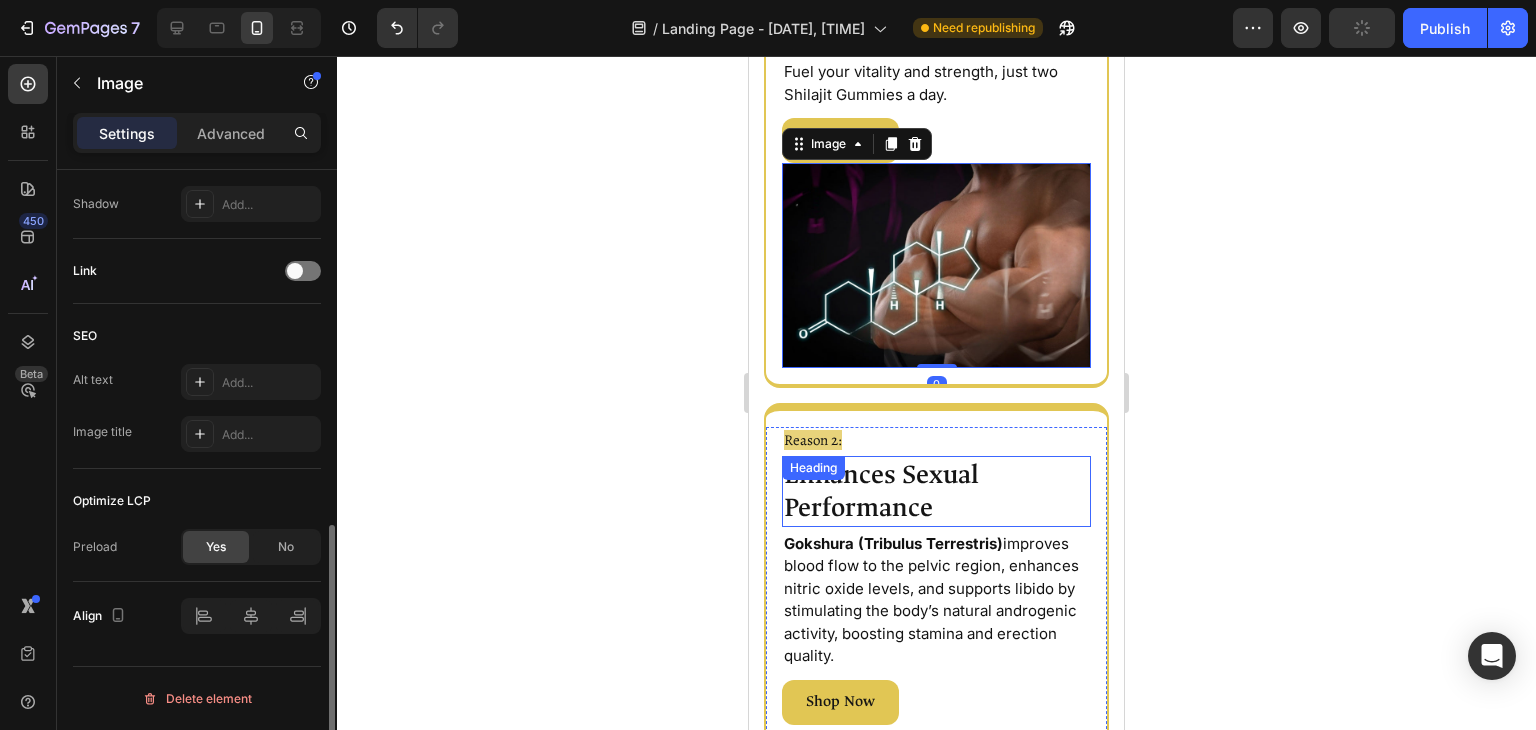 scroll, scrollTop: 840, scrollLeft: 0, axis: vertical 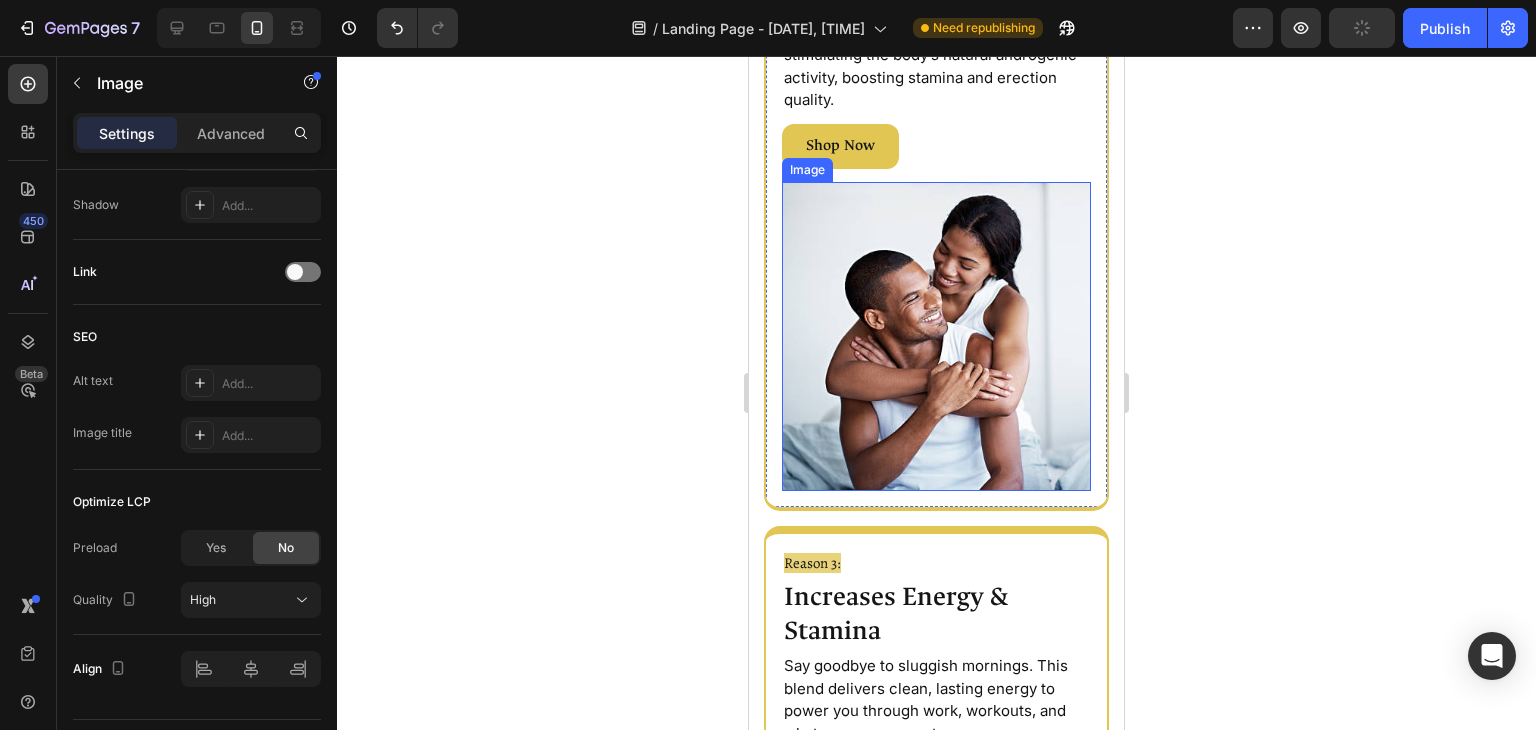click at bounding box center [936, 336] 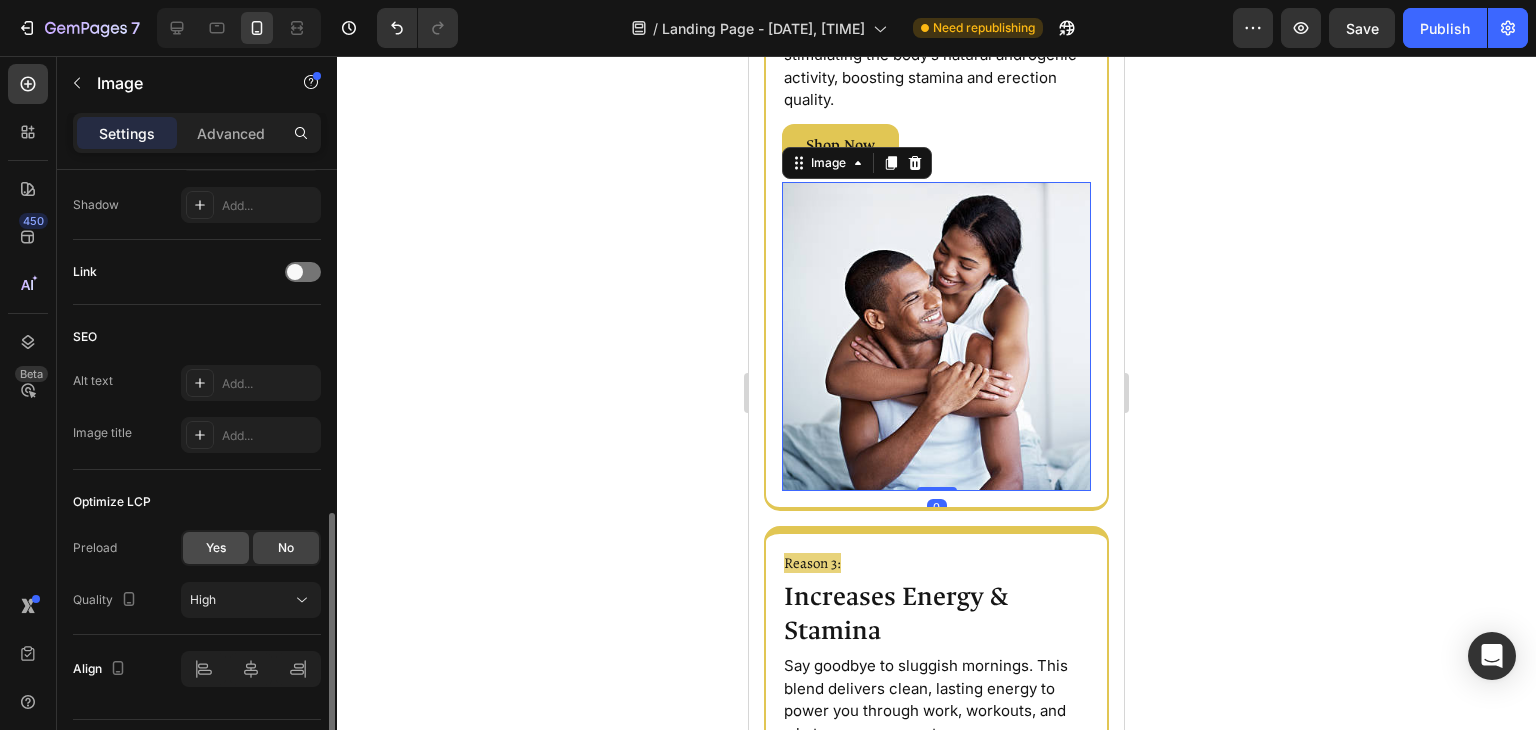 click on "Yes" 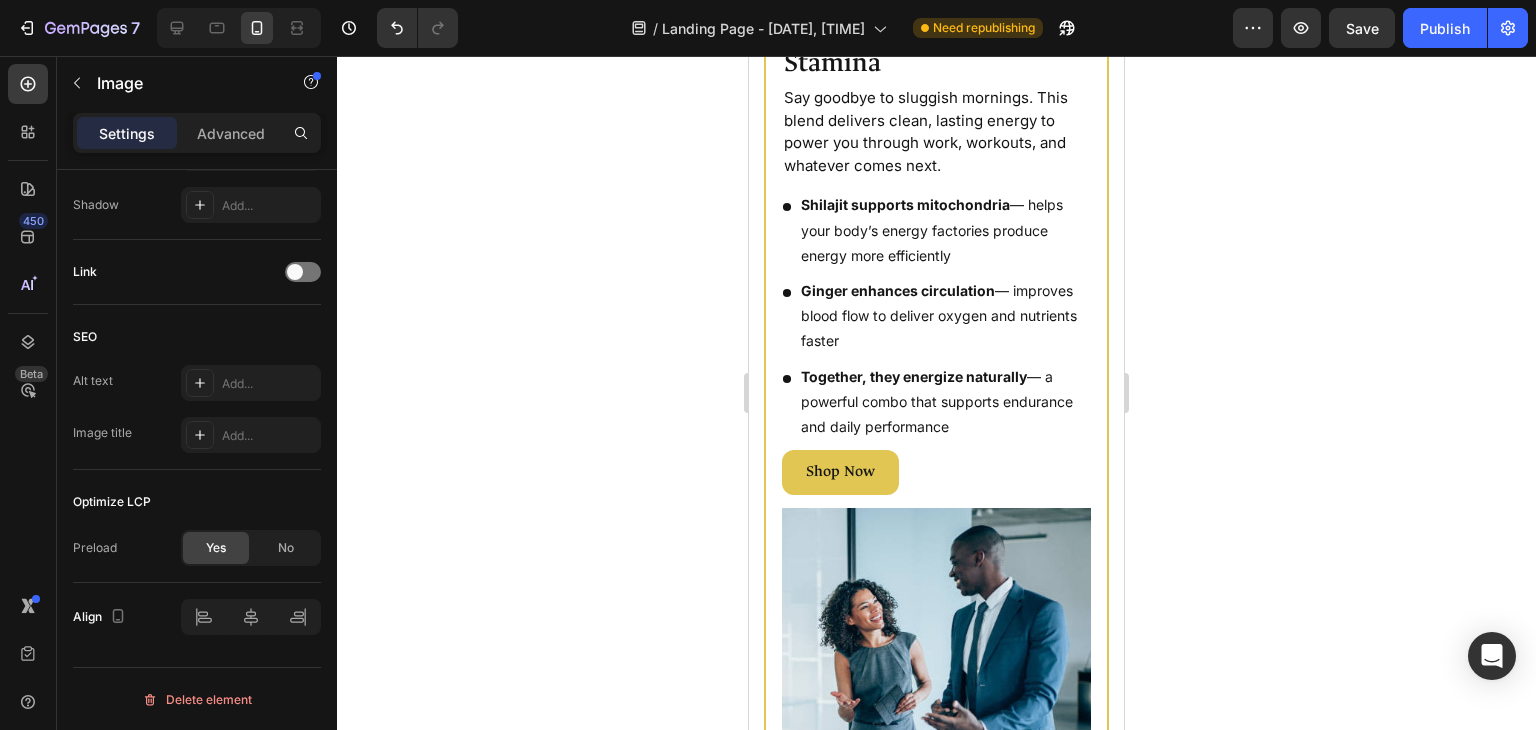 scroll, scrollTop: 2284, scrollLeft: 0, axis: vertical 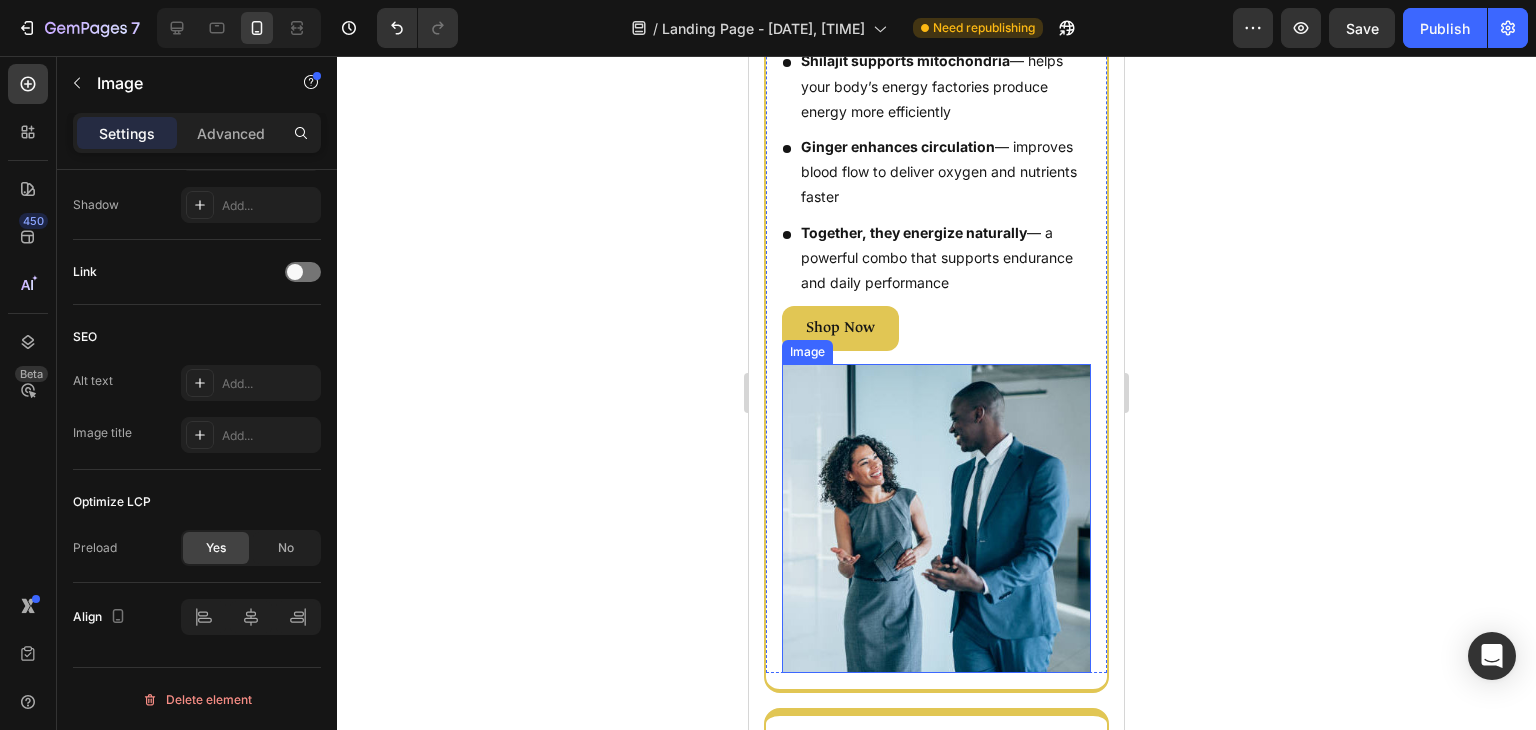 click at bounding box center [936, 518] 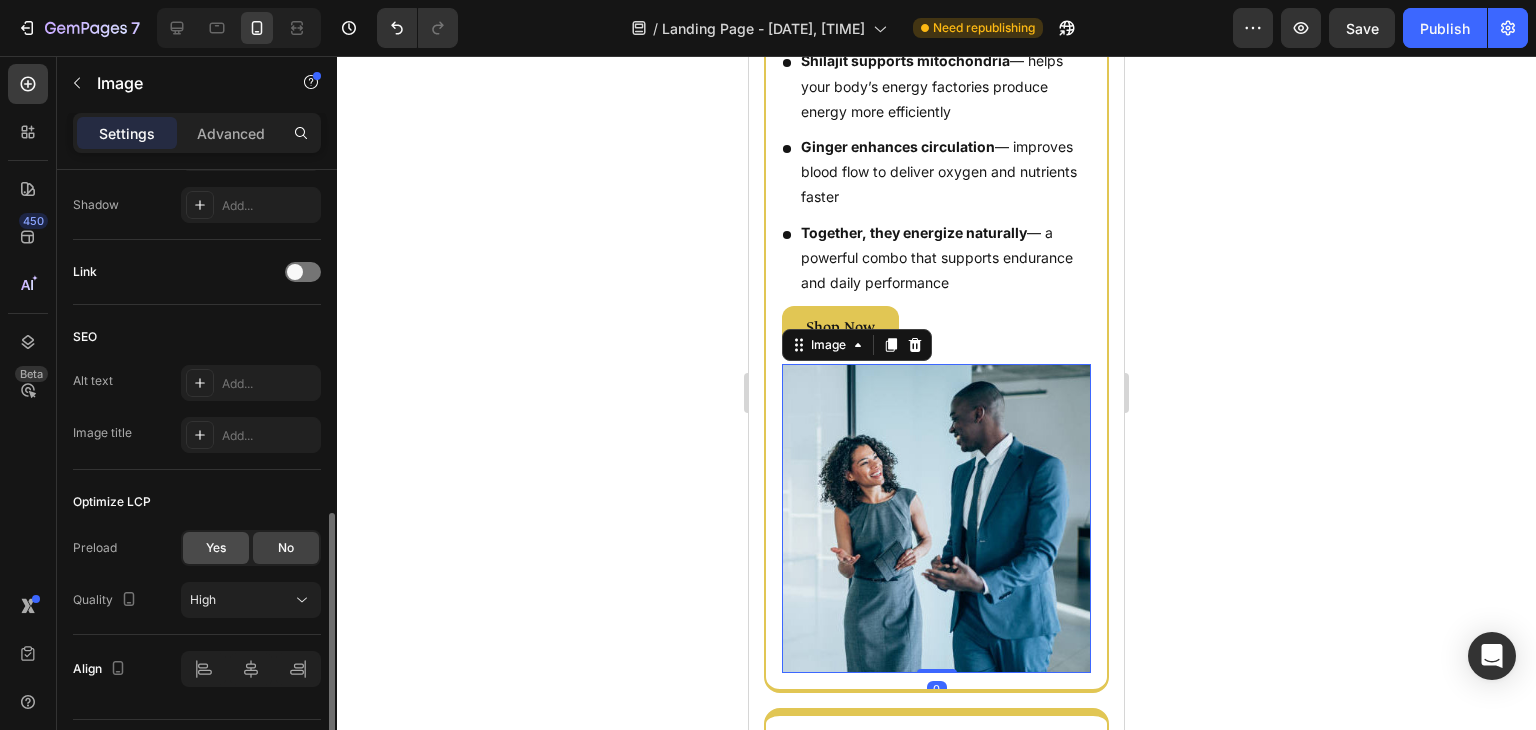 click on "Yes" 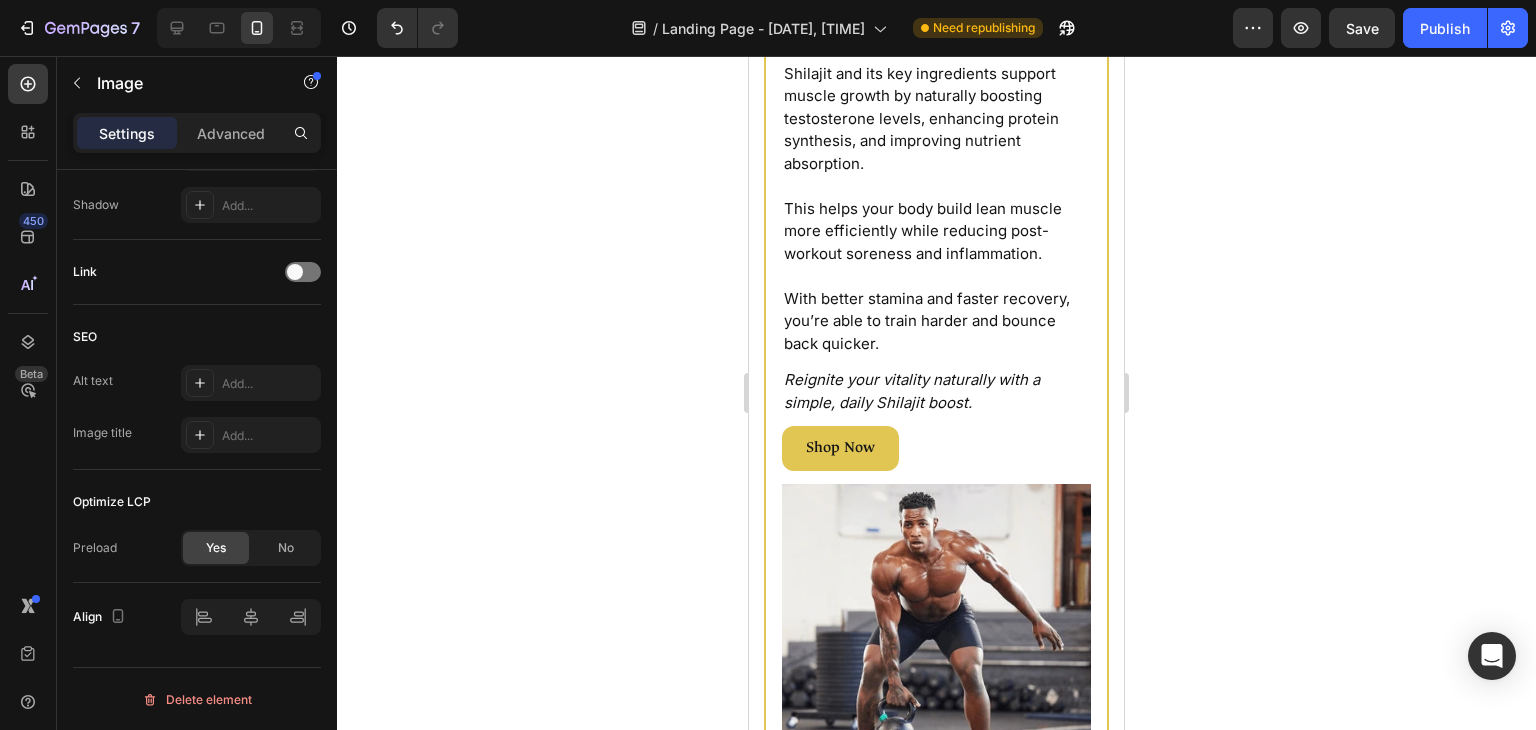 scroll, scrollTop: 3062, scrollLeft: 0, axis: vertical 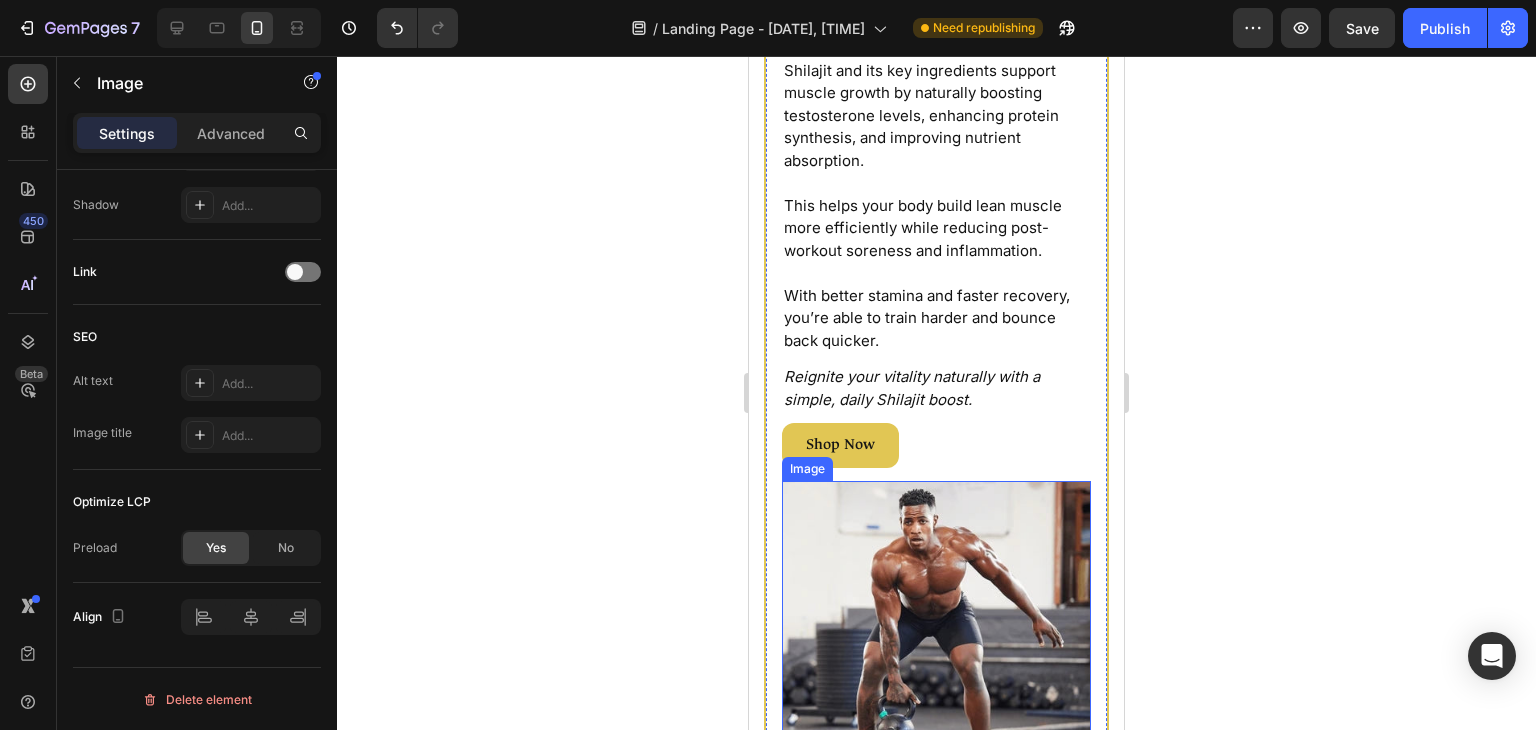 click at bounding box center [936, 635] 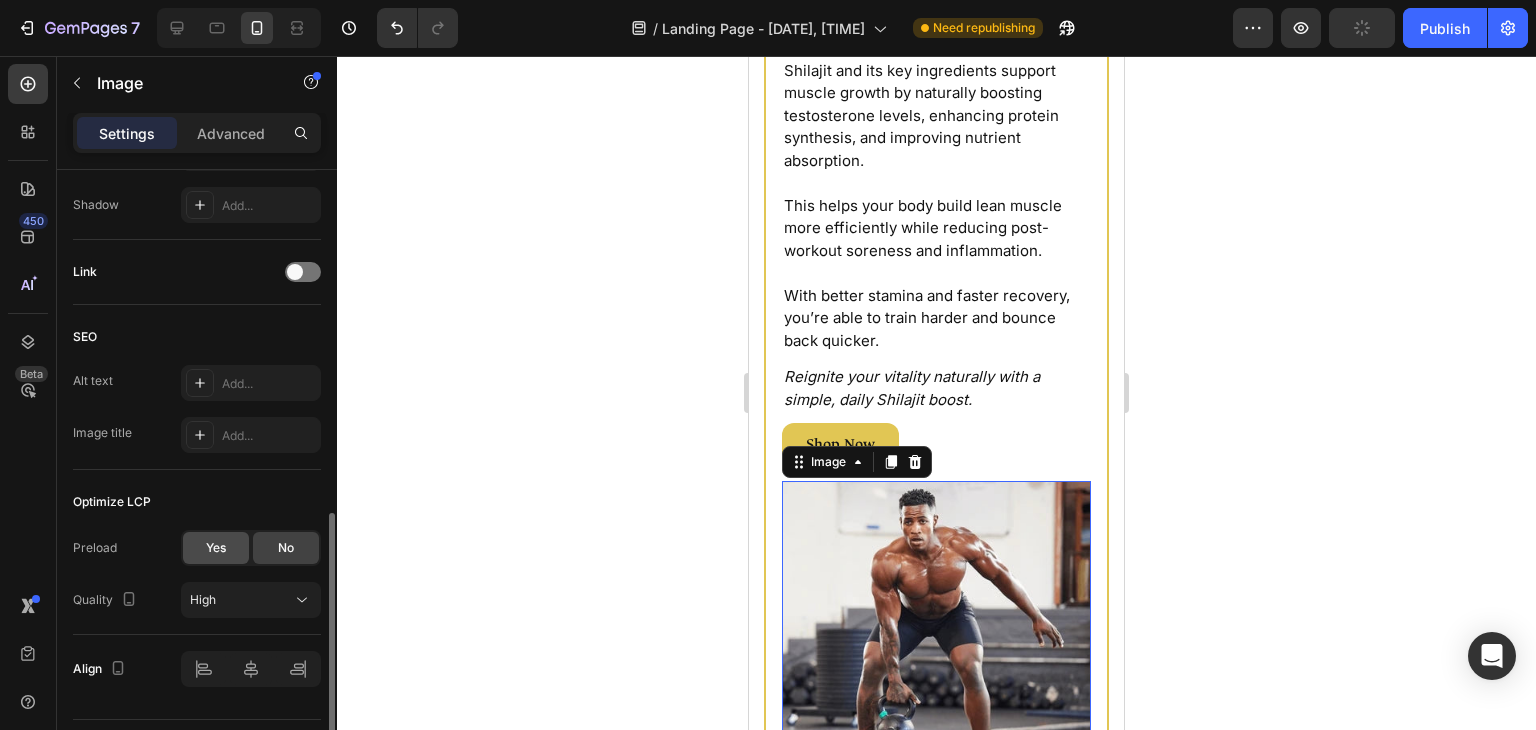 click on "Yes" 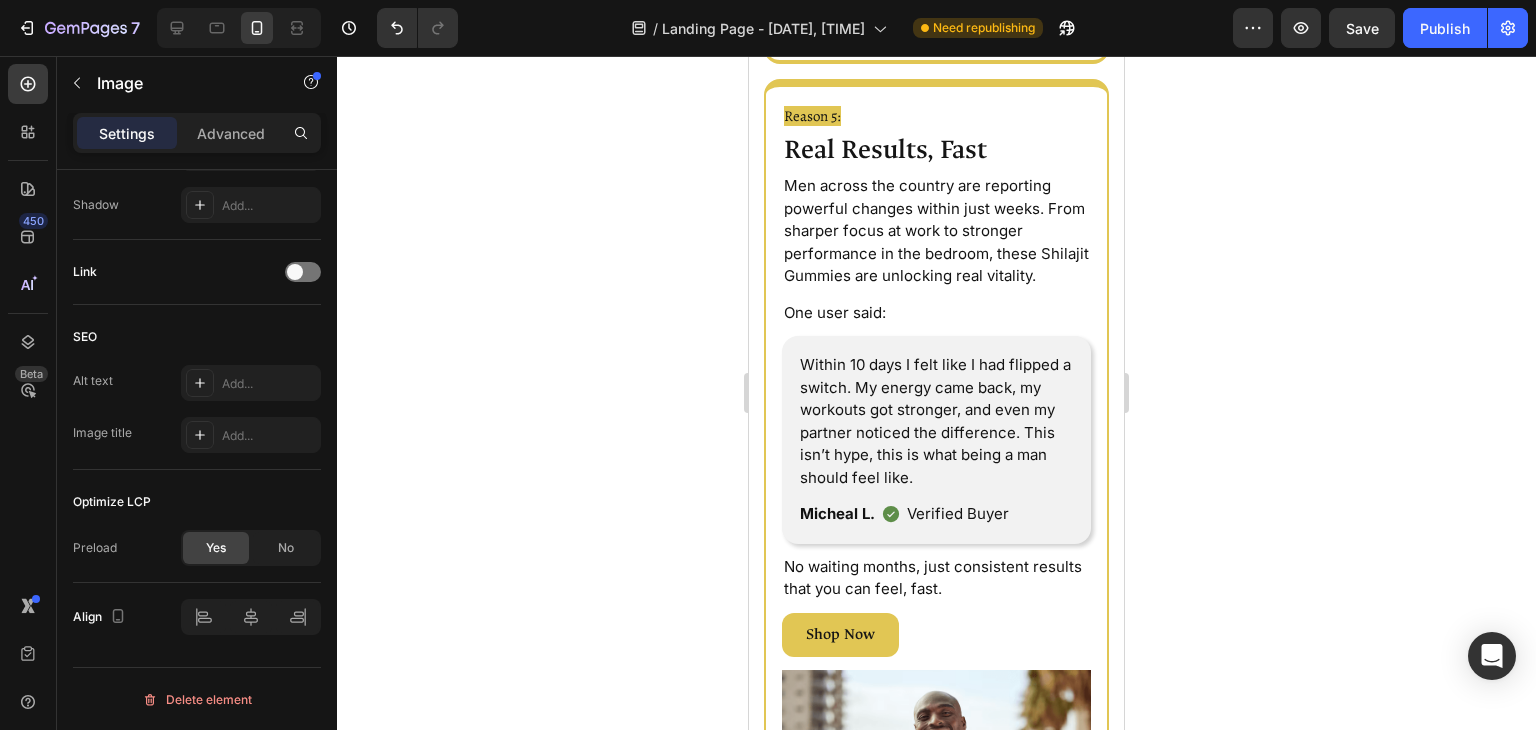 scroll, scrollTop: 3996, scrollLeft: 0, axis: vertical 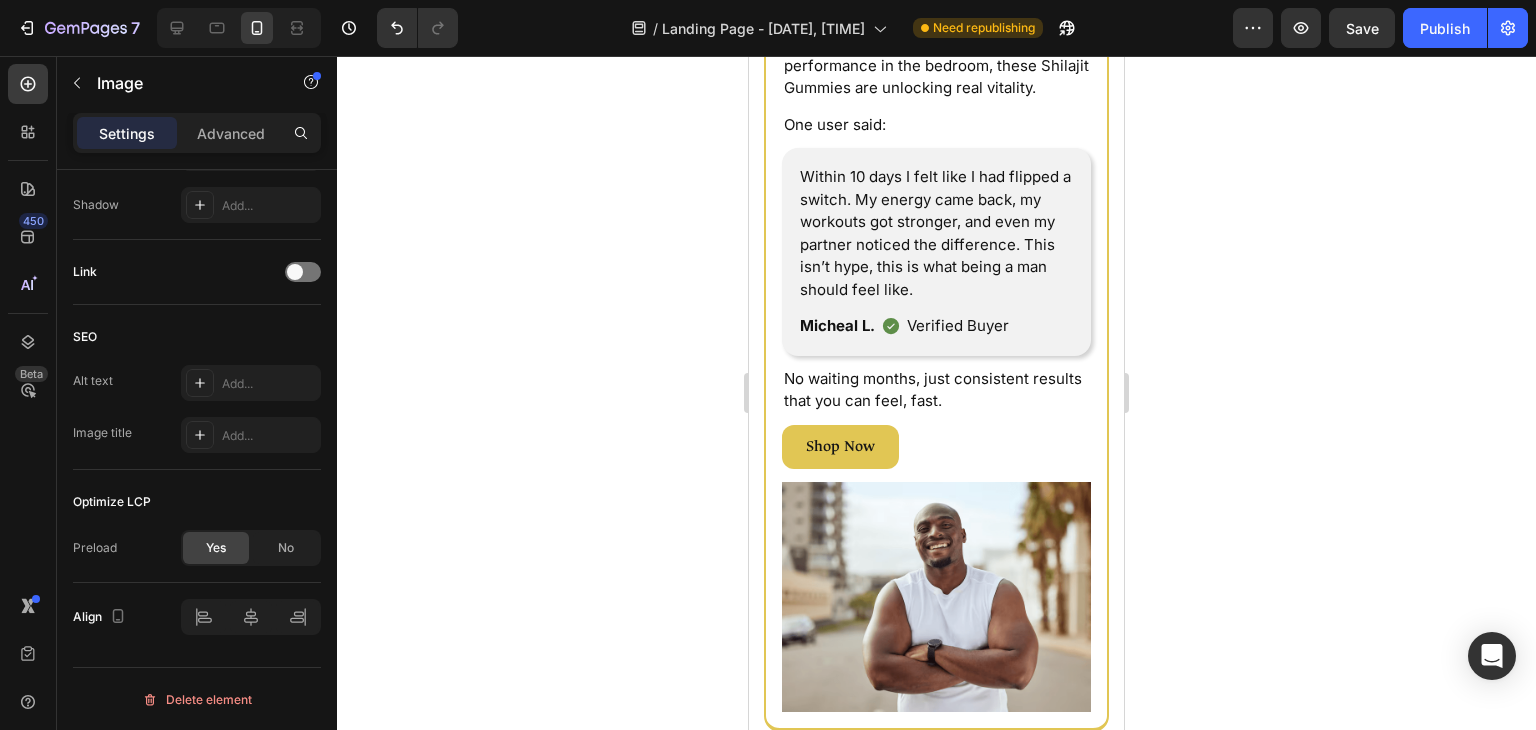 click at bounding box center [936, 597] 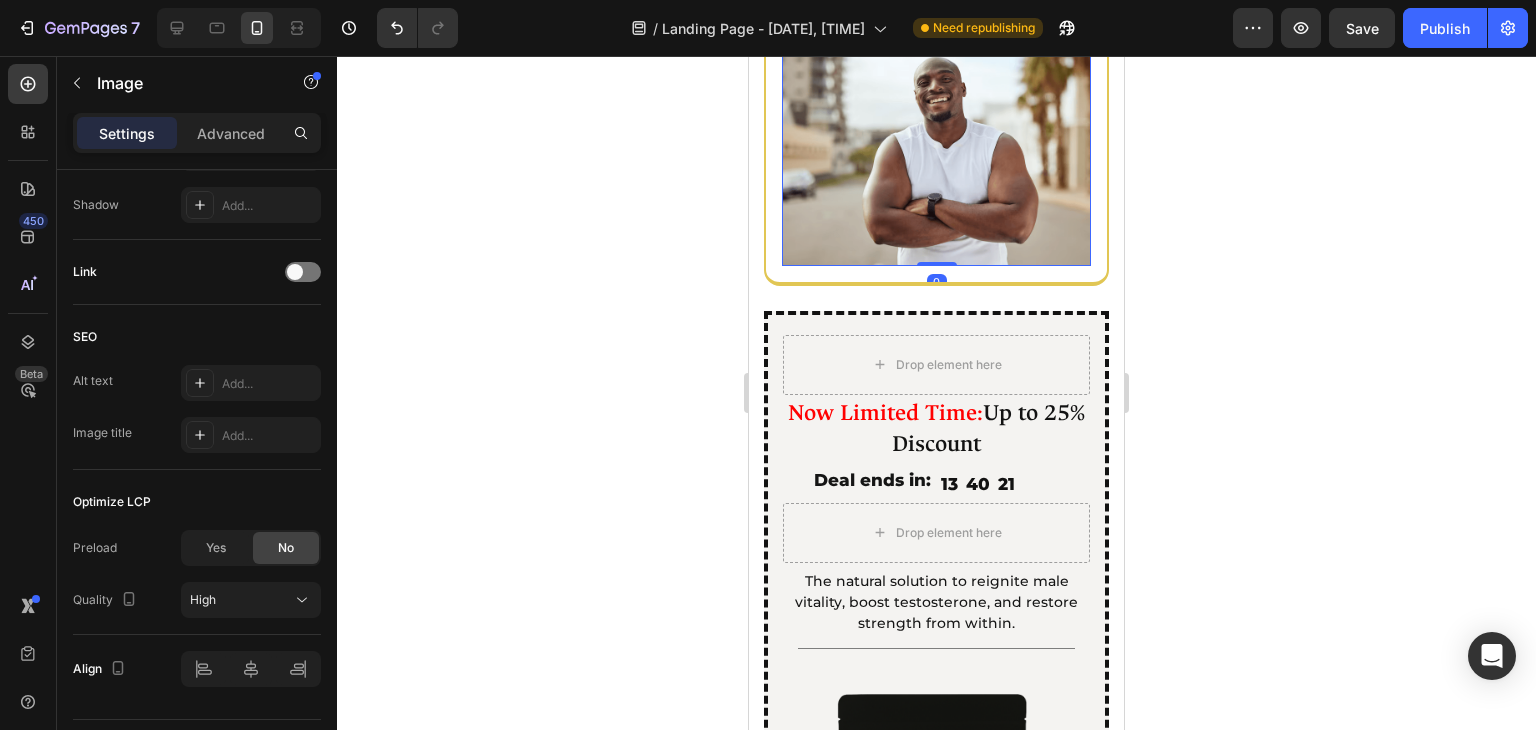 scroll, scrollTop: 4468, scrollLeft: 0, axis: vertical 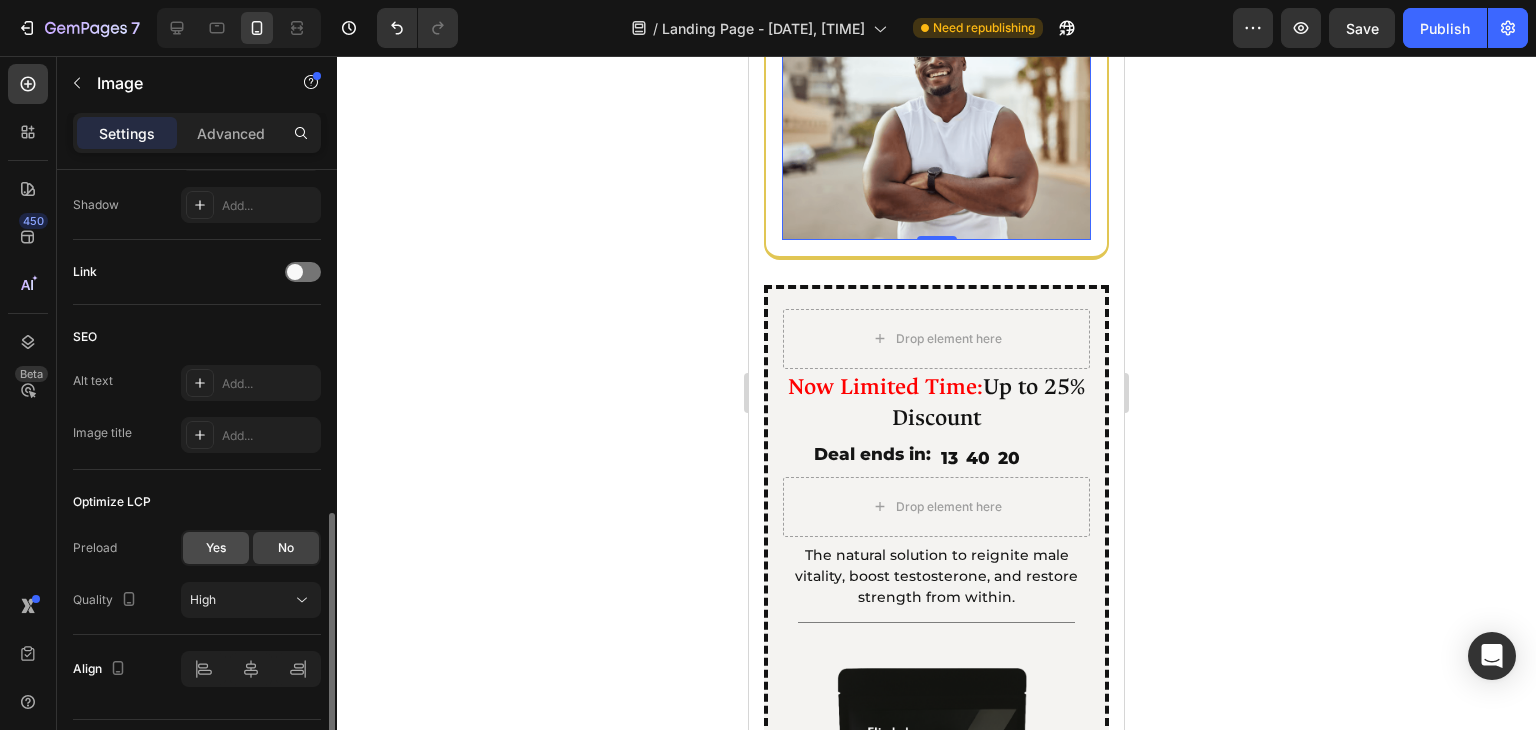 click on "Yes" 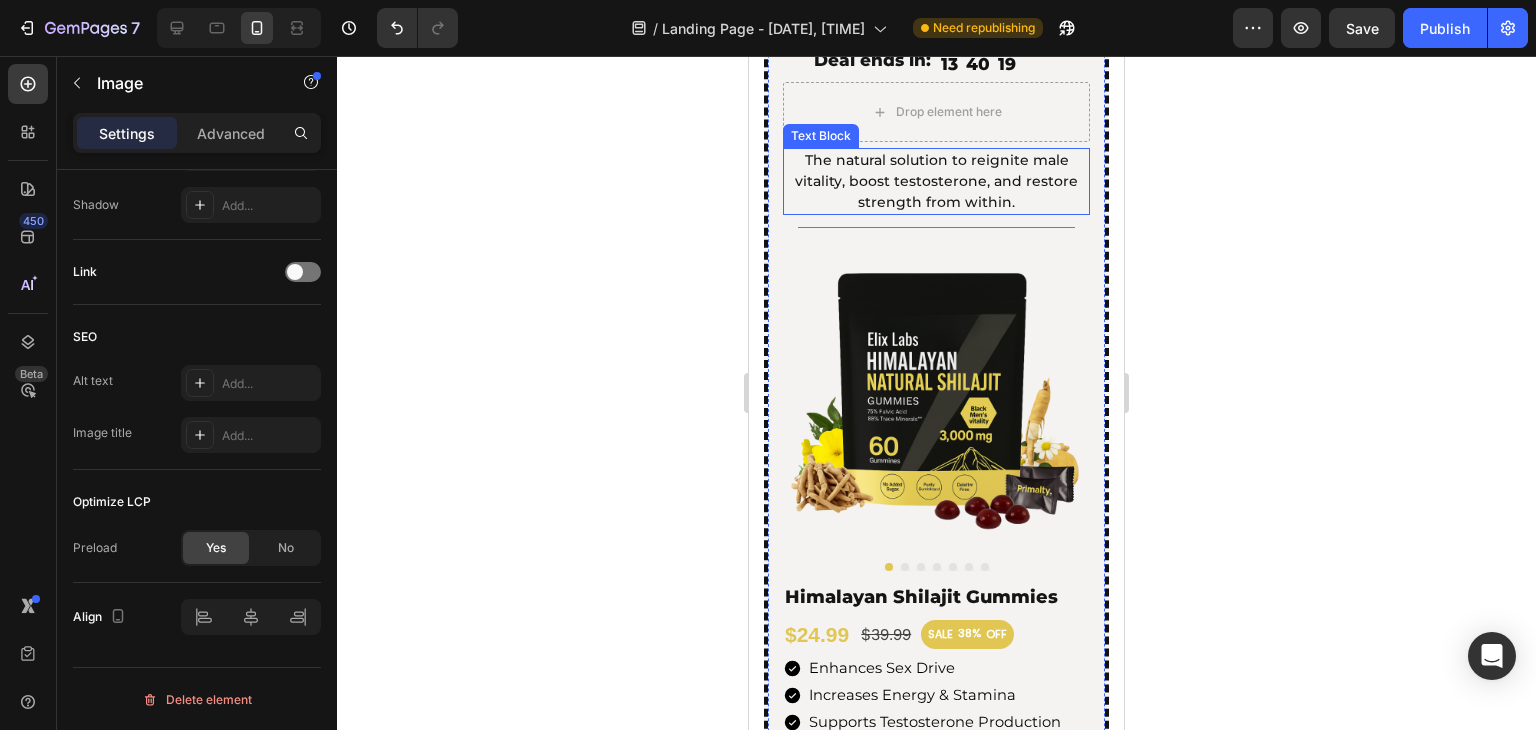 scroll, scrollTop: 4832, scrollLeft: 0, axis: vertical 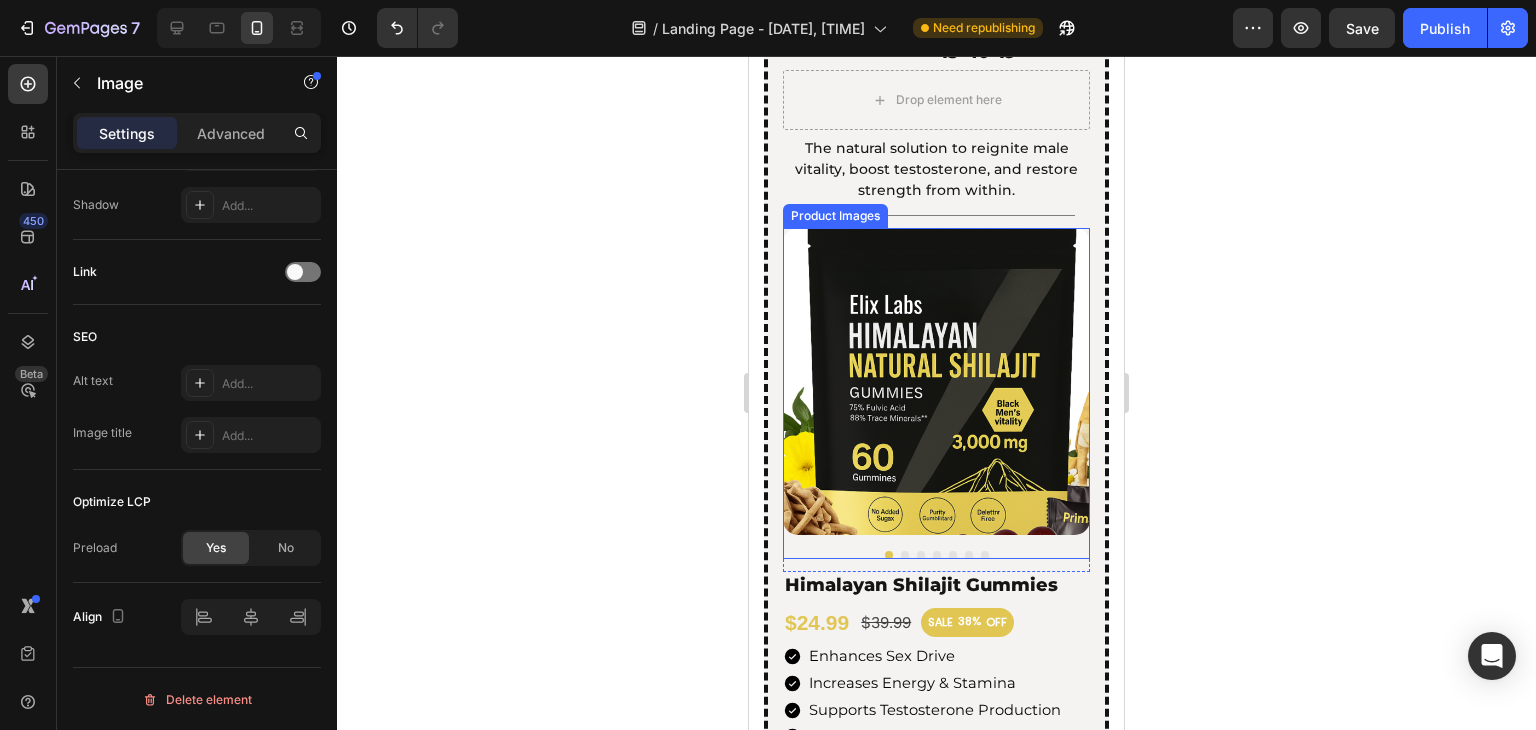 click at bounding box center [936, 381] 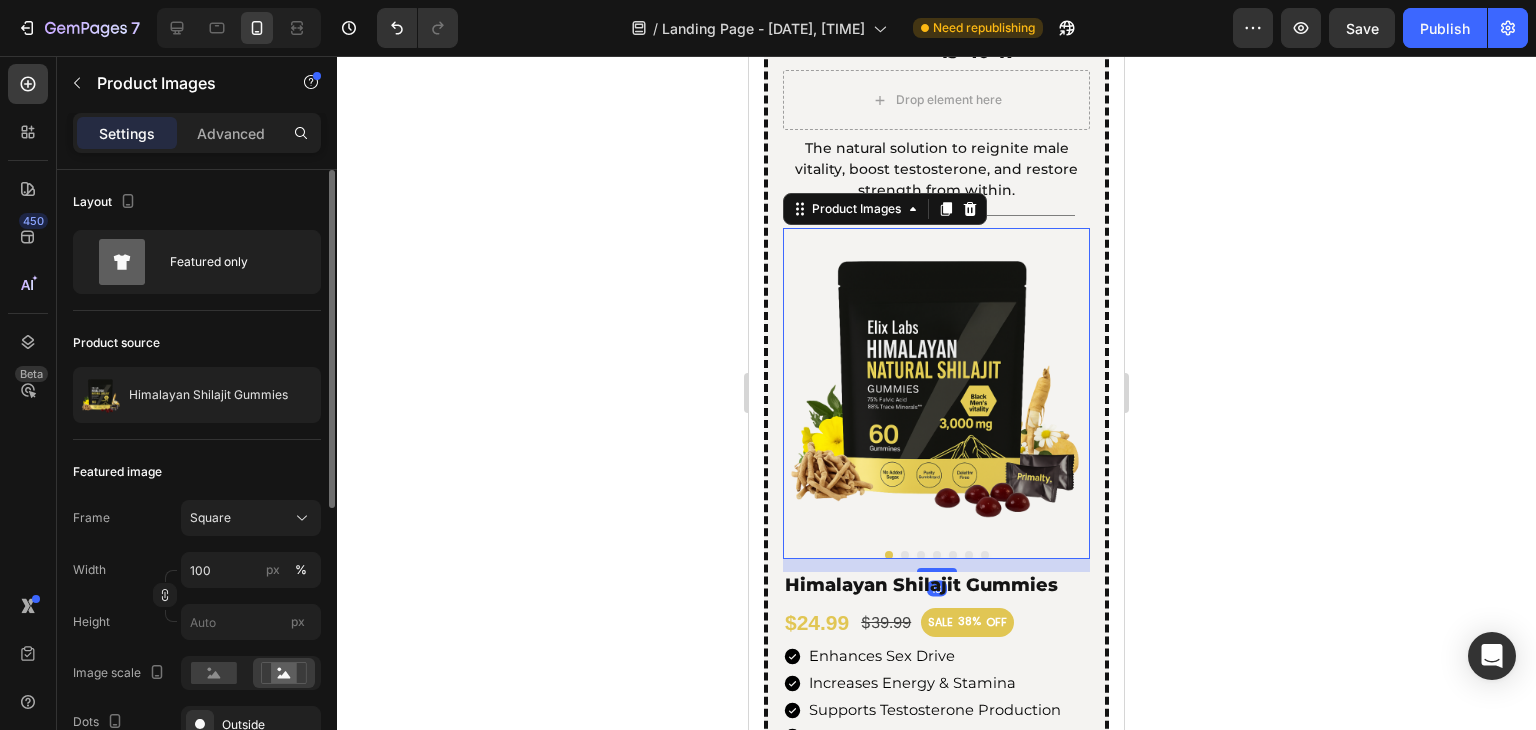 scroll, scrollTop: 506, scrollLeft: 0, axis: vertical 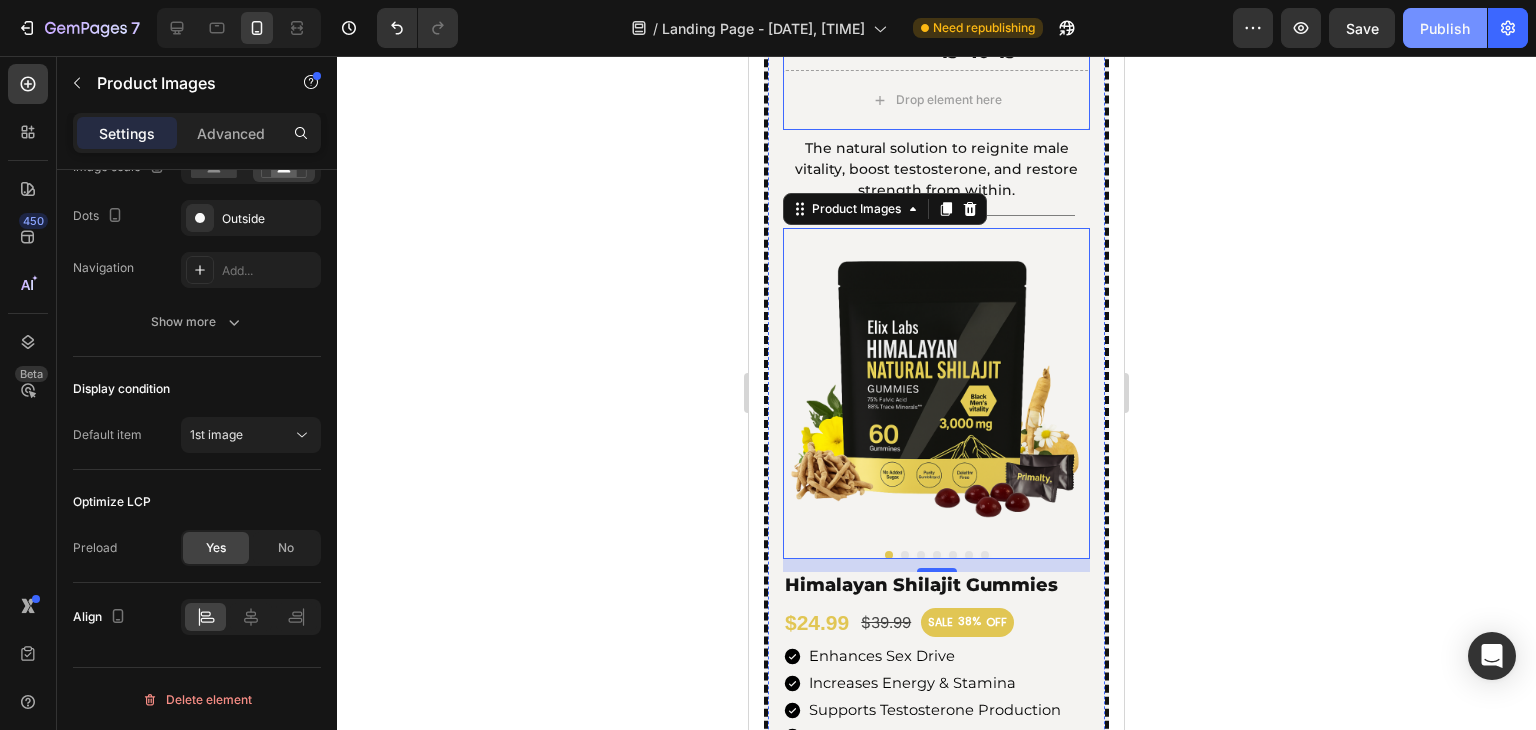 click on "Publish" at bounding box center (1445, 28) 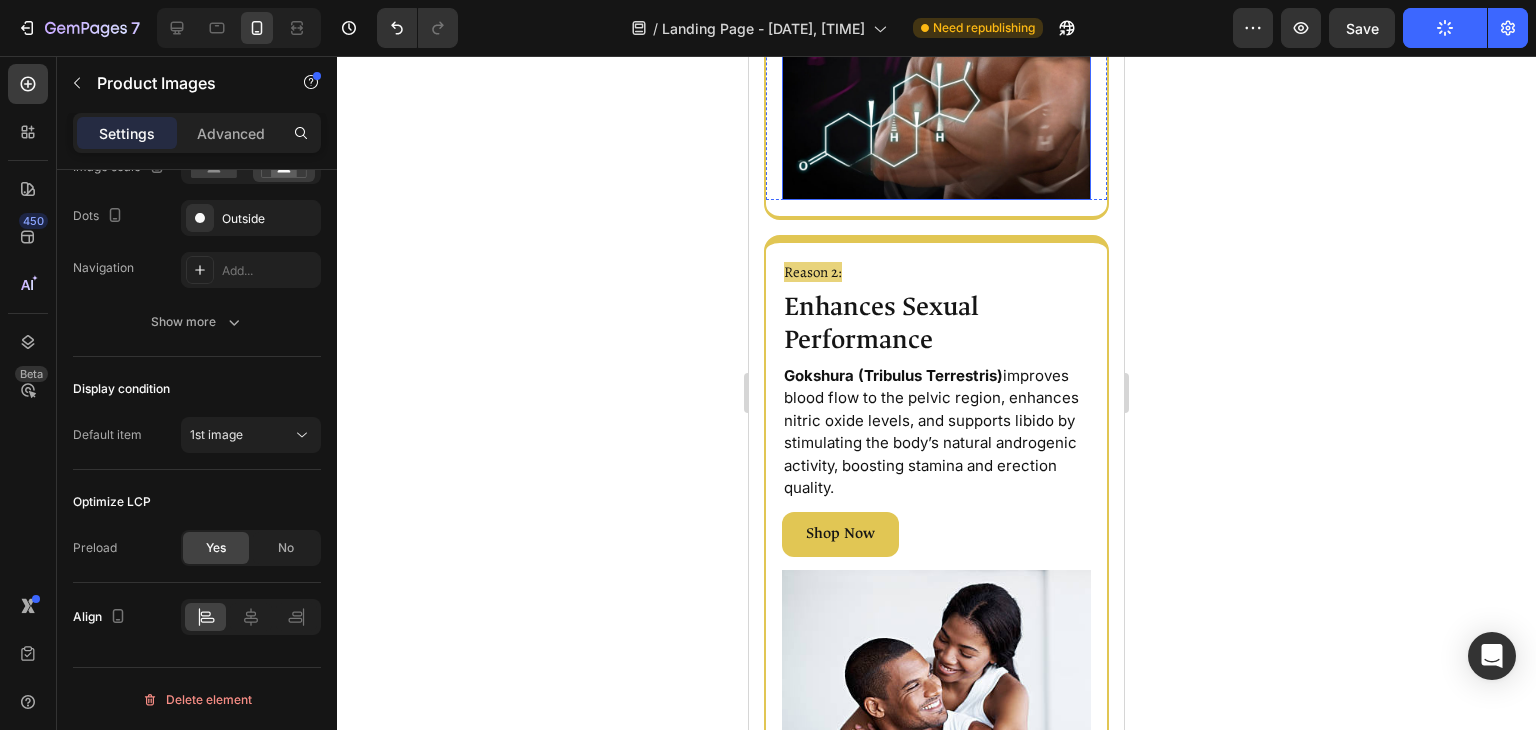 scroll, scrollTop: 1190, scrollLeft: 0, axis: vertical 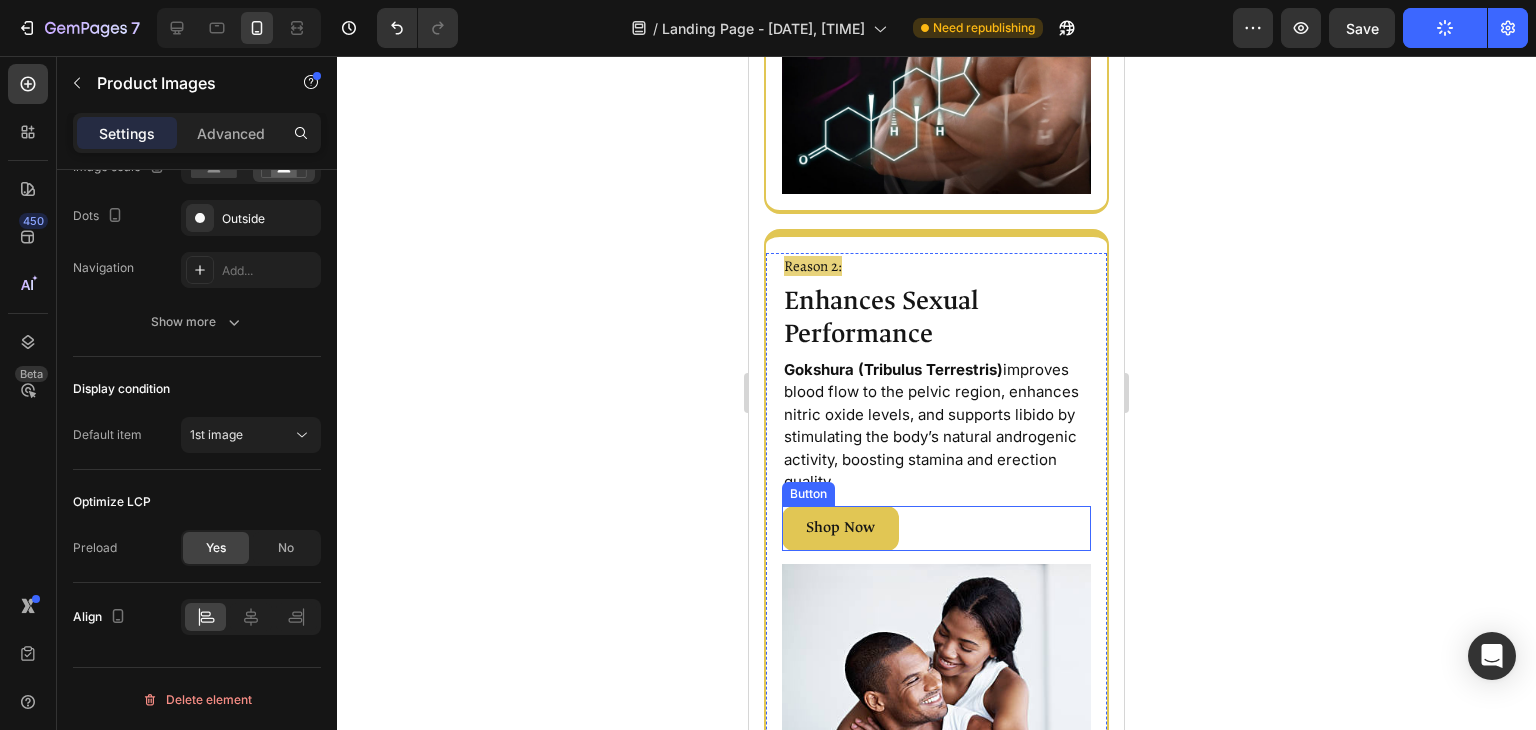 click on "Shop Now Button" at bounding box center (936, 528) 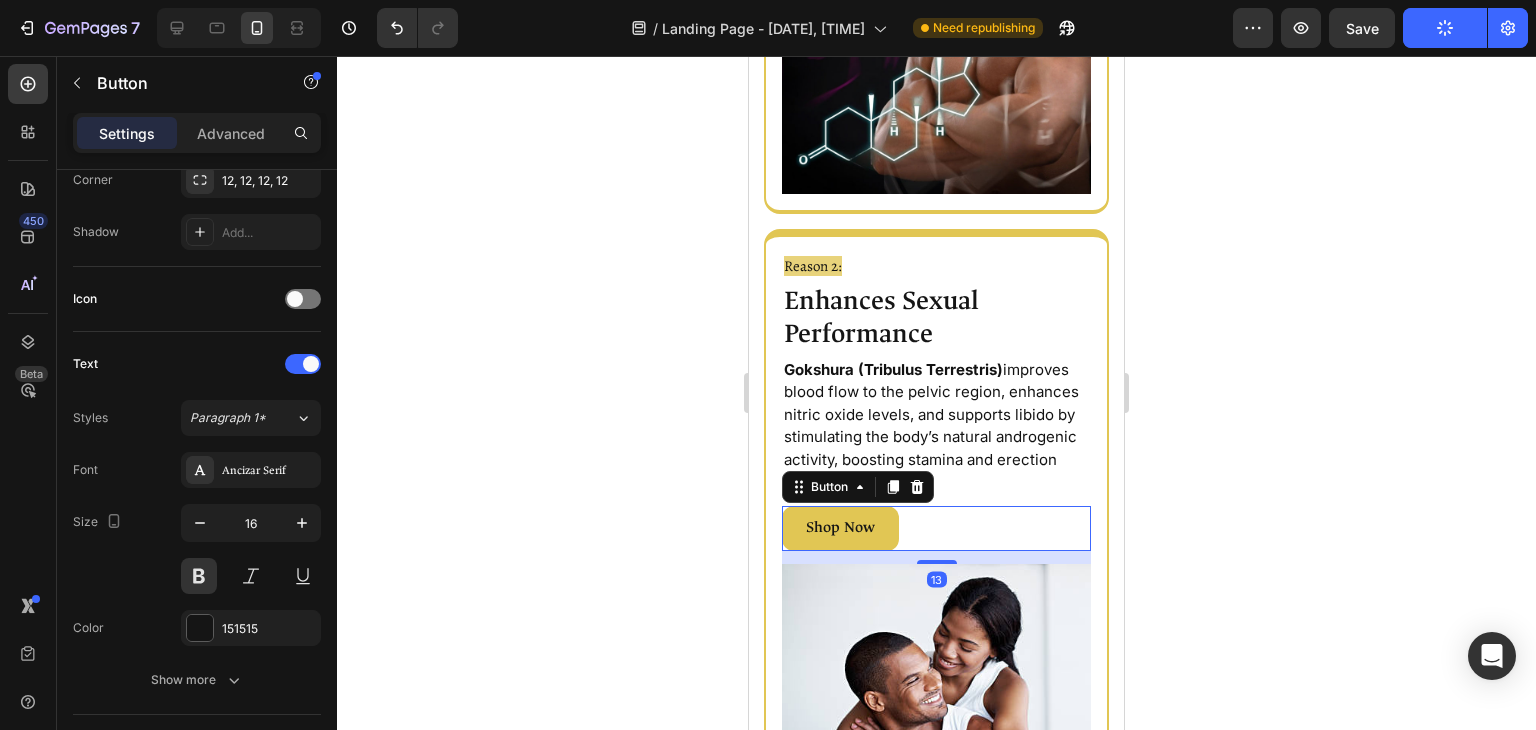 scroll, scrollTop: 0, scrollLeft: 0, axis: both 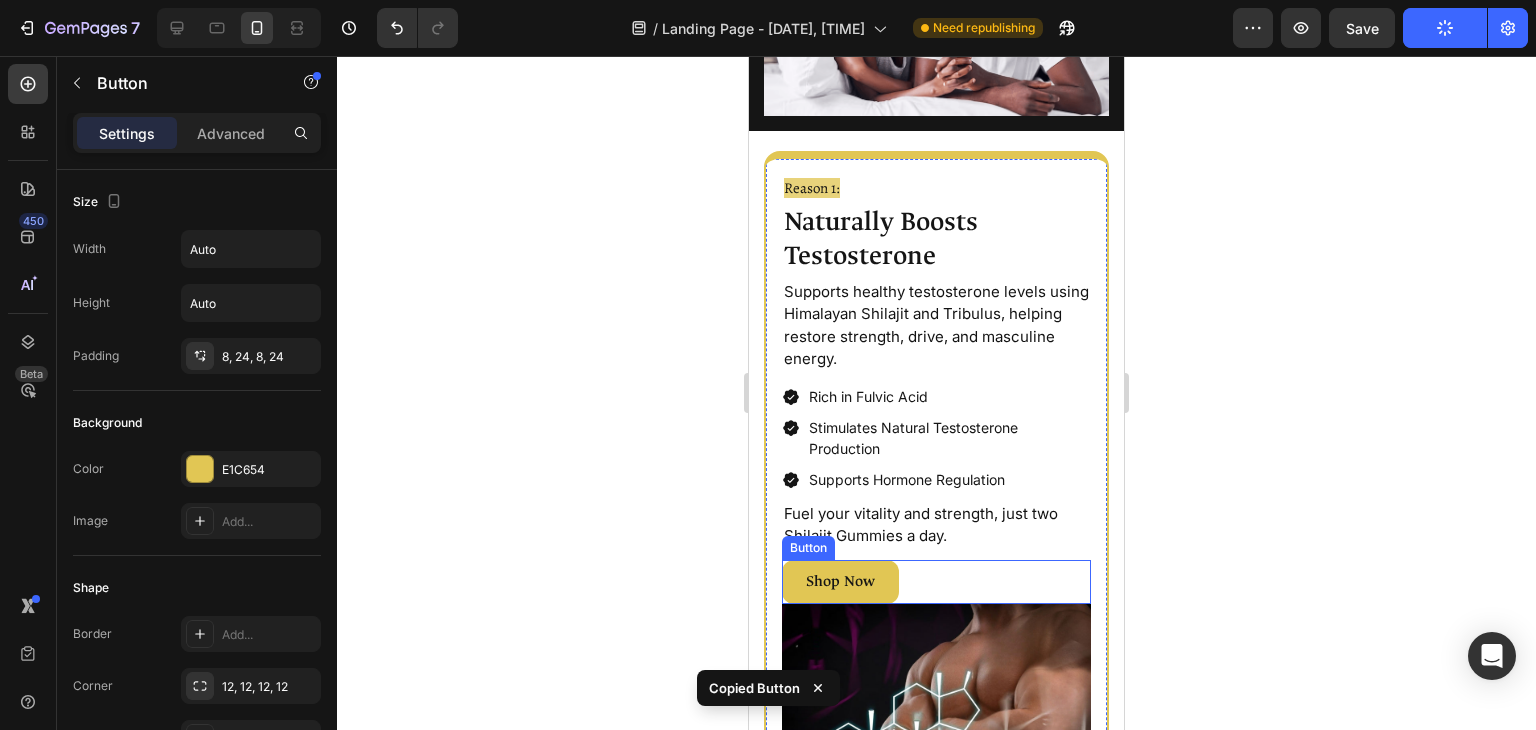 click on "Shop Now Button" at bounding box center (936, 582) 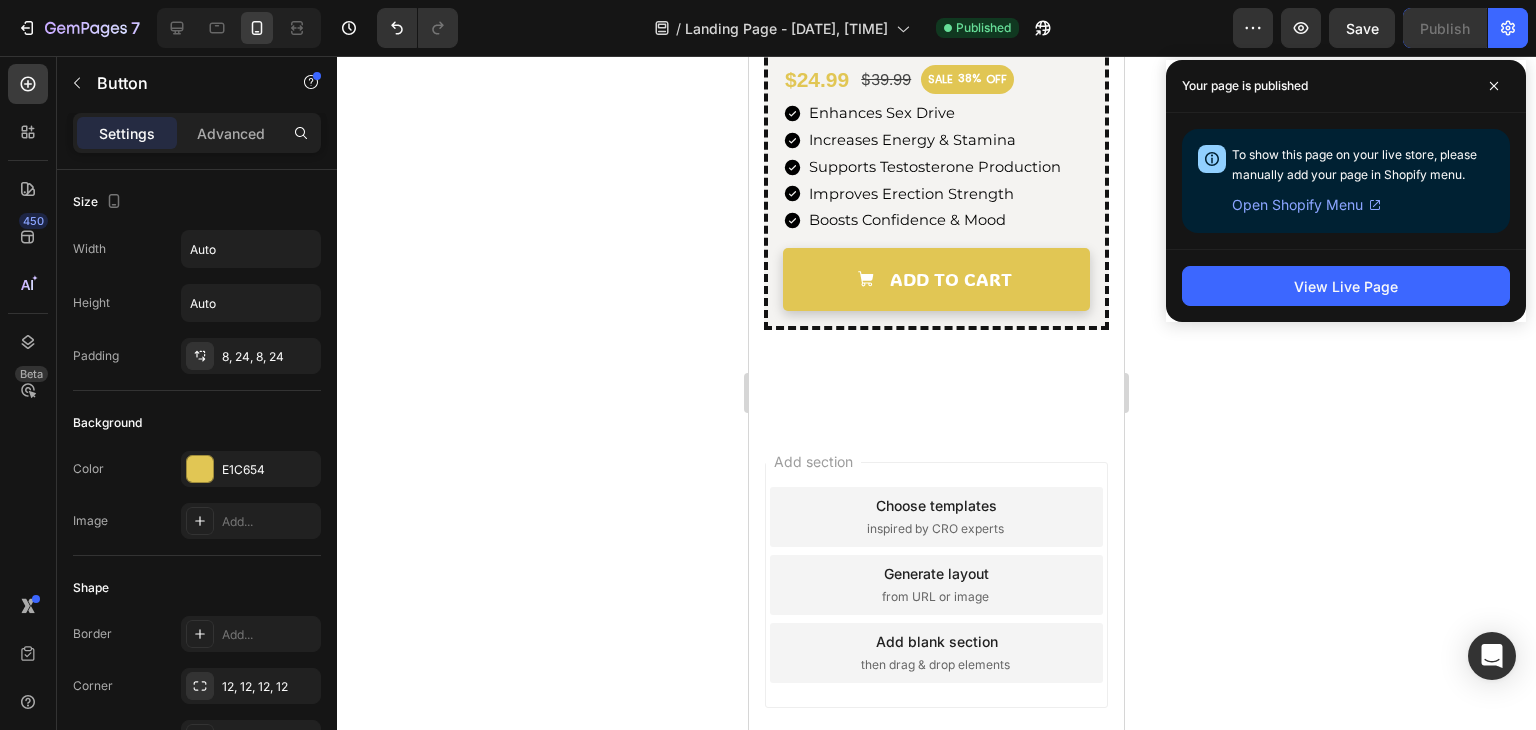scroll, scrollTop: 5387, scrollLeft: 0, axis: vertical 